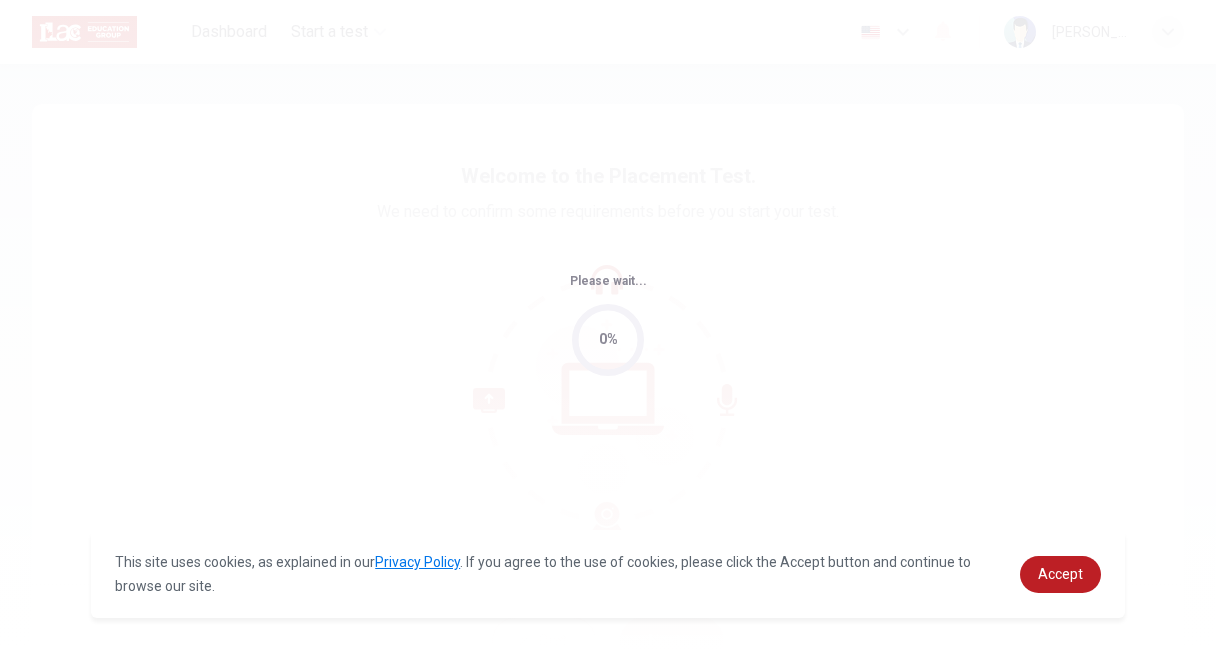 scroll, scrollTop: 0, scrollLeft: 0, axis: both 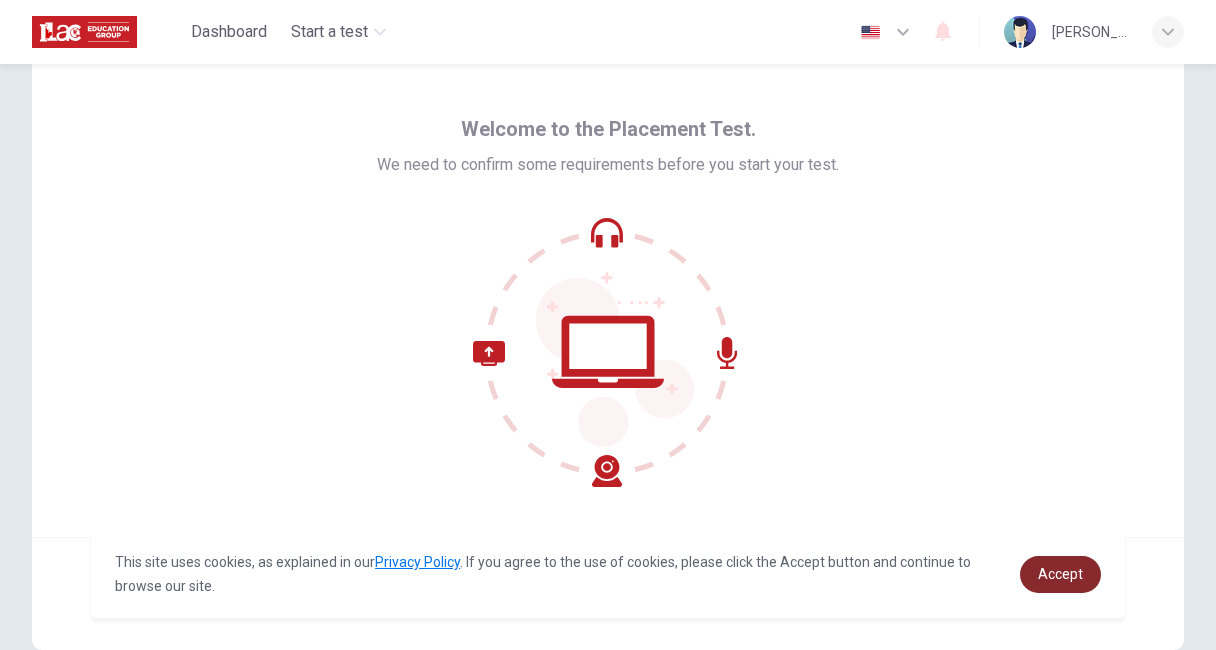 click on "Accept" at bounding box center (1060, 574) 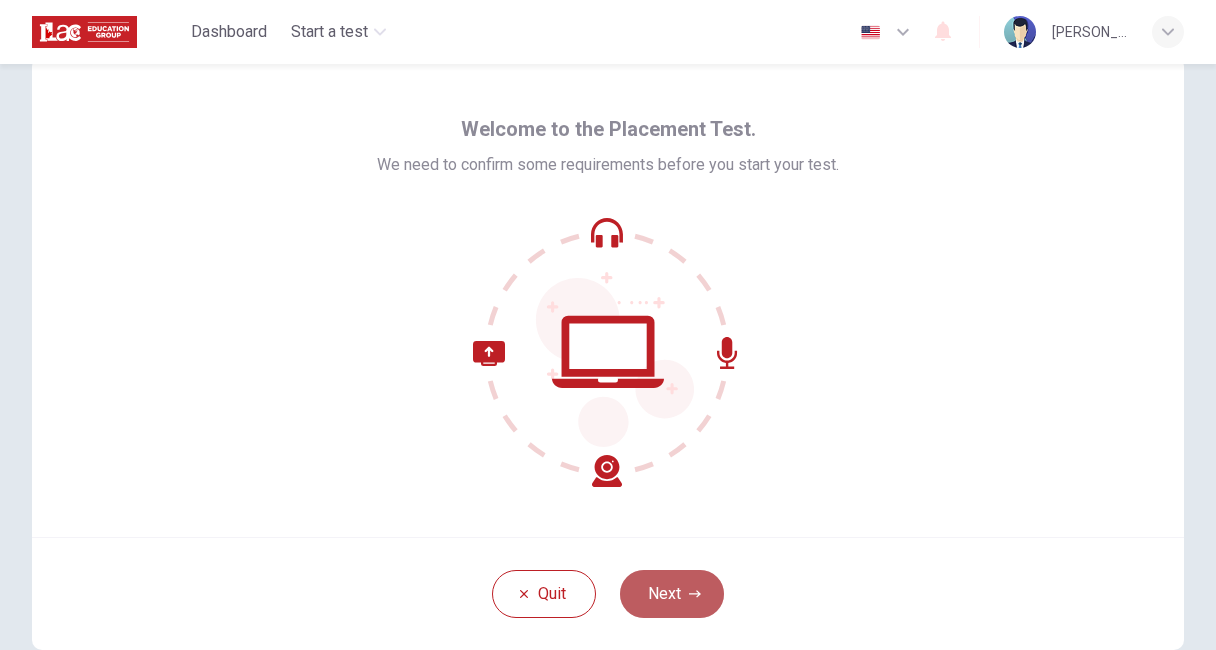 click on "Next" at bounding box center (672, 594) 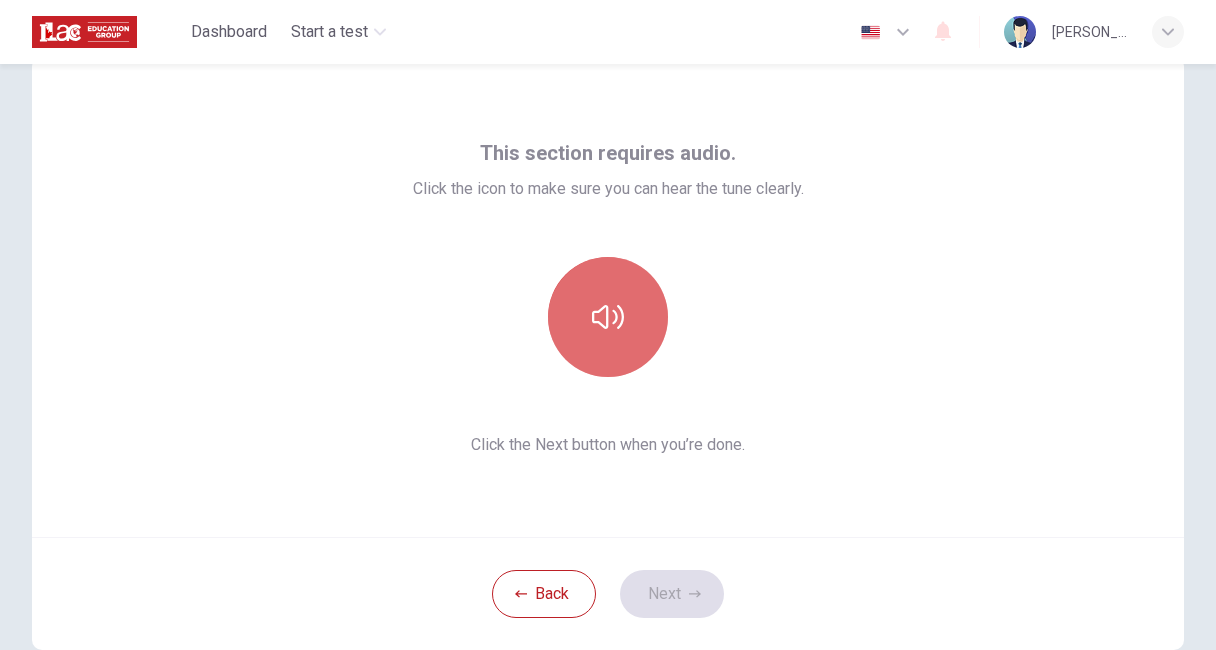 click 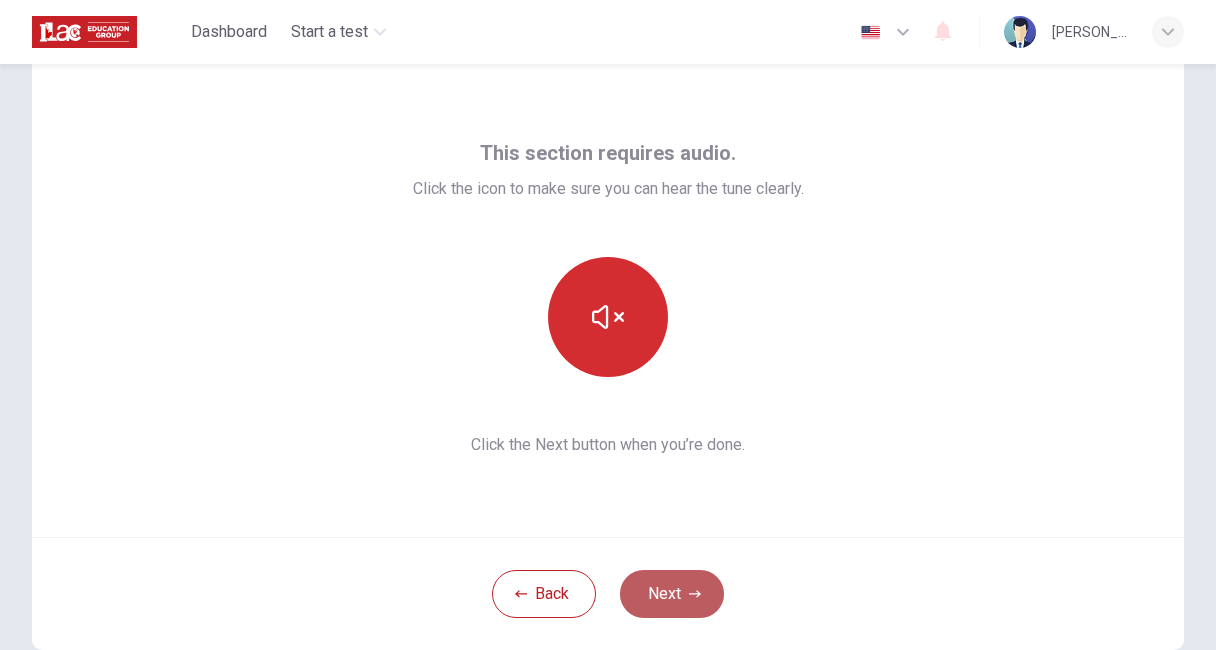 click on "Next" at bounding box center (672, 594) 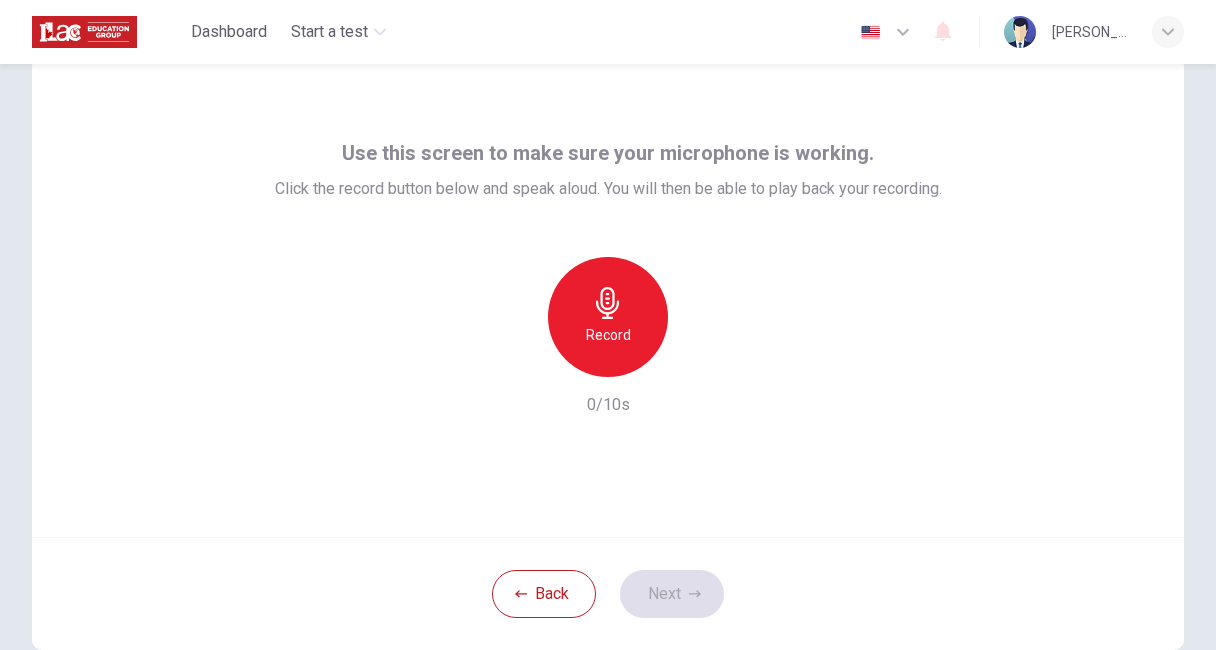 click on "Back Next" at bounding box center (608, 593) 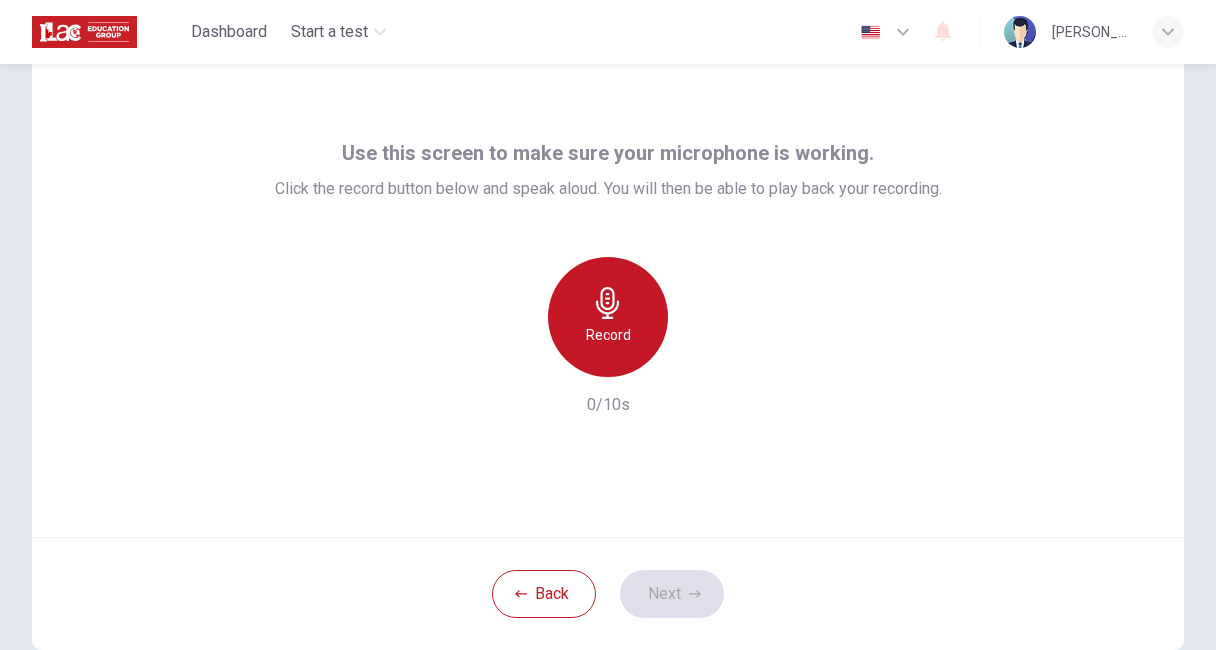 click on "Record" at bounding box center [608, 317] 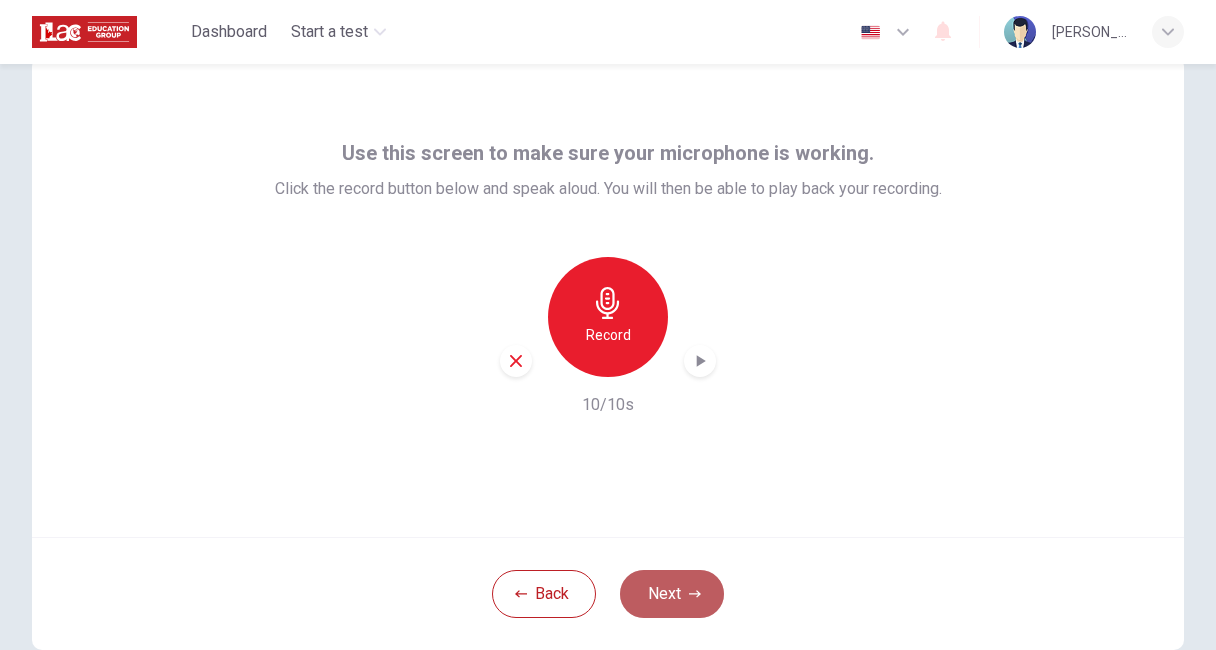click on "Next" at bounding box center [672, 594] 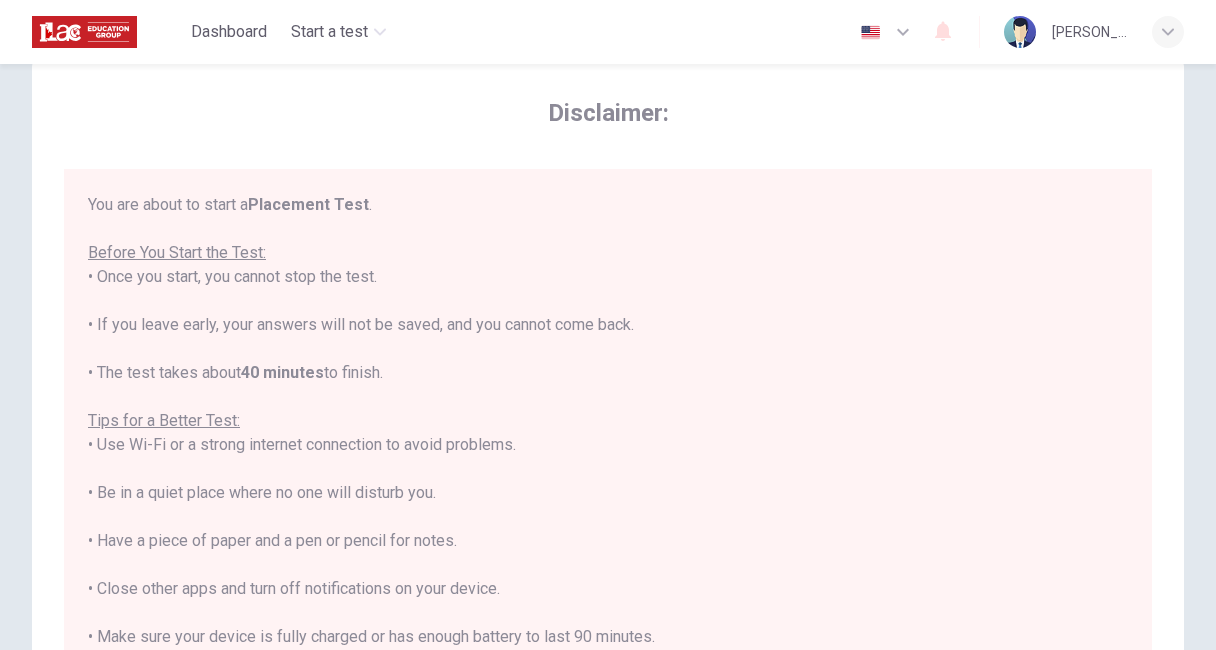 scroll, scrollTop: 23, scrollLeft: 0, axis: vertical 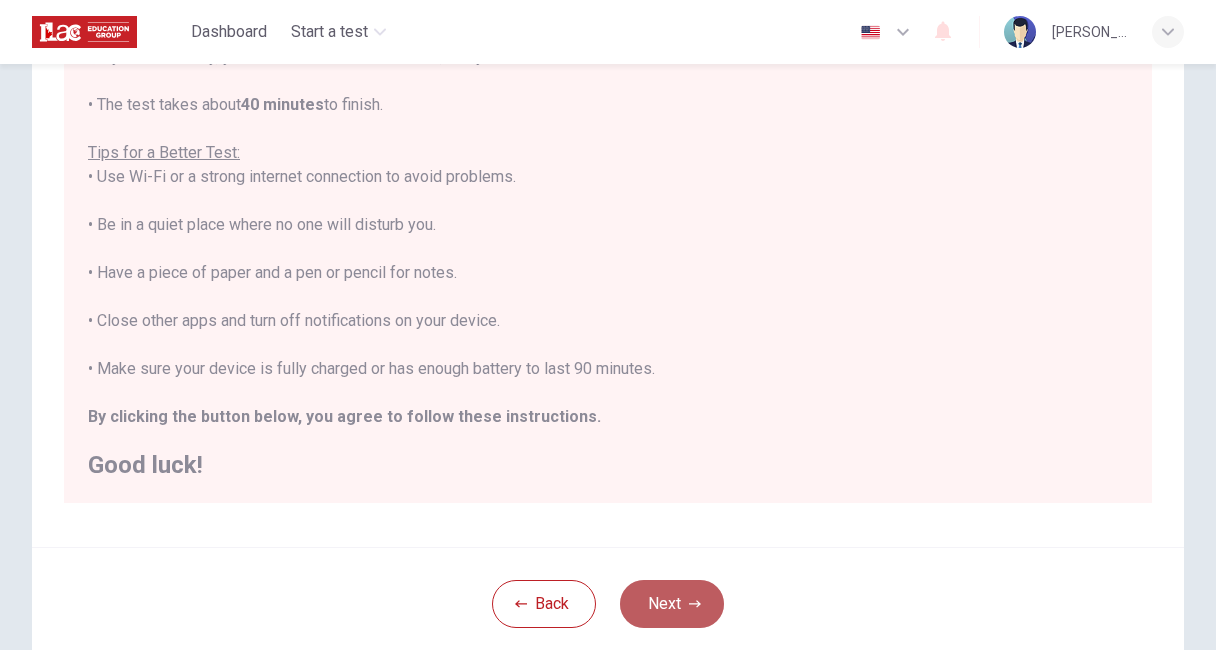 click on "Next" at bounding box center (672, 604) 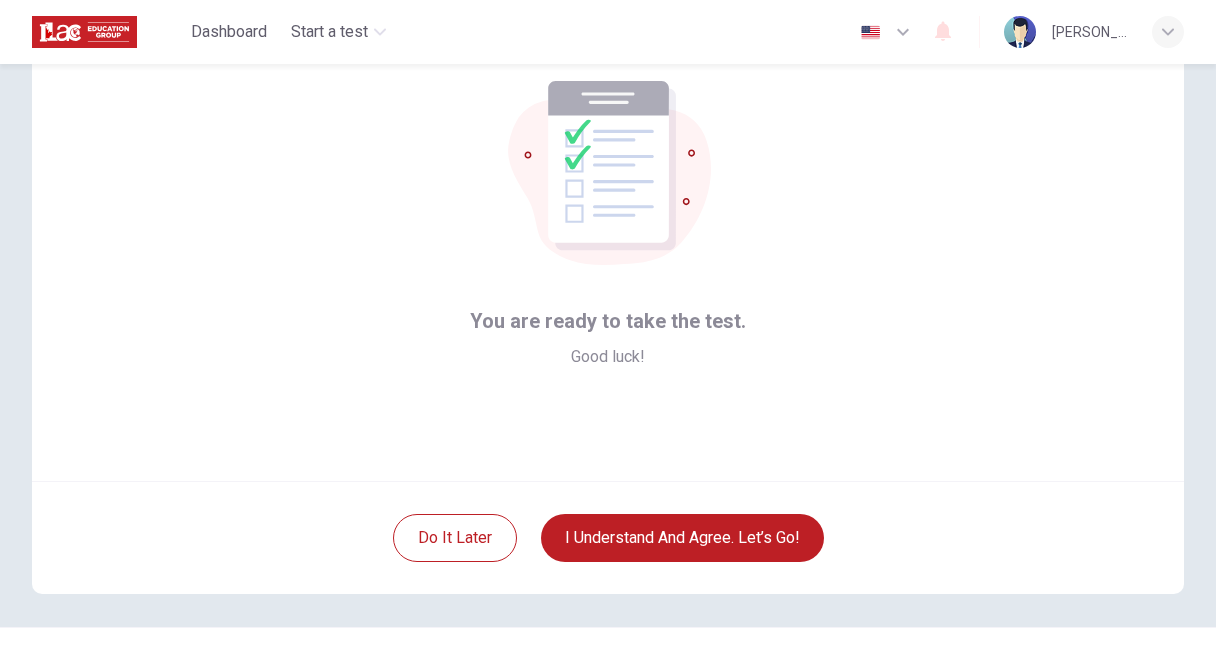 scroll, scrollTop: 98, scrollLeft: 0, axis: vertical 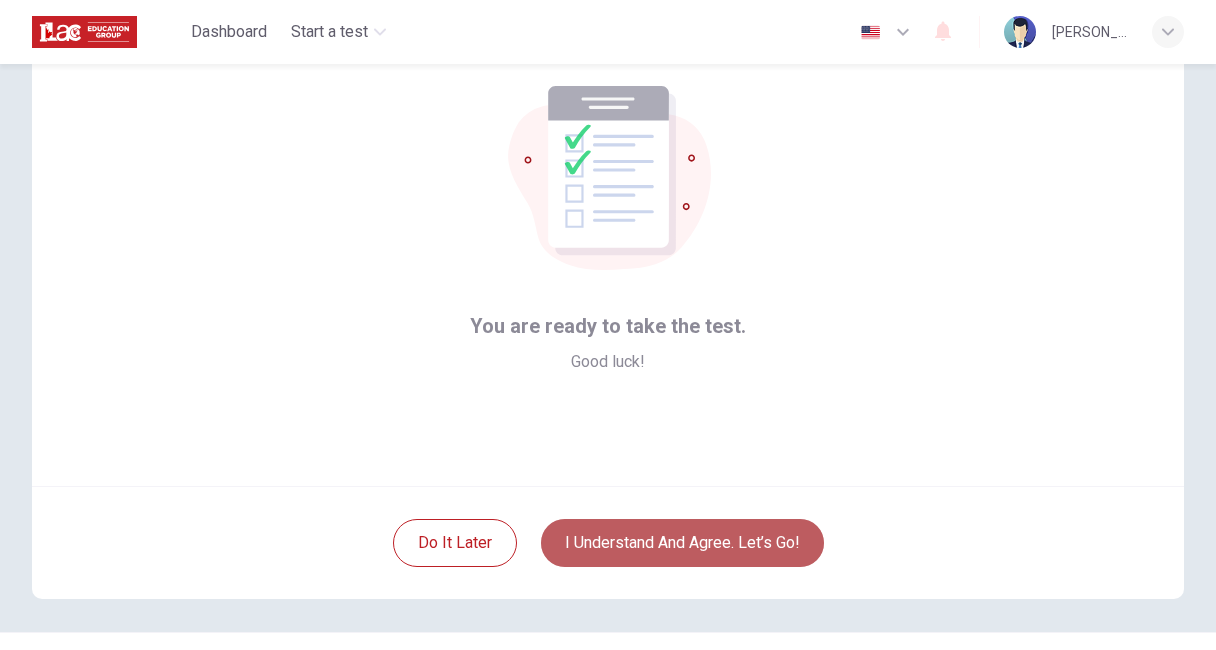 click on "I understand and agree. Let’s go!" at bounding box center (682, 543) 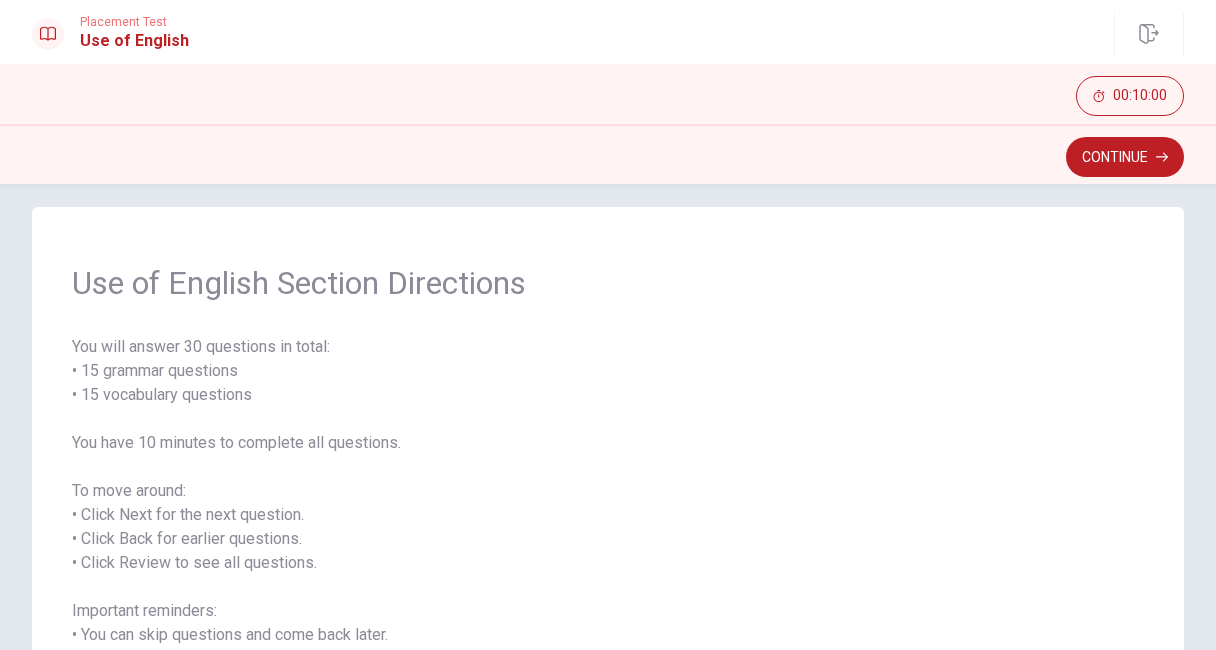 scroll, scrollTop: 0, scrollLeft: 0, axis: both 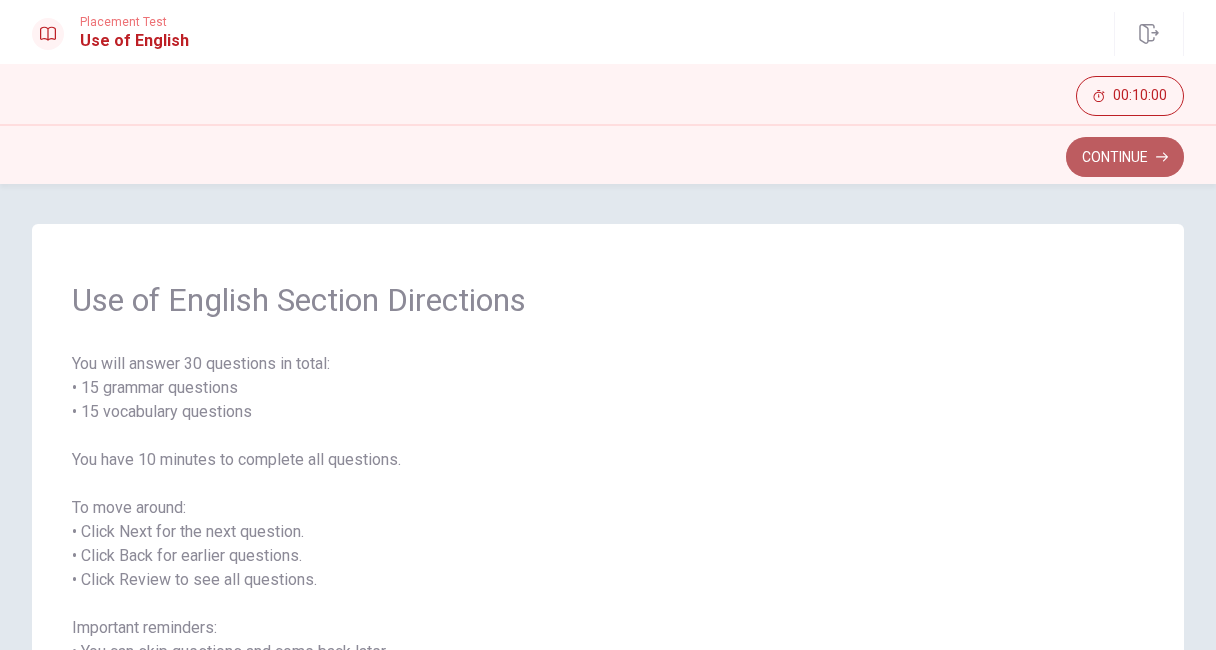 click on "Continue" at bounding box center [1125, 157] 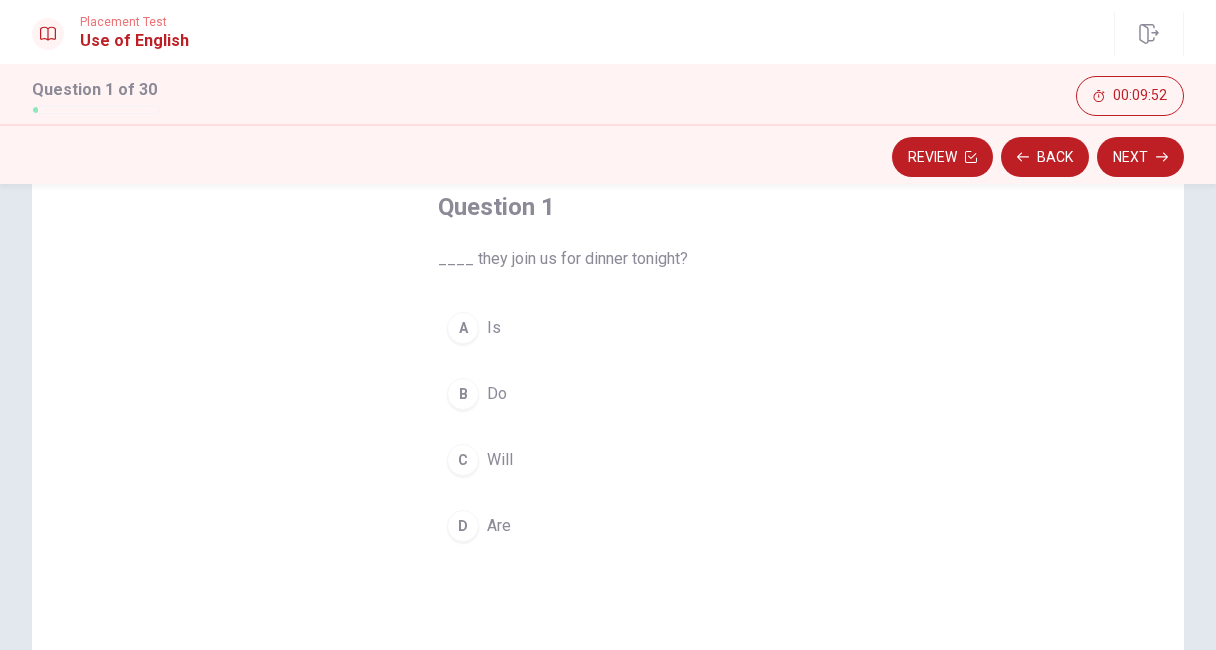 scroll, scrollTop: 116, scrollLeft: 0, axis: vertical 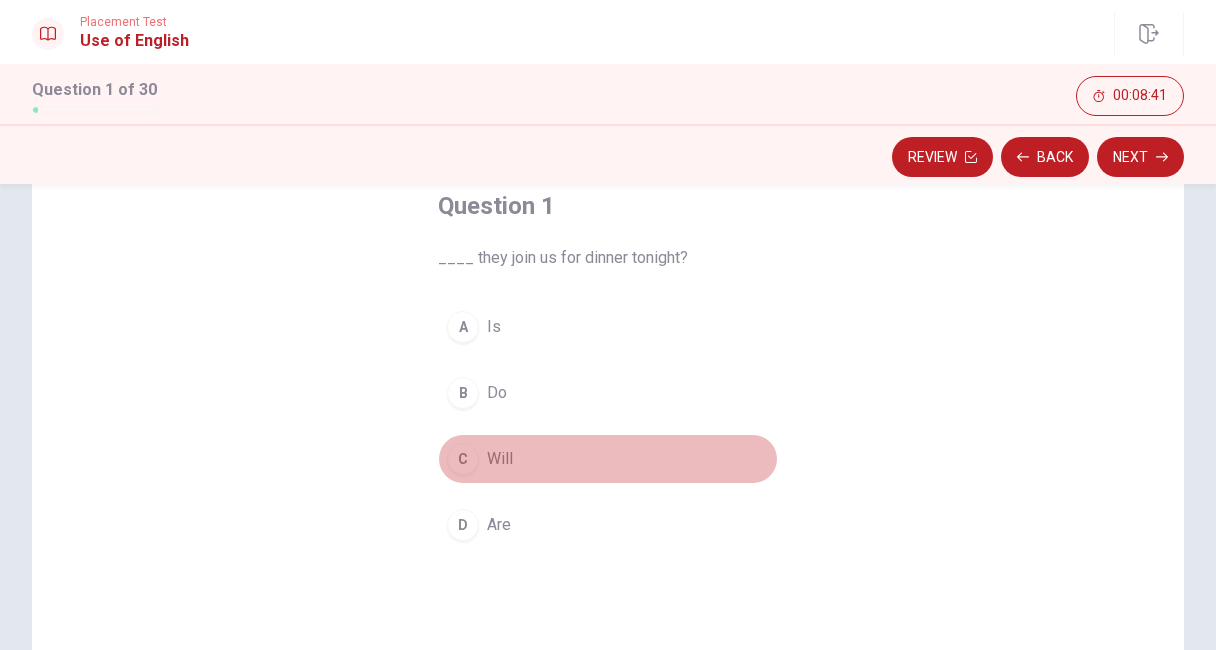 click on "C" at bounding box center (463, 459) 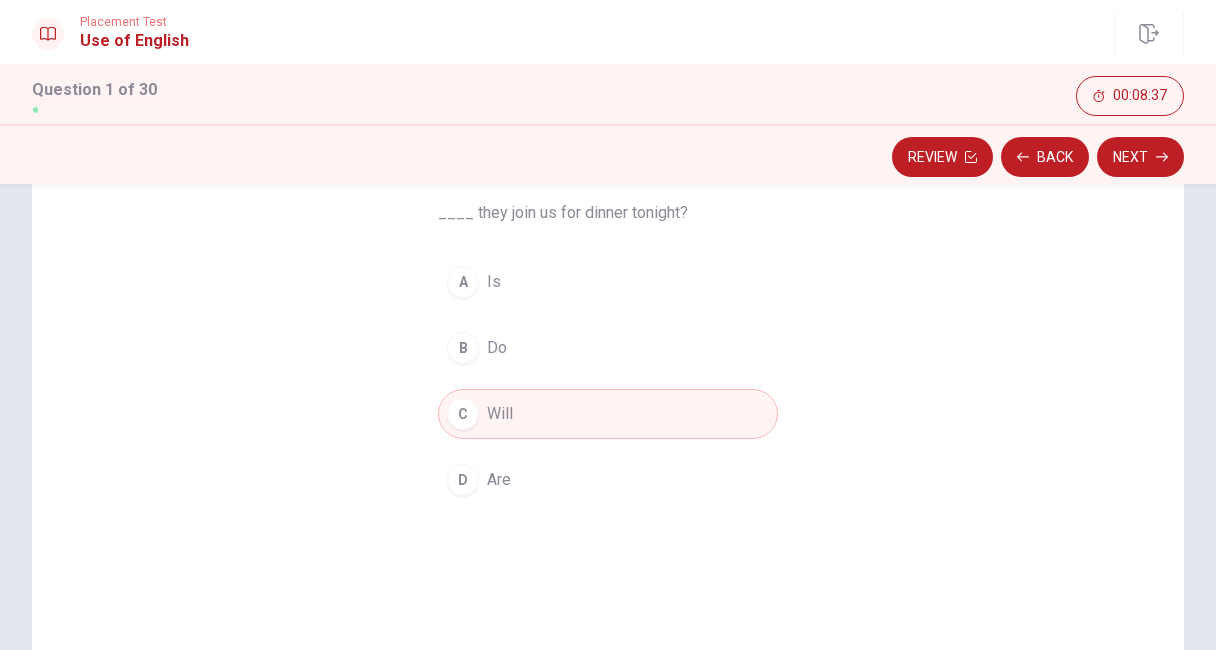 scroll, scrollTop: 160, scrollLeft: 0, axis: vertical 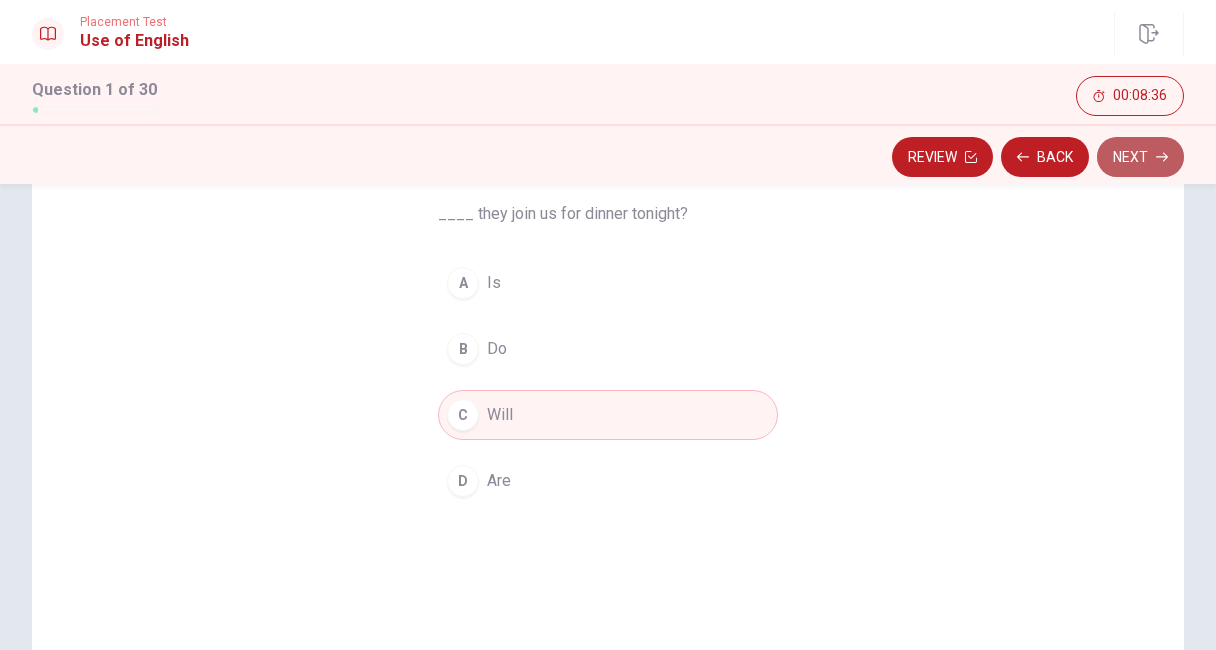 click on "Next" at bounding box center (1140, 157) 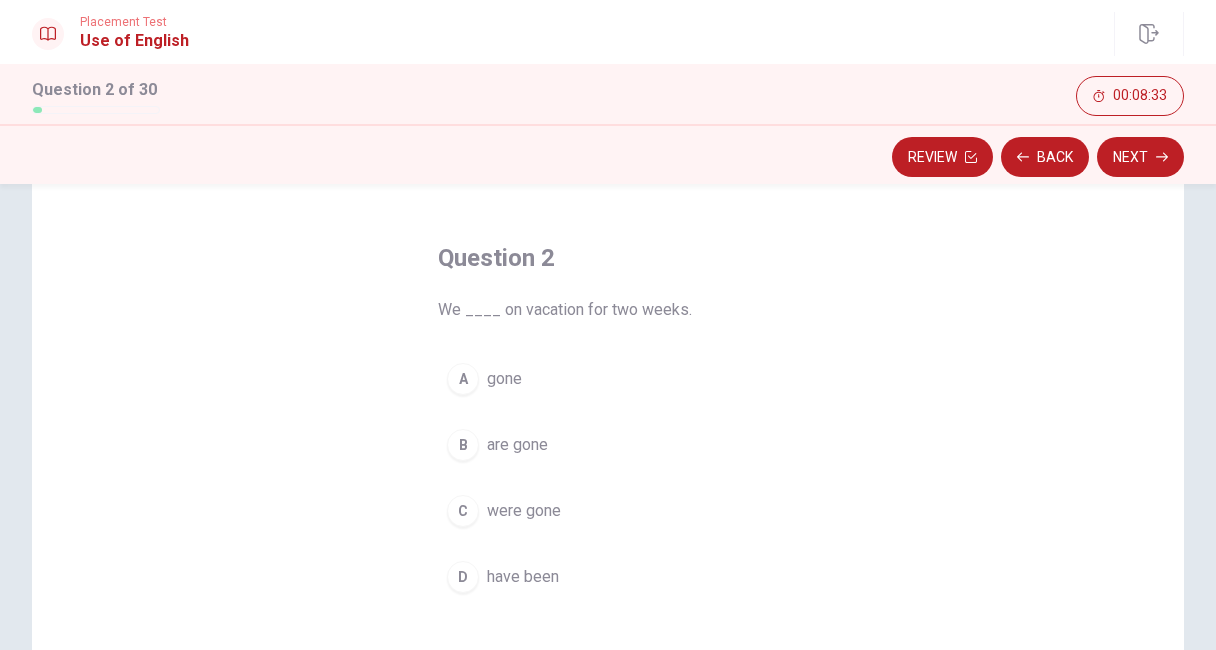 scroll, scrollTop: 65, scrollLeft: 0, axis: vertical 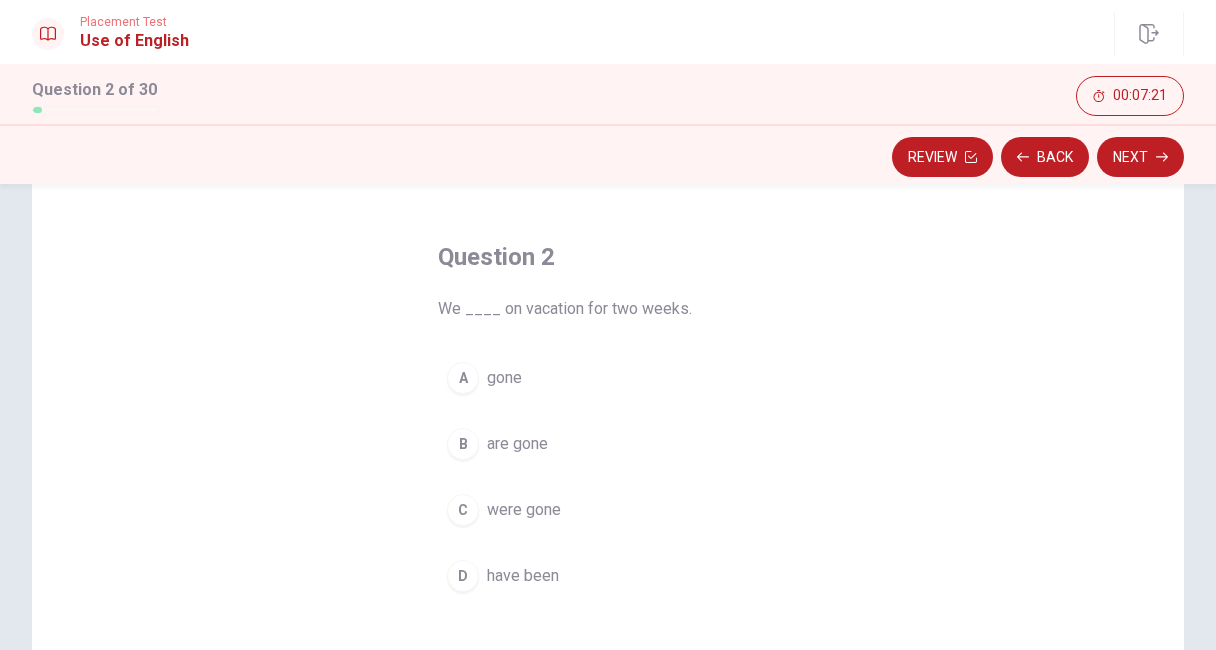 click on "D" at bounding box center [463, 576] 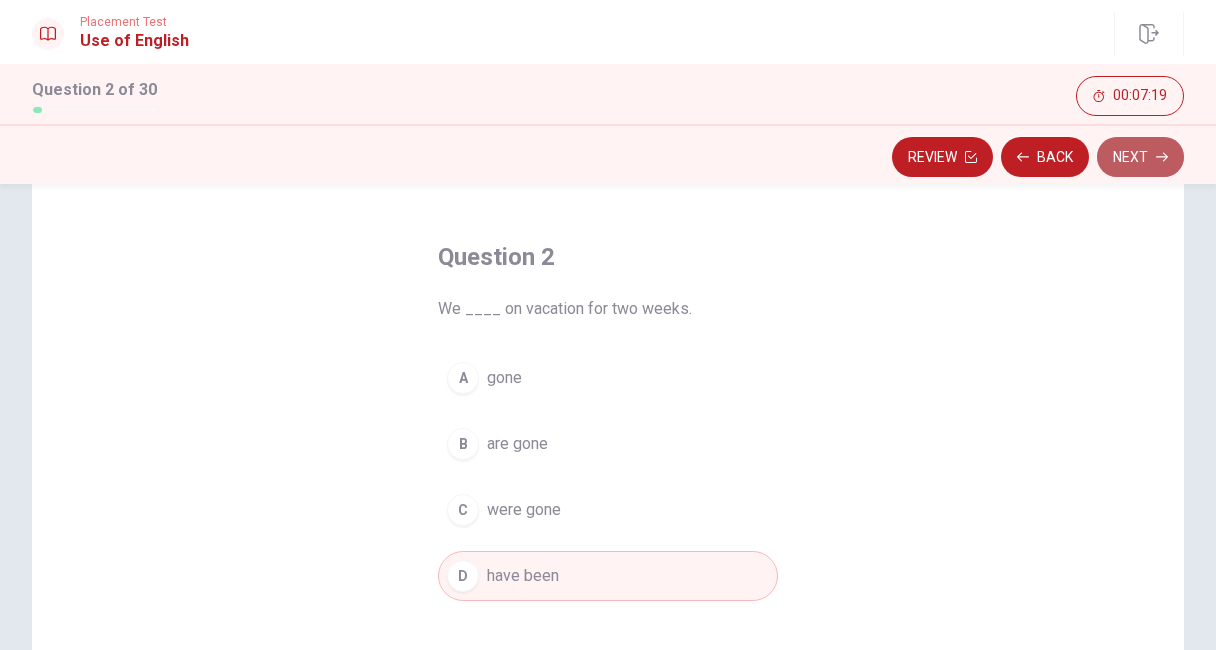 click on "Next" at bounding box center [1140, 157] 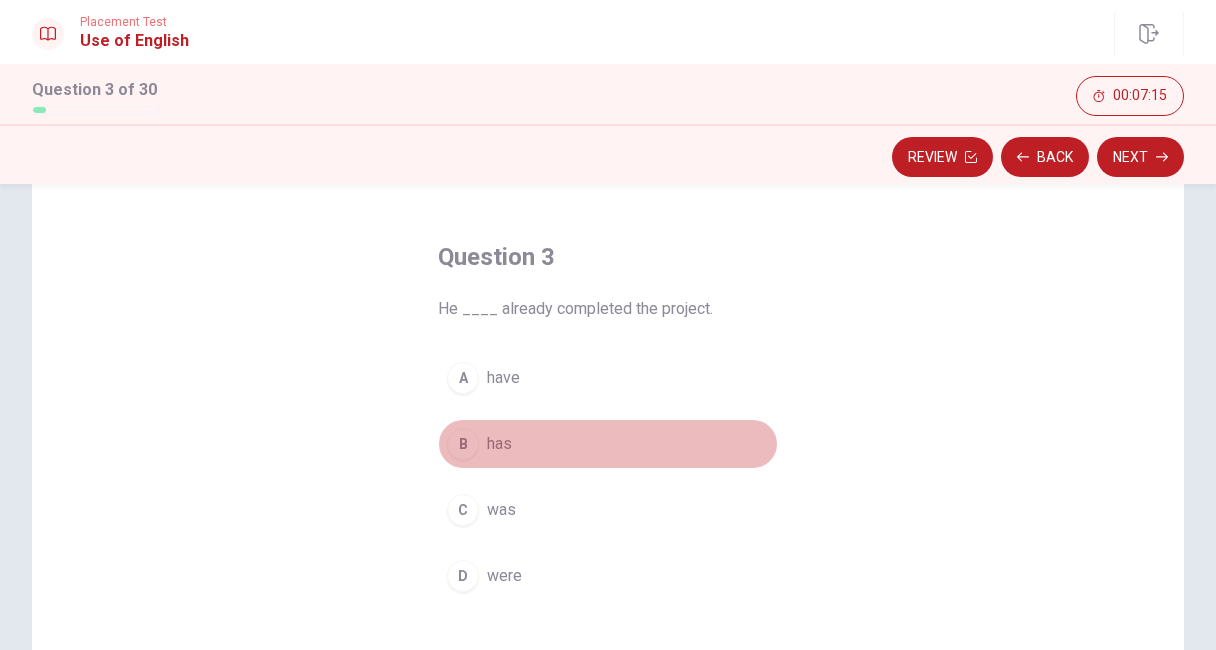 click on "B" at bounding box center [463, 444] 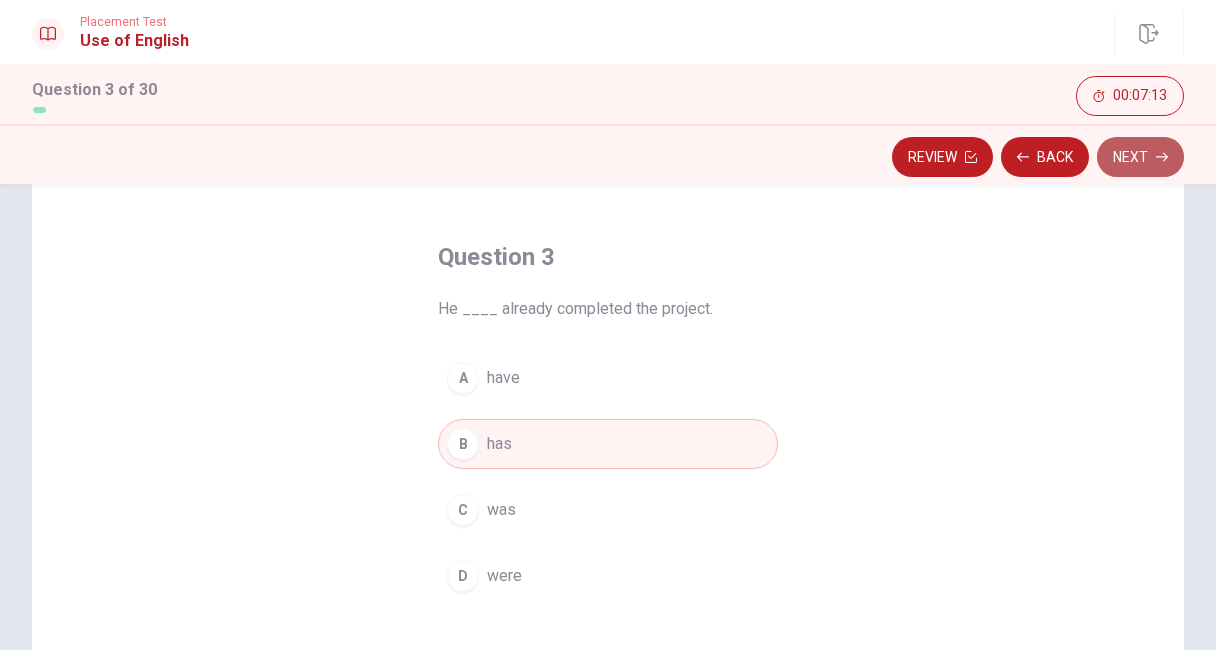 click on "Next" at bounding box center [1140, 157] 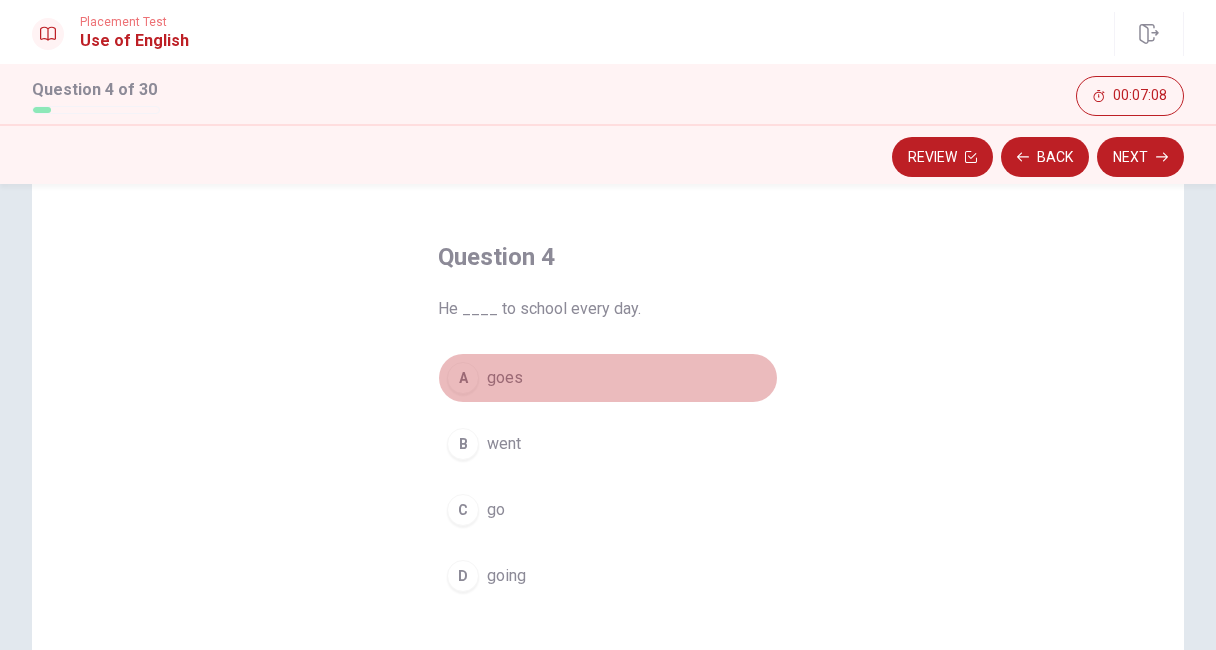 click on "A" at bounding box center [463, 378] 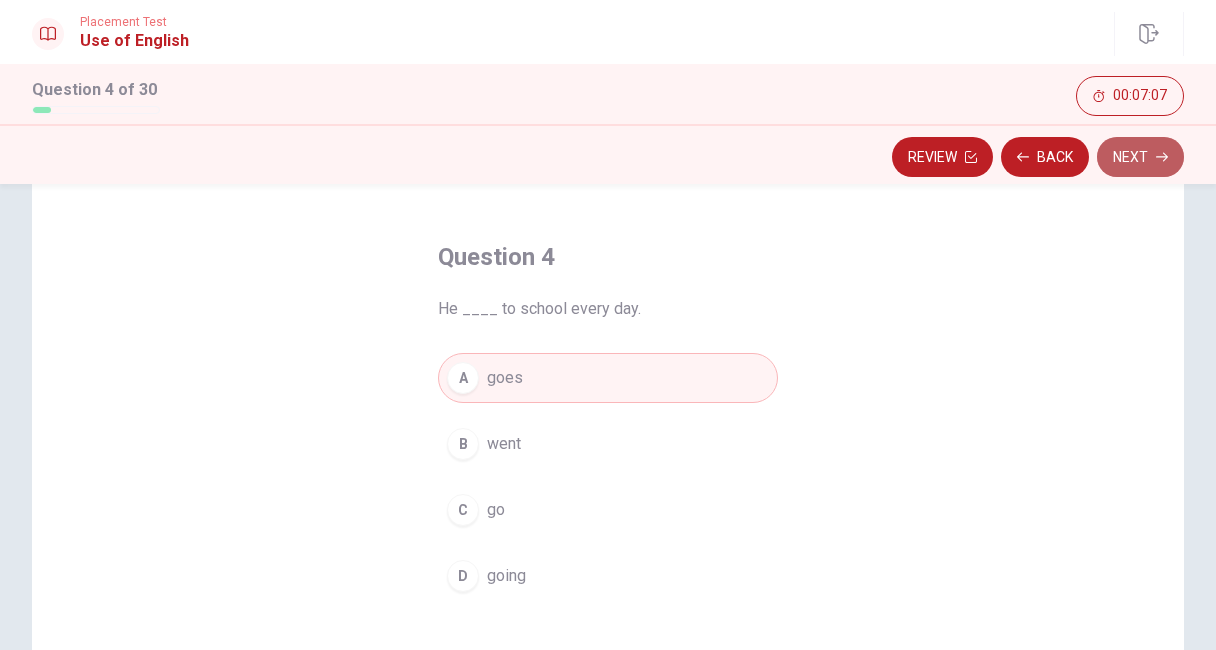click on "Next" at bounding box center (1140, 157) 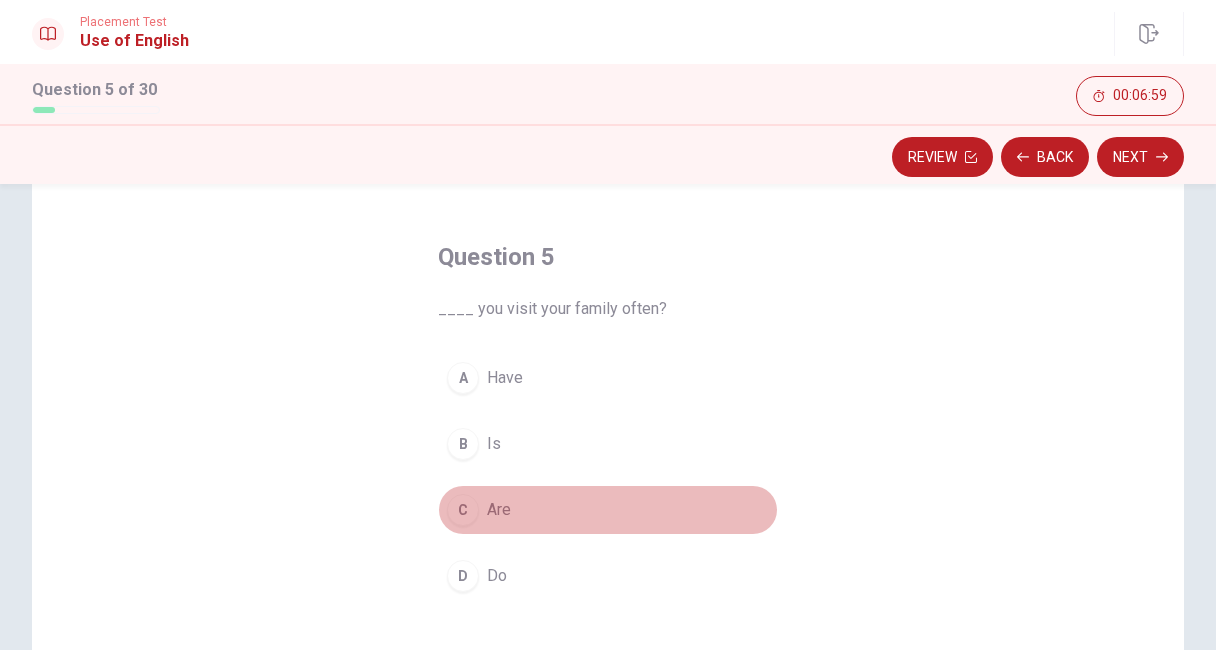 click on "C" at bounding box center (463, 510) 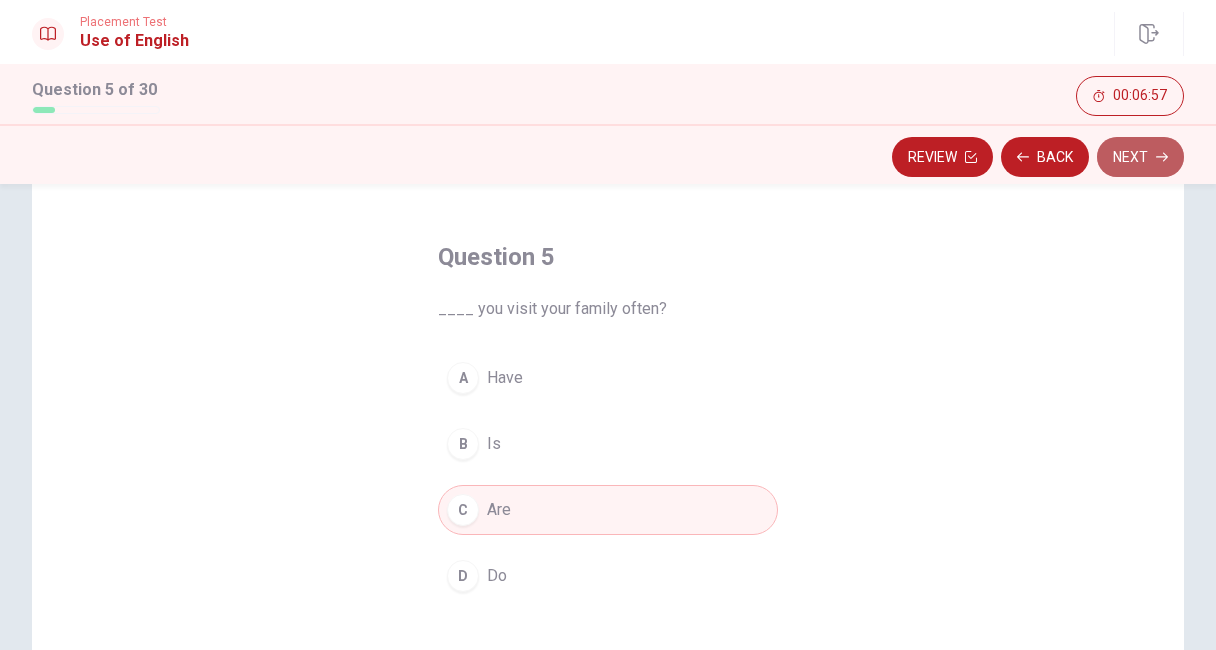 click on "Next" at bounding box center [1140, 157] 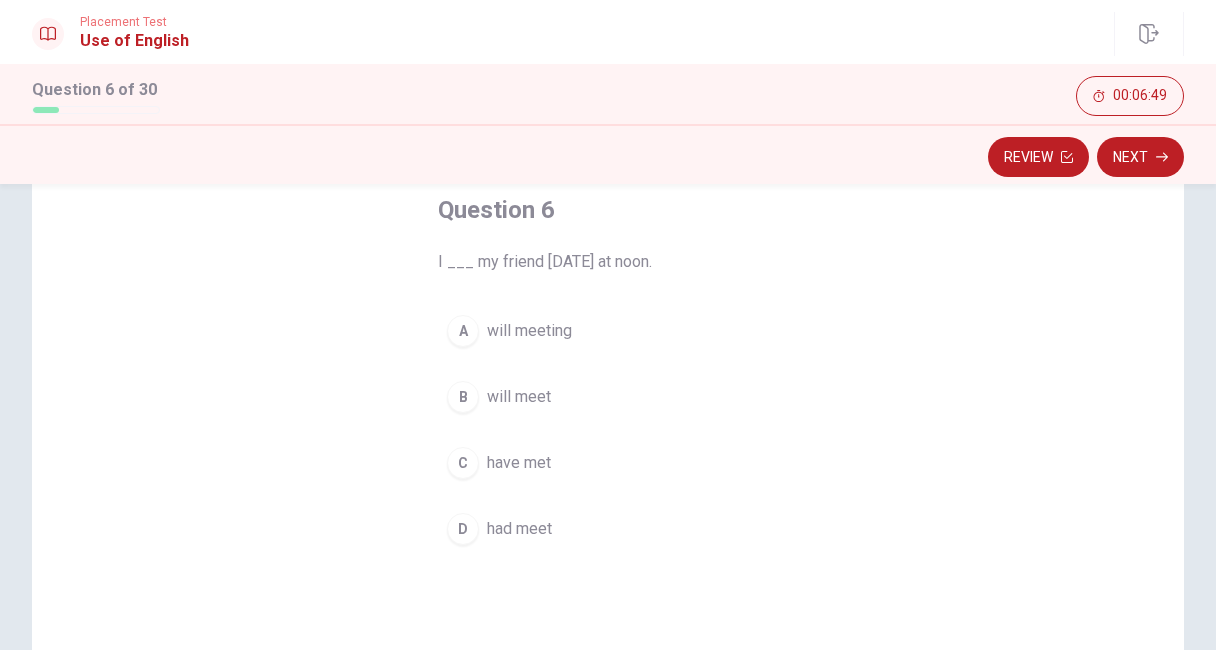 scroll, scrollTop: 115, scrollLeft: 0, axis: vertical 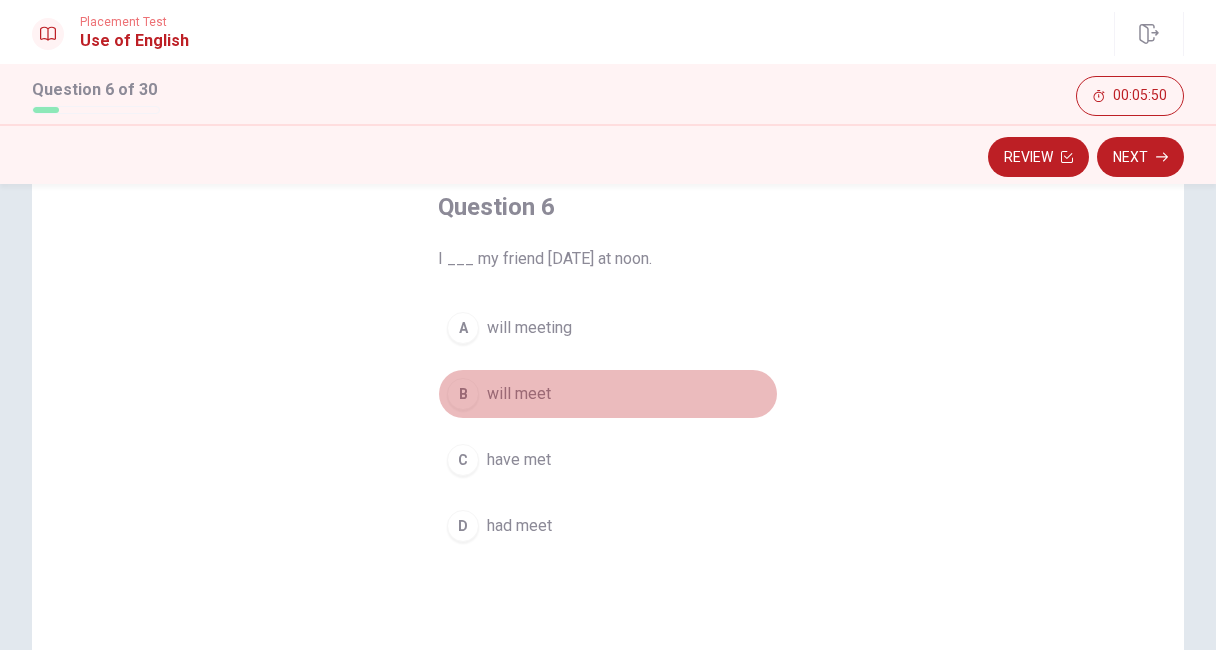 click on "will meet" at bounding box center [519, 394] 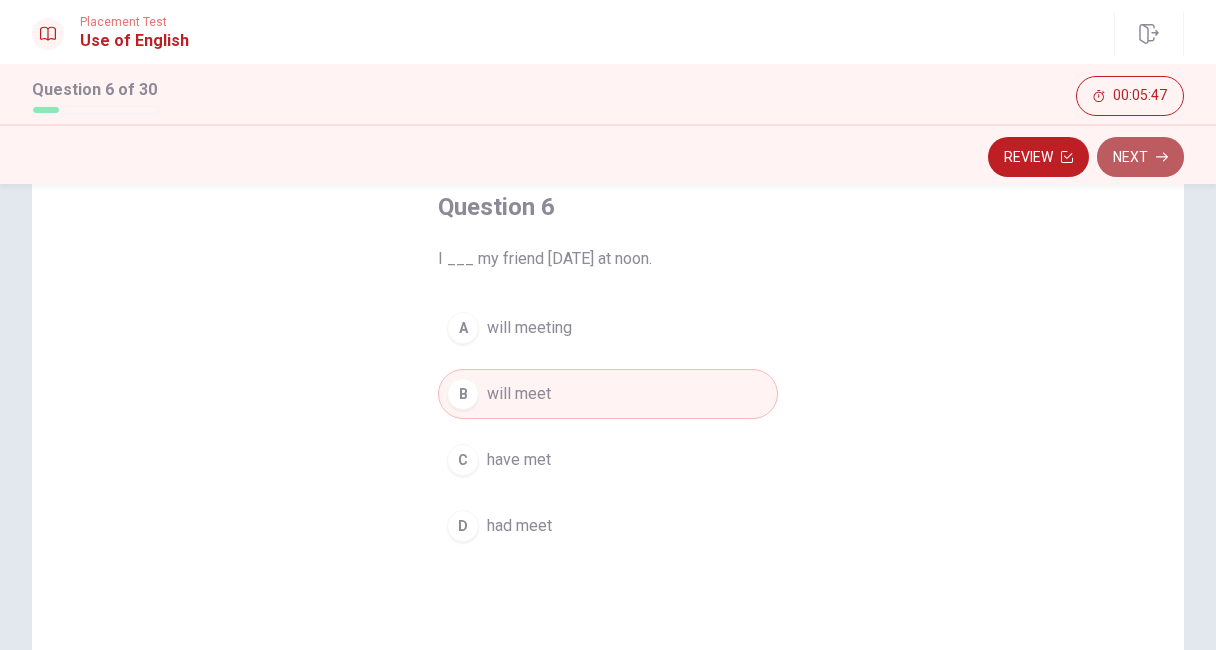 click on "Next" at bounding box center (1140, 157) 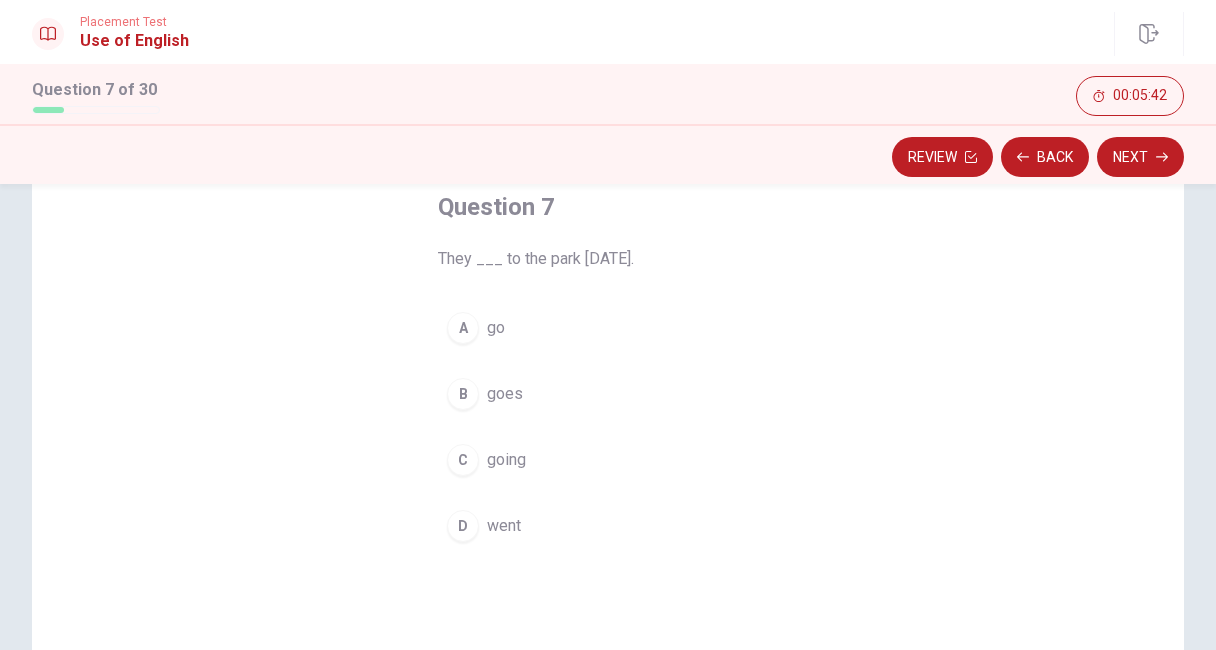 click on "D" at bounding box center (463, 526) 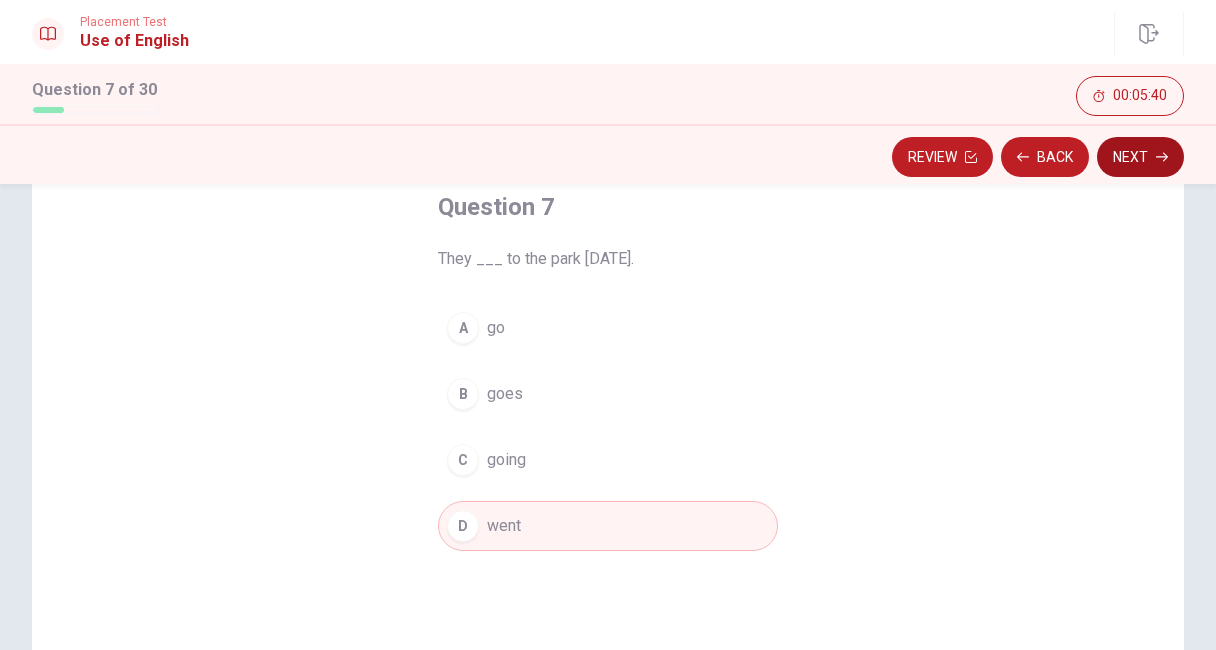 click on "Next" at bounding box center [1140, 157] 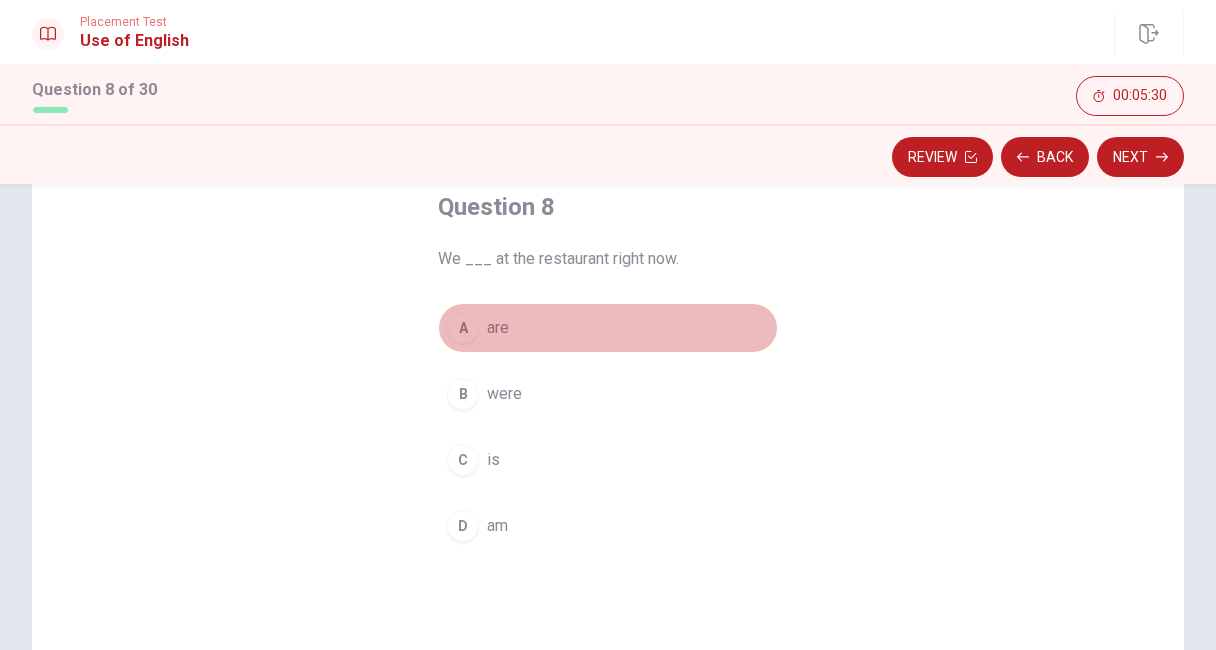 click on "A" at bounding box center [463, 328] 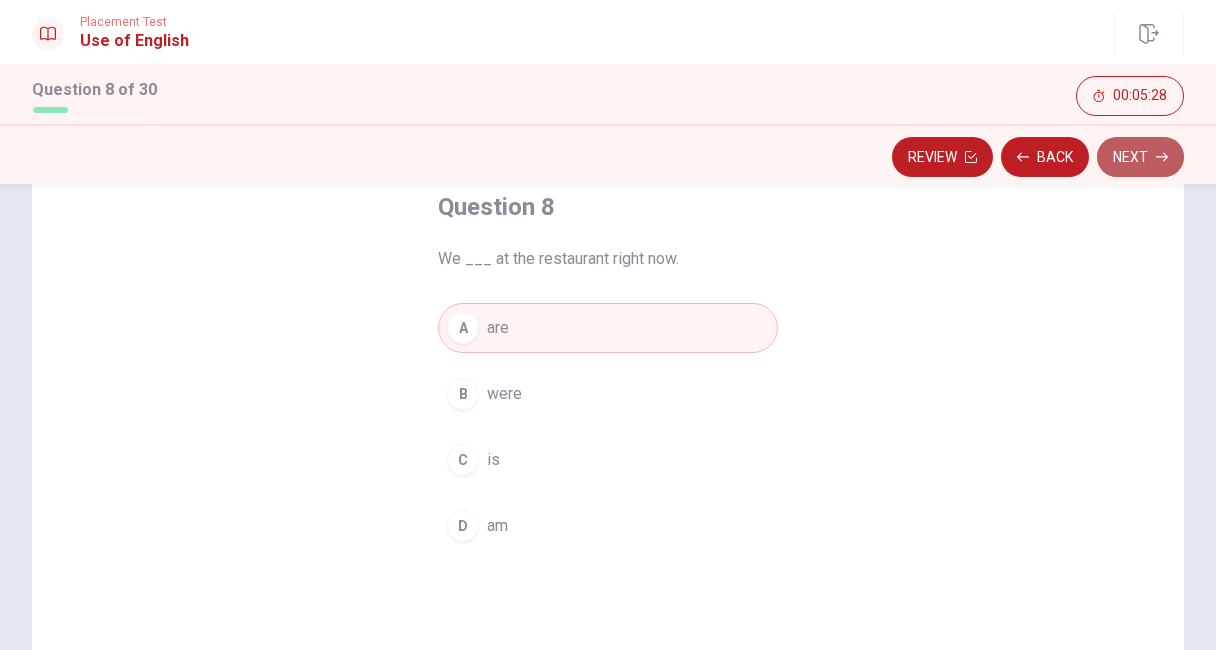 click on "Next" at bounding box center [1140, 157] 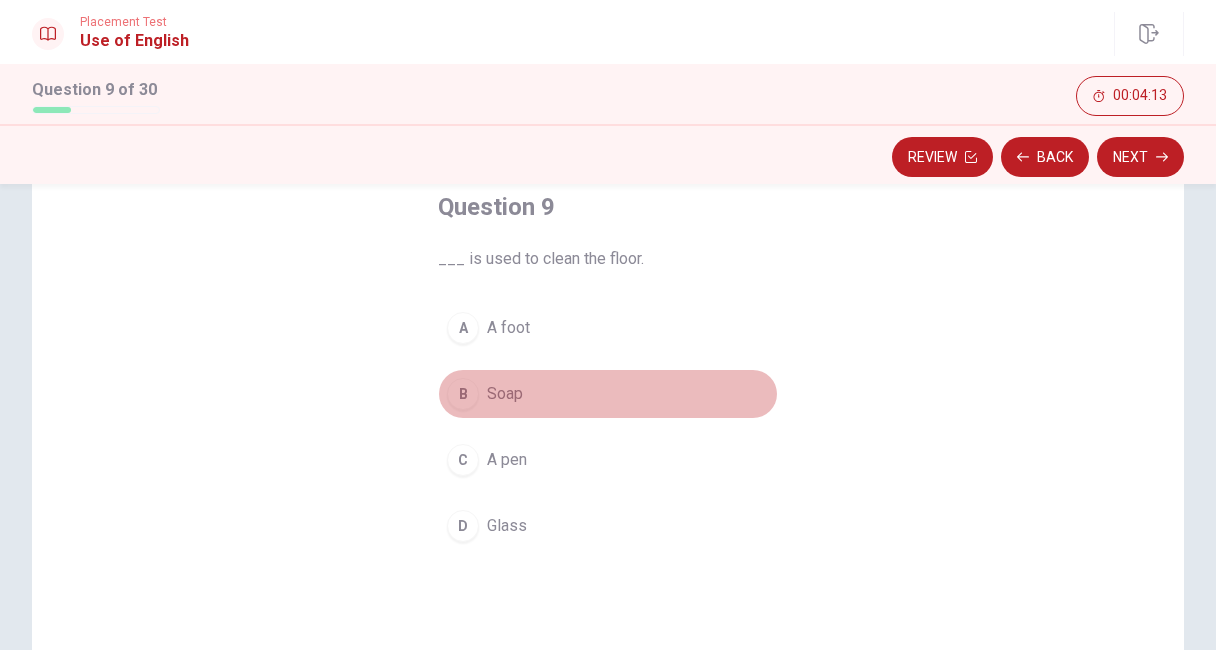 click on "Soap" at bounding box center [505, 394] 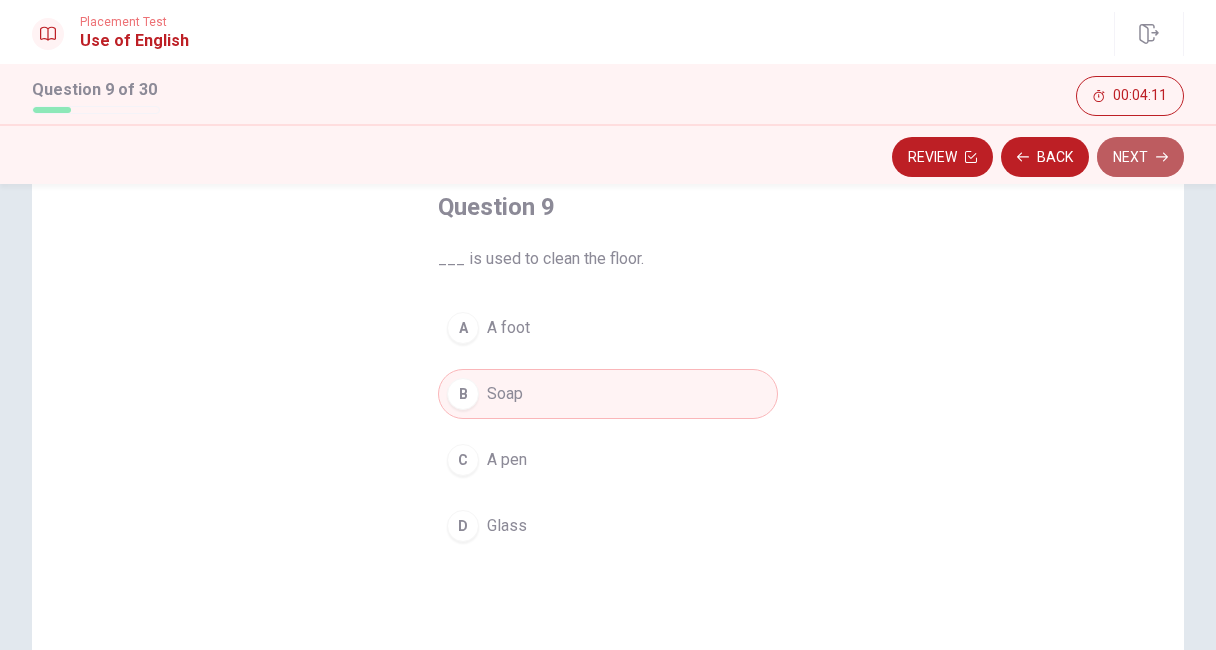 click on "Next" at bounding box center [1140, 157] 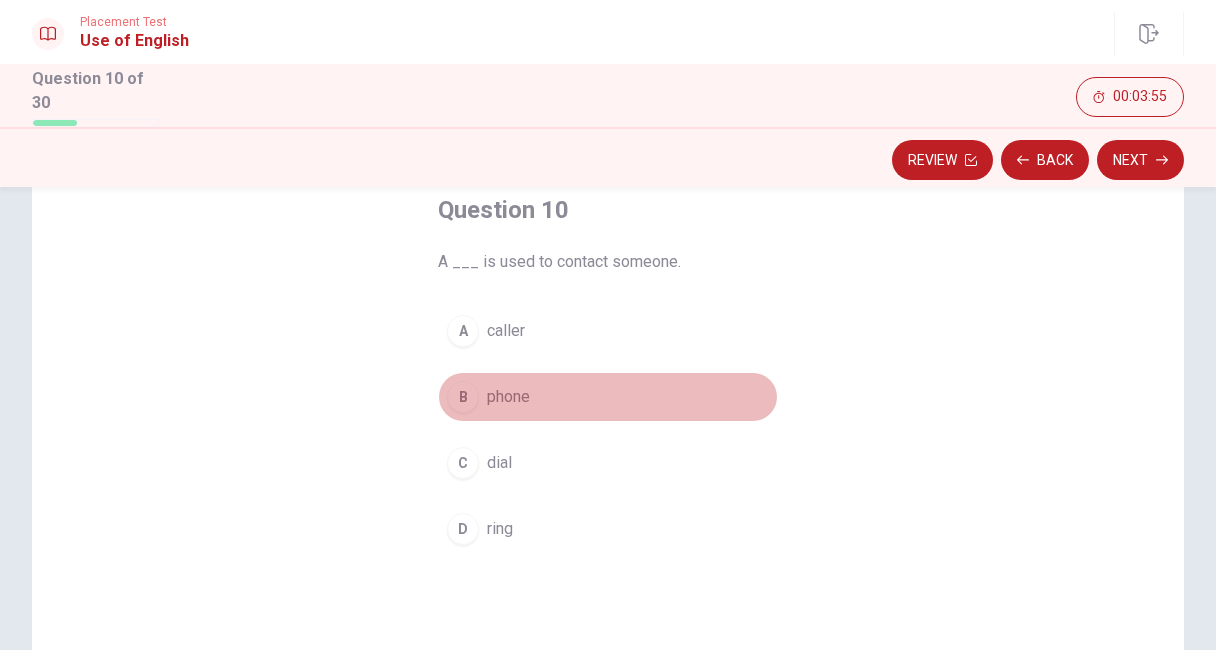 click on "phone" at bounding box center [508, 397] 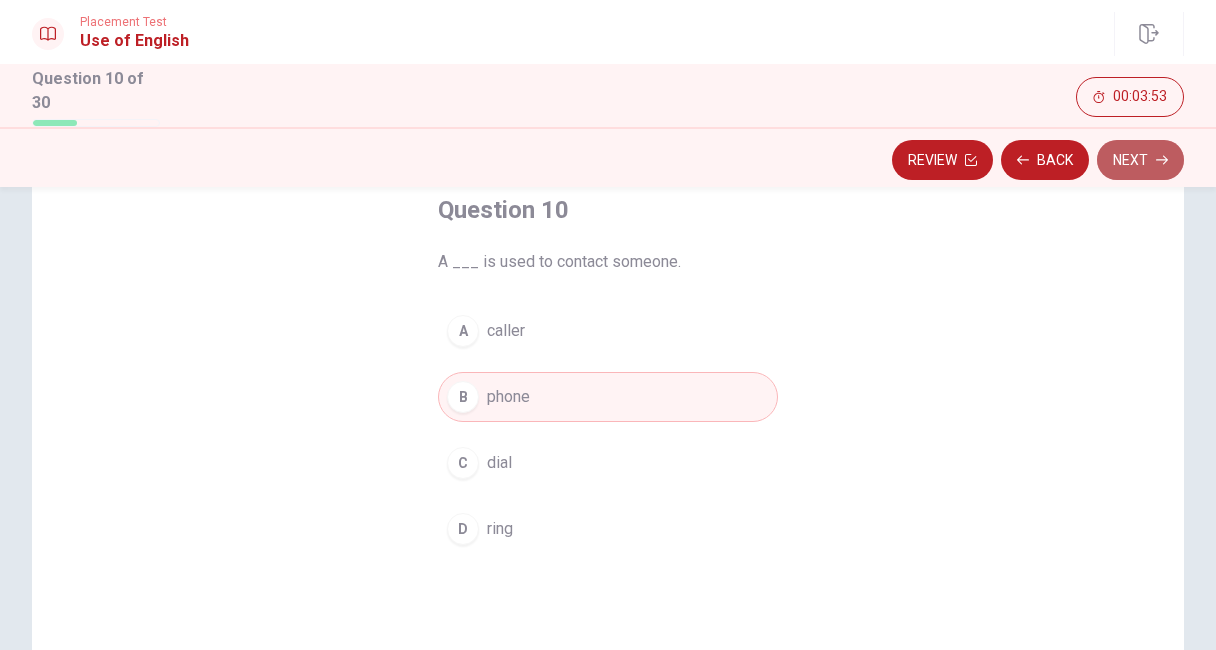 click on "Next" at bounding box center (1140, 160) 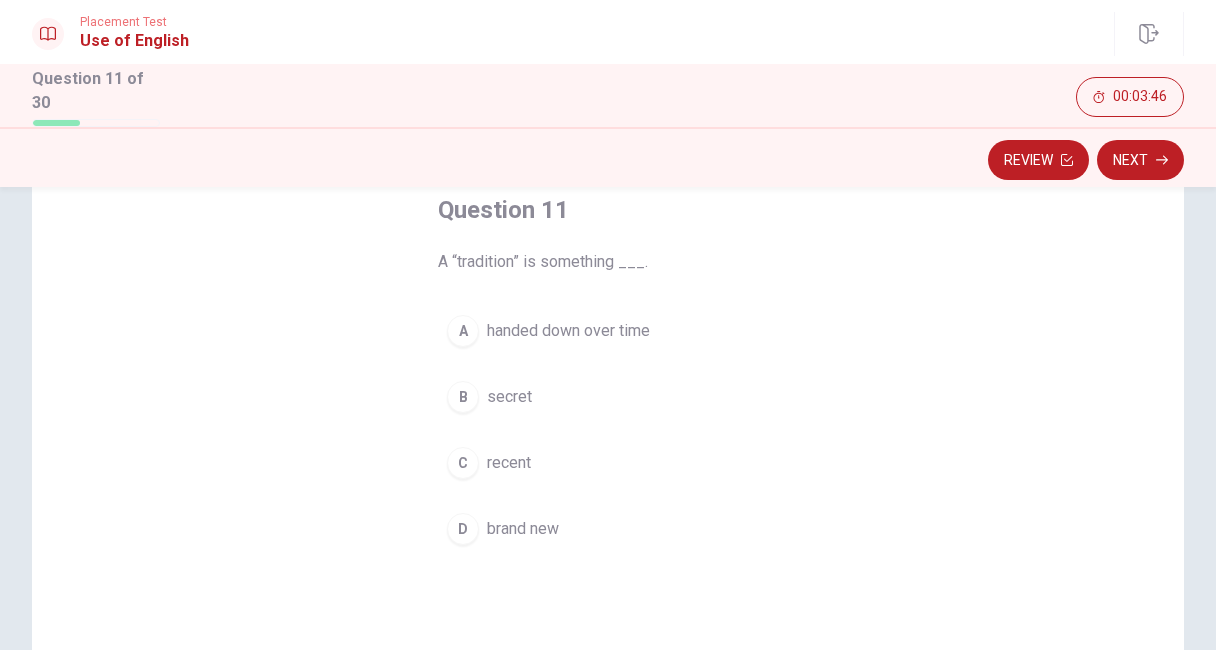 scroll, scrollTop: 116, scrollLeft: 0, axis: vertical 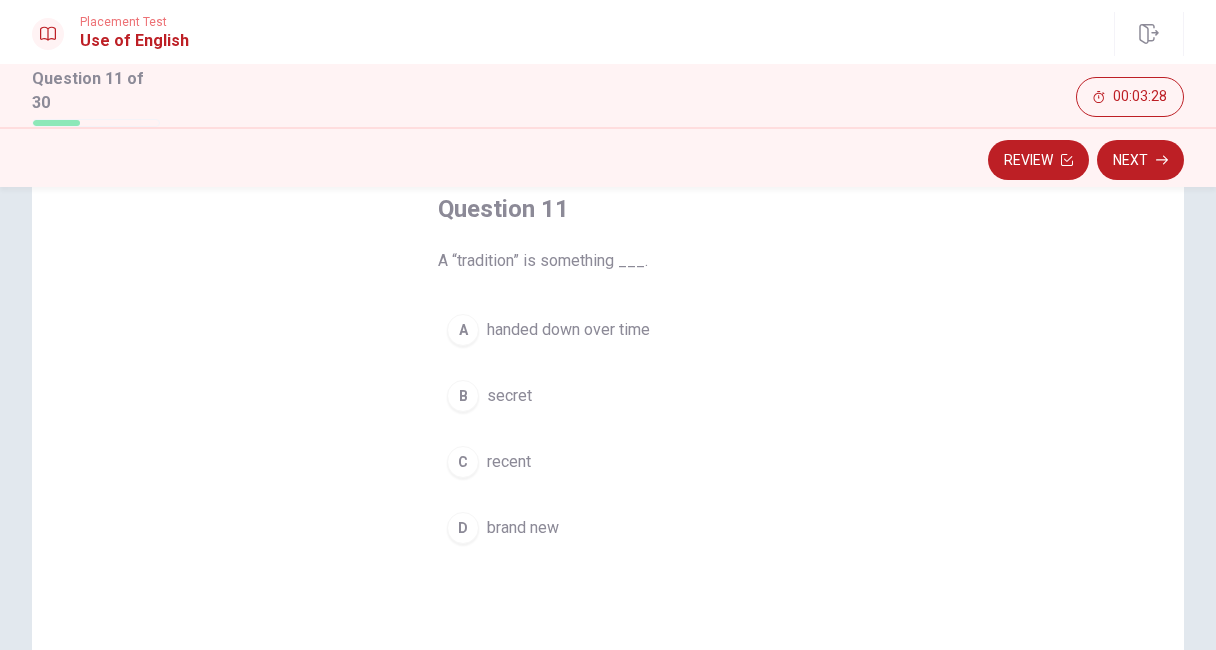 click on "handed down over time" at bounding box center [568, 330] 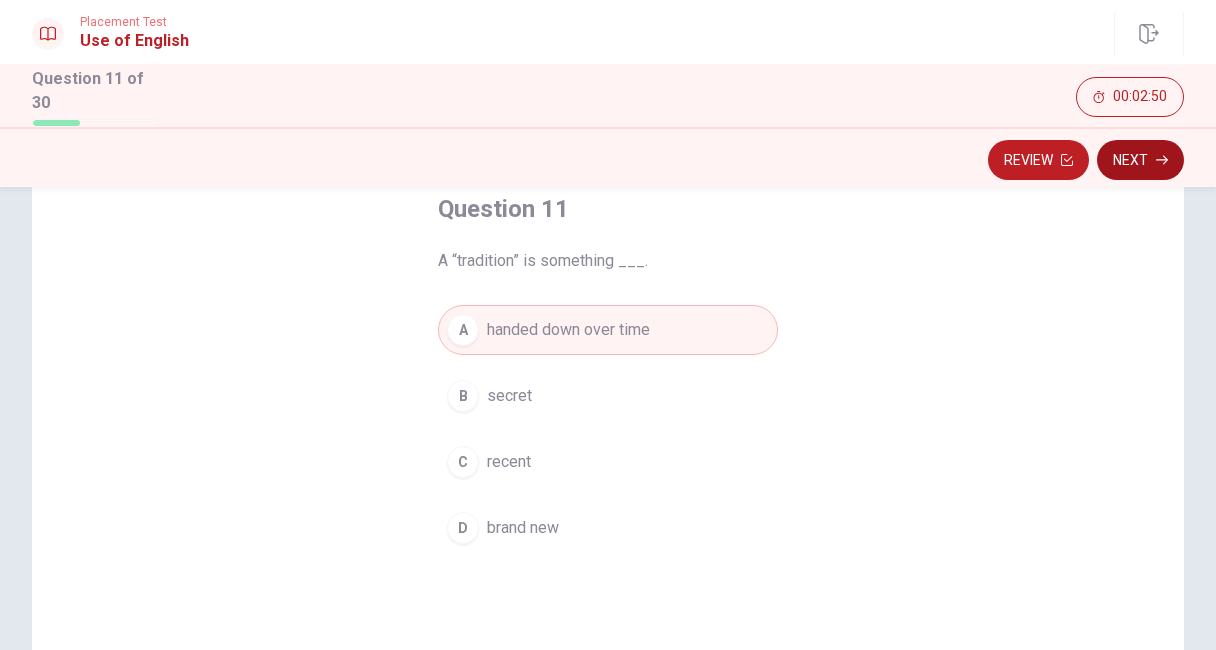 click on "Next" at bounding box center [1140, 160] 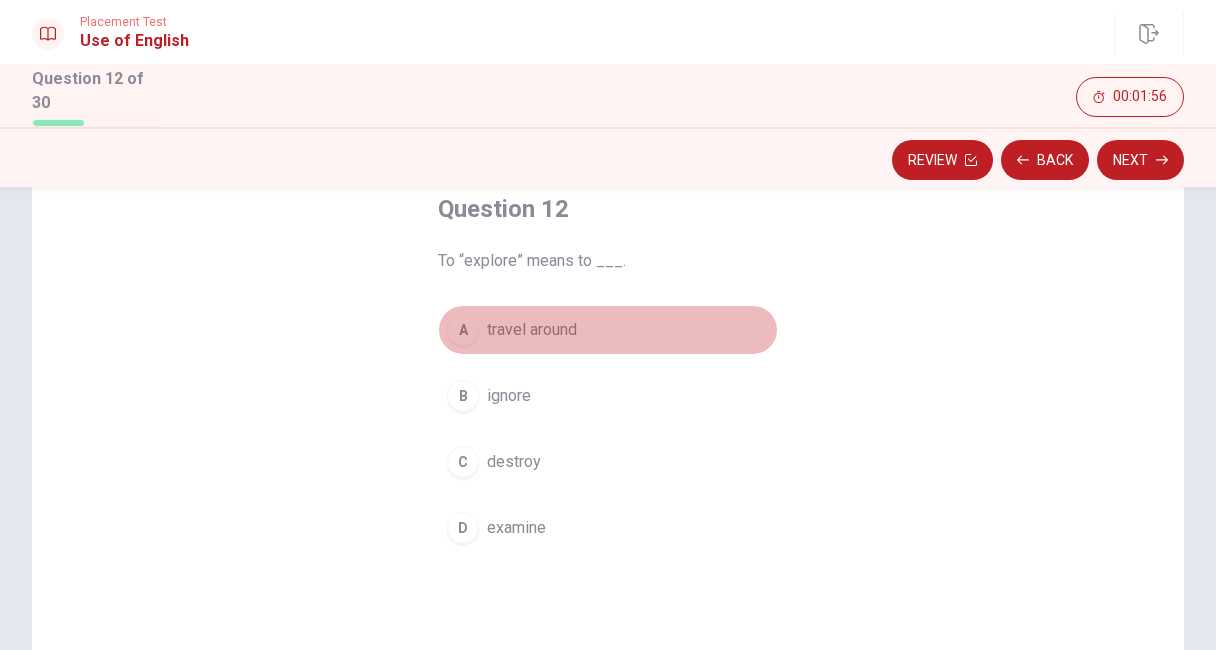 click on "travel around" at bounding box center (532, 330) 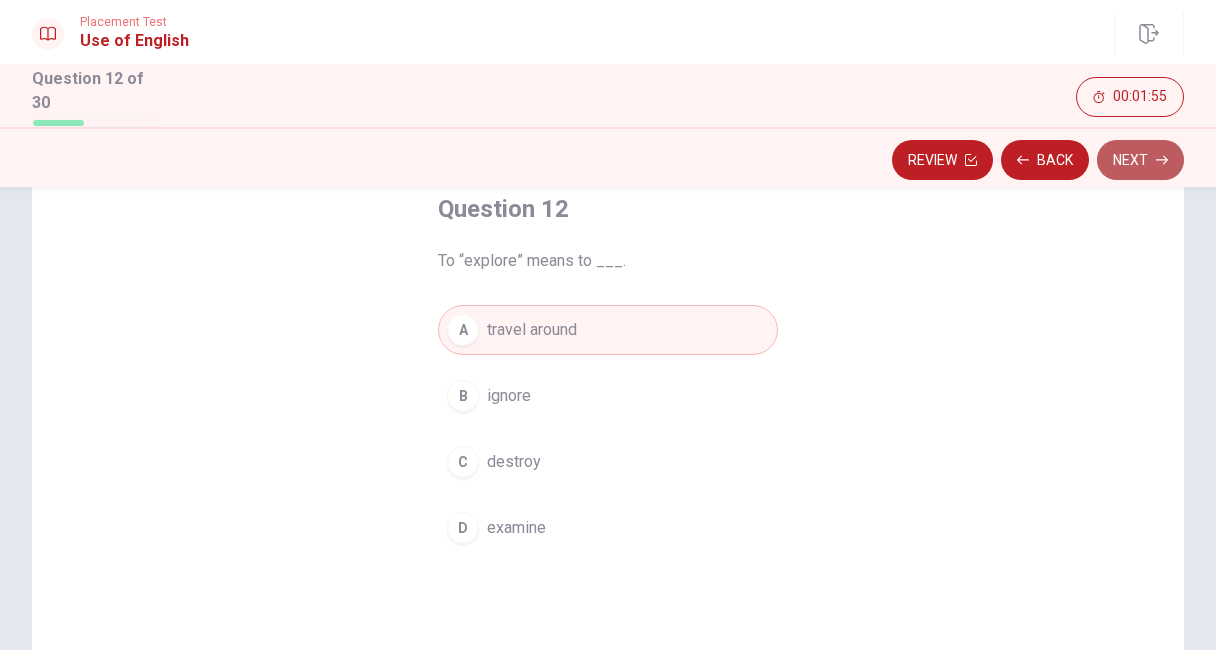 click on "Next" at bounding box center [1140, 160] 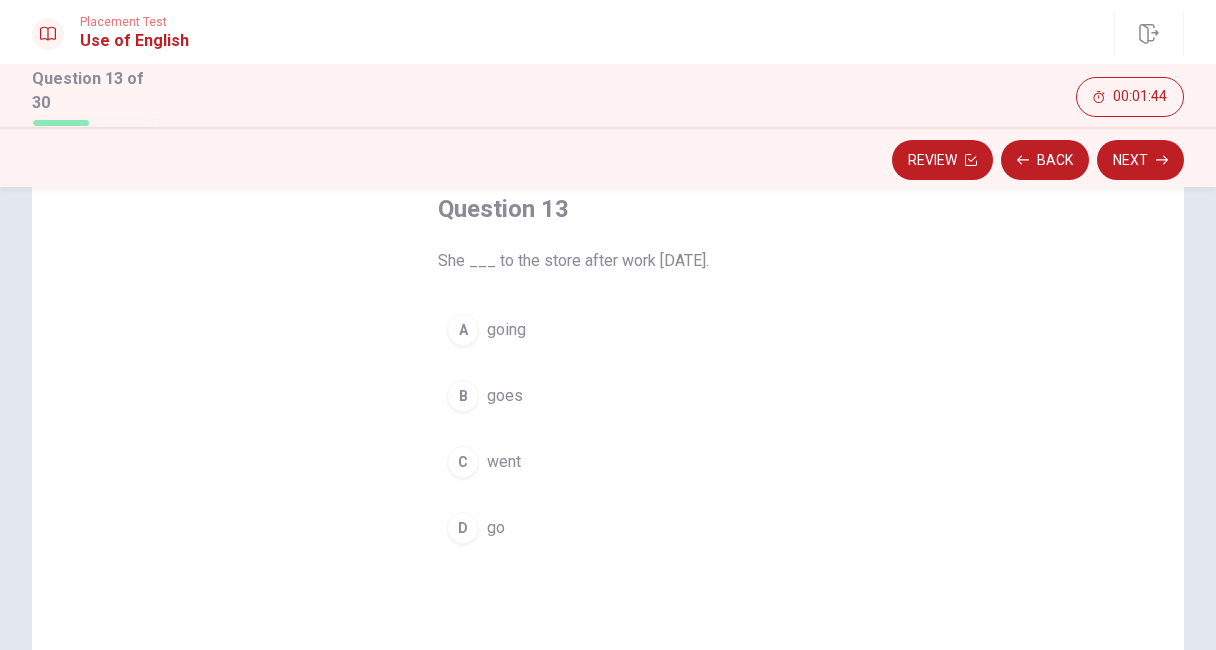 click on "C" at bounding box center [463, 462] 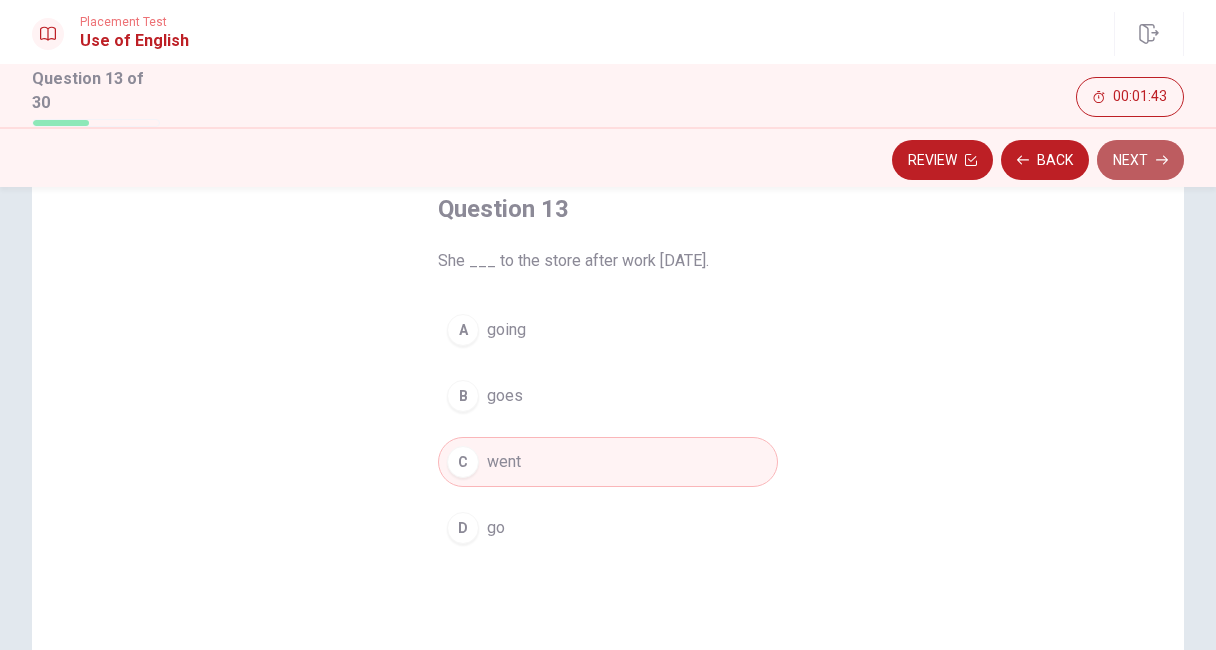 click on "Next" at bounding box center (1140, 160) 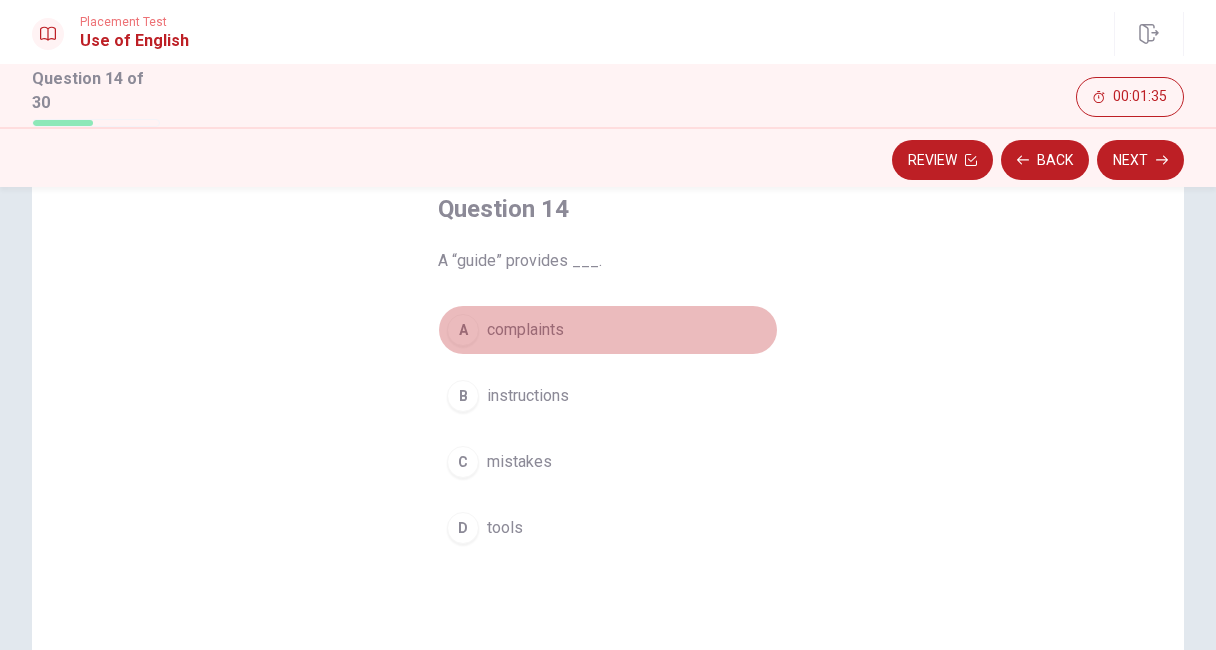 click on "complaints" at bounding box center (525, 330) 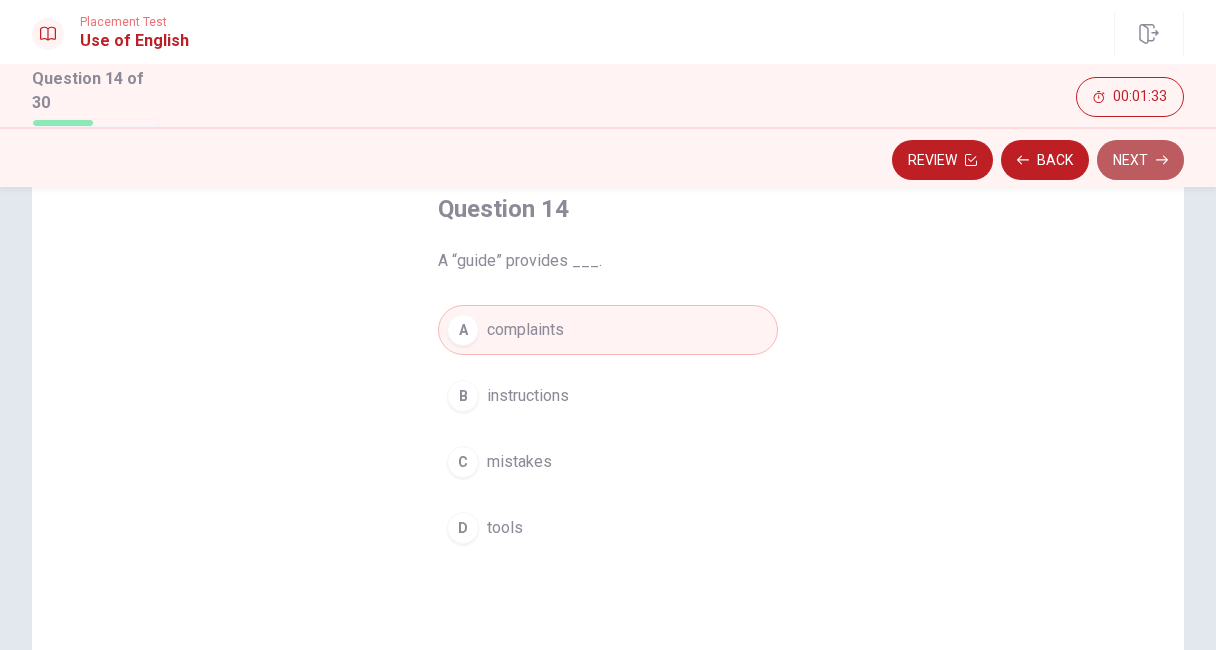 click on "Next" at bounding box center (1140, 160) 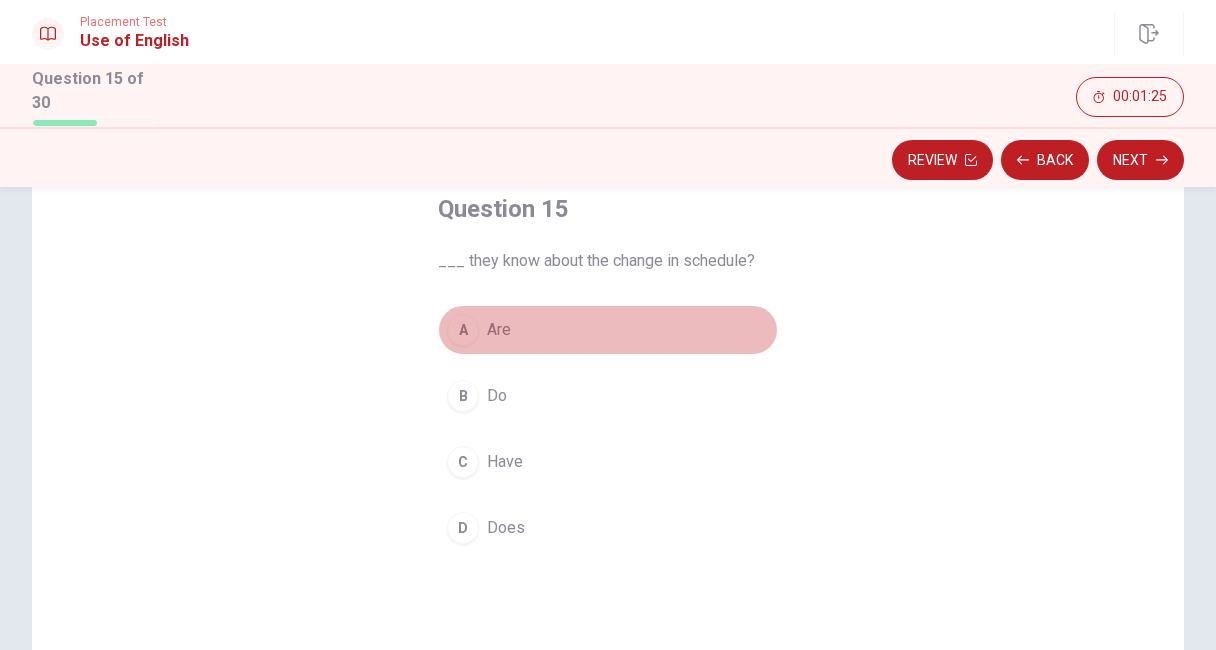 click on "A" at bounding box center [463, 330] 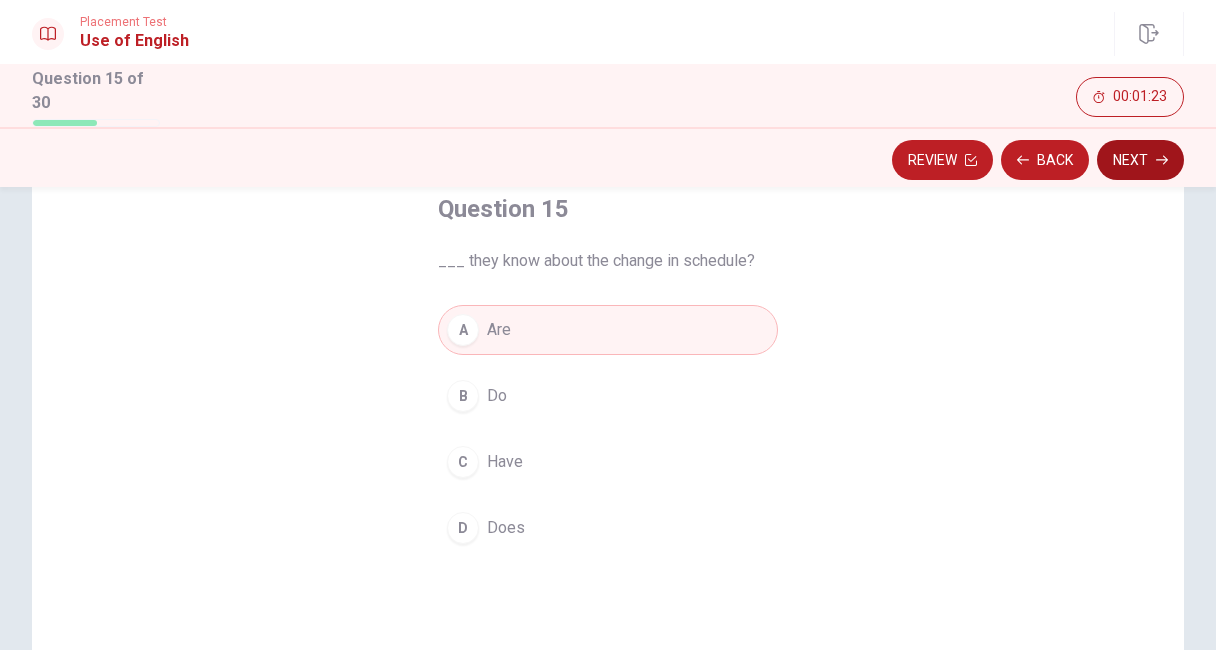 click on "Next" at bounding box center (1140, 160) 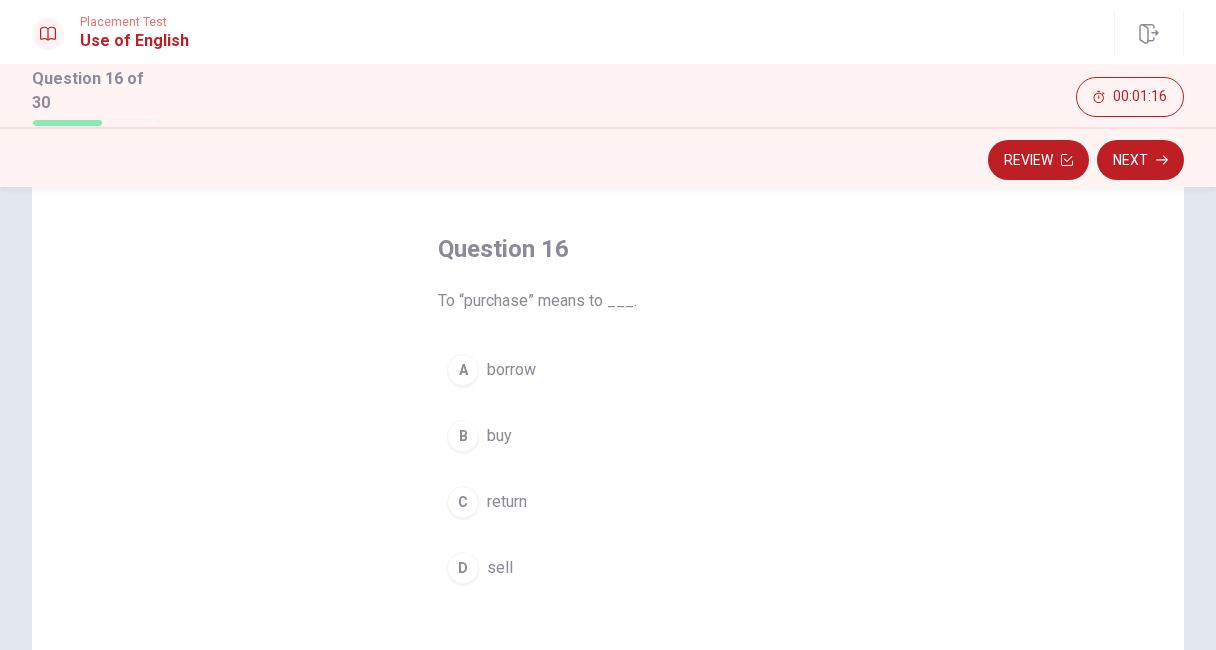 scroll, scrollTop: 88, scrollLeft: 0, axis: vertical 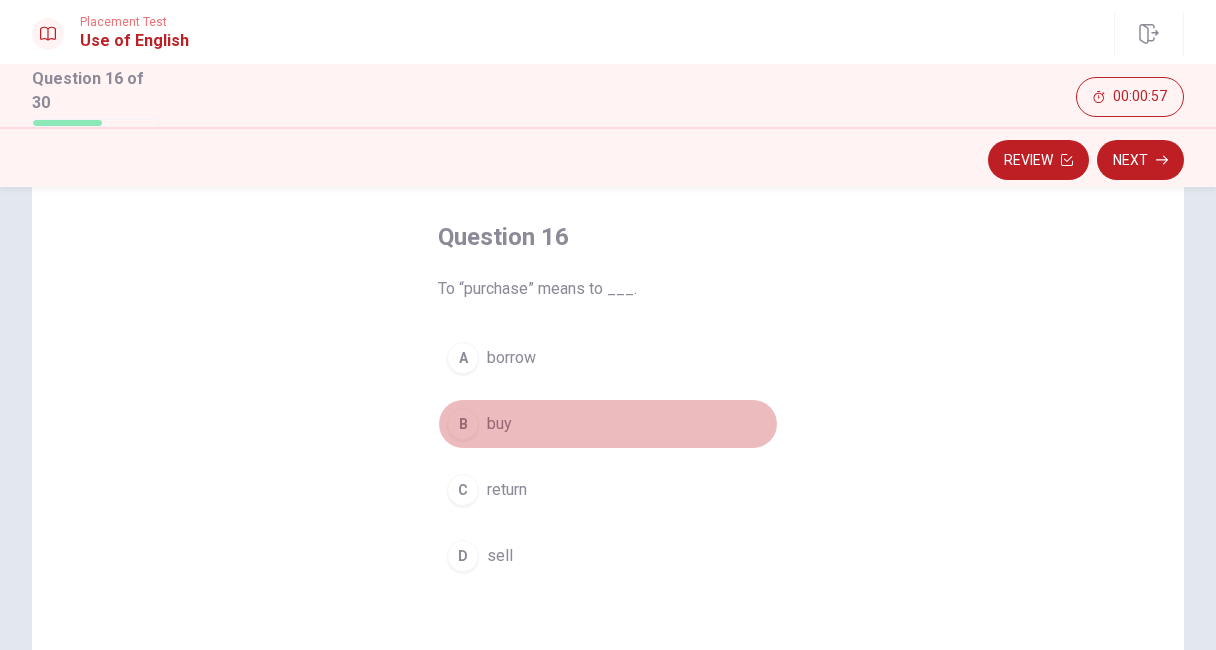 click on "B" at bounding box center (463, 424) 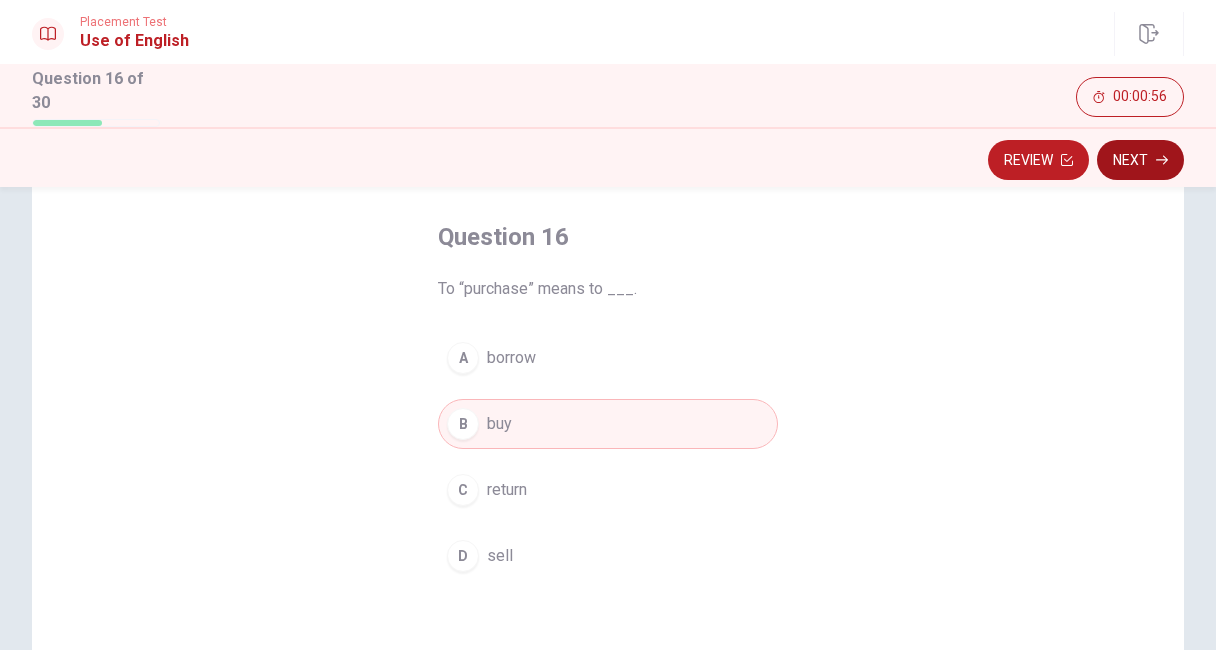 click on "Next" at bounding box center (1140, 160) 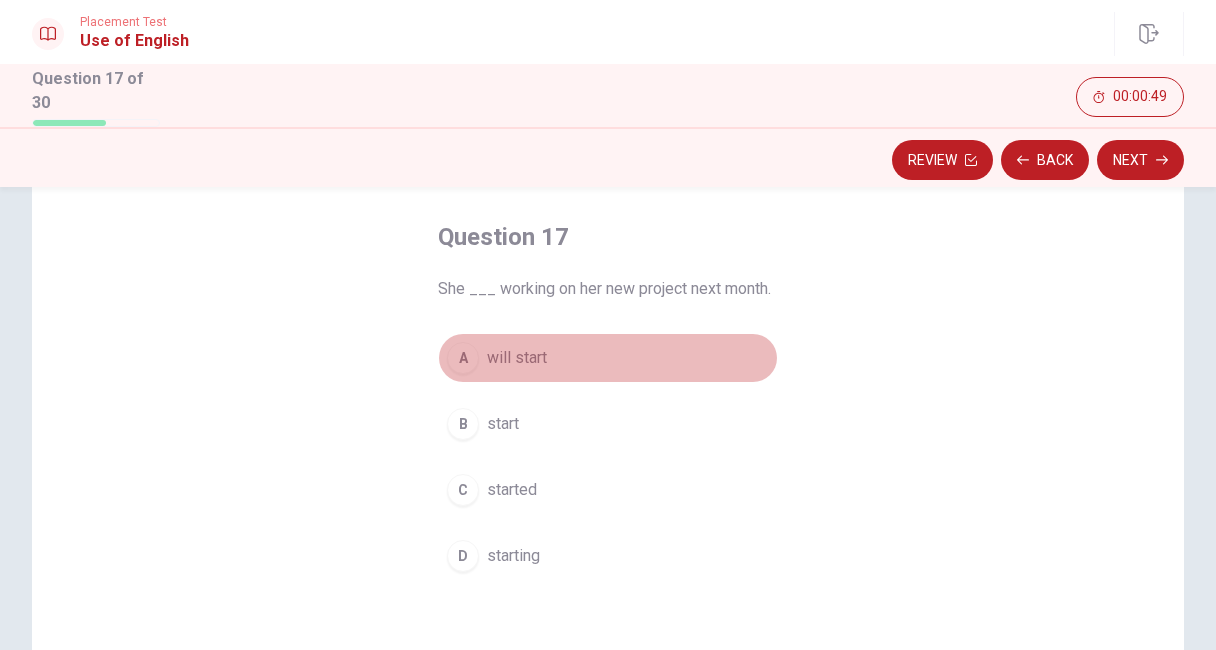 click on "A" at bounding box center [463, 358] 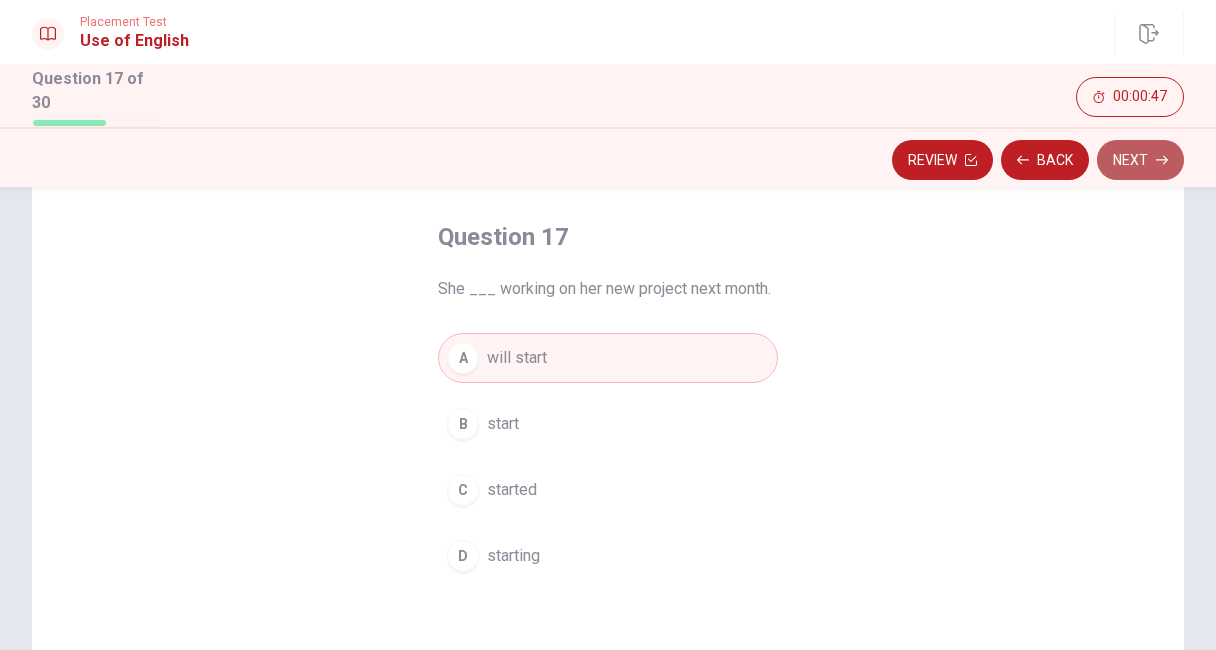 click on "Next" at bounding box center (1140, 160) 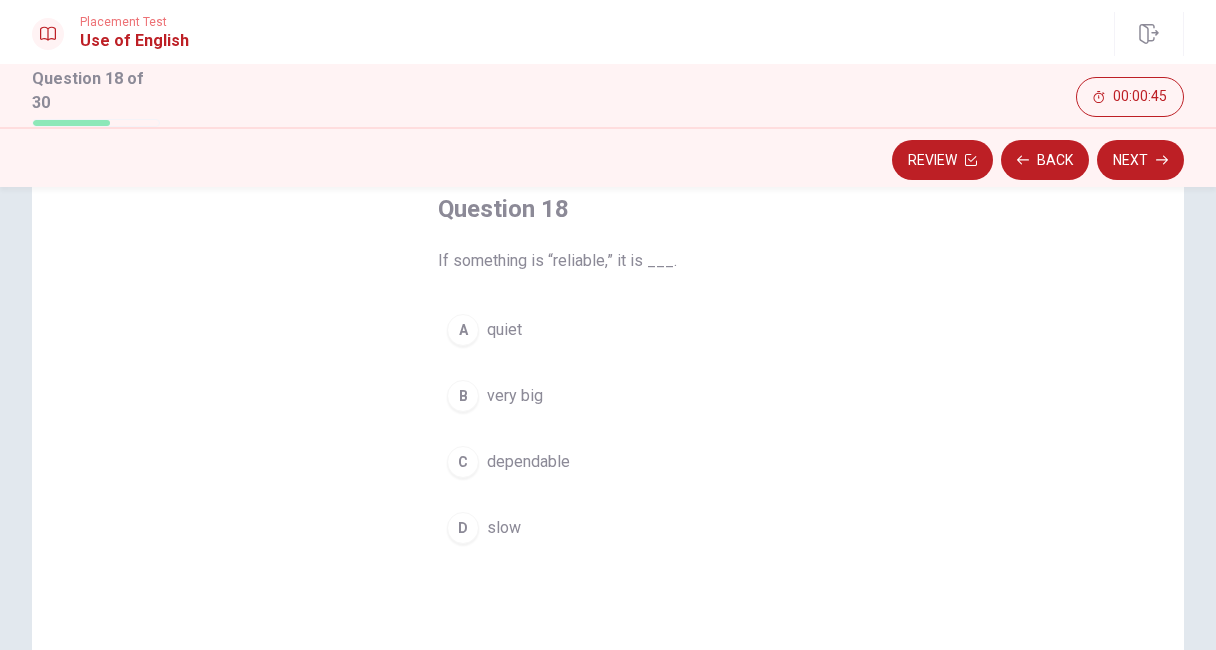 scroll, scrollTop: 118, scrollLeft: 0, axis: vertical 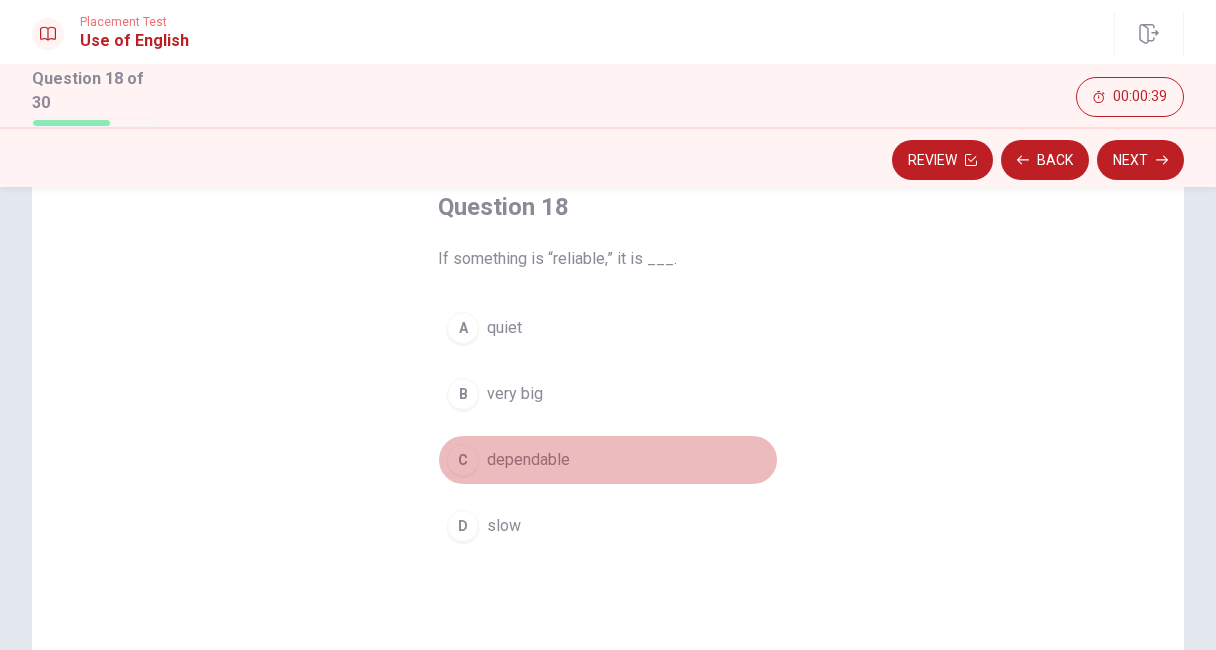 click on "C" at bounding box center (463, 460) 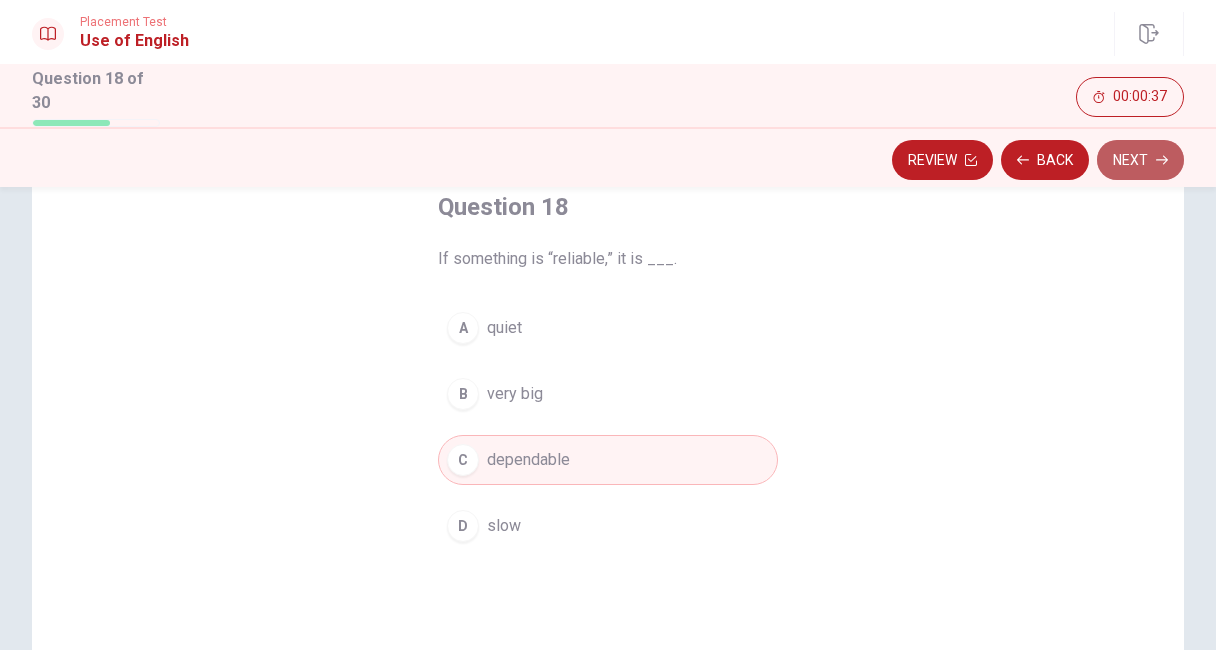 click on "Next" at bounding box center (1140, 160) 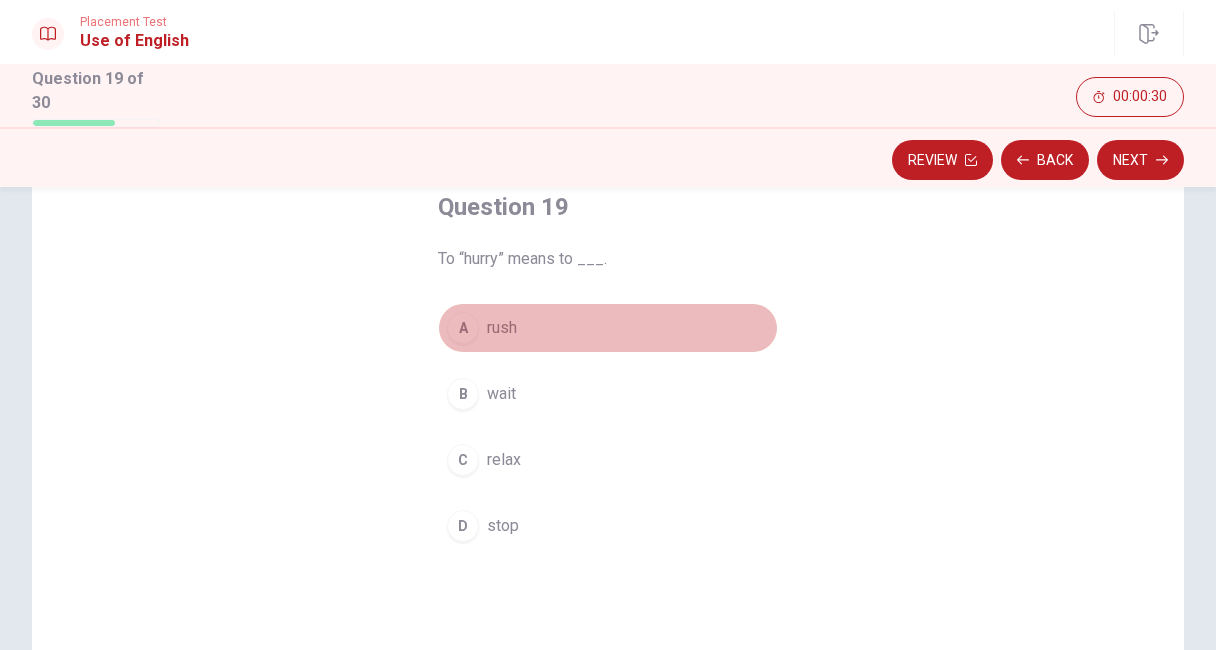 click on "A" at bounding box center (463, 328) 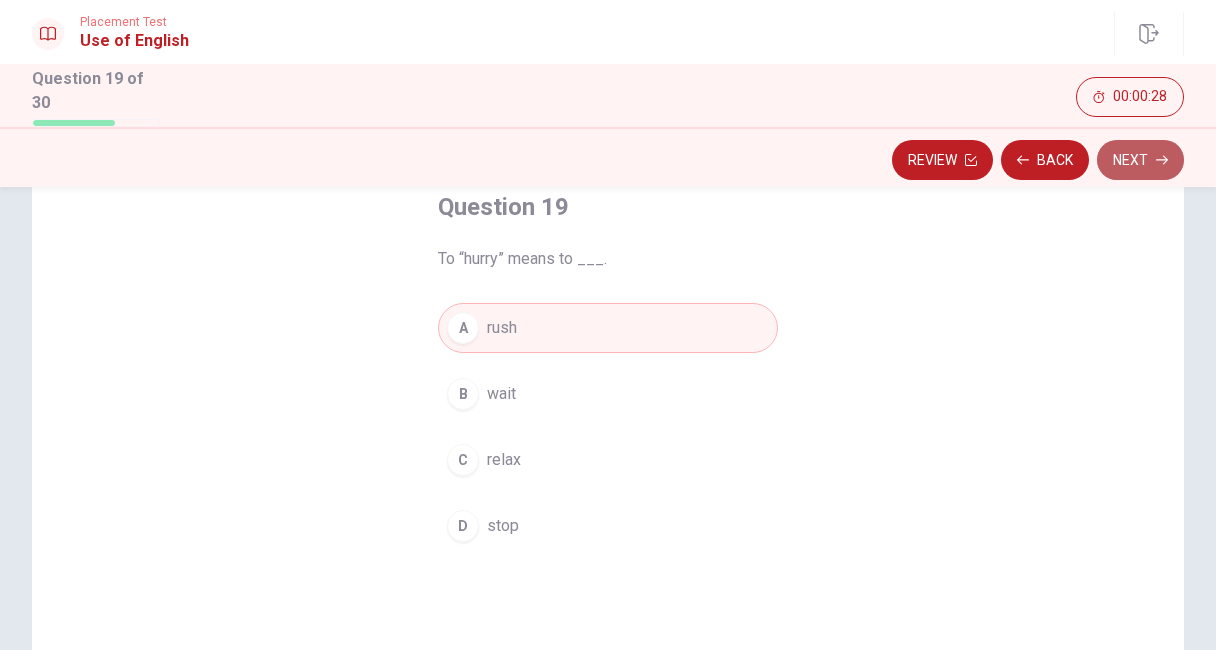 click on "Next" at bounding box center (1140, 160) 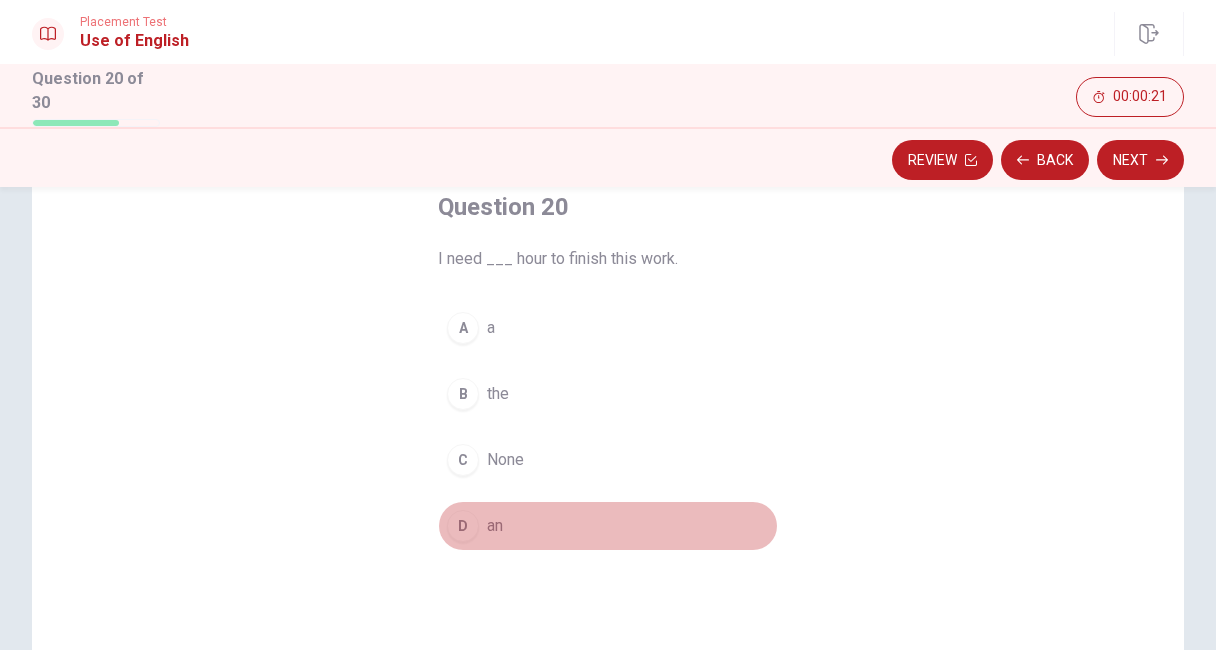 click on "D" at bounding box center (463, 526) 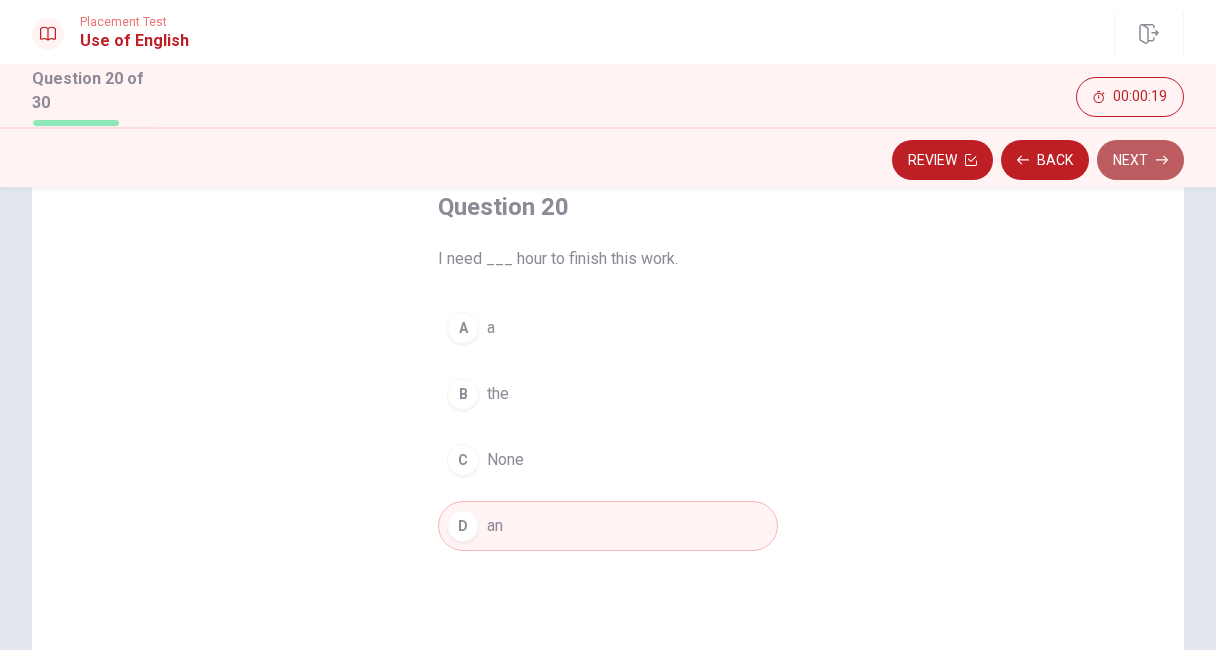 click on "Next" at bounding box center [1140, 160] 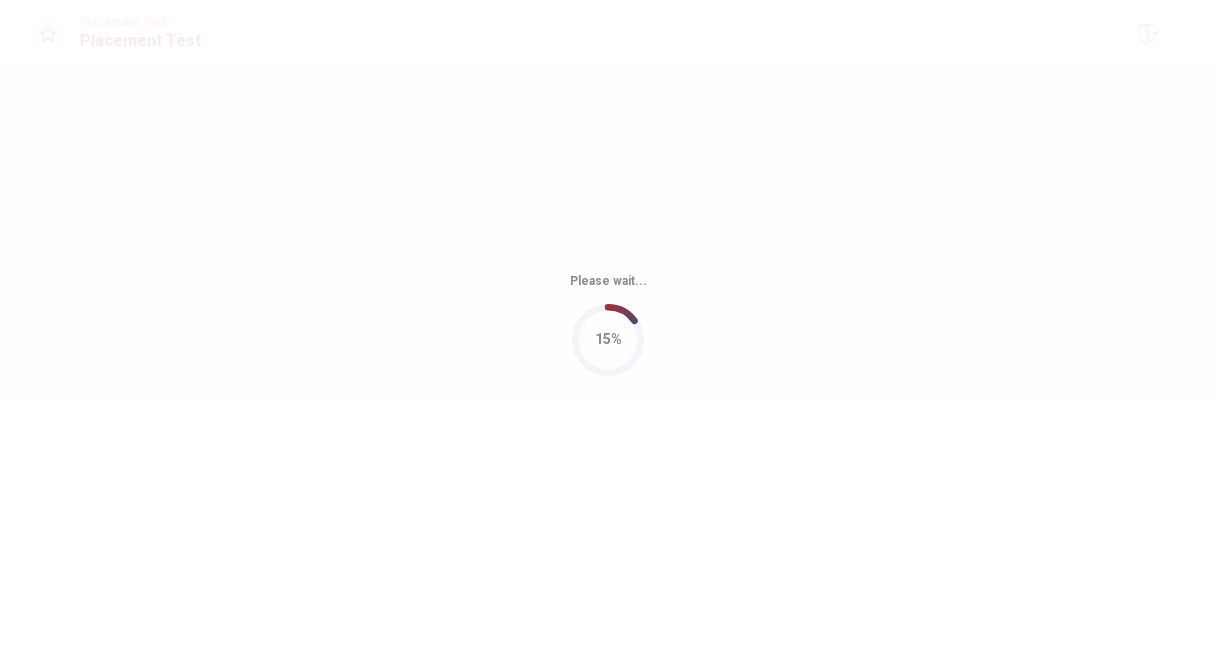 scroll, scrollTop: 0, scrollLeft: 0, axis: both 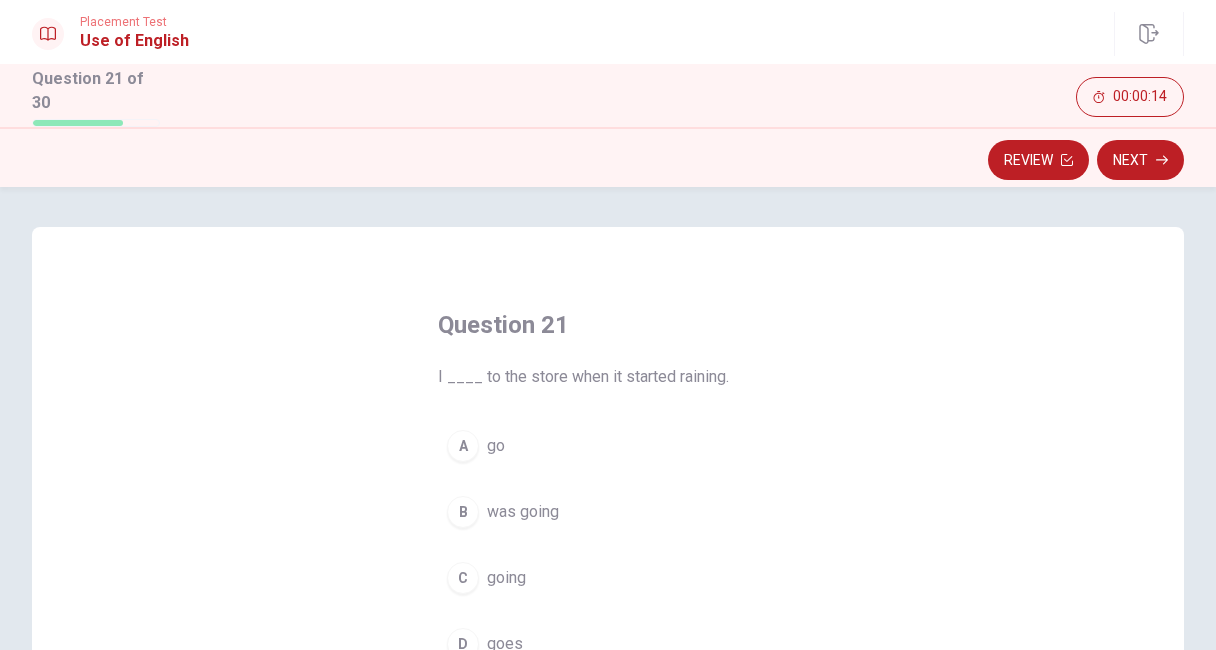click on "Question 21 I ____ to the store when it started raining. A go B was going C going D goes" at bounding box center [608, 489] 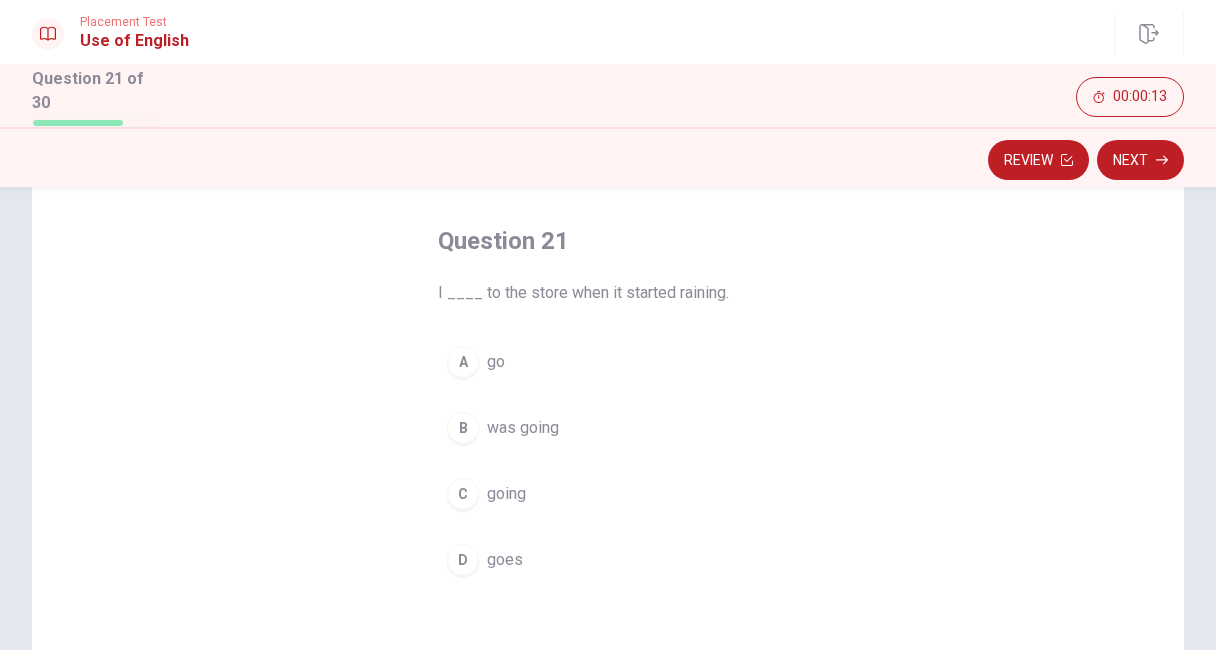 scroll, scrollTop: 104, scrollLeft: 0, axis: vertical 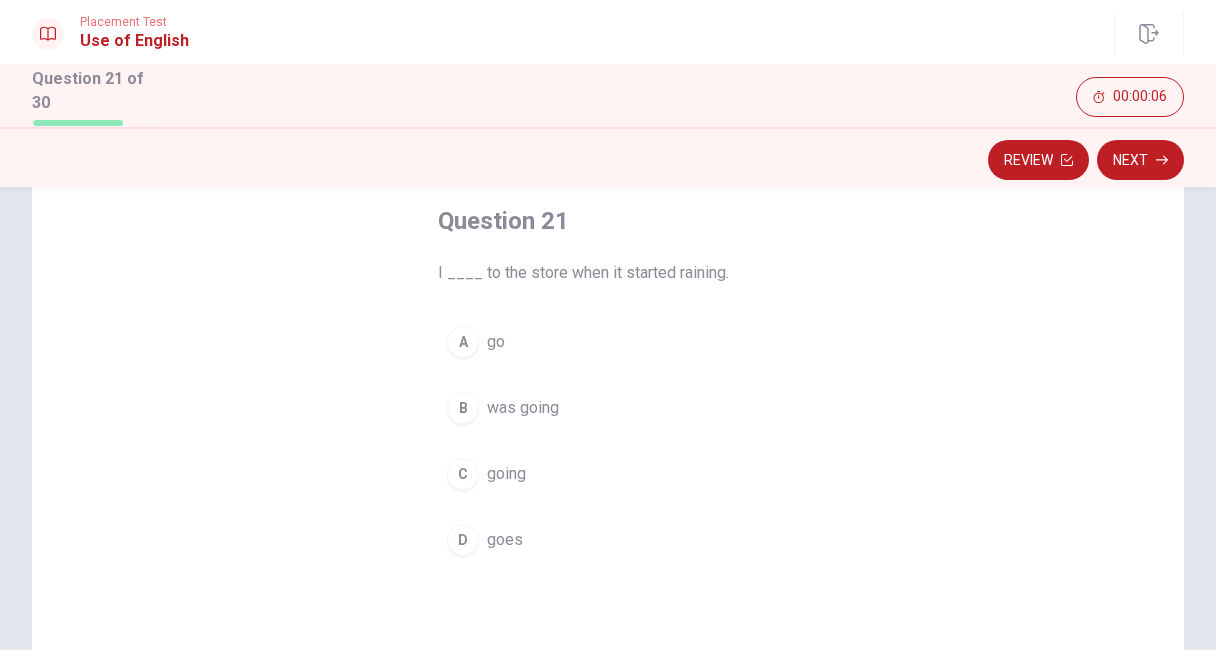 click on "A" at bounding box center (463, 342) 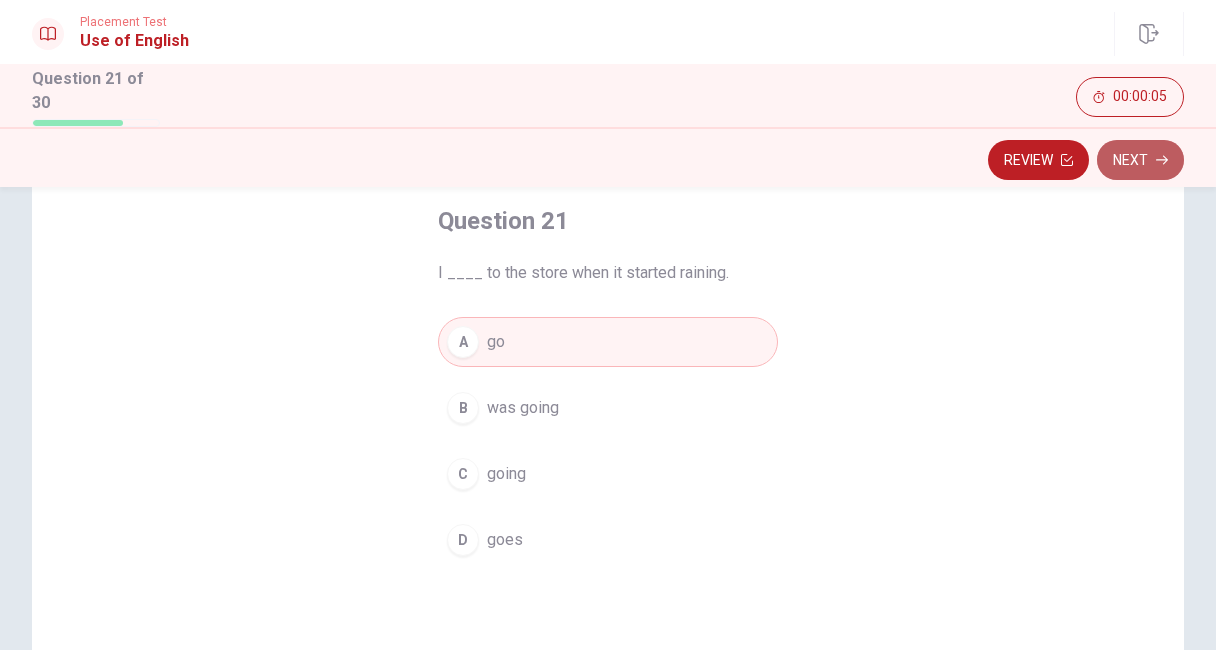 click on "Next" at bounding box center (1140, 160) 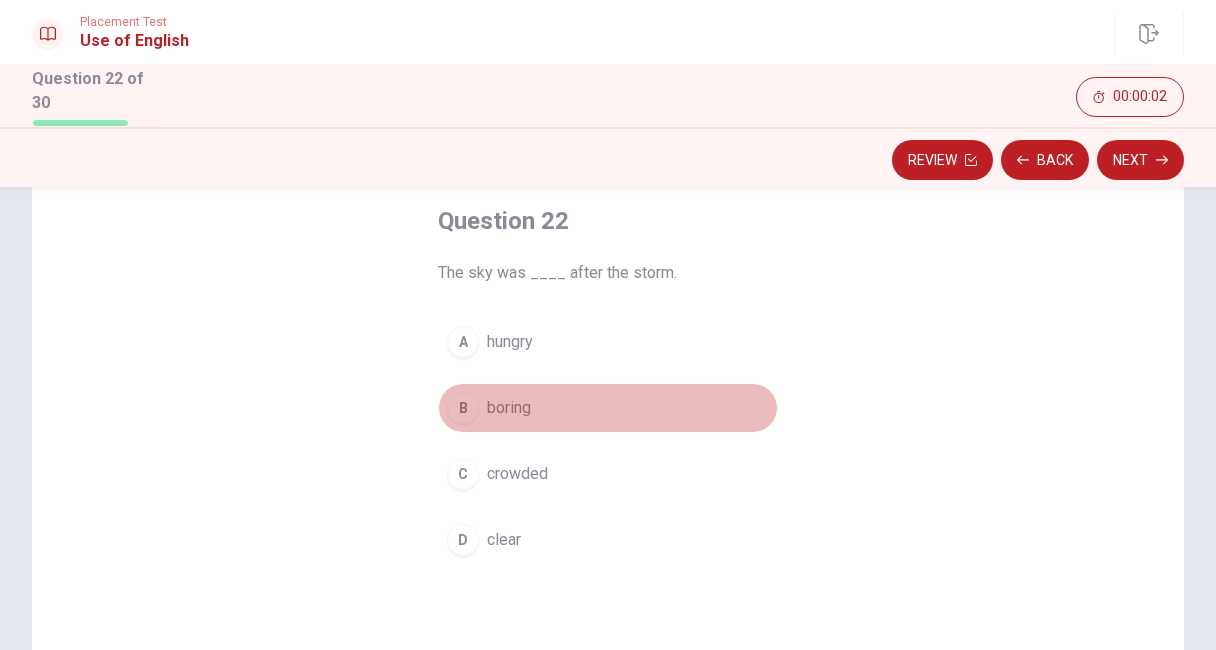 click on "B" at bounding box center (463, 408) 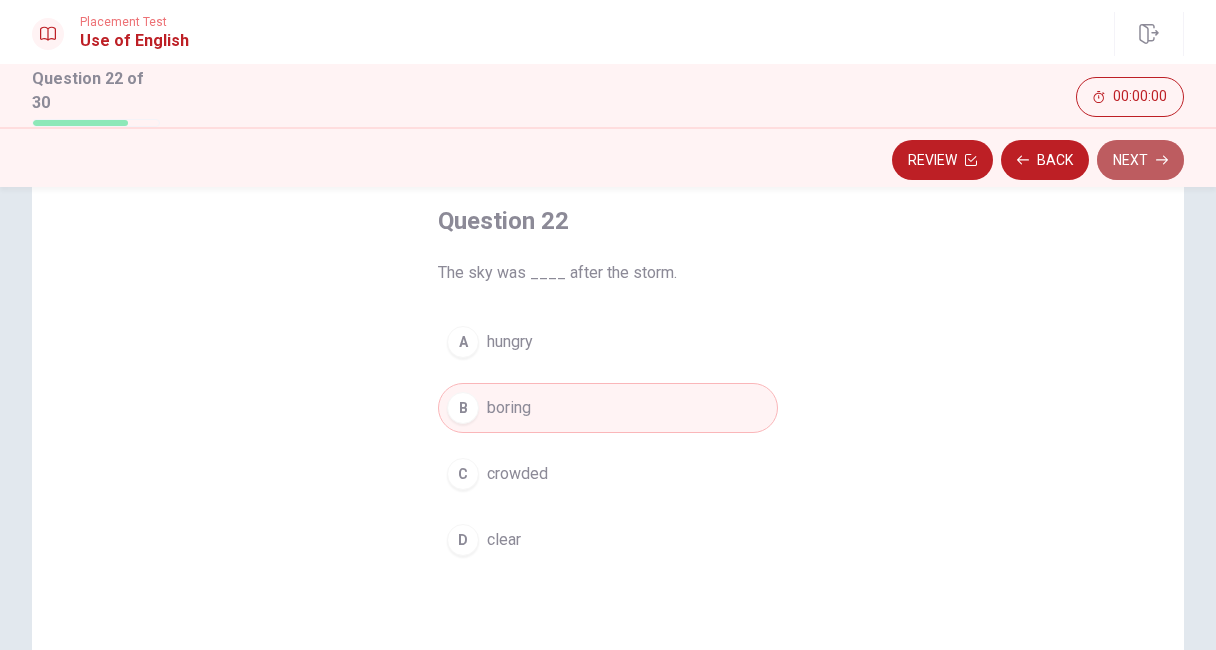 click 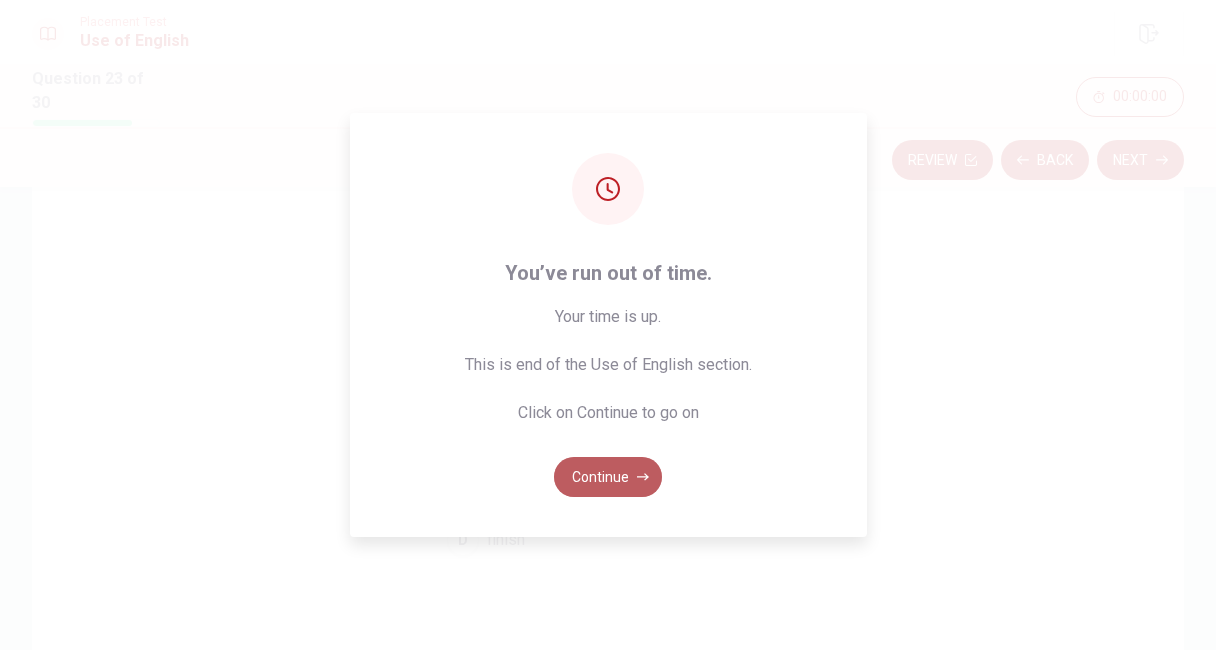 click on "Continue" at bounding box center [608, 477] 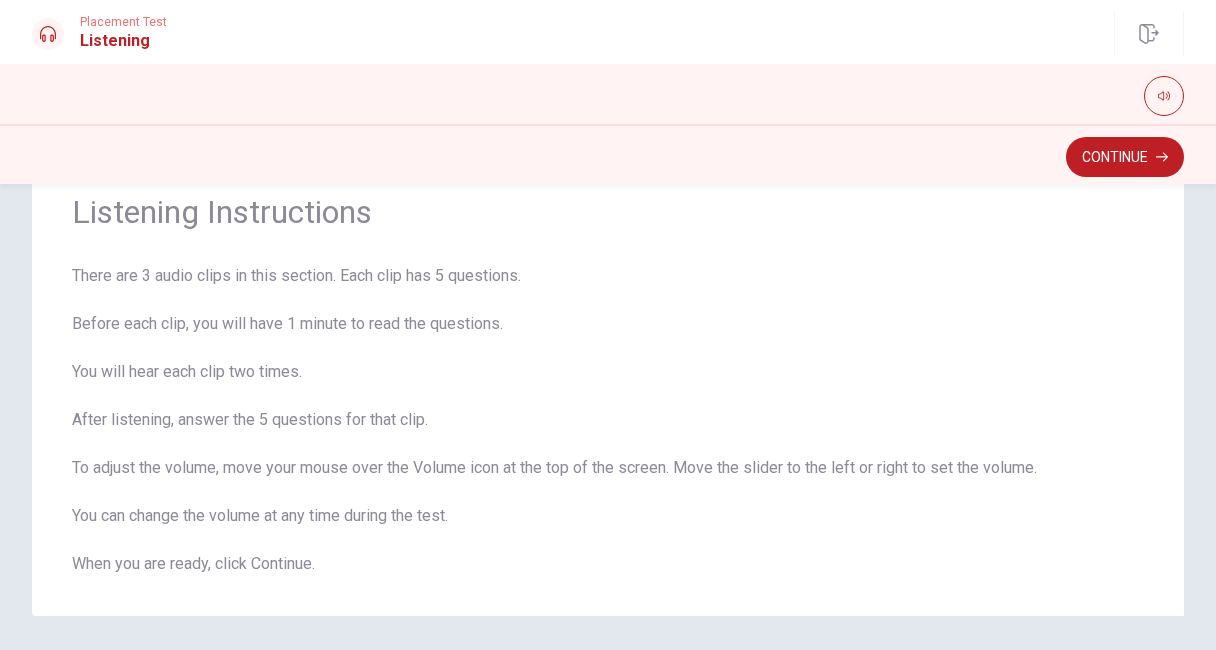 scroll, scrollTop: 68, scrollLeft: 0, axis: vertical 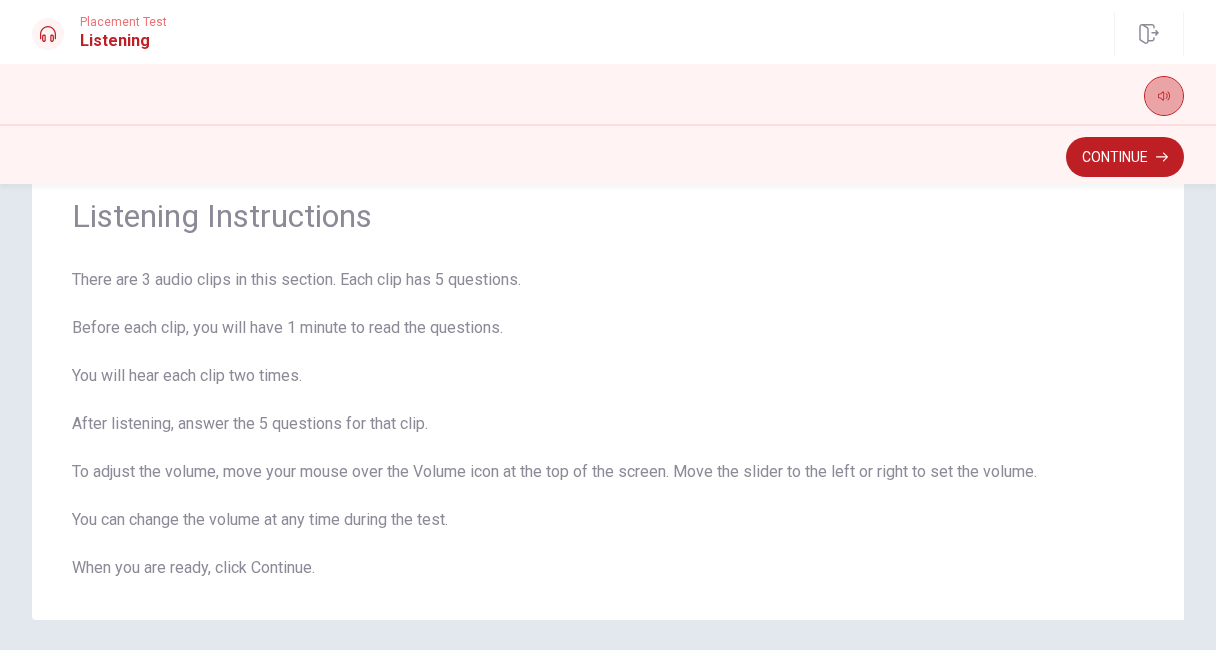 click at bounding box center (1164, 96) 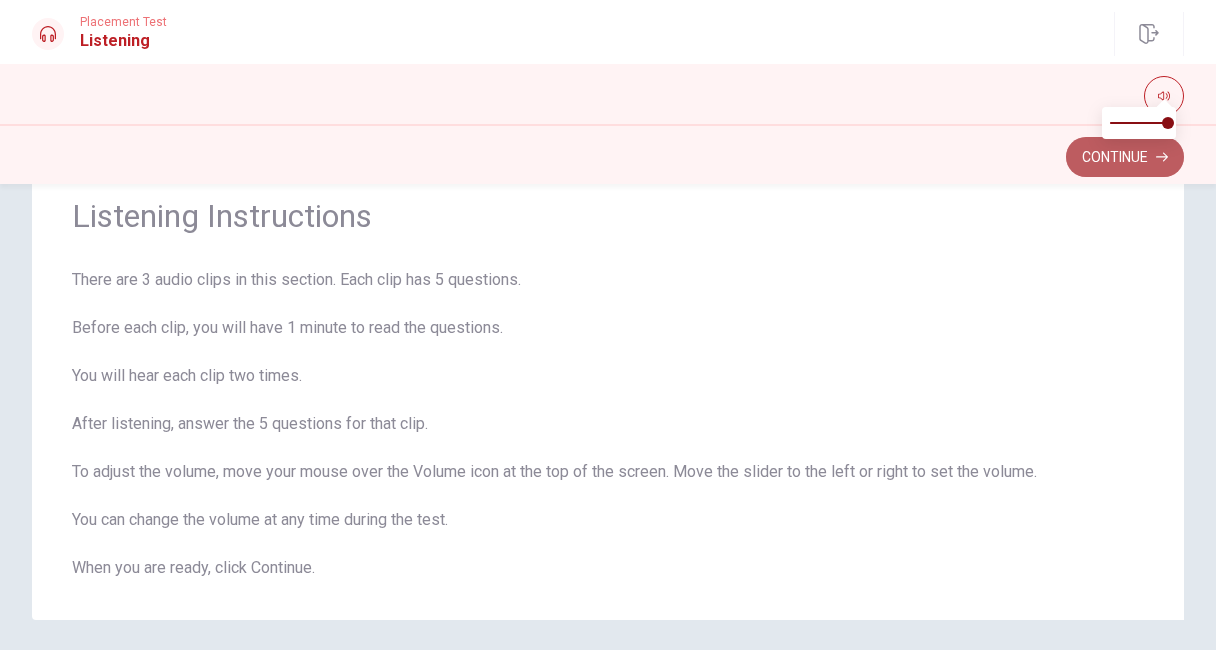 click on "Continue" at bounding box center (1125, 157) 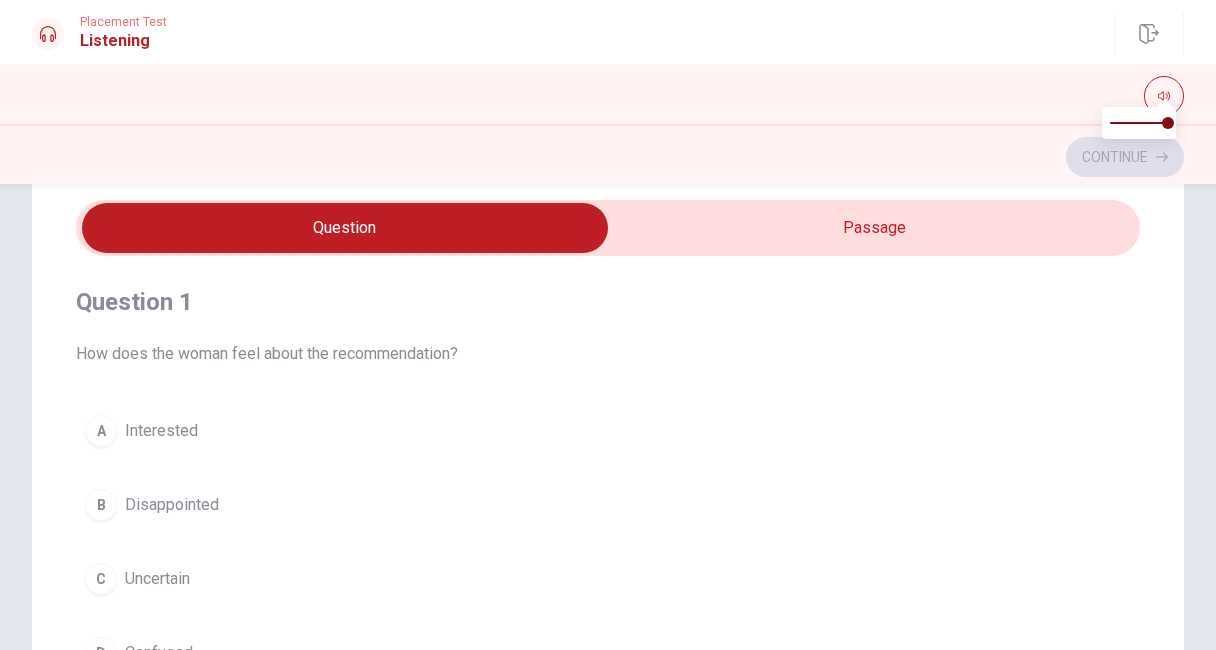 scroll, scrollTop: 0, scrollLeft: 0, axis: both 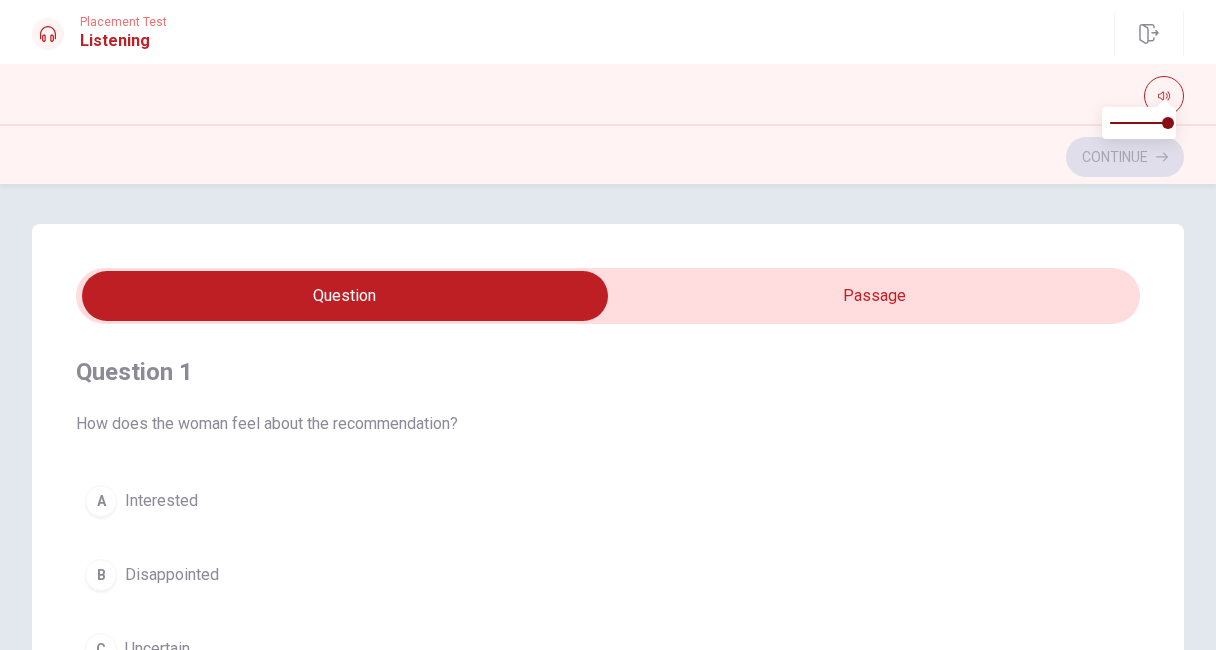 type on "18" 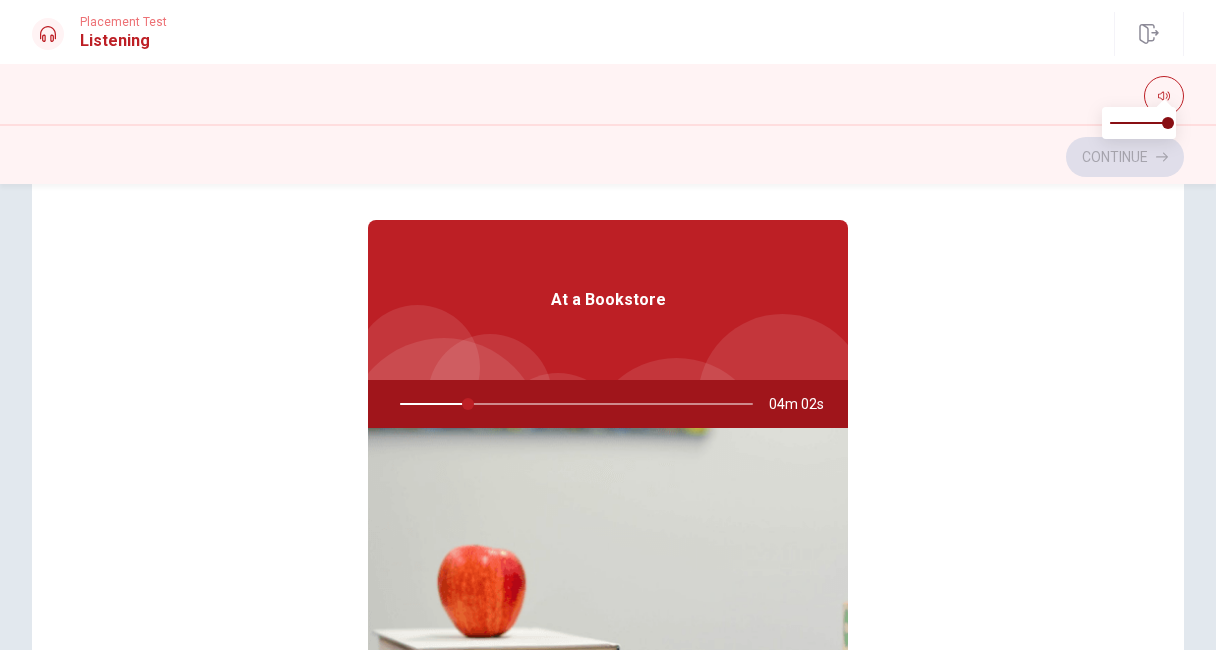 scroll, scrollTop: 210, scrollLeft: 0, axis: vertical 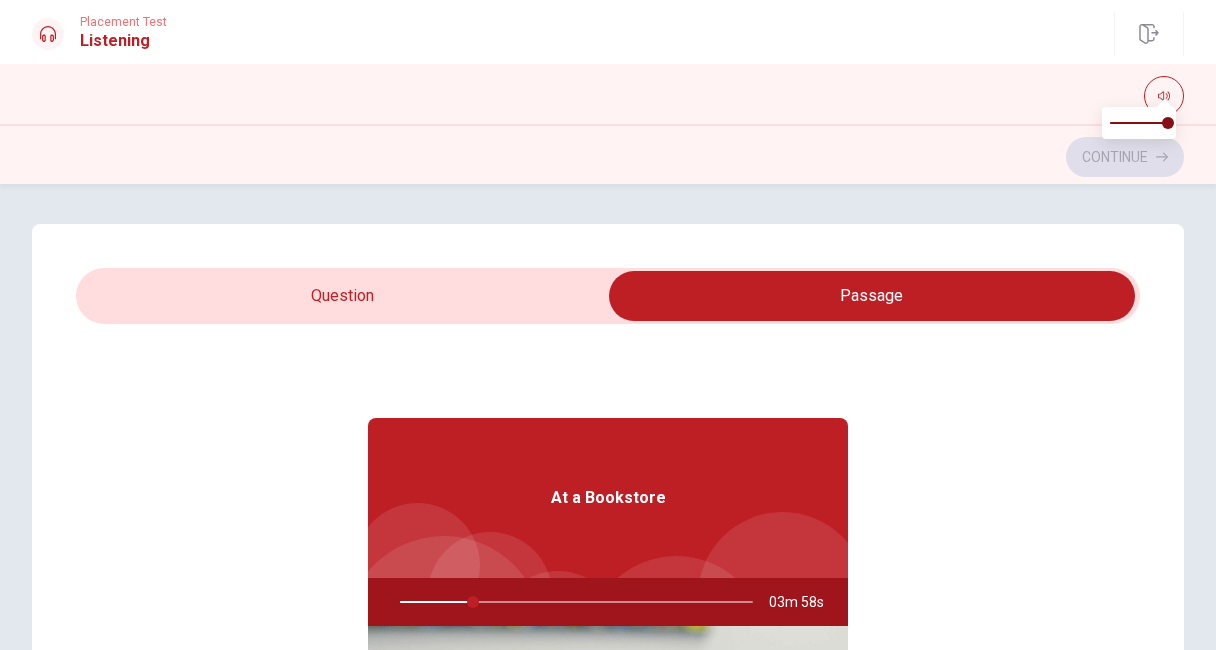 type on "21" 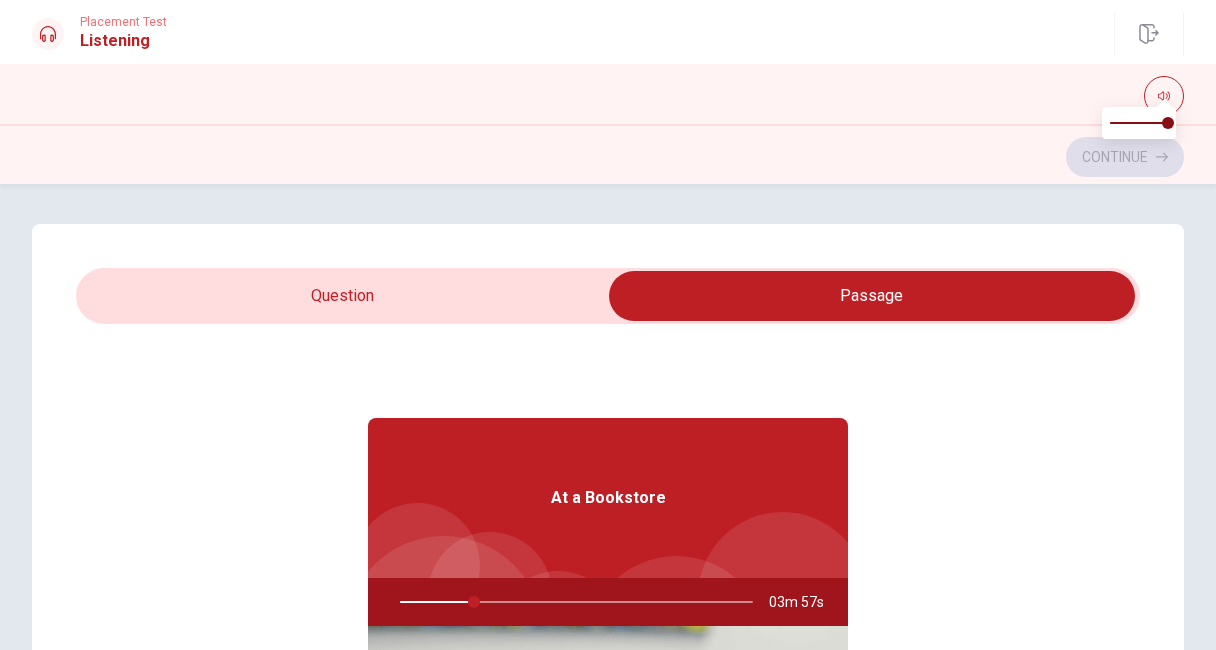 click at bounding box center (872, 296) 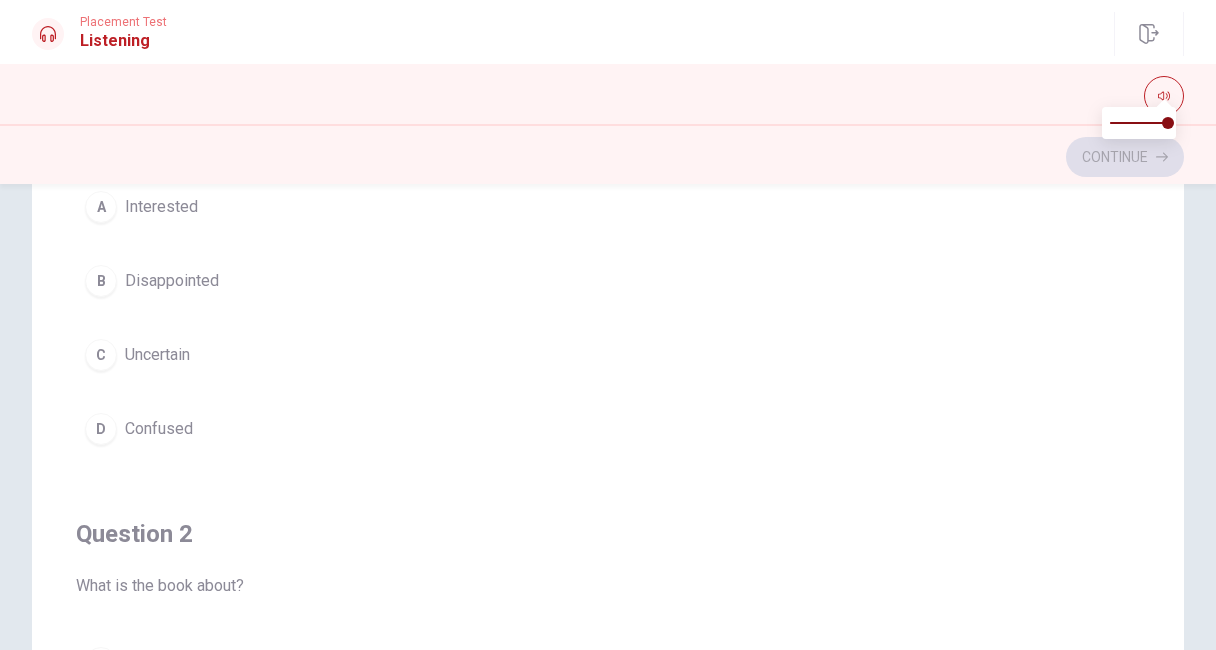 scroll, scrollTop: 295, scrollLeft: 0, axis: vertical 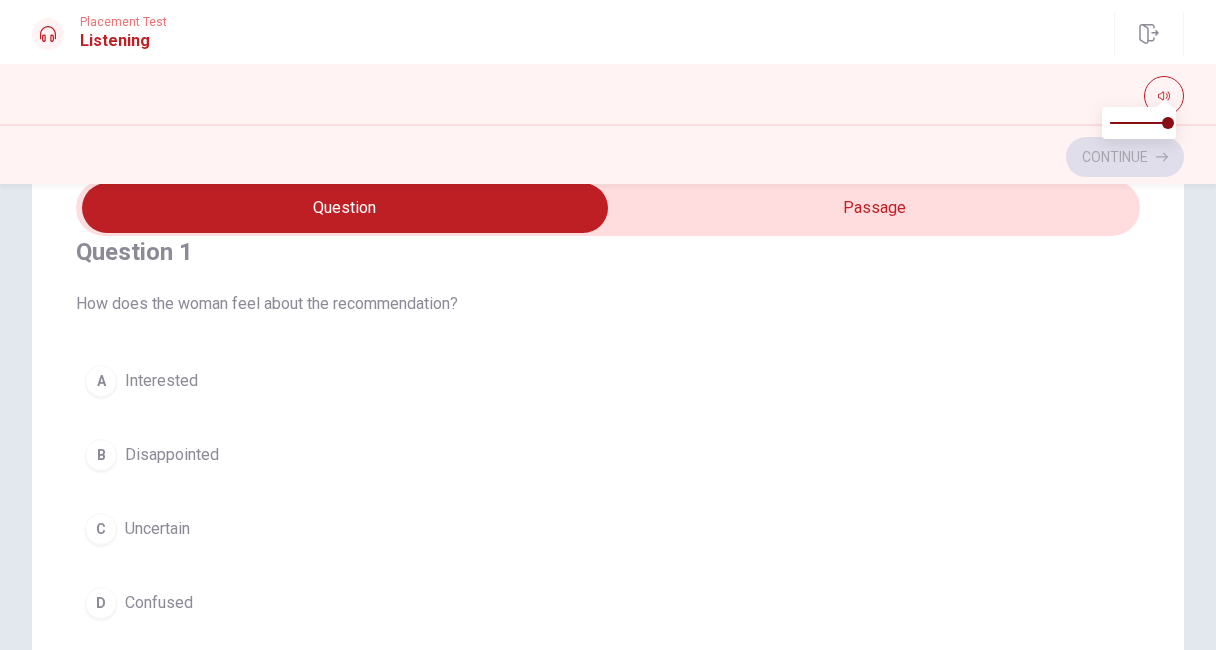drag, startPoint x: 295, startPoint y: 403, endPoint x: 184, endPoint y: 529, distance: 167.91962 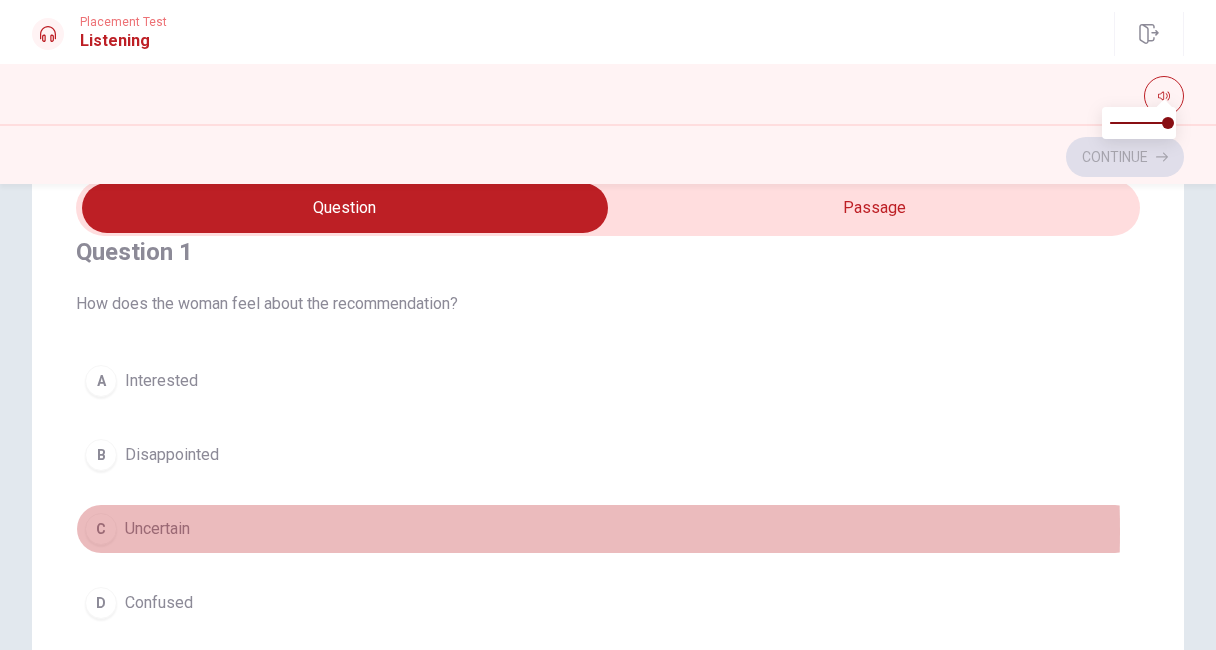click on "Uncertain" at bounding box center [157, 529] 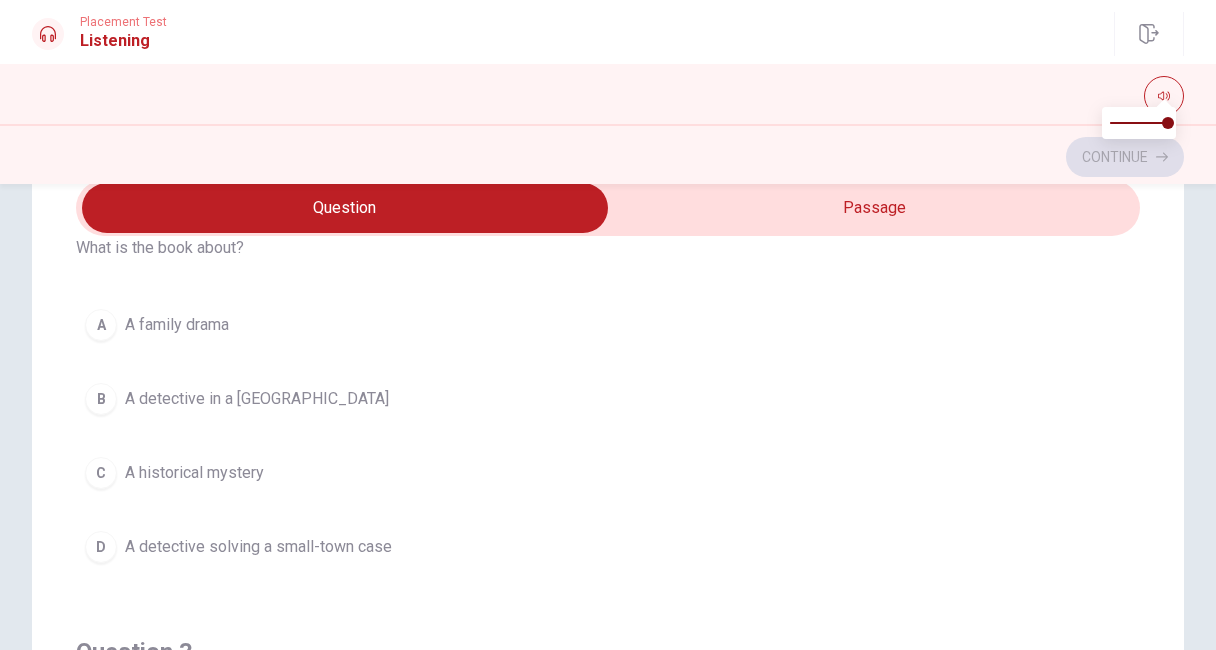 scroll, scrollTop: 548, scrollLeft: 0, axis: vertical 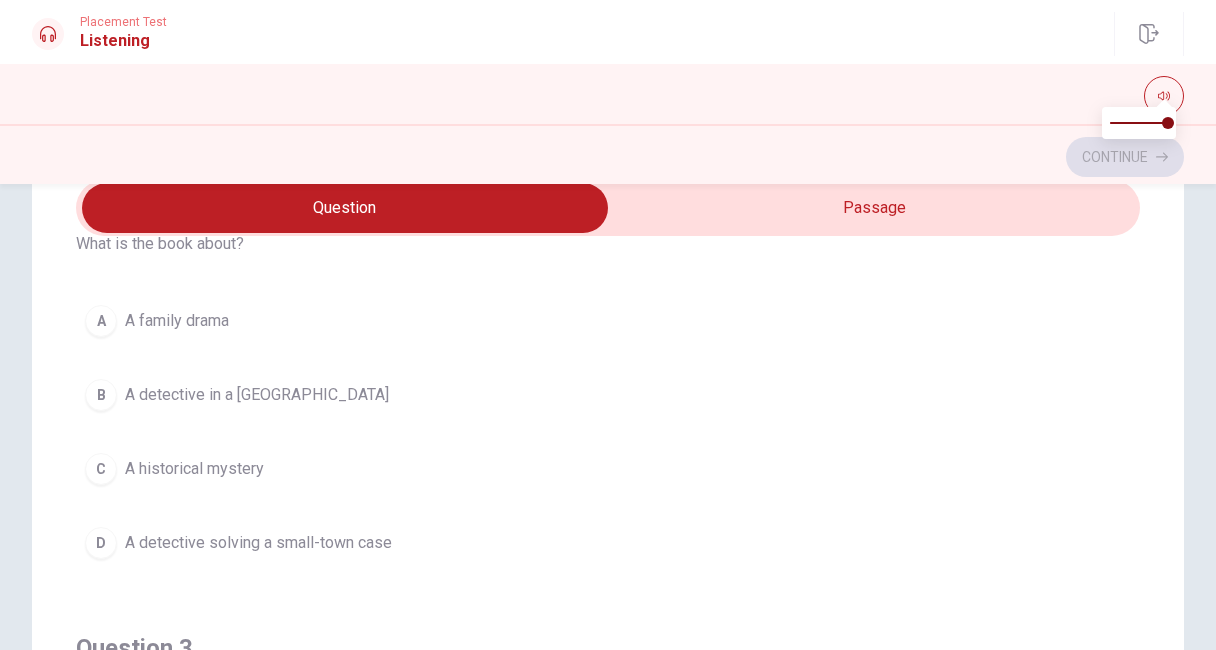 click on "A detective in a [GEOGRAPHIC_DATA]" at bounding box center [257, 395] 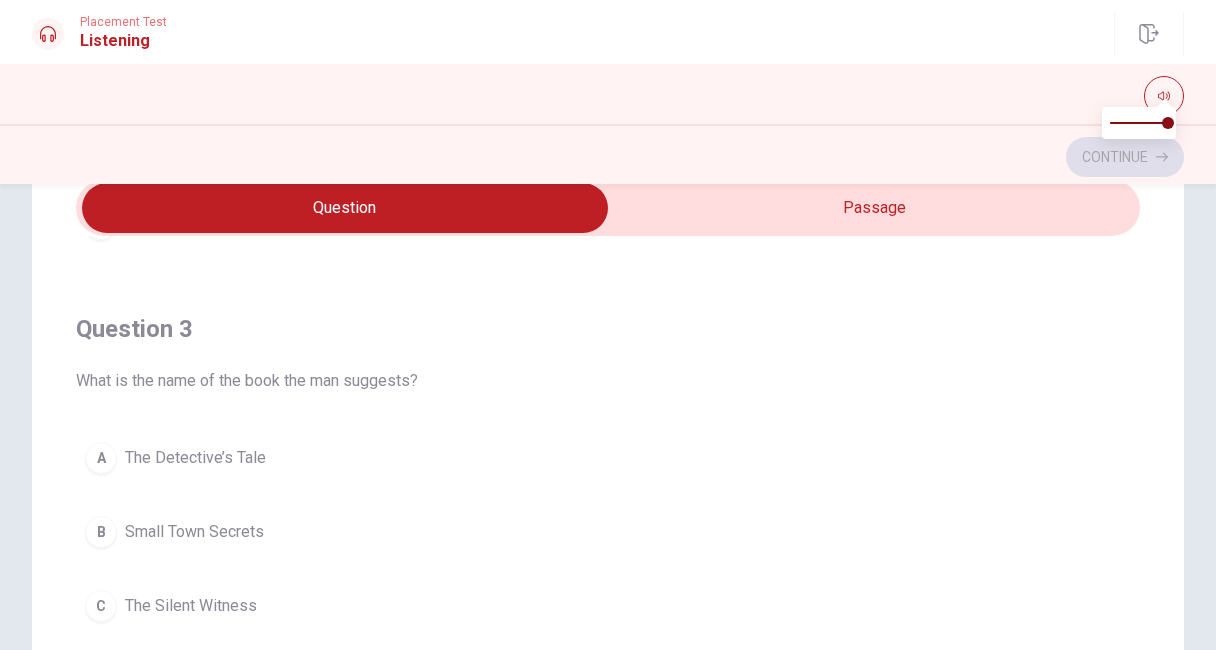 scroll, scrollTop: 868, scrollLeft: 0, axis: vertical 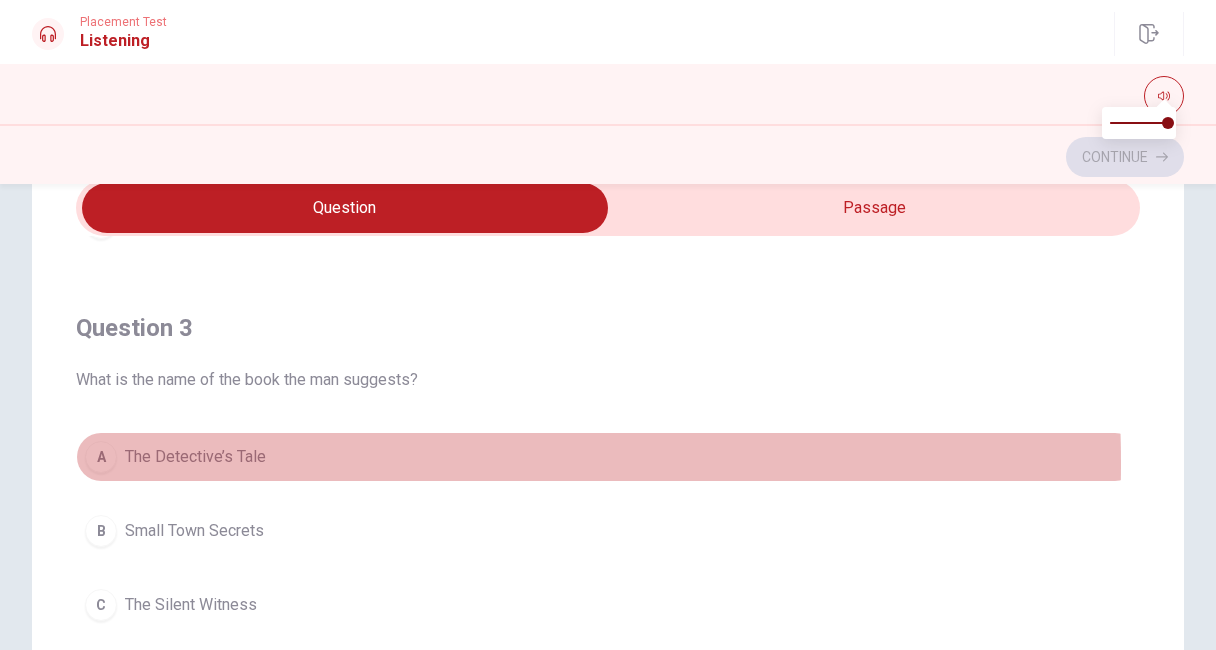 click on "The Detective’s Tale" at bounding box center [195, 457] 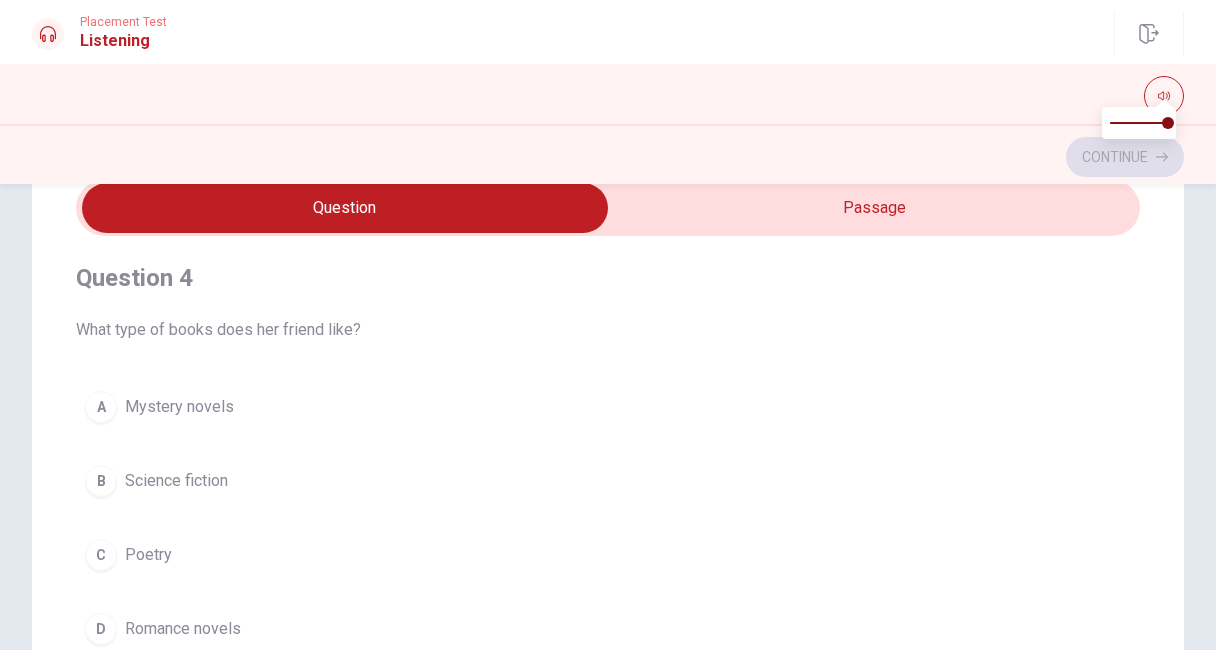 scroll, scrollTop: 1376, scrollLeft: 0, axis: vertical 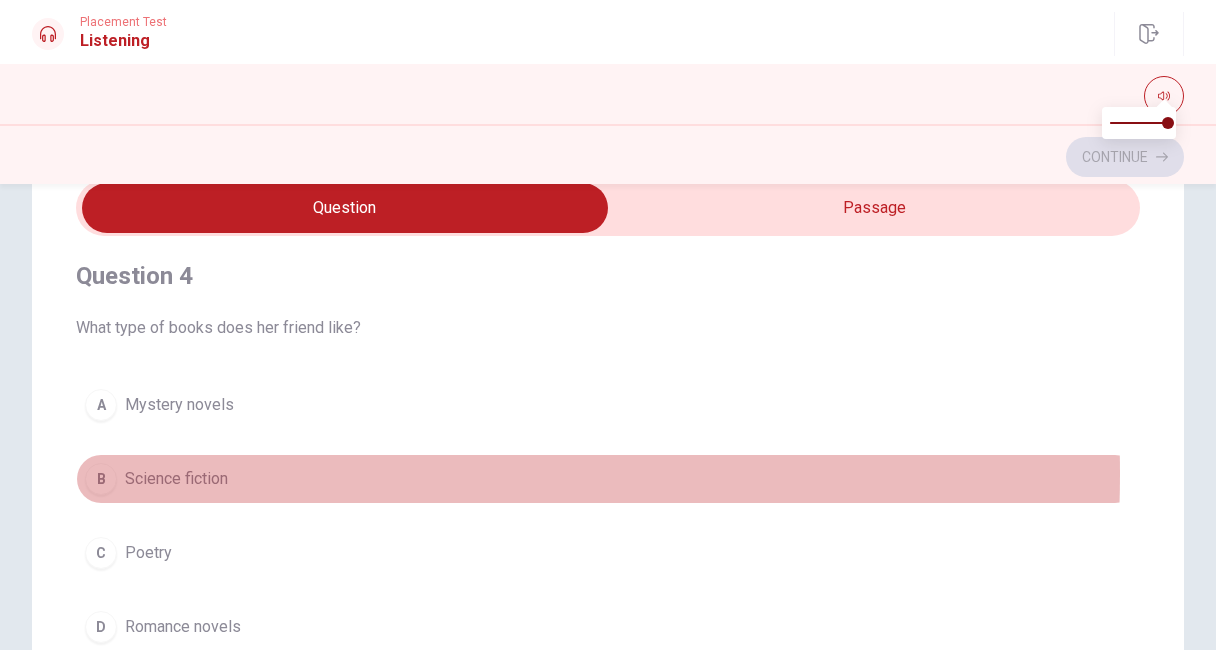 click on "Science fiction" at bounding box center (176, 479) 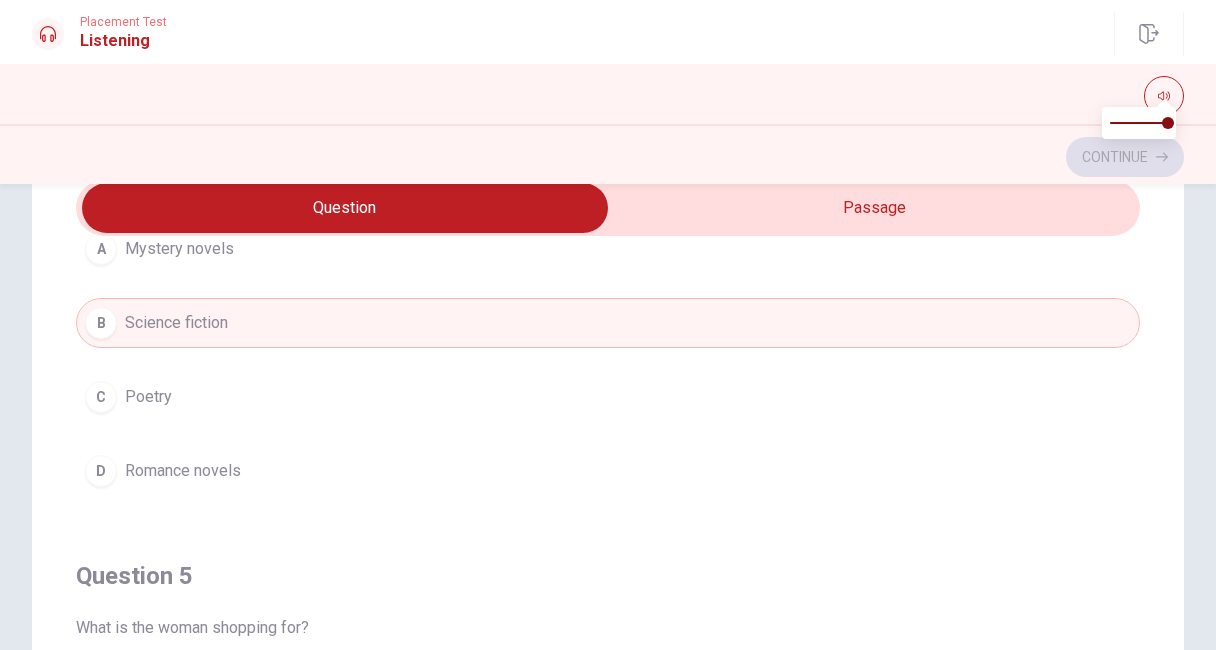 scroll, scrollTop: 1615, scrollLeft: 0, axis: vertical 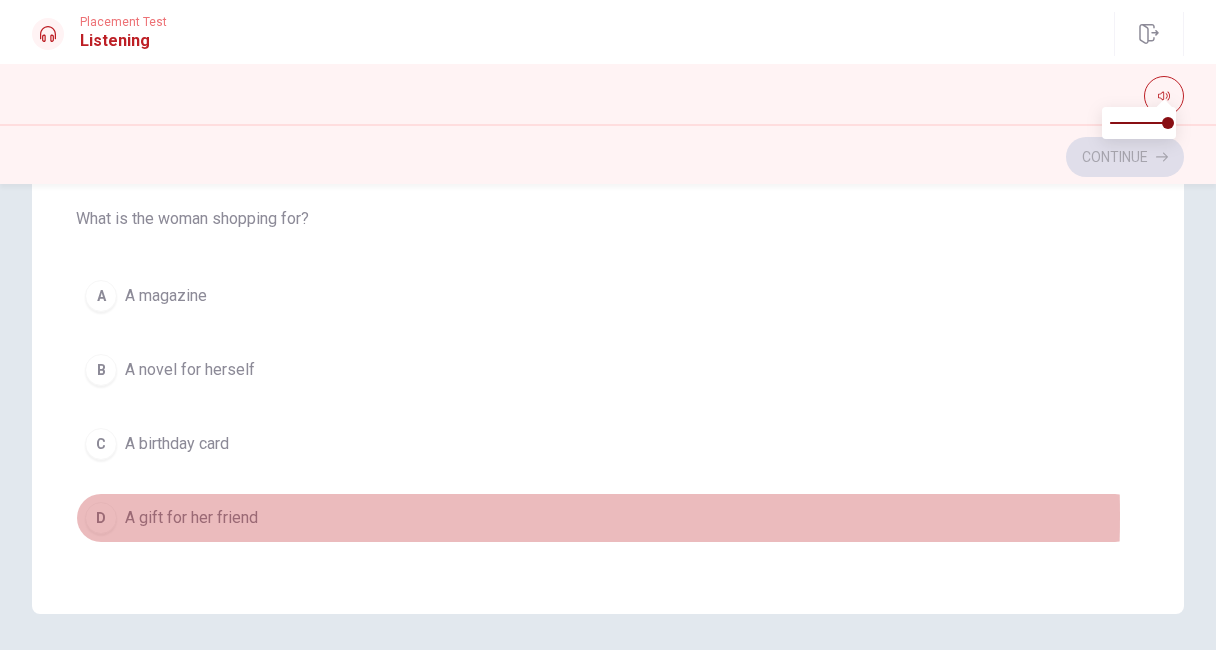 click on "A gift for her friend" at bounding box center (191, 518) 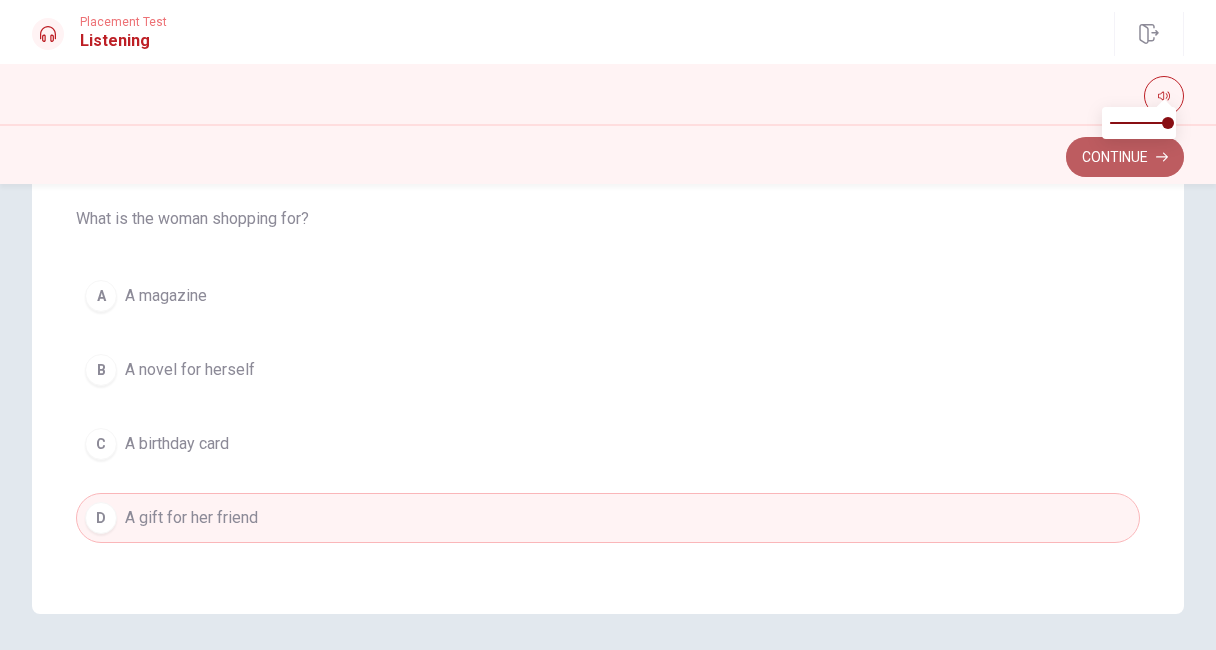click on "Continue" at bounding box center [1125, 157] 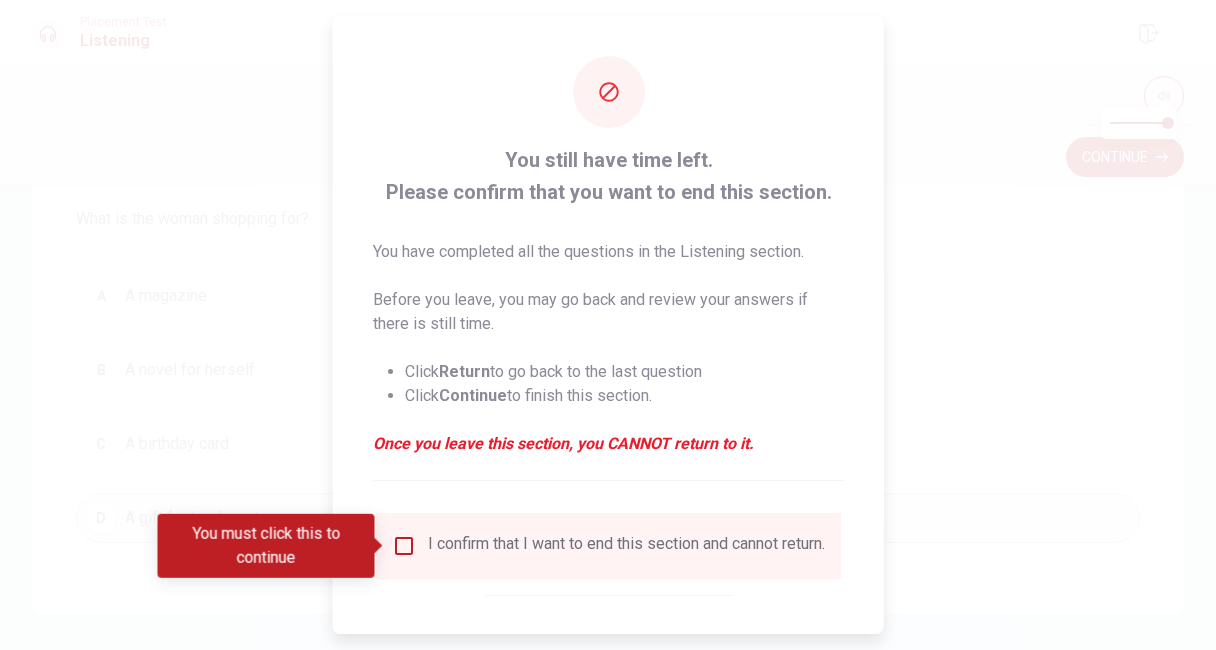 click at bounding box center (608, 325) 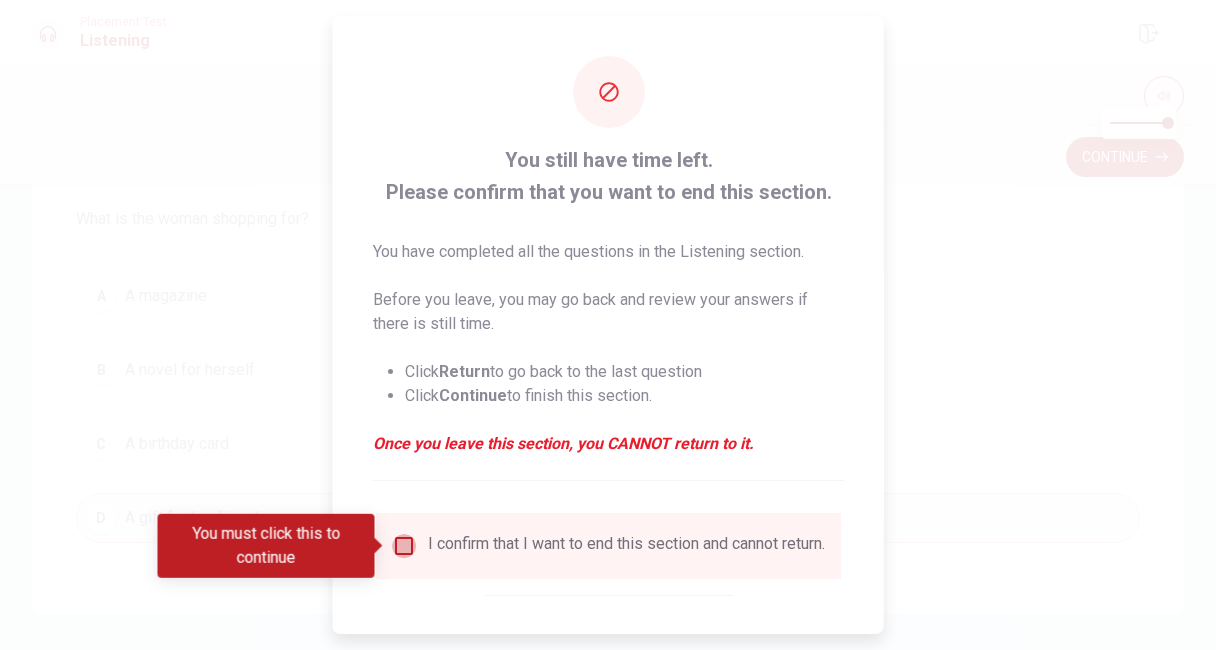 click at bounding box center (404, 546) 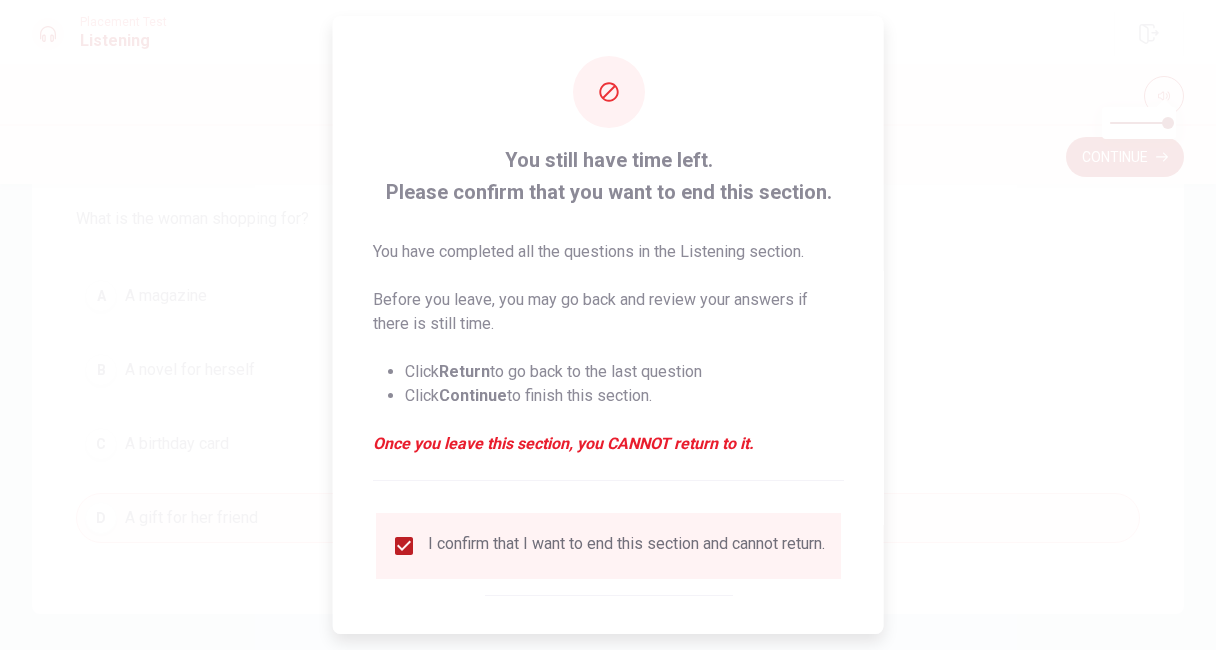 scroll, scrollTop: 95, scrollLeft: 0, axis: vertical 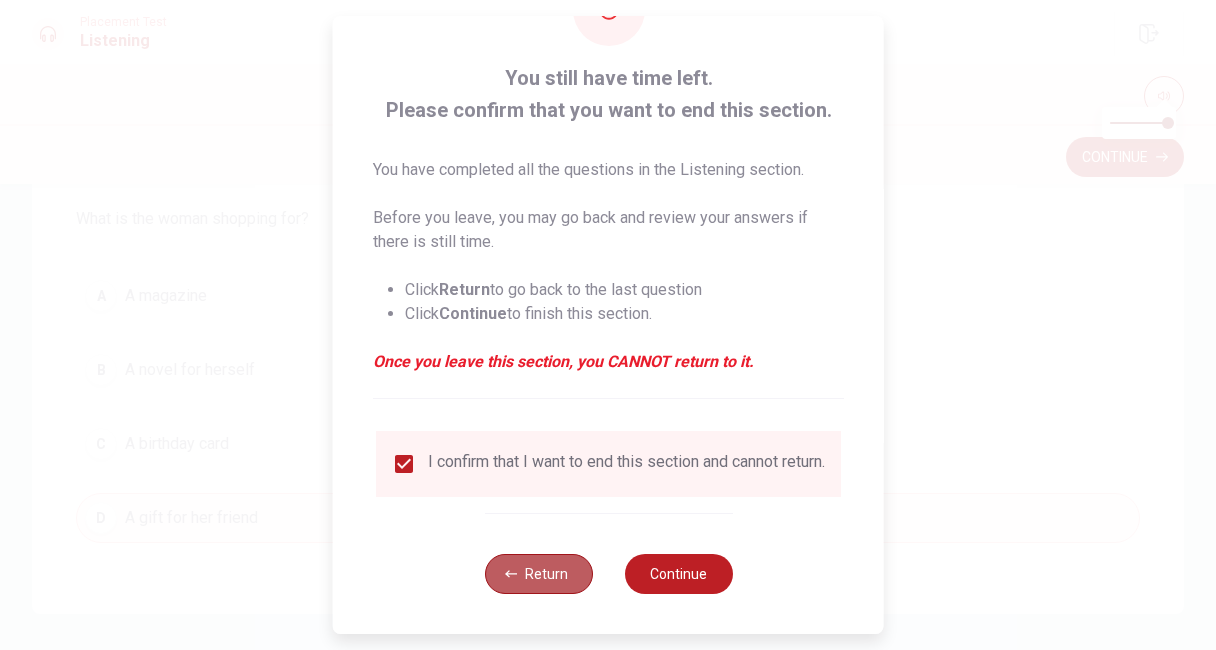 click on "Return" at bounding box center [538, 574] 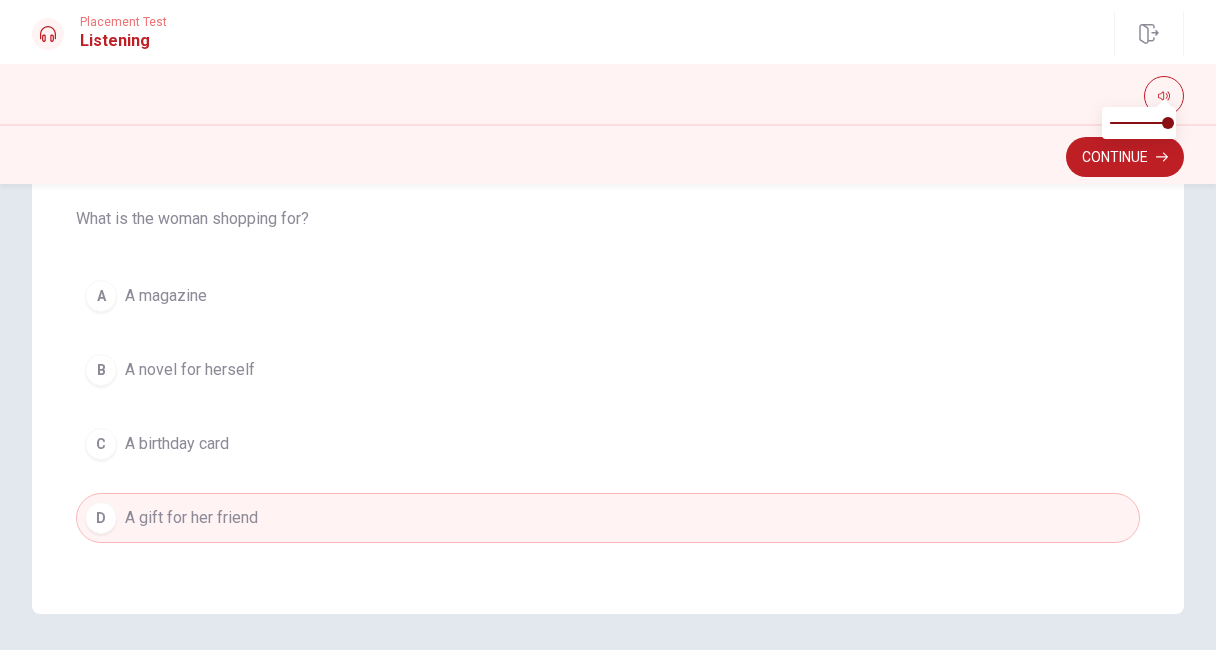scroll, scrollTop: 481, scrollLeft: 0, axis: vertical 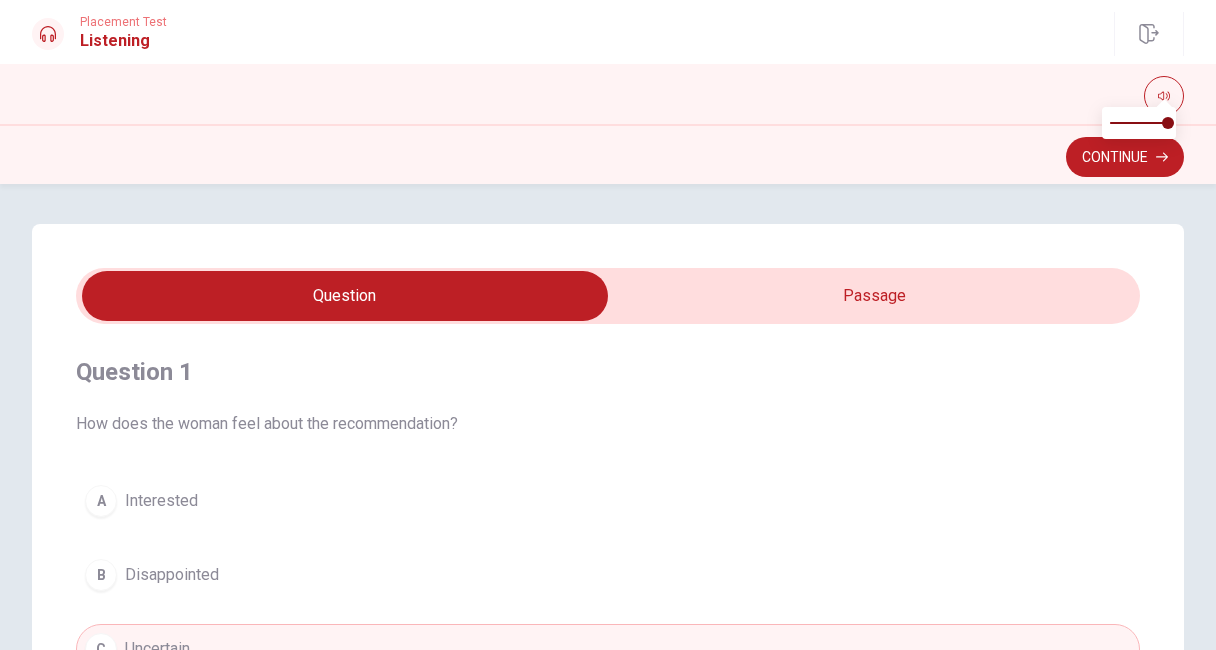type on "62" 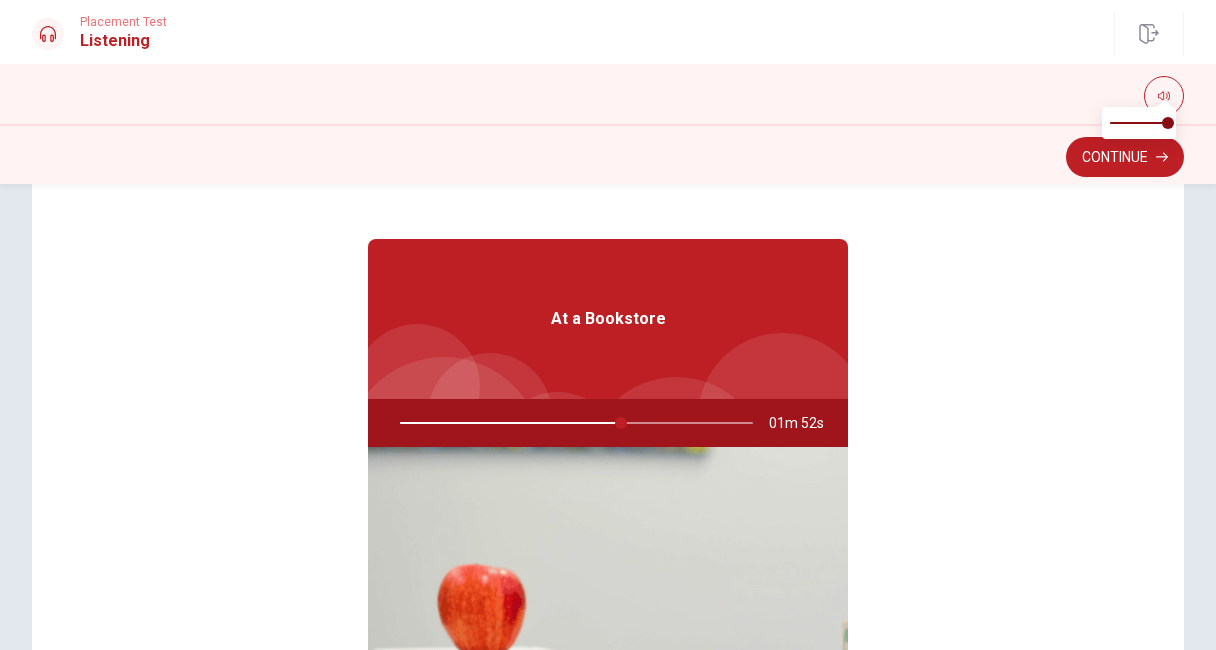 scroll, scrollTop: 180, scrollLeft: 0, axis: vertical 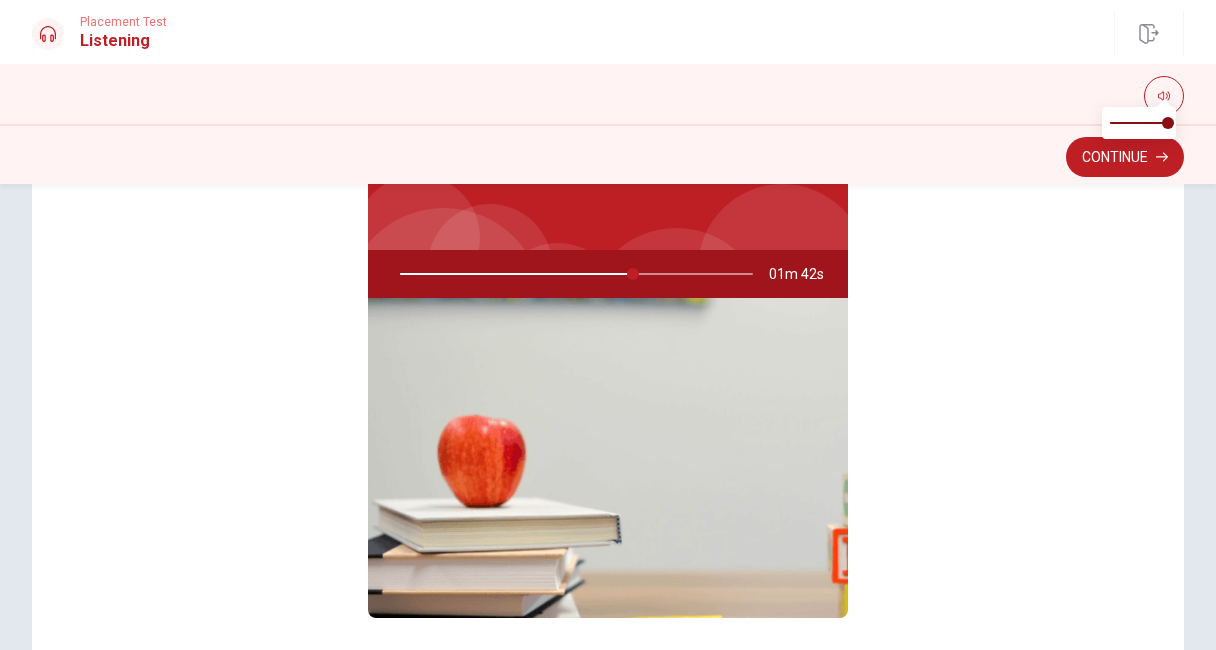 click at bounding box center [608, 458] 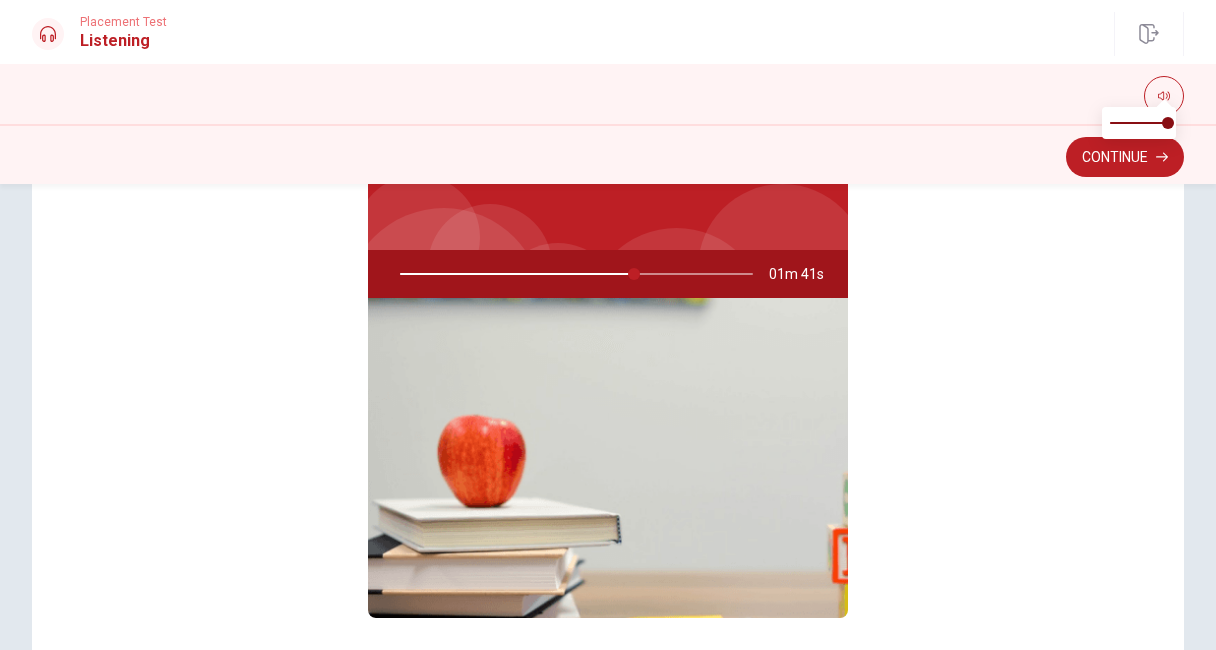 click at bounding box center (608, 458) 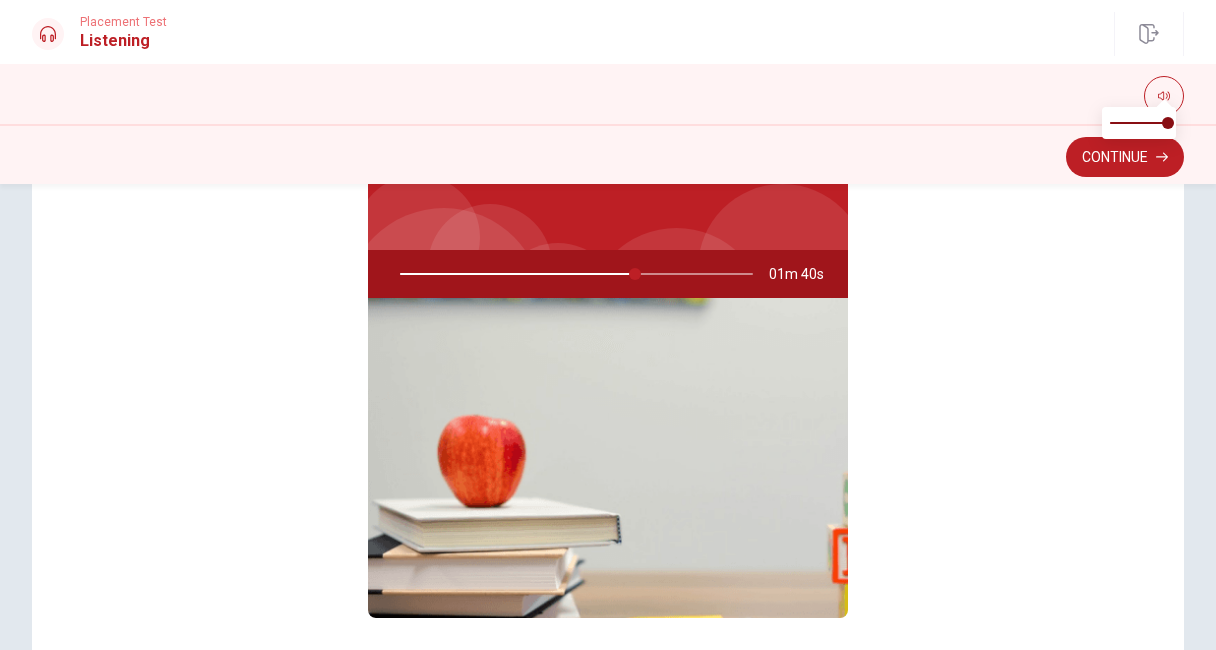 drag, startPoint x: 470, startPoint y: 471, endPoint x: 645, endPoint y: 271, distance: 265.75363 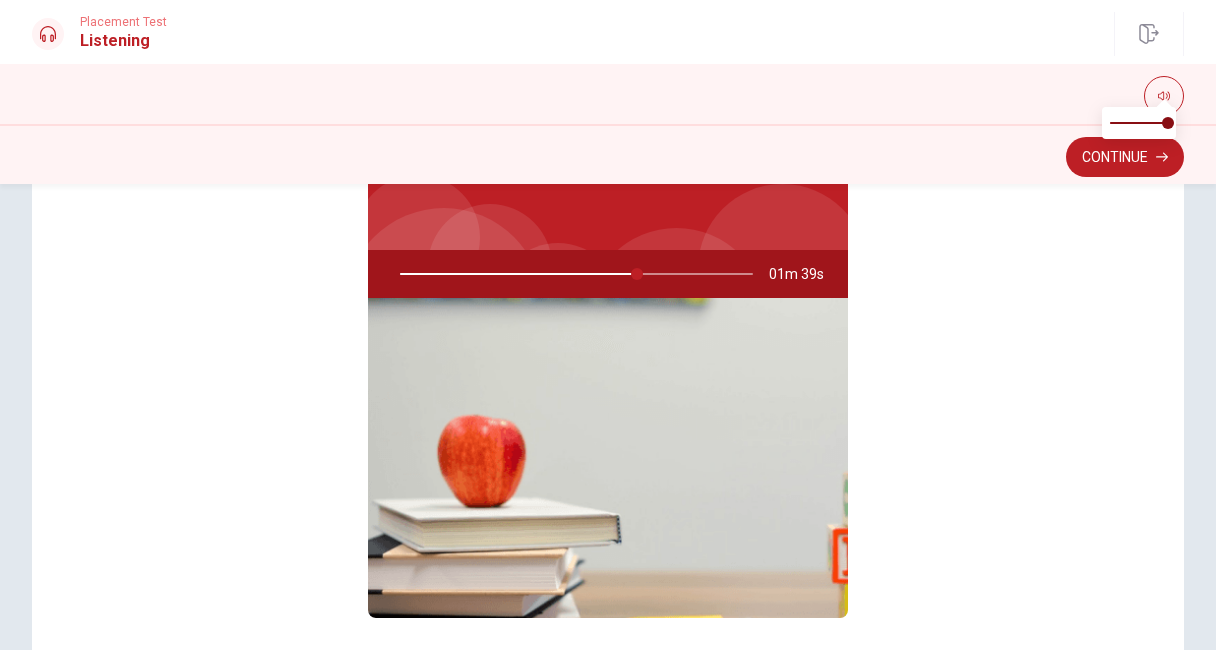 click at bounding box center (572, 274) 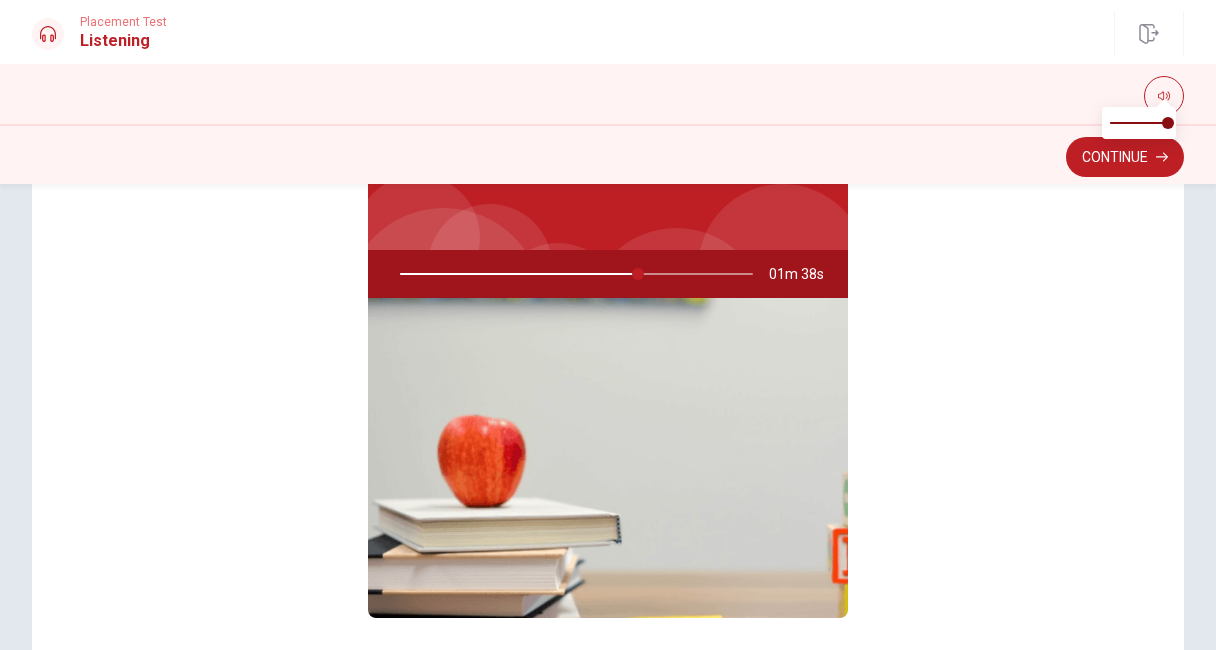 drag, startPoint x: 628, startPoint y: 271, endPoint x: 659, endPoint y: 270, distance: 31.016125 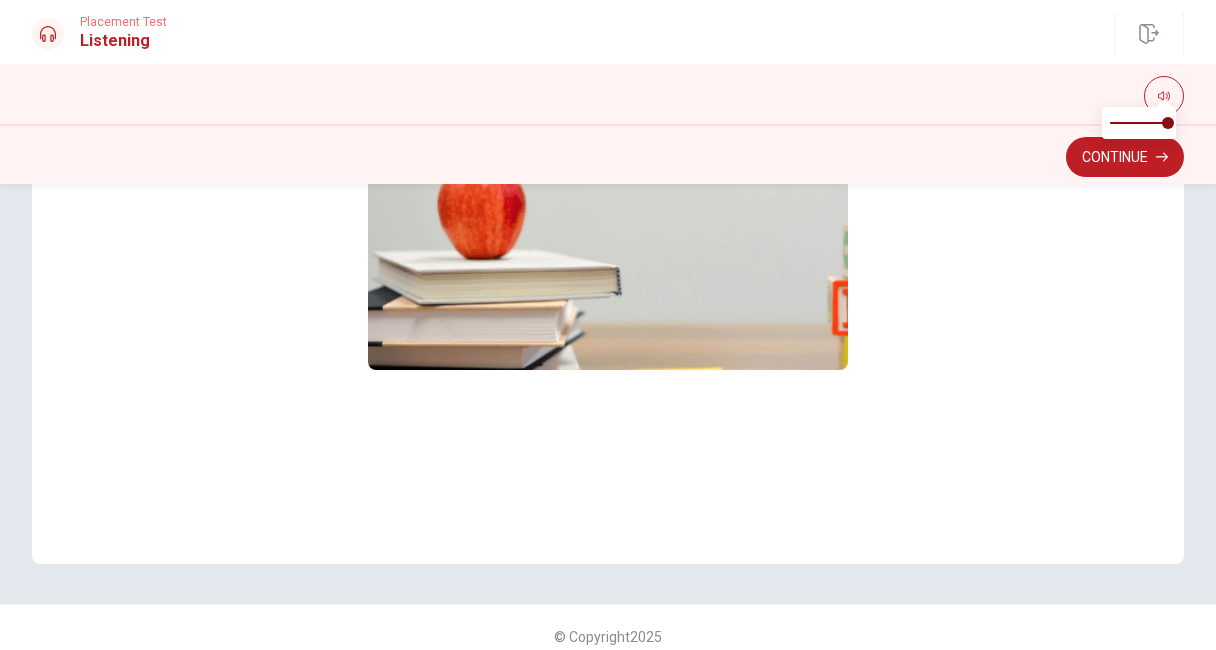 scroll, scrollTop: 481, scrollLeft: 0, axis: vertical 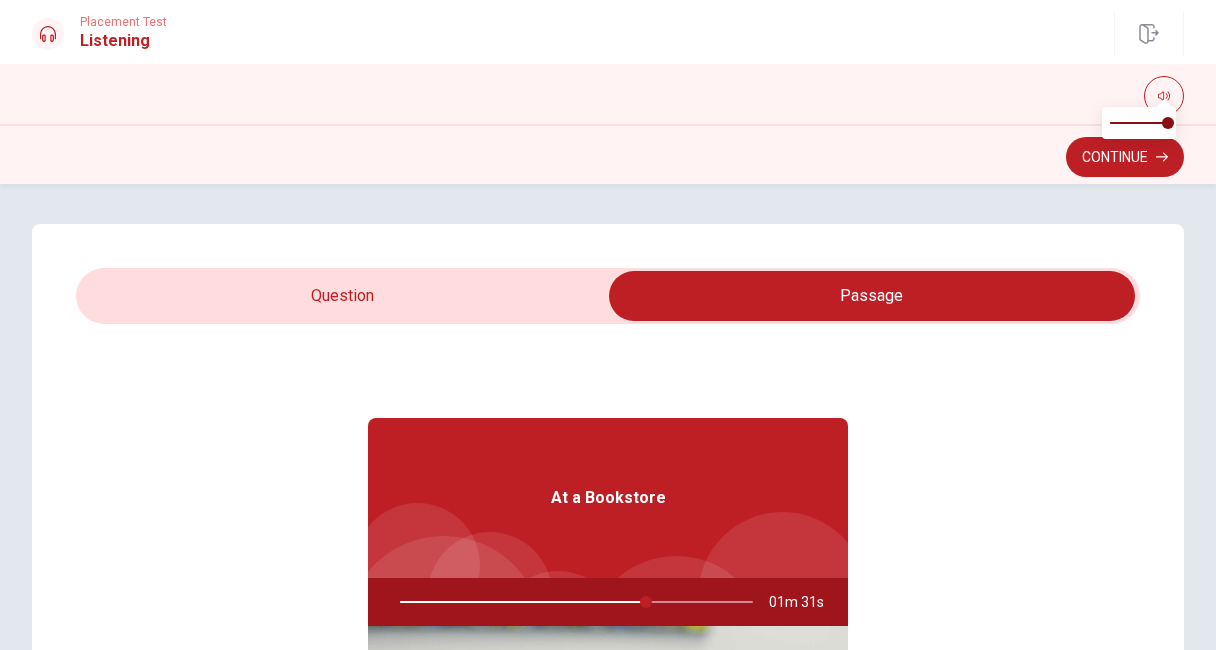type on "70" 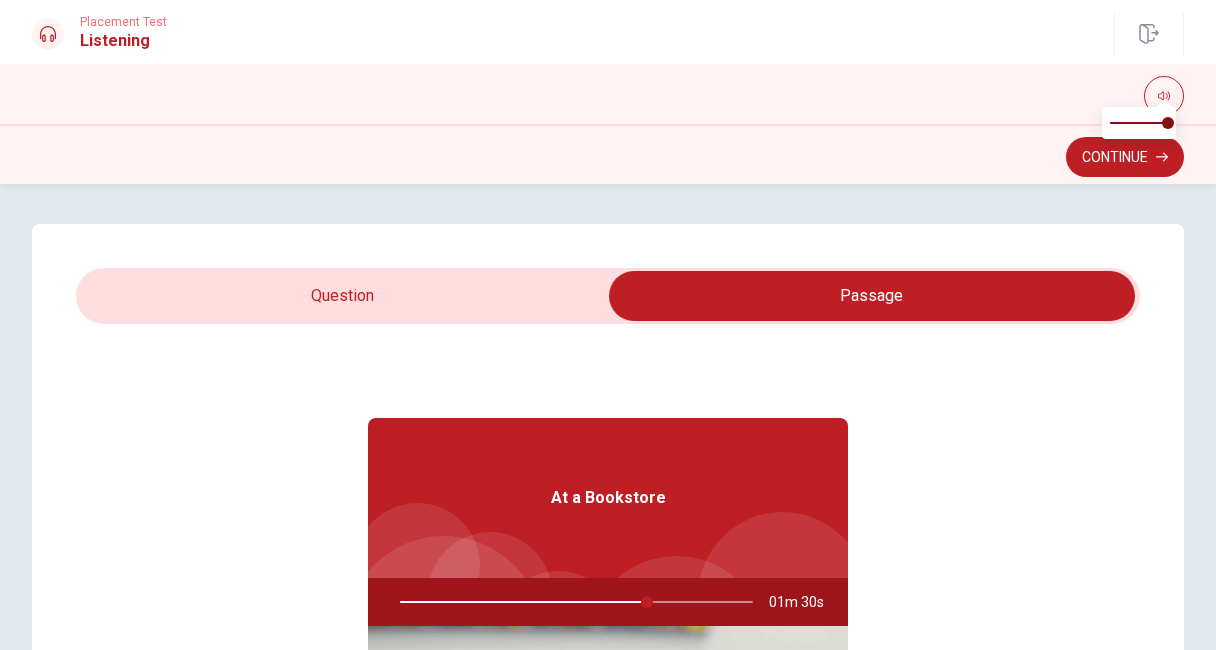 click at bounding box center (872, 296) 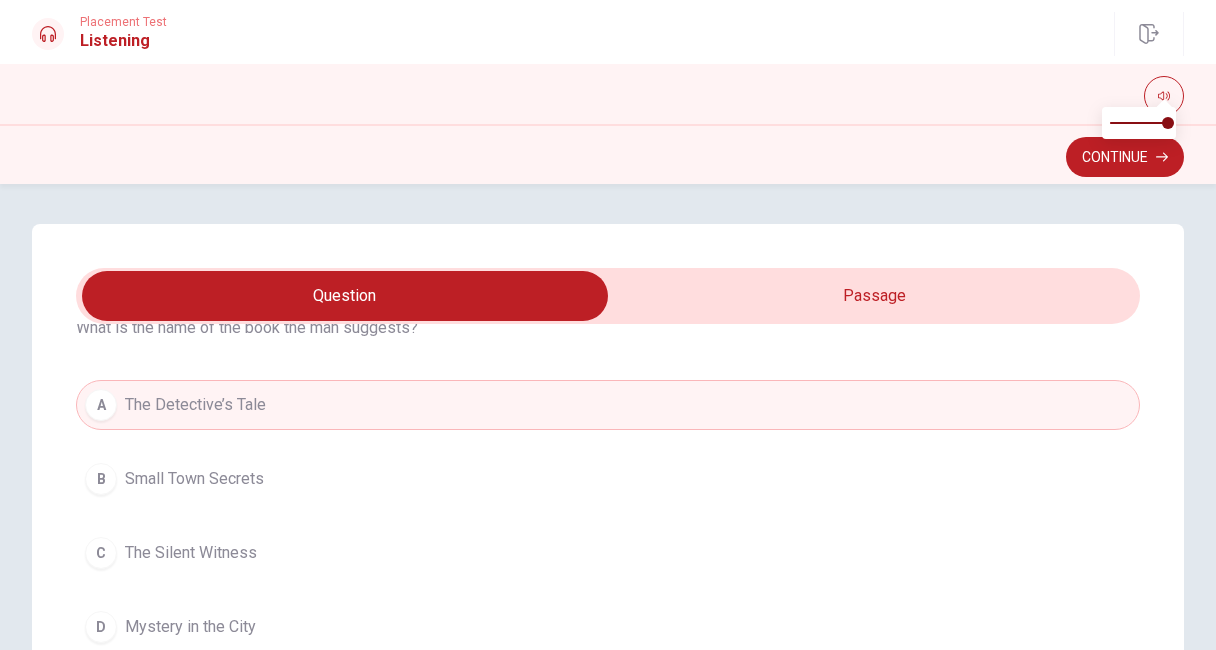 scroll, scrollTop: 1016, scrollLeft: 0, axis: vertical 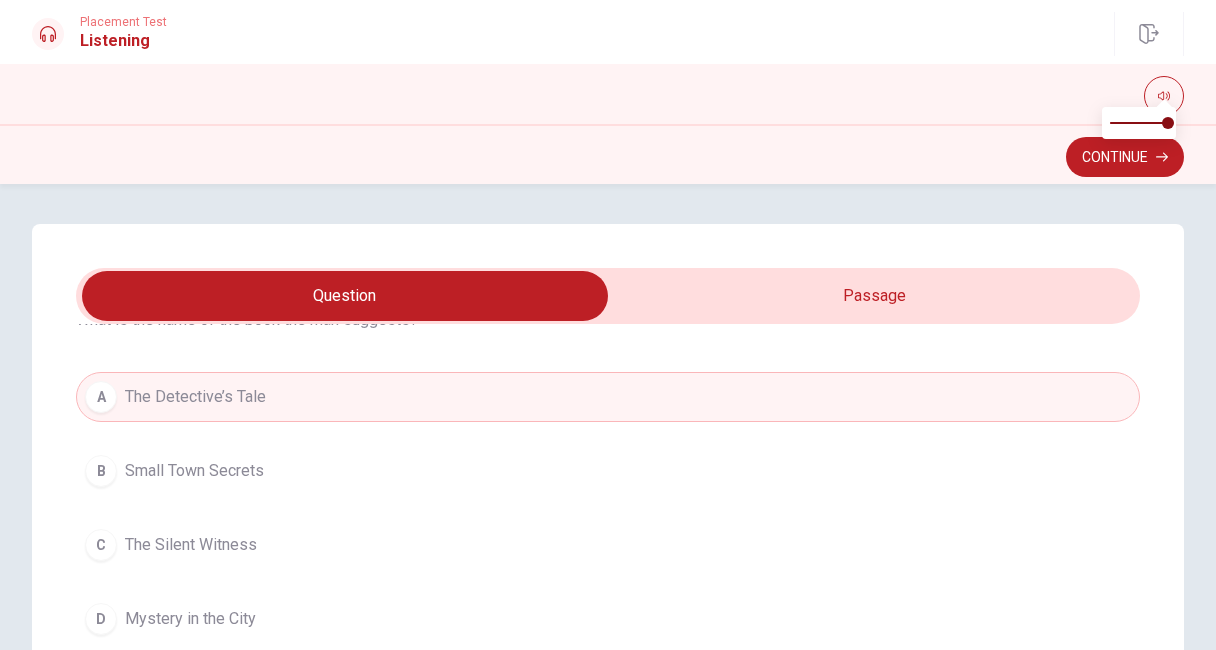 click at bounding box center [345, 296] 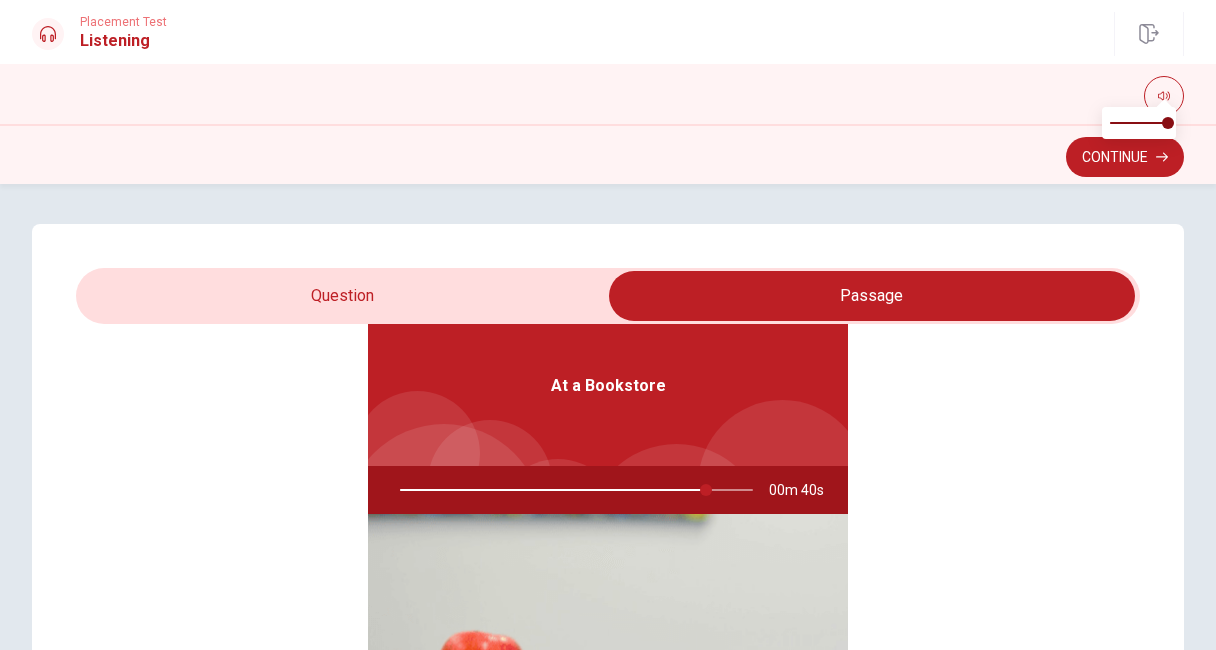 type on "87" 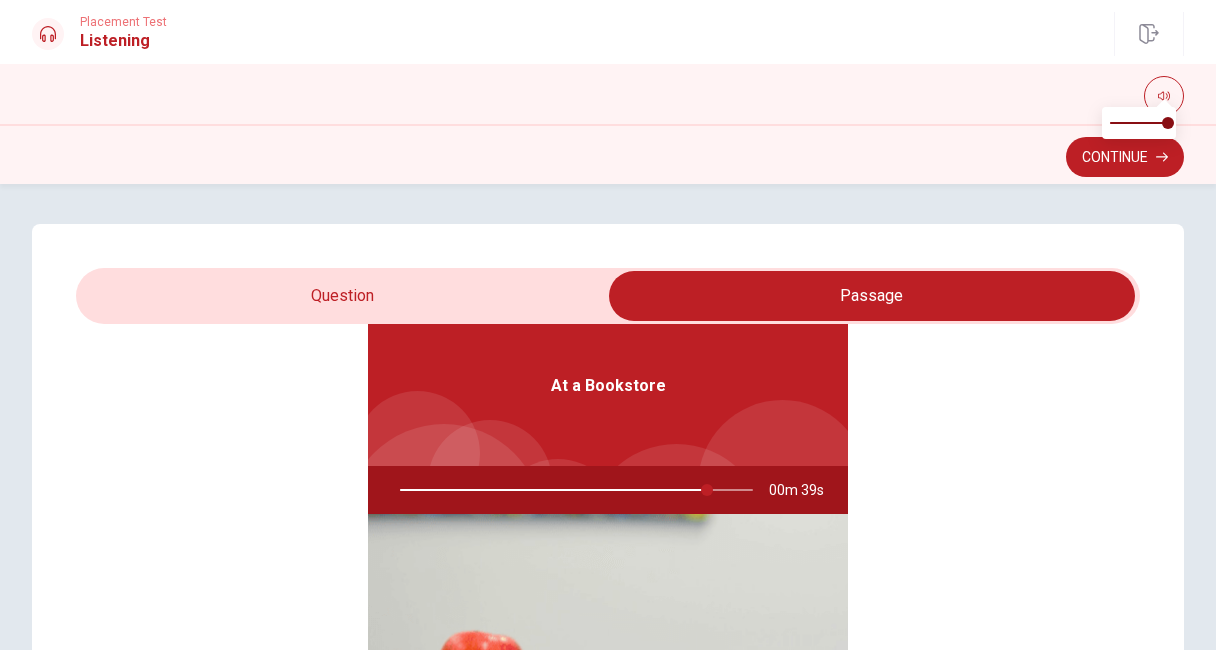click at bounding box center (872, 296) 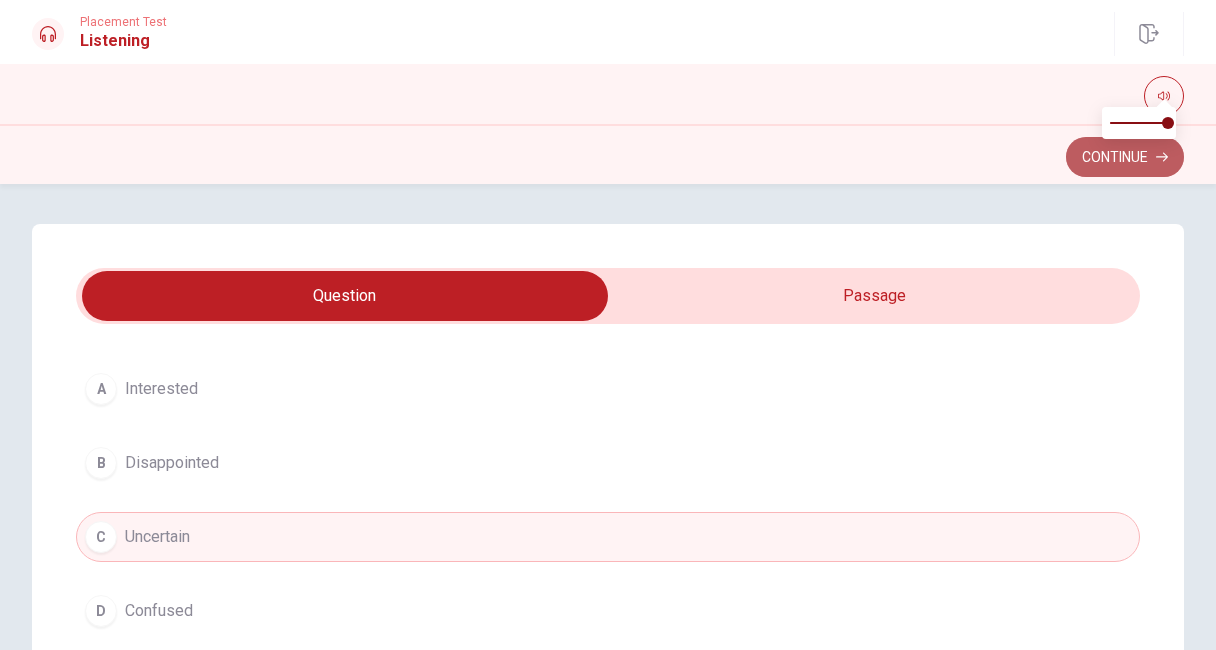 click on "Continue" at bounding box center (1125, 157) 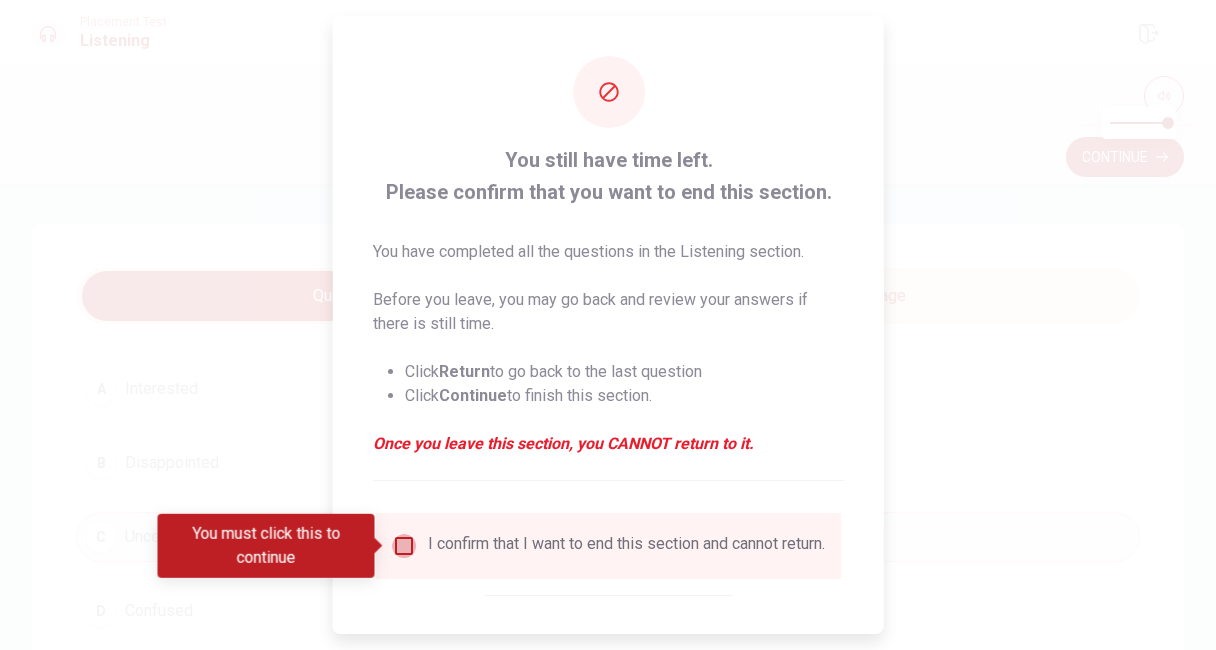 click at bounding box center [404, 546] 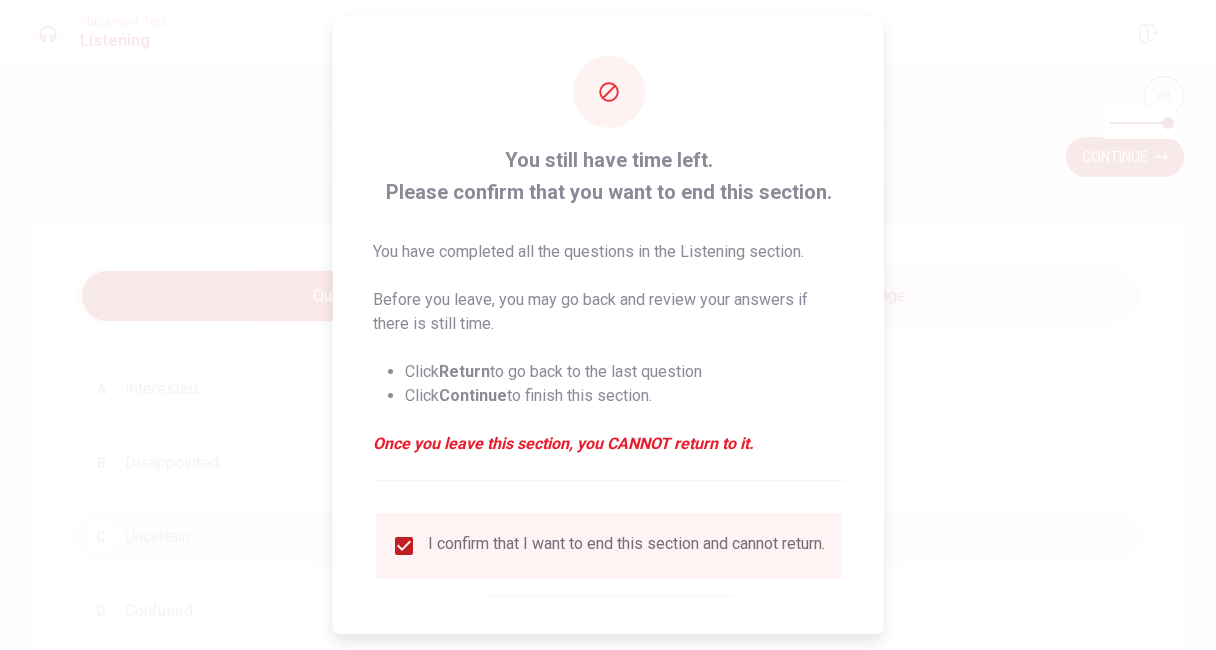scroll, scrollTop: 95, scrollLeft: 0, axis: vertical 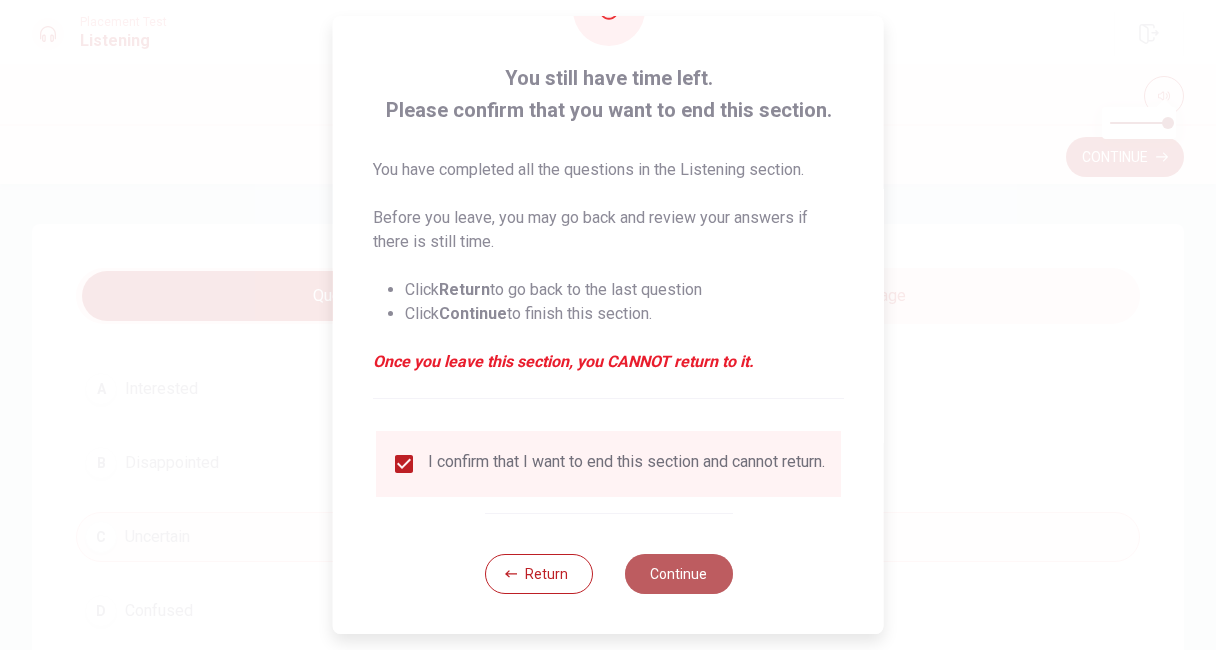 click on "Continue" at bounding box center [678, 574] 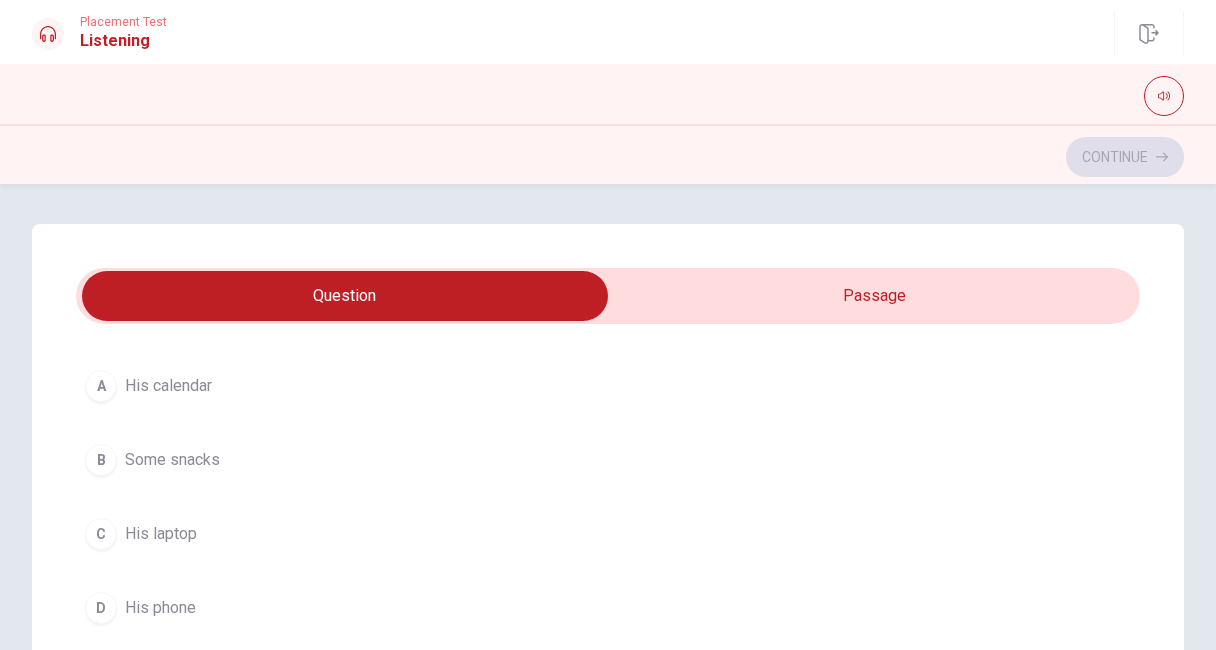 scroll, scrollTop: 0, scrollLeft: 0, axis: both 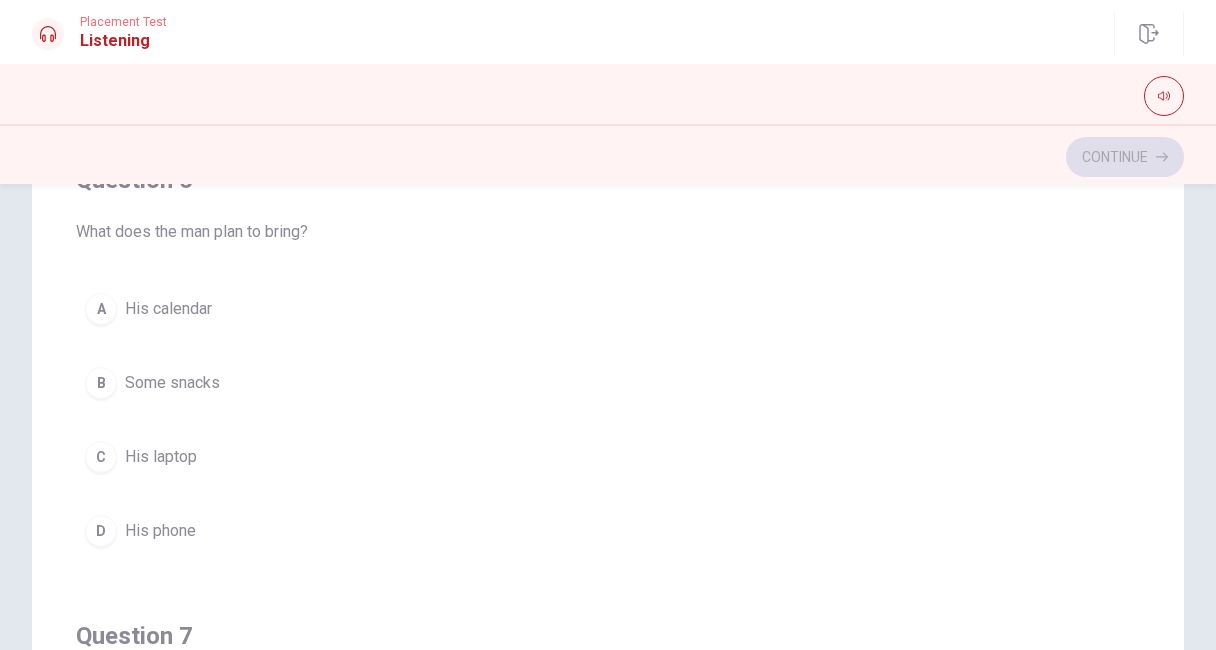 click on "His phone" at bounding box center (160, 531) 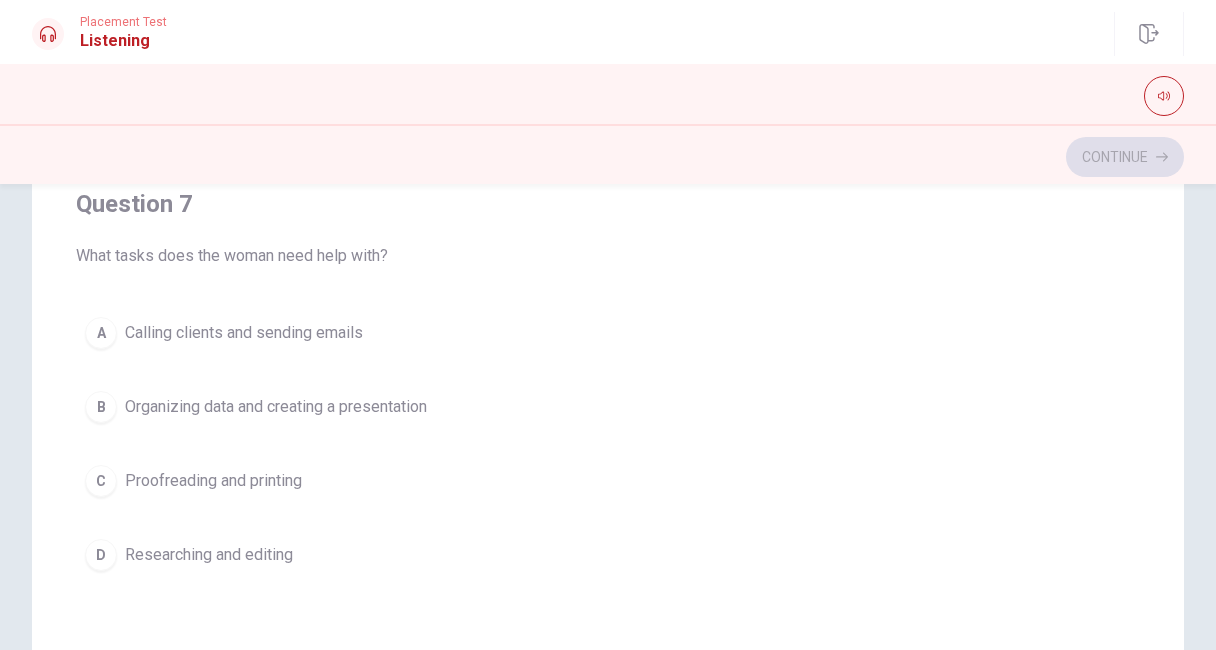 scroll, scrollTop: 432, scrollLeft: 0, axis: vertical 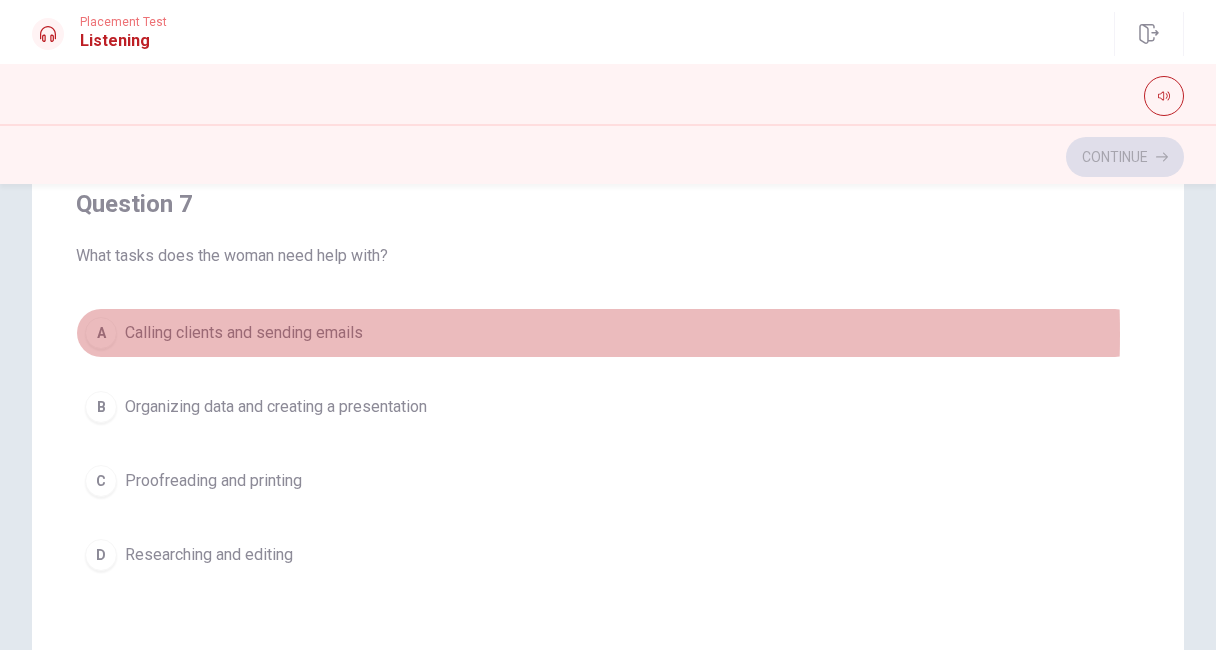 click on "Calling clients and sending emails" at bounding box center (244, 333) 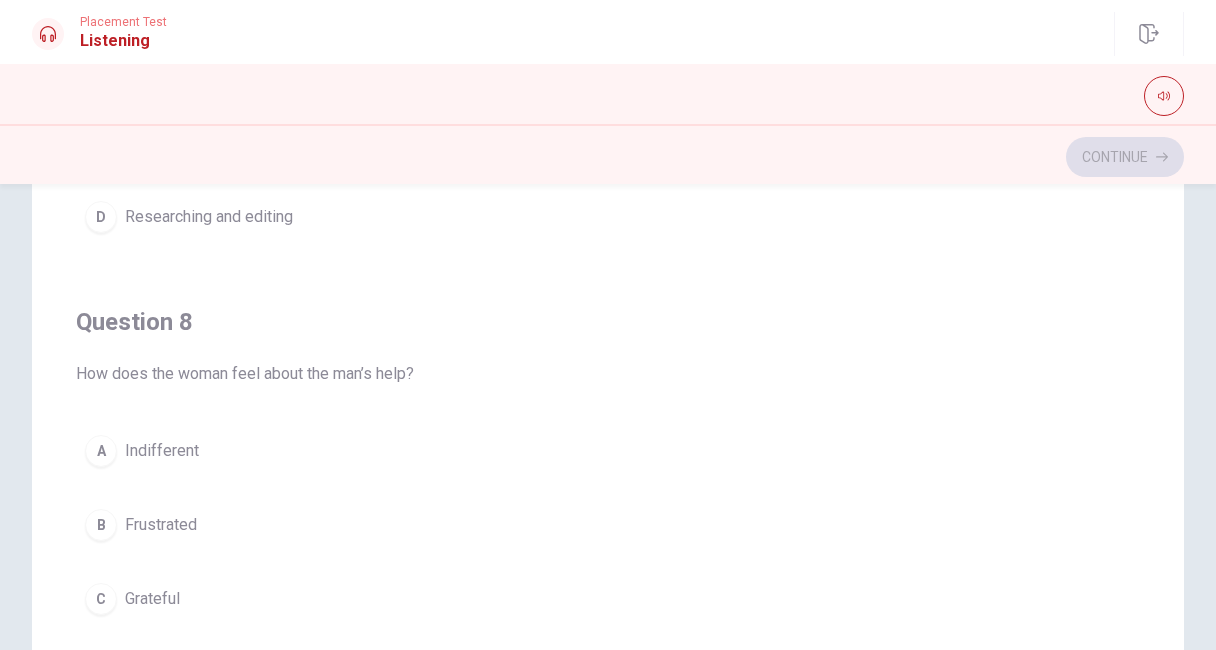 scroll, scrollTop: 772, scrollLeft: 0, axis: vertical 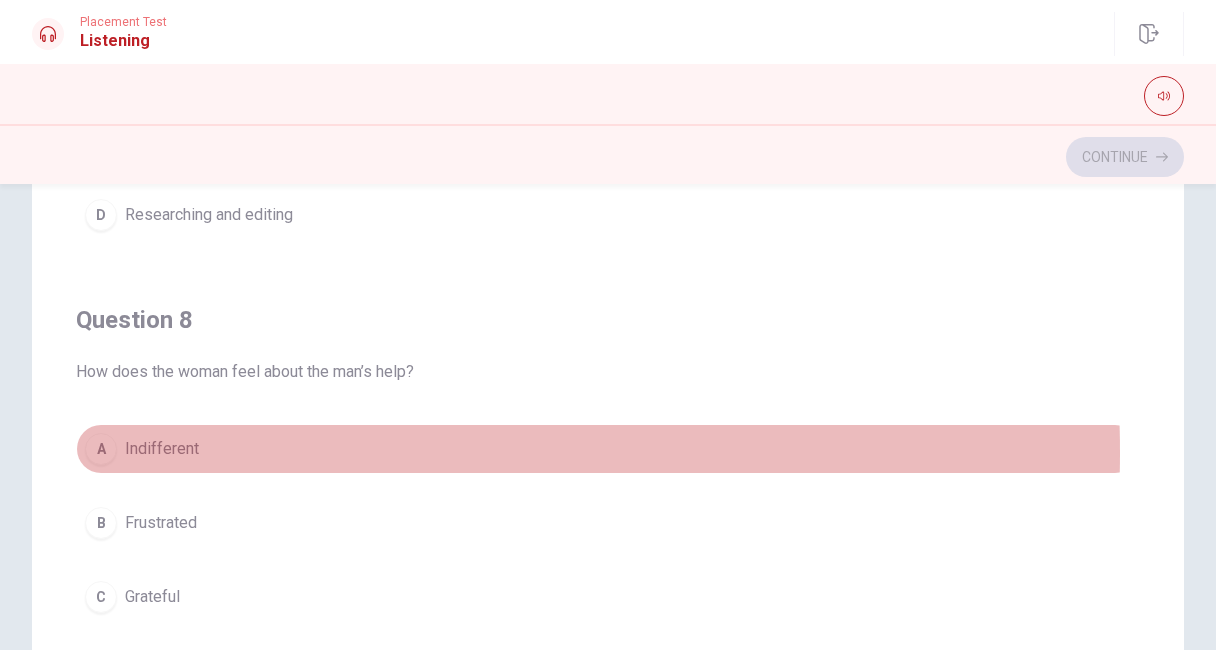 click on "Indifferent" at bounding box center (162, 449) 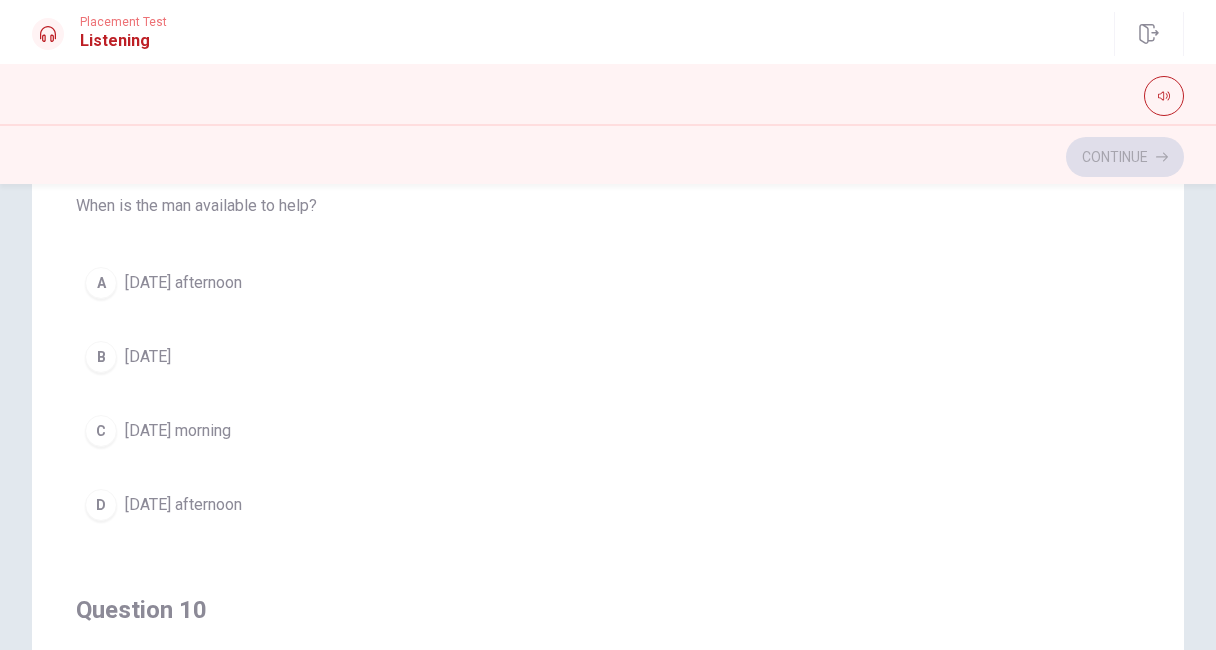 scroll, scrollTop: 1412, scrollLeft: 0, axis: vertical 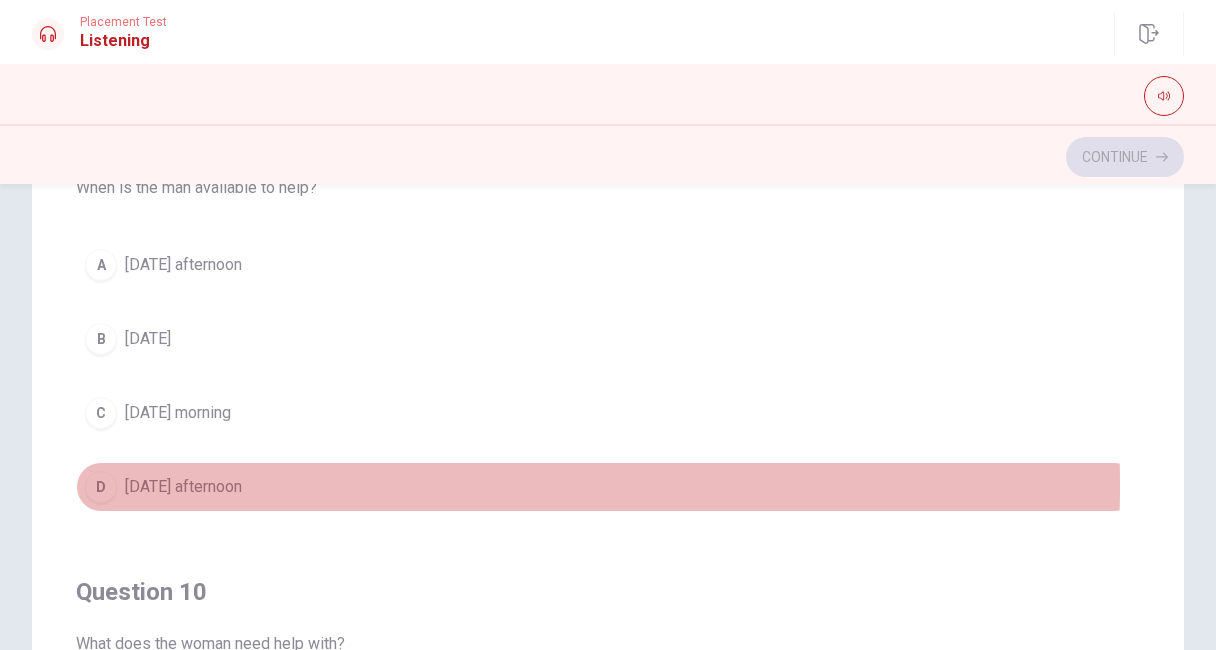 click on "[DATE] afternoon" at bounding box center (183, 487) 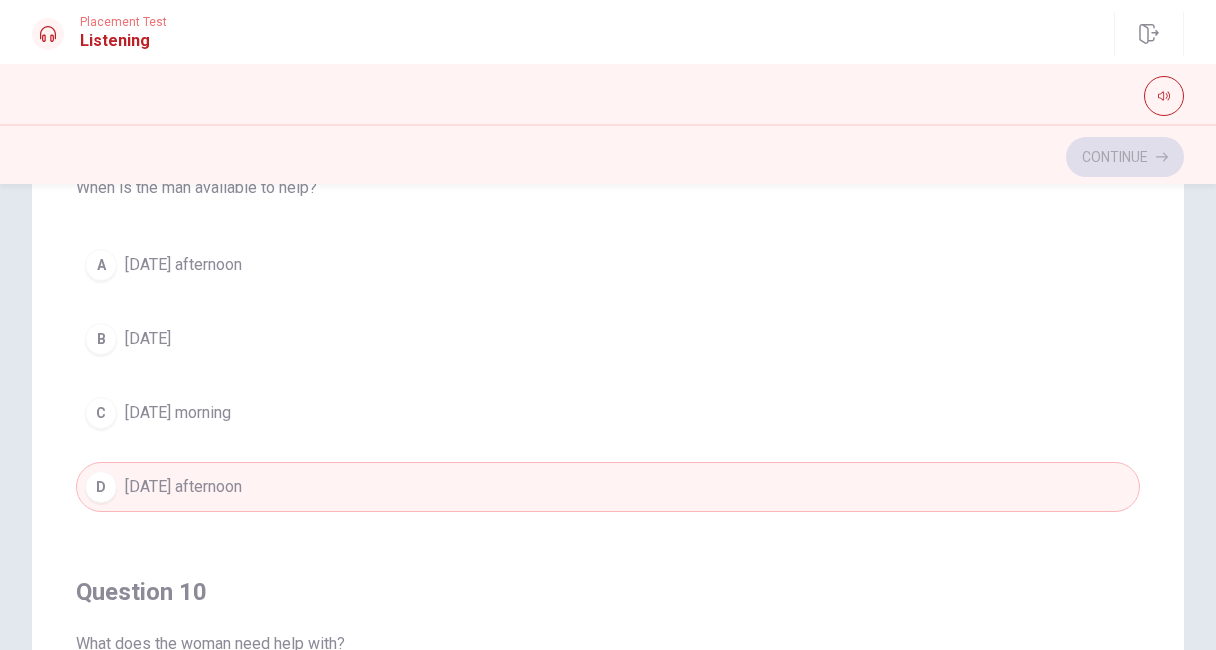 scroll, scrollTop: 1615, scrollLeft: 0, axis: vertical 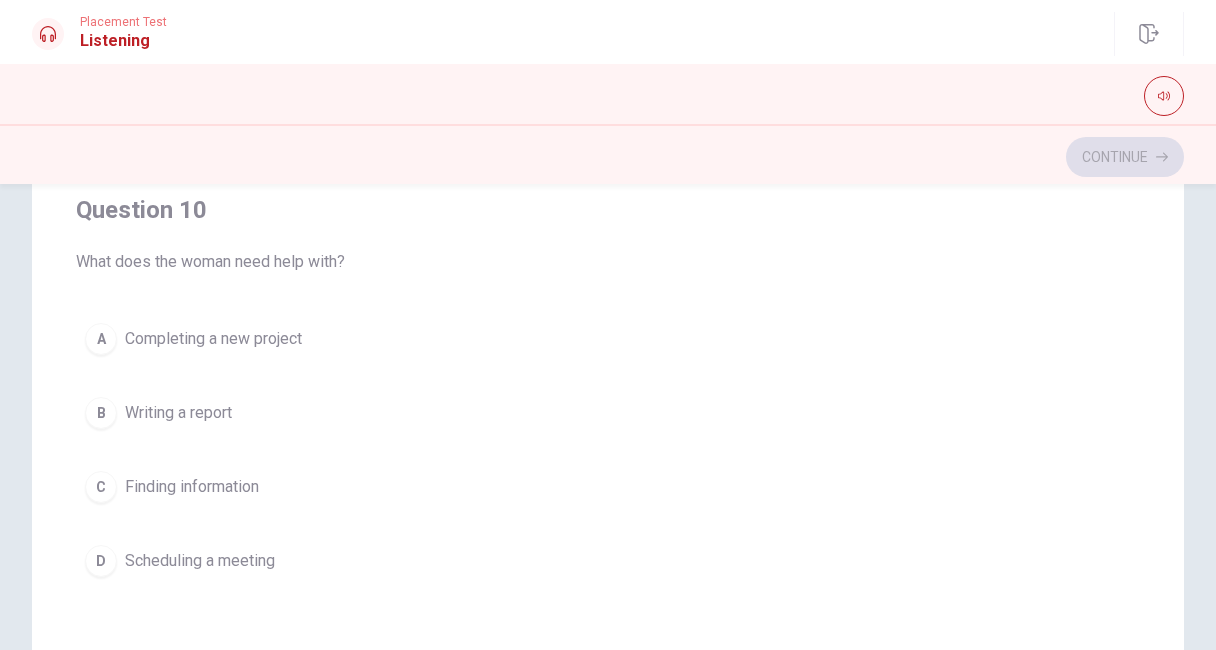 click on "Finding information" at bounding box center [192, 487] 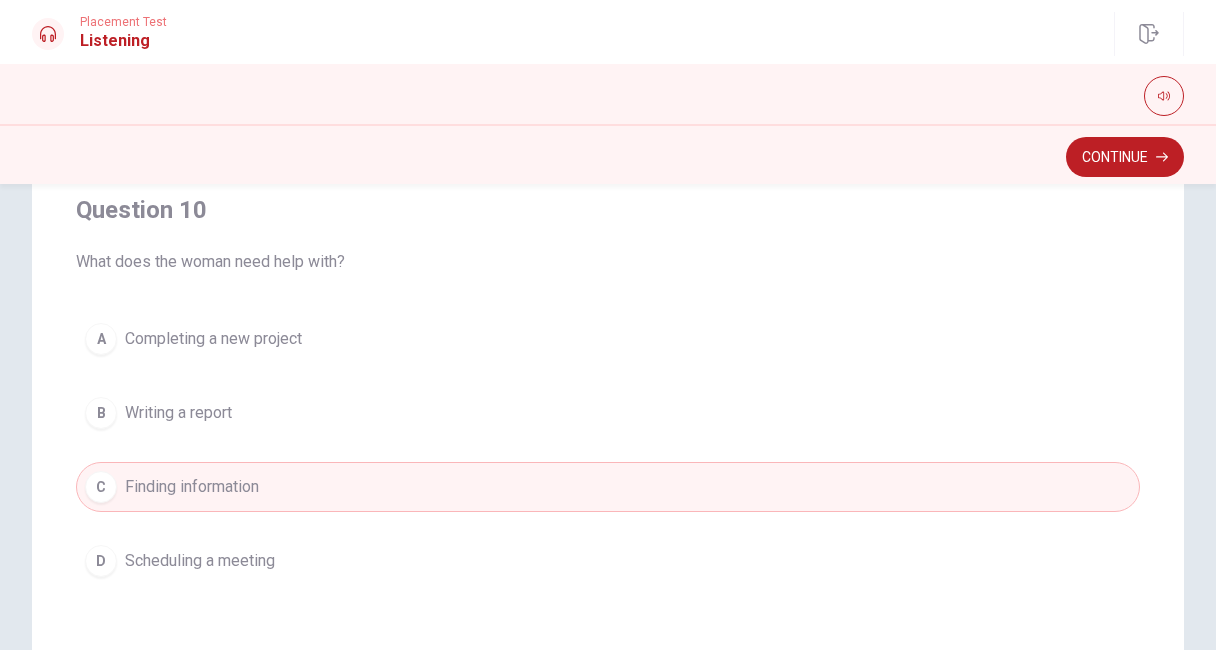 scroll, scrollTop: 481, scrollLeft: 0, axis: vertical 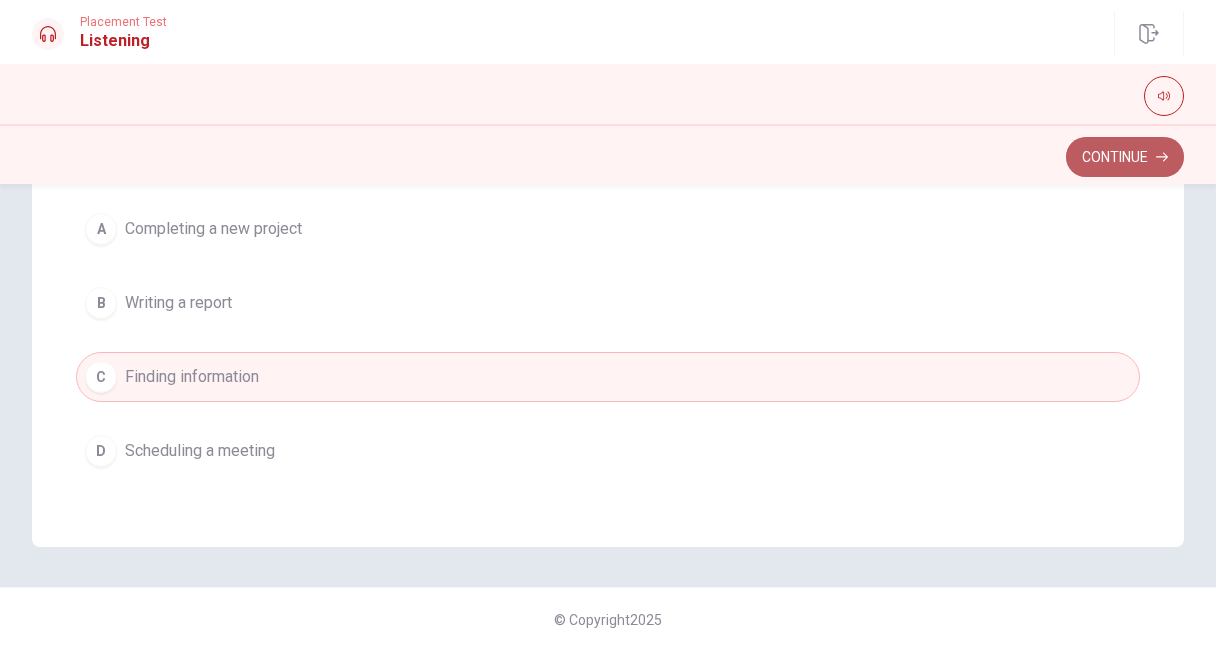 click on "Continue" at bounding box center (1125, 157) 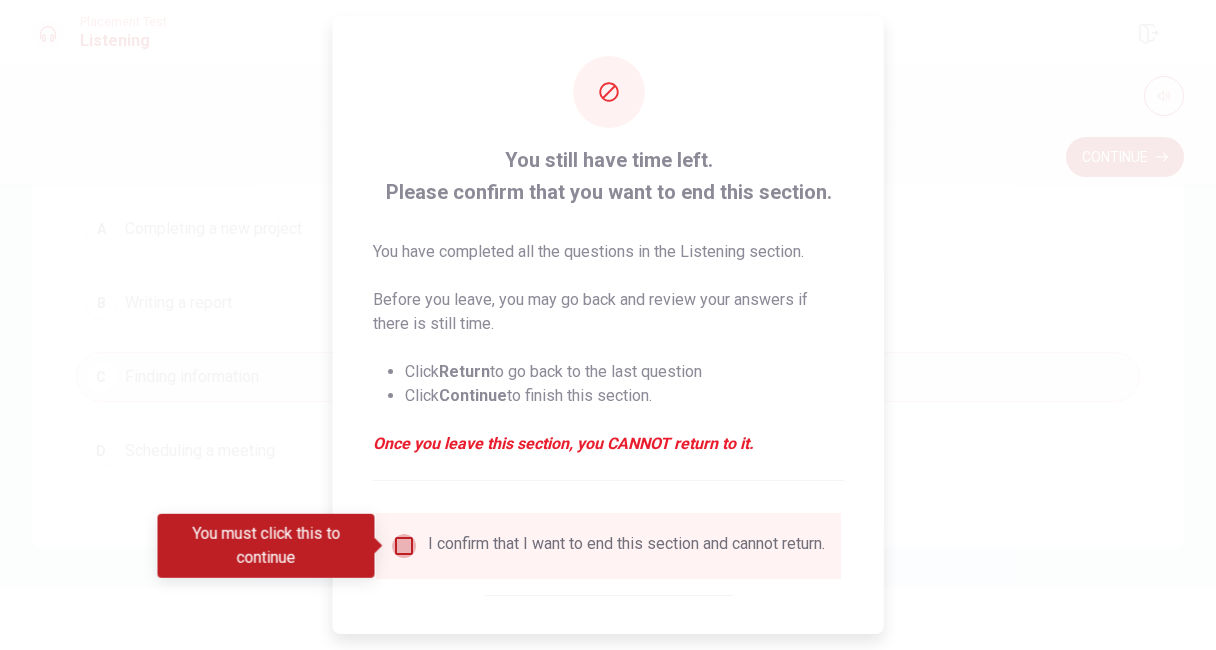 click at bounding box center (404, 546) 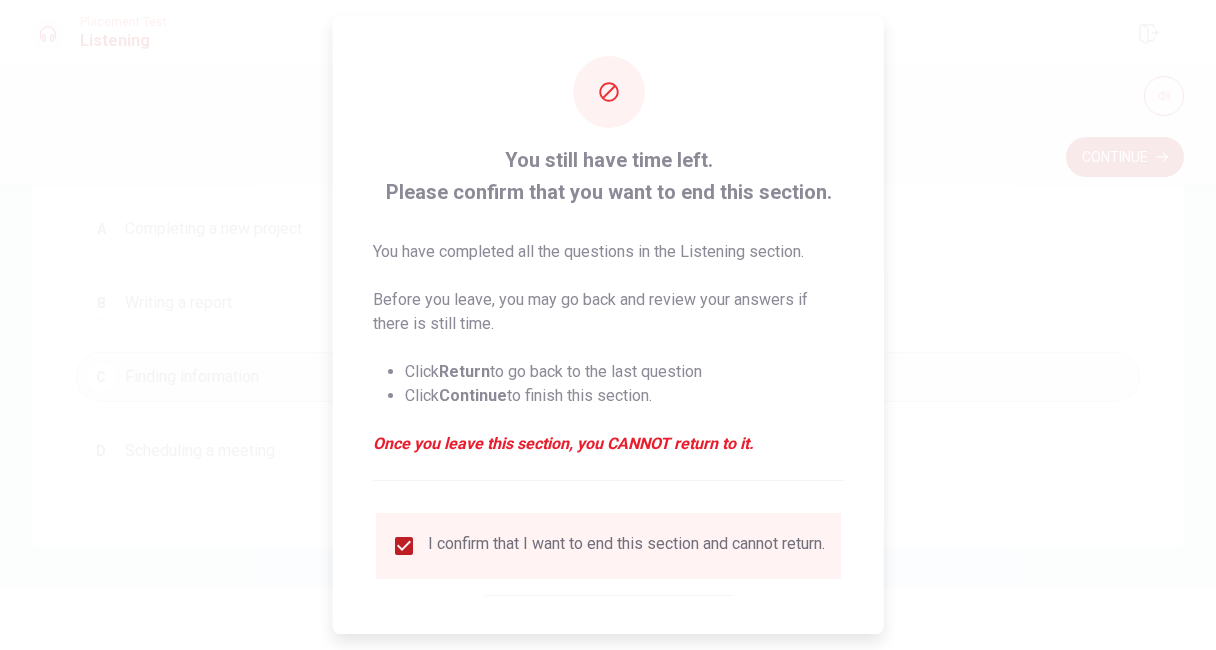 scroll, scrollTop: 95, scrollLeft: 0, axis: vertical 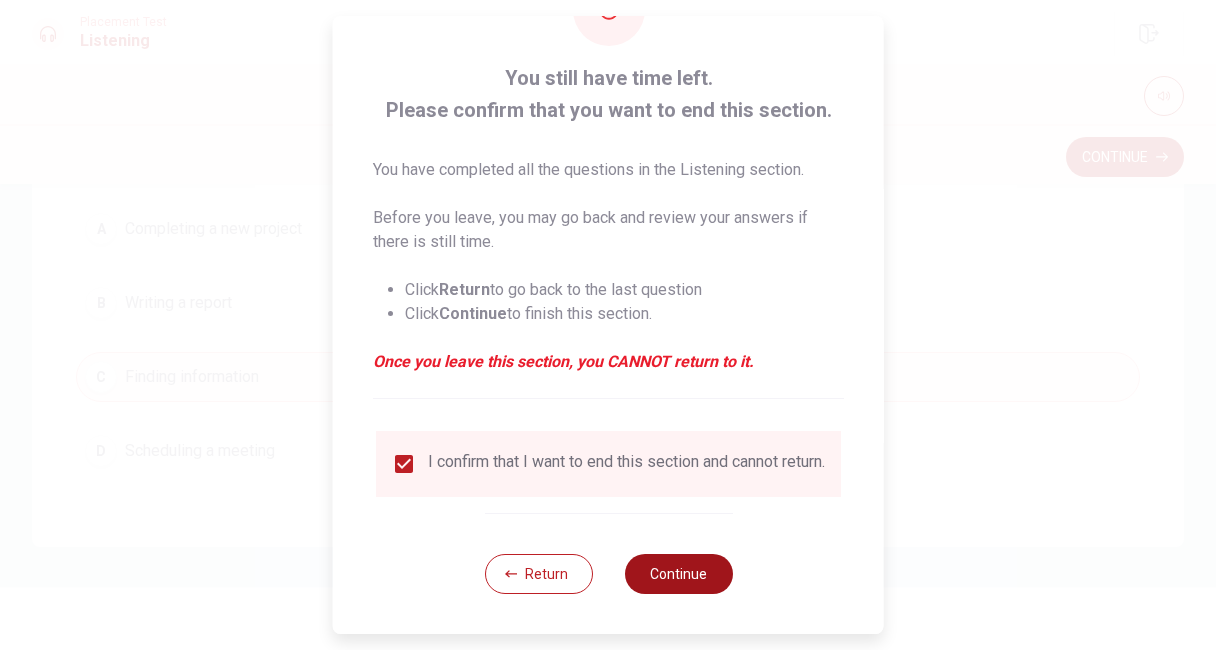 click on "Continue" at bounding box center (678, 574) 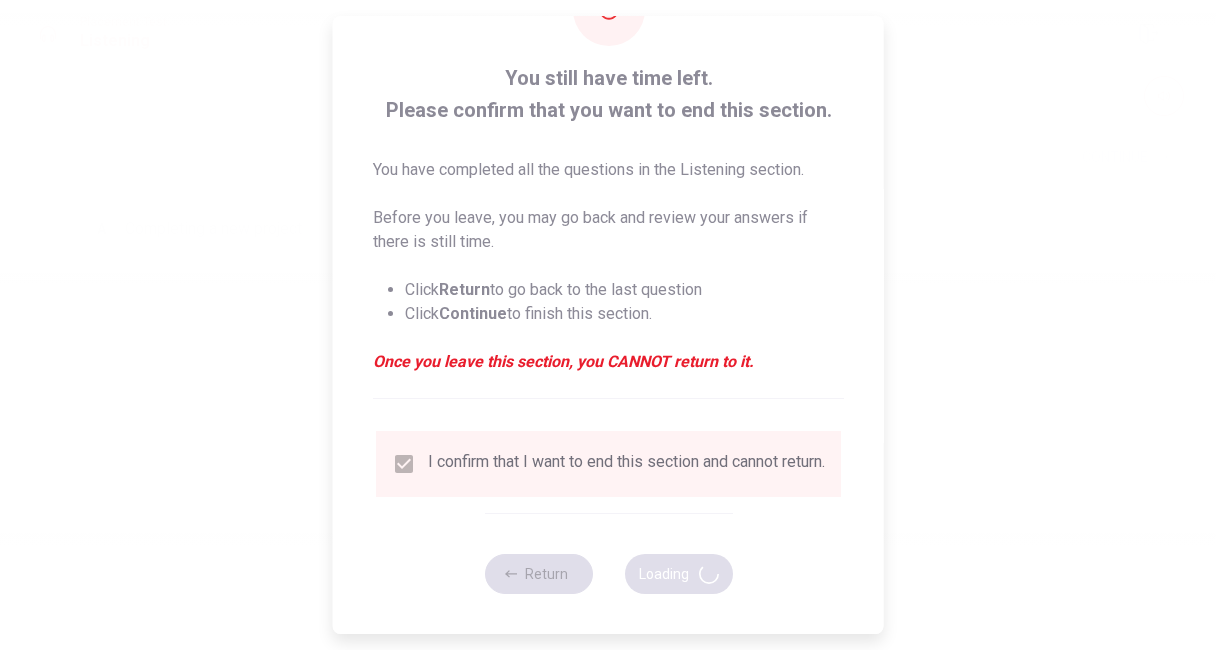 scroll, scrollTop: 0, scrollLeft: 0, axis: both 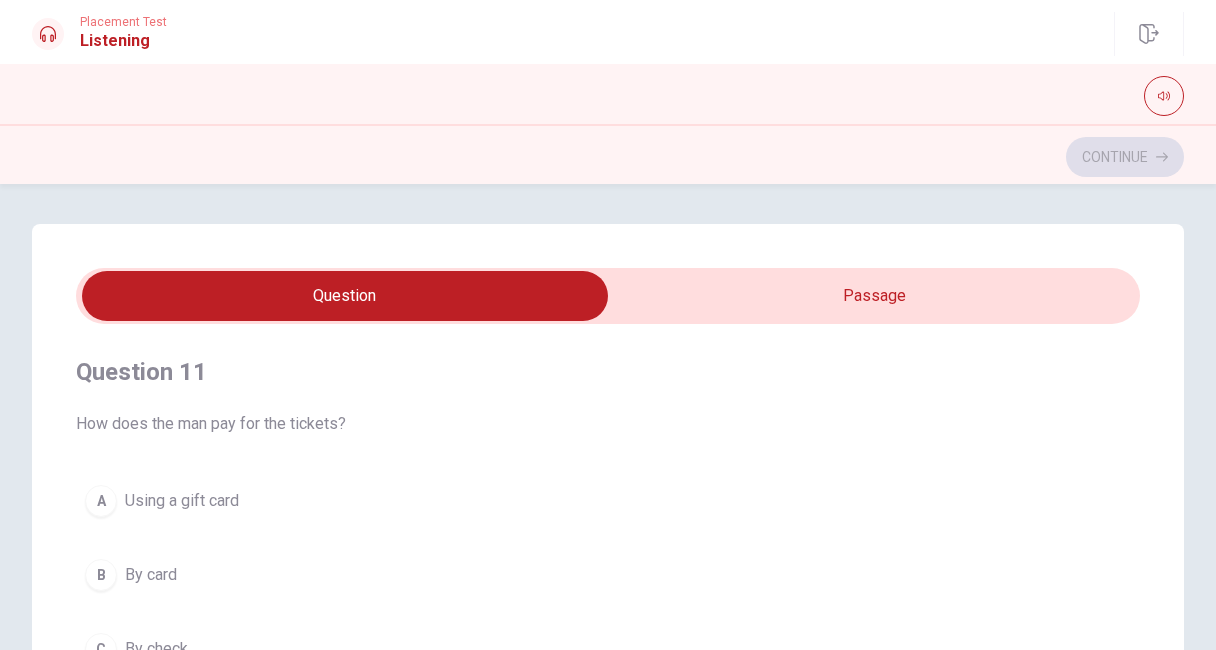 click at bounding box center [345, 296] 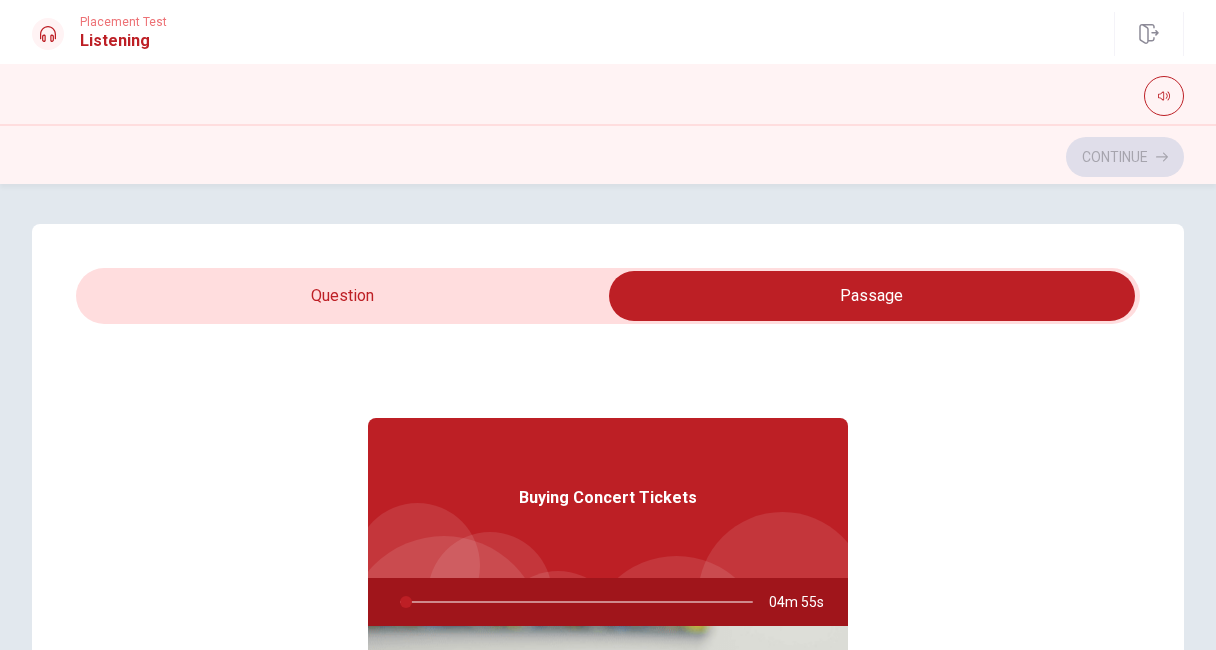 type on "2" 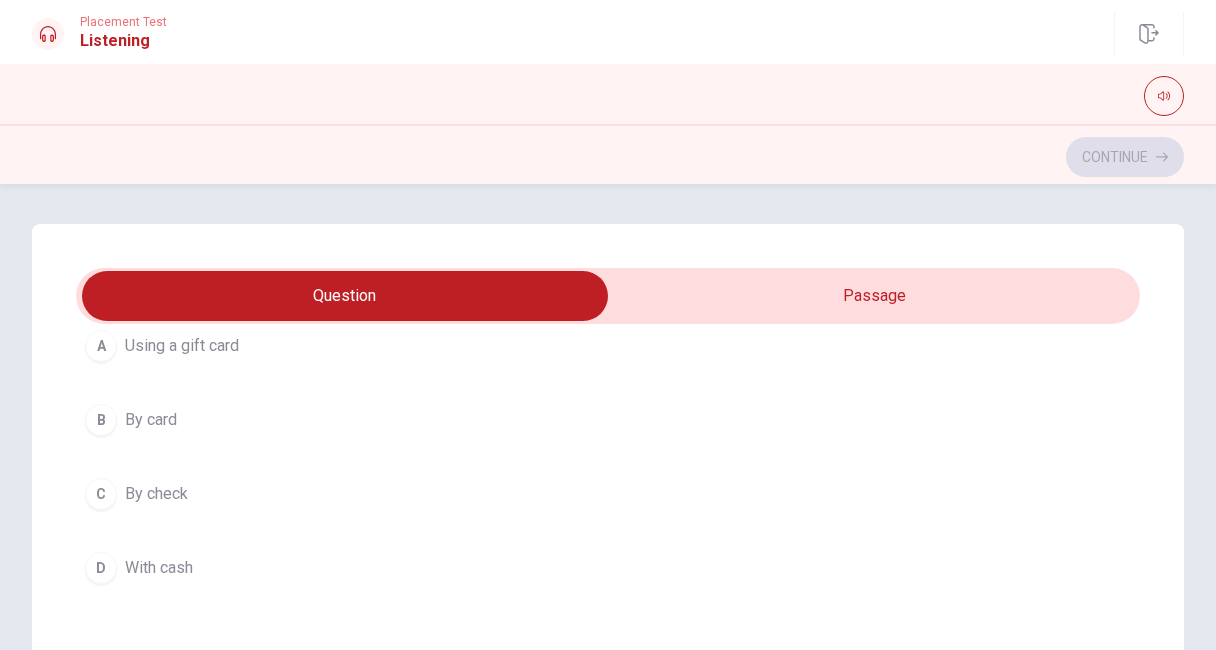 scroll, scrollTop: 163, scrollLeft: 0, axis: vertical 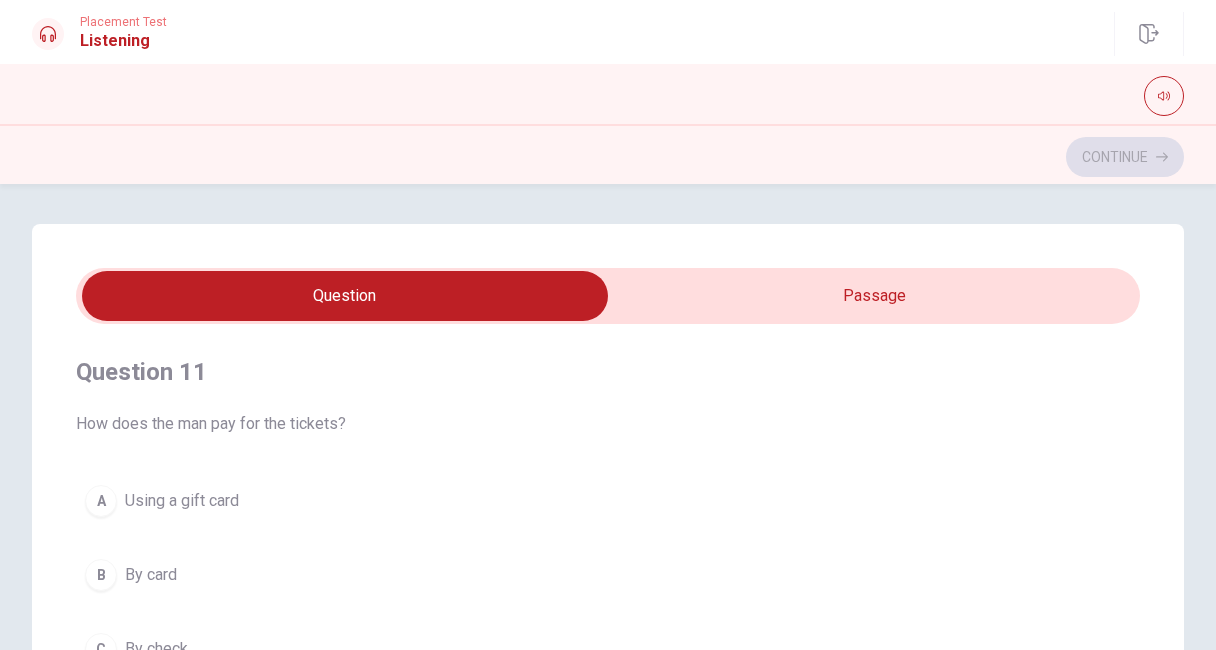 click at bounding box center [345, 296] 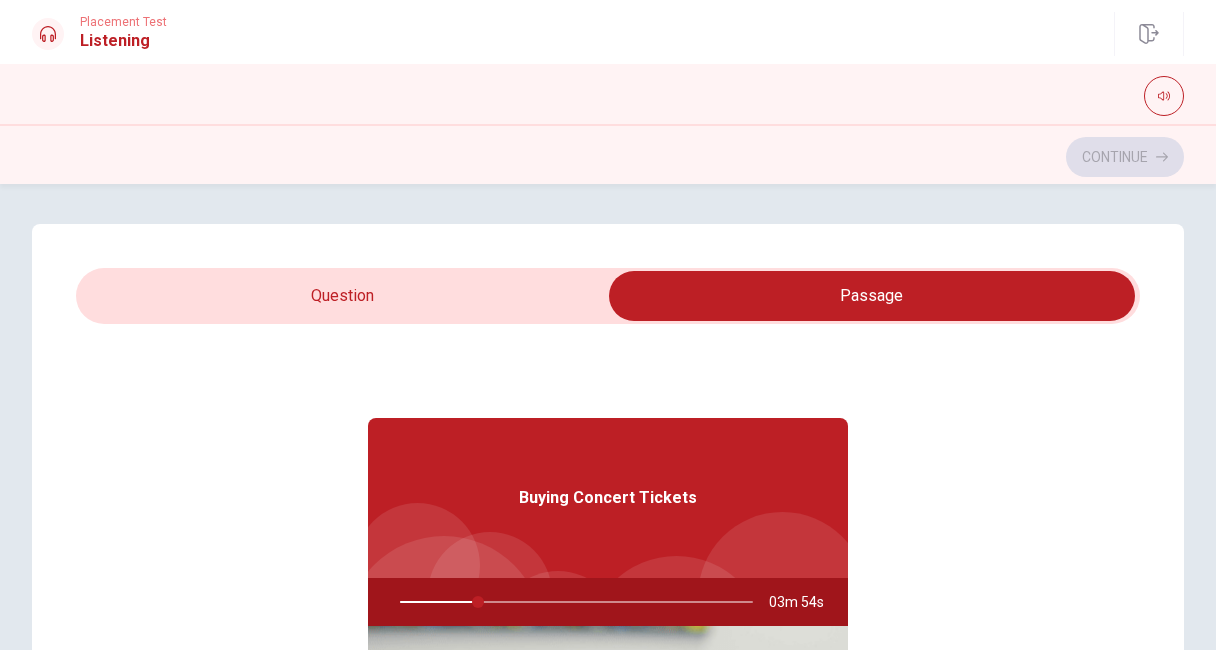 type on "22" 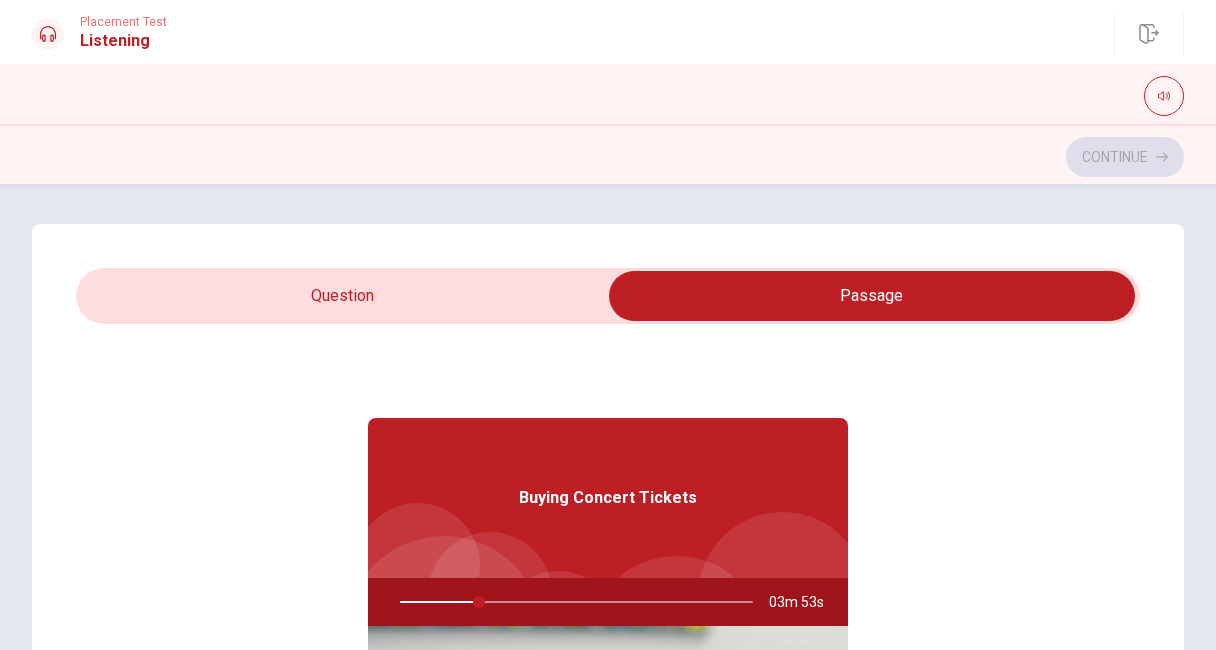 click at bounding box center [872, 296] 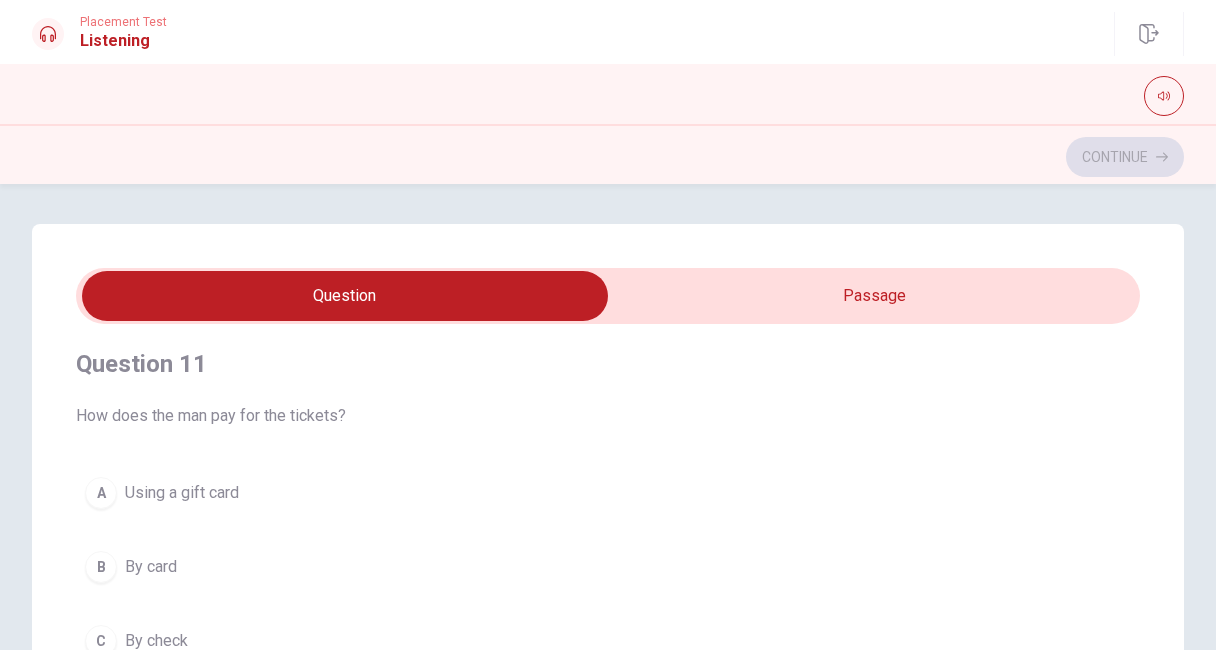 scroll, scrollTop: 0, scrollLeft: 0, axis: both 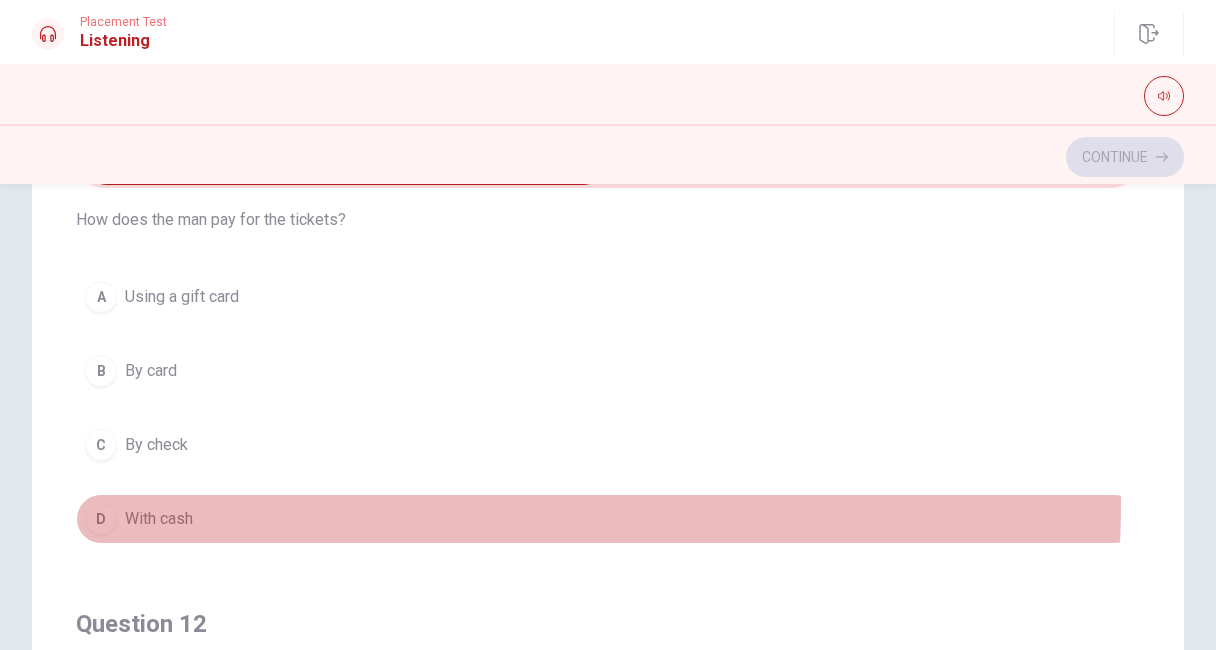 click on "D With cash" at bounding box center [608, 519] 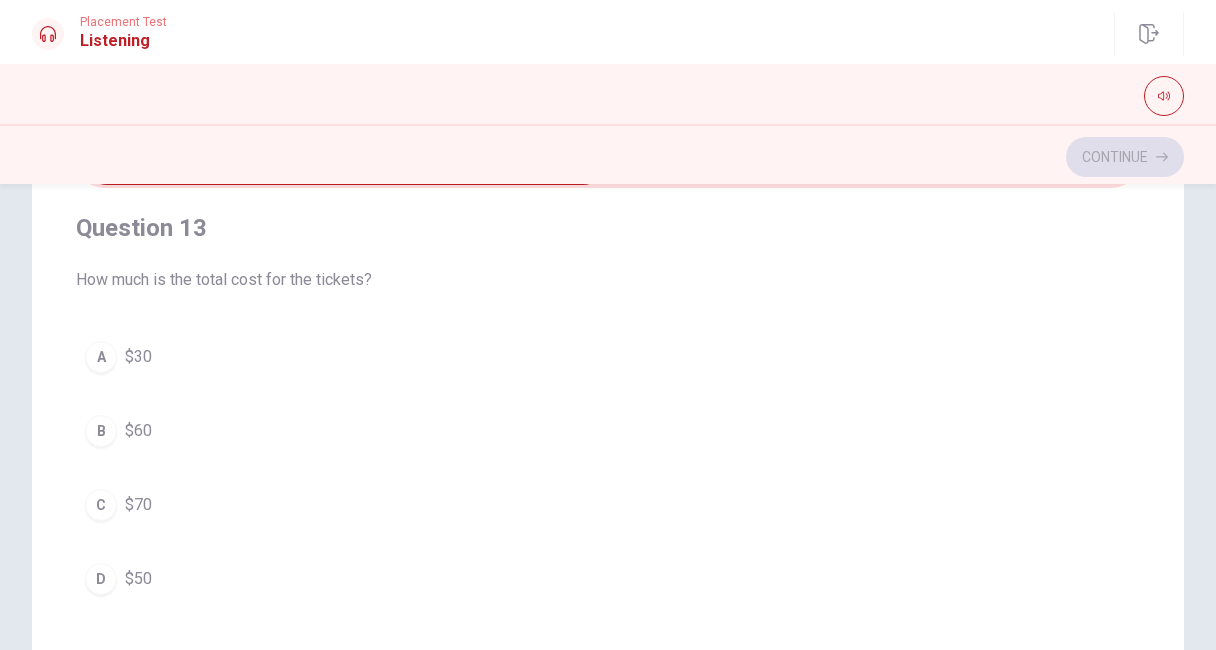 scroll, scrollTop: 976, scrollLeft: 0, axis: vertical 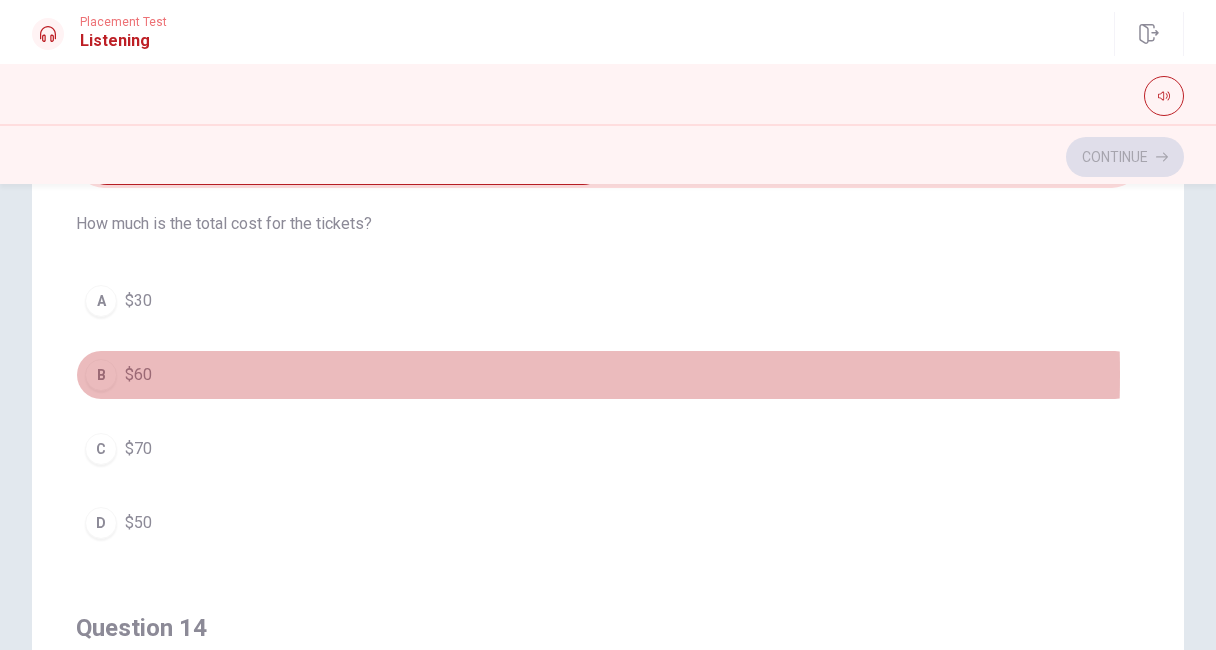 click on "$60" at bounding box center [138, 375] 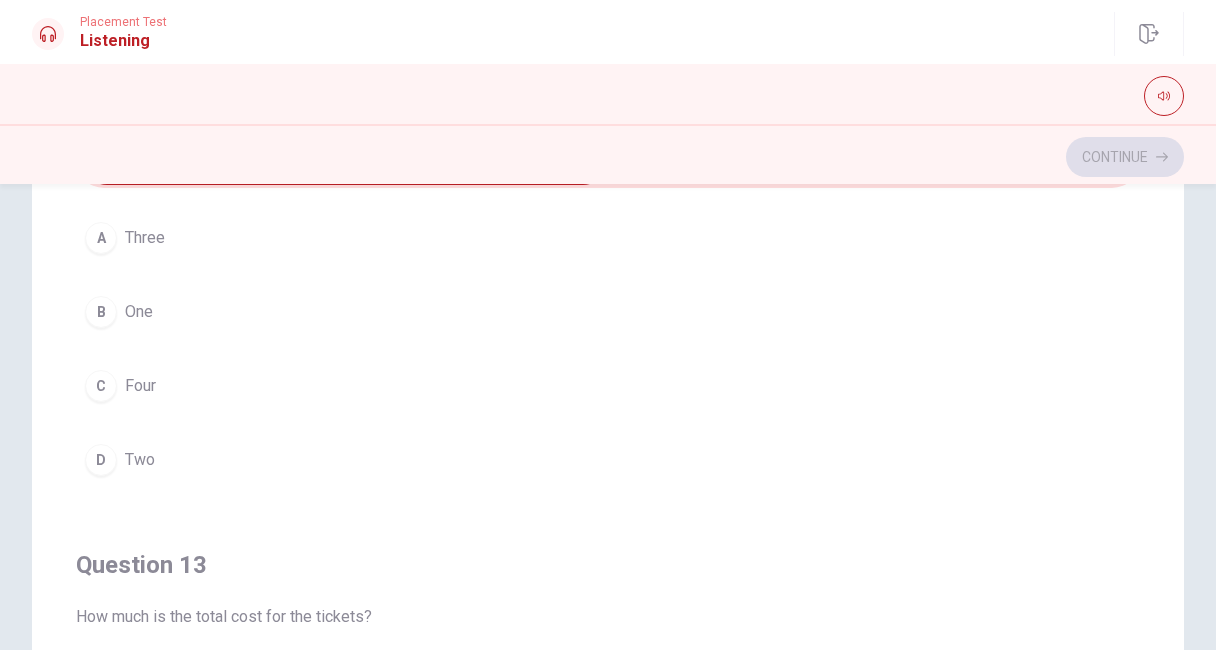 scroll, scrollTop: 580, scrollLeft: 0, axis: vertical 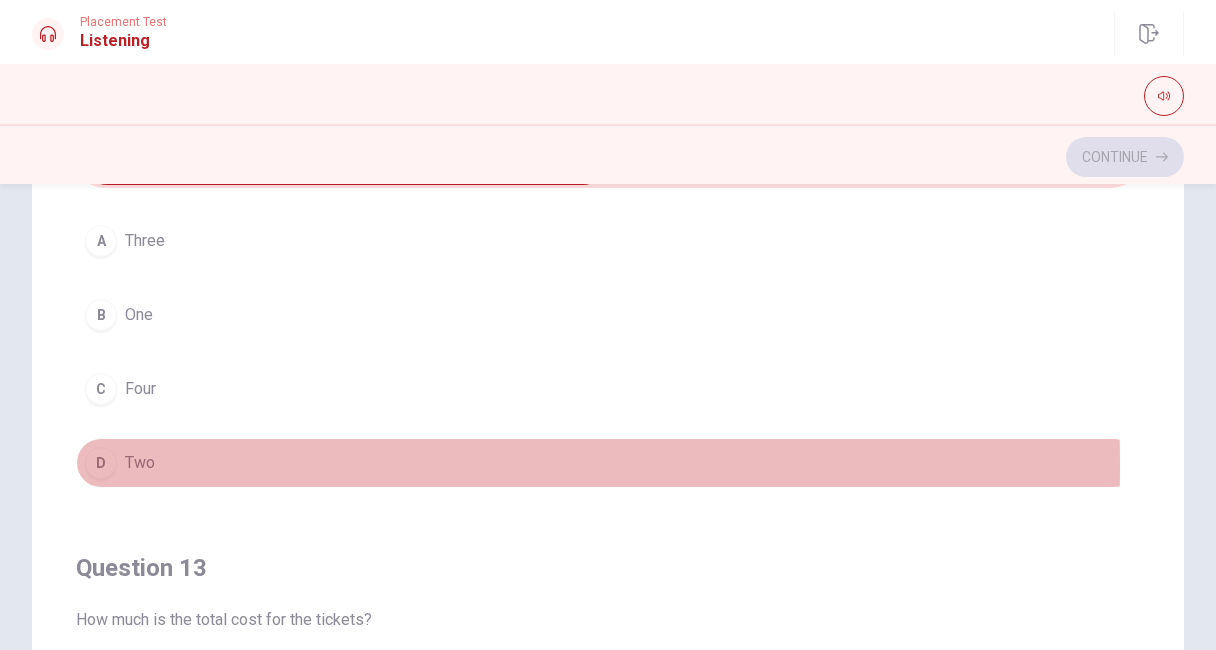 click on "D" at bounding box center [101, 463] 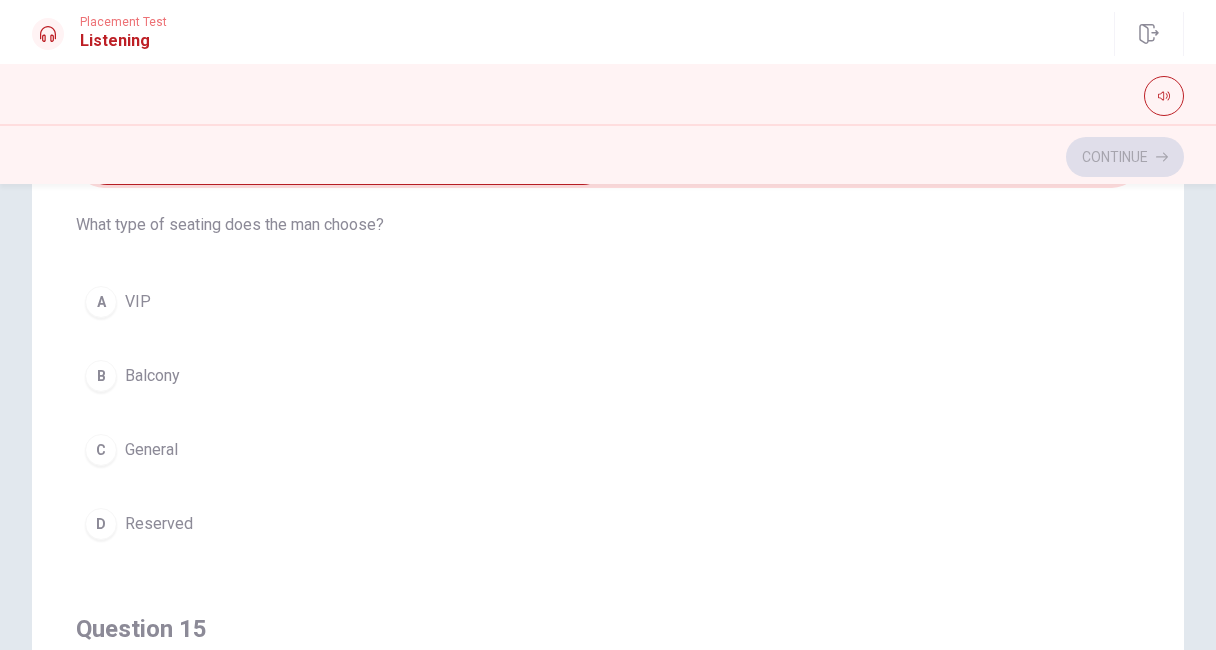 scroll, scrollTop: 1432, scrollLeft: 0, axis: vertical 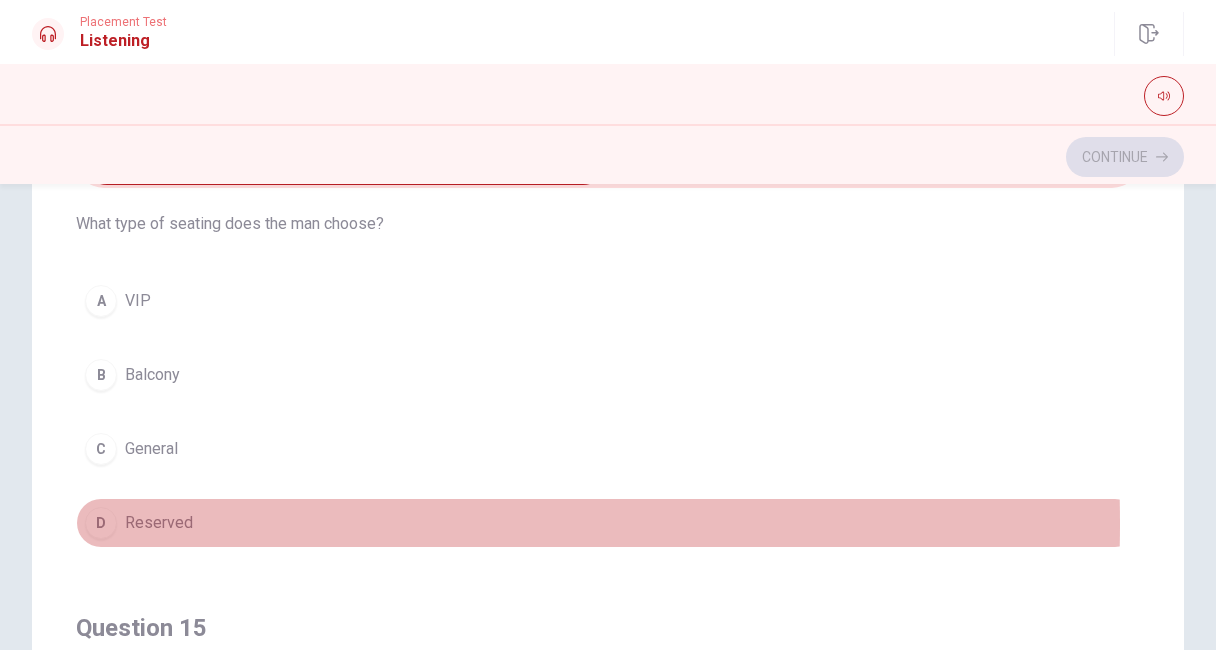 click on "D" at bounding box center (101, 523) 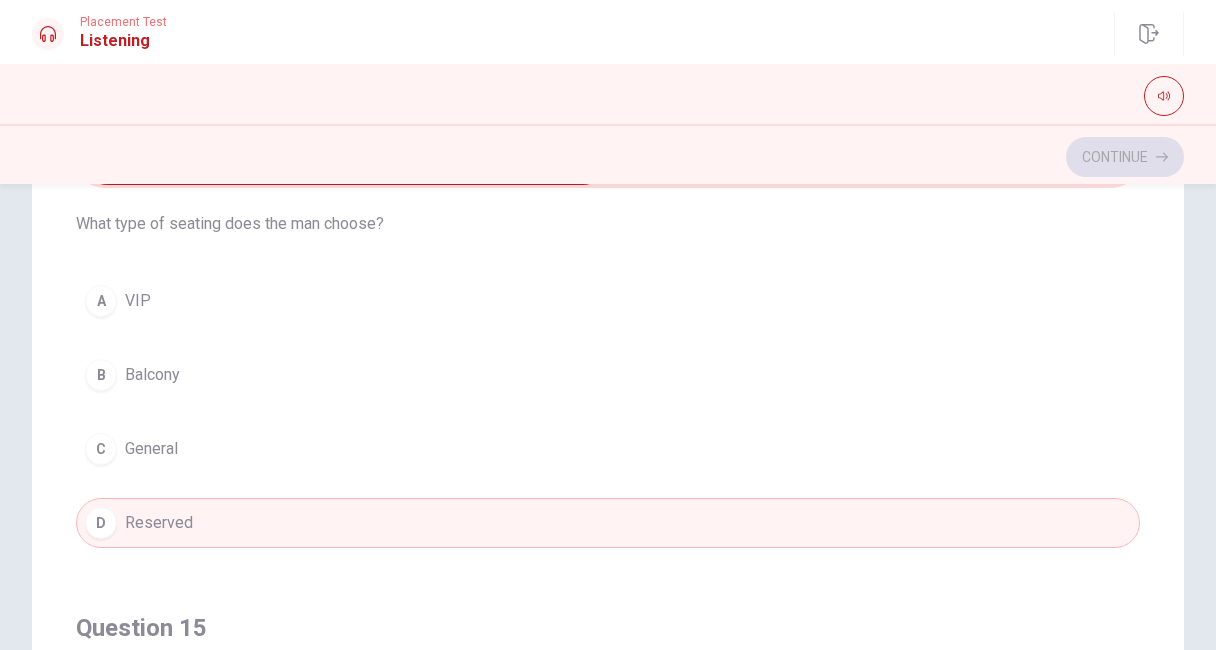 scroll, scrollTop: 1615, scrollLeft: 0, axis: vertical 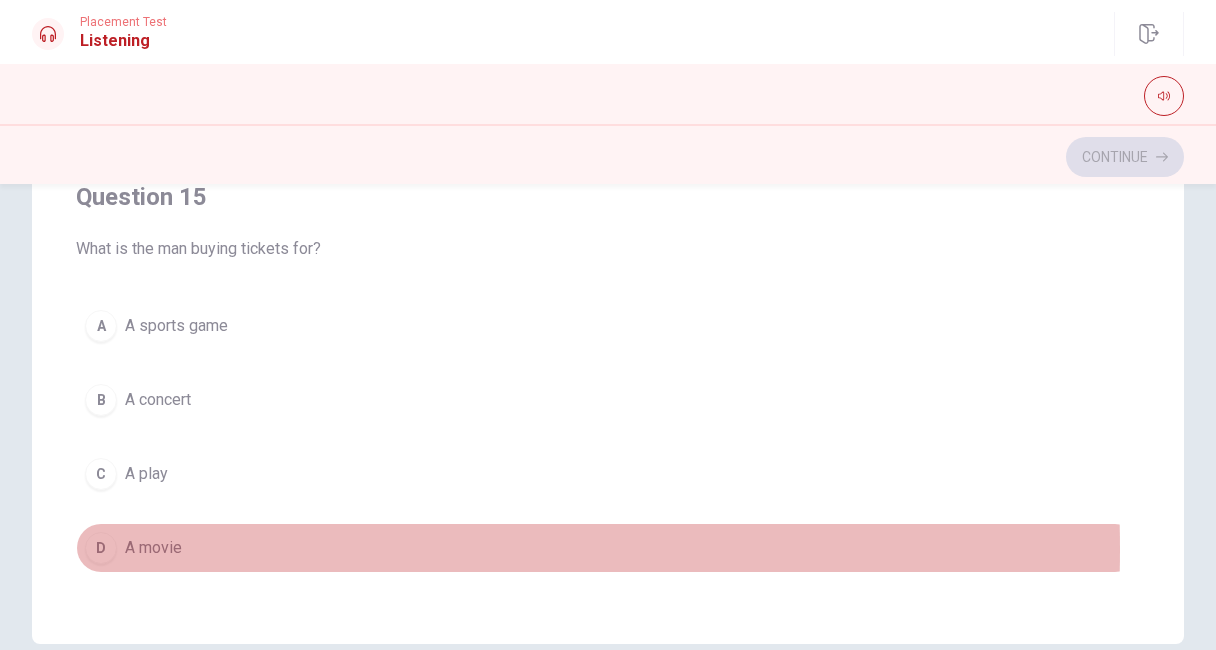 click on "D" at bounding box center (101, 548) 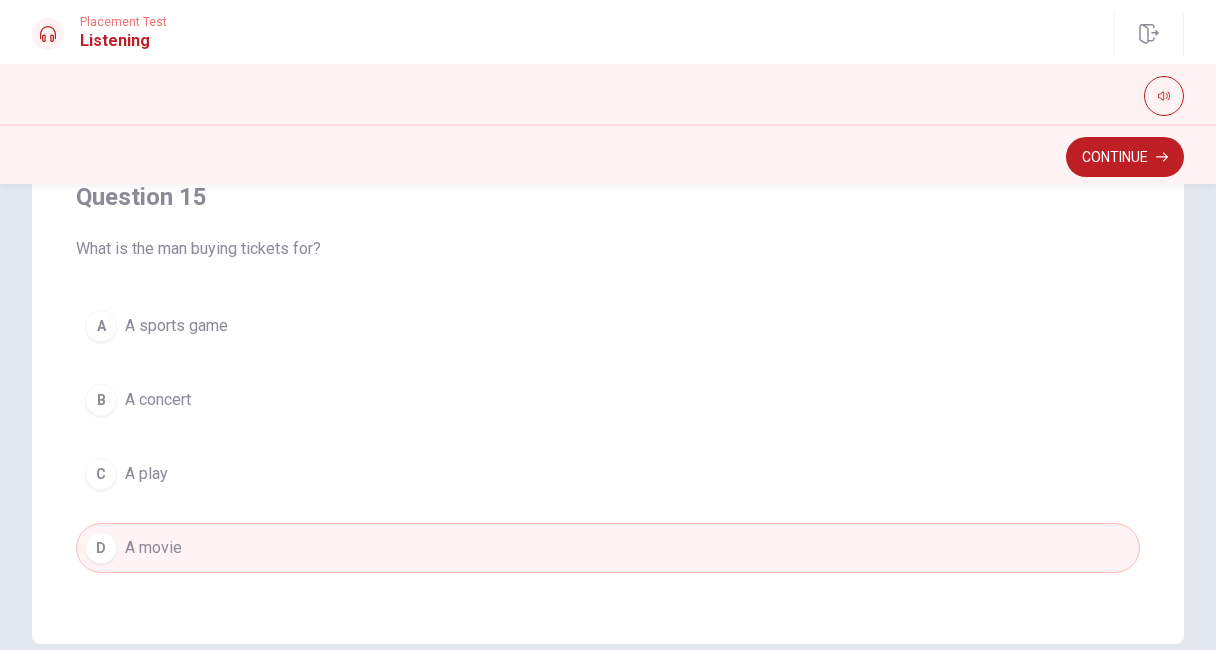 scroll, scrollTop: 481, scrollLeft: 0, axis: vertical 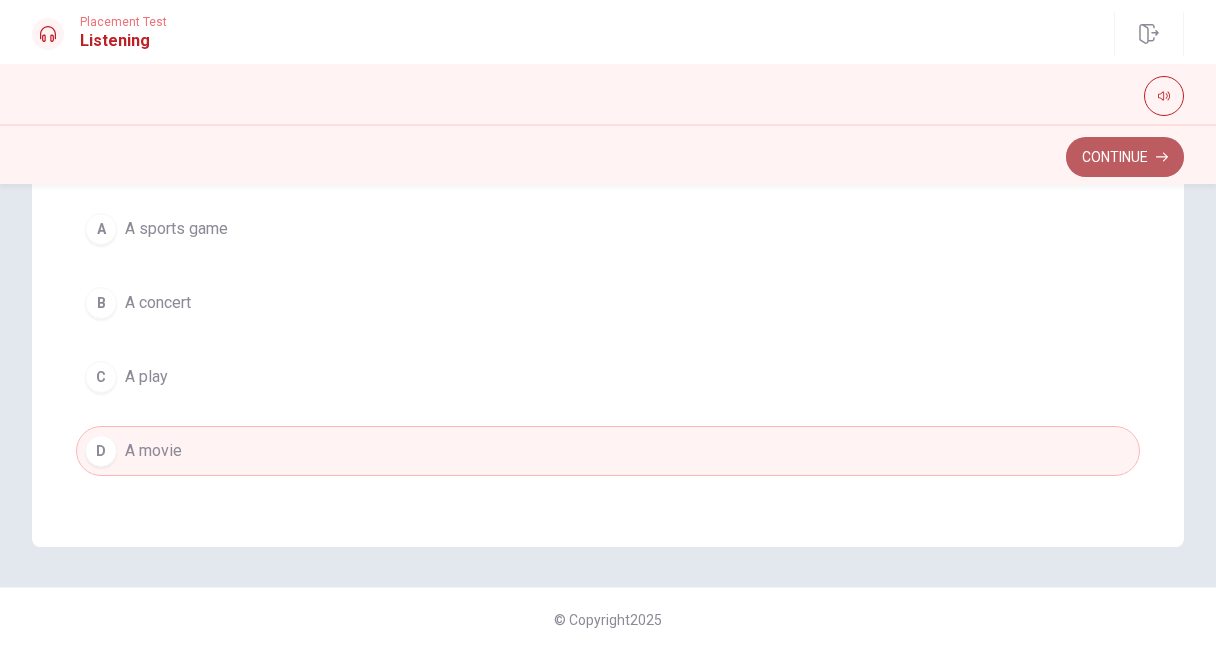 click on "Continue" at bounding box center [1125, 157] 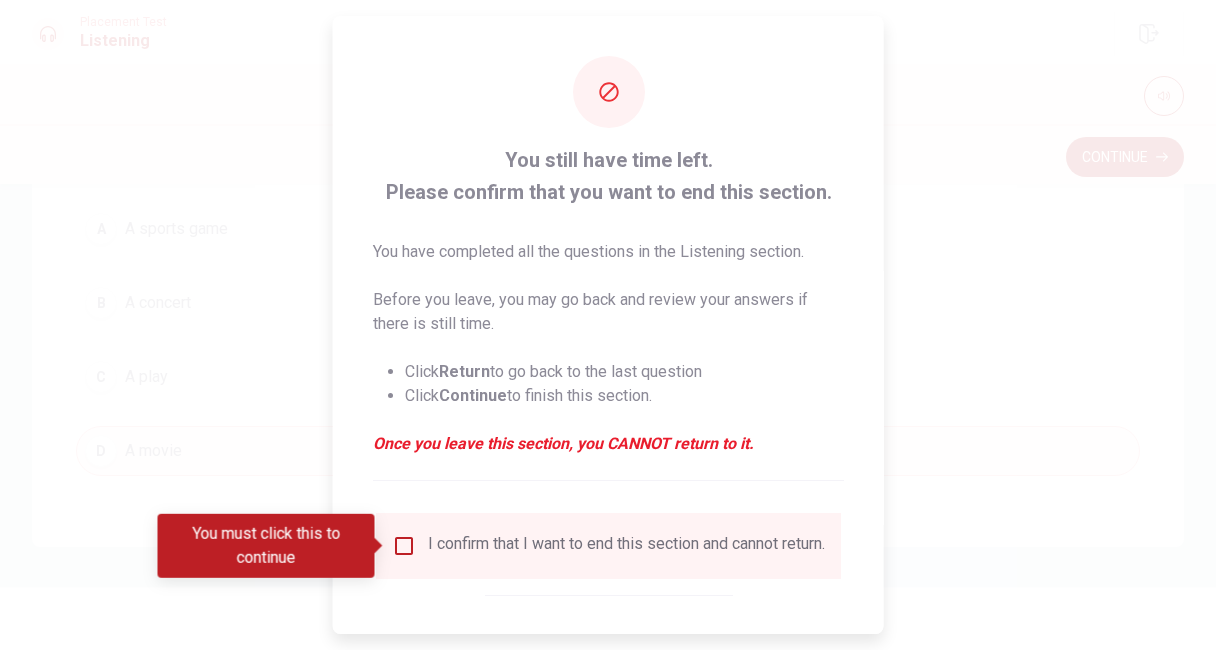 click on "I confirm that I want to end this section and cannot return." at bounding box center (626, 546) 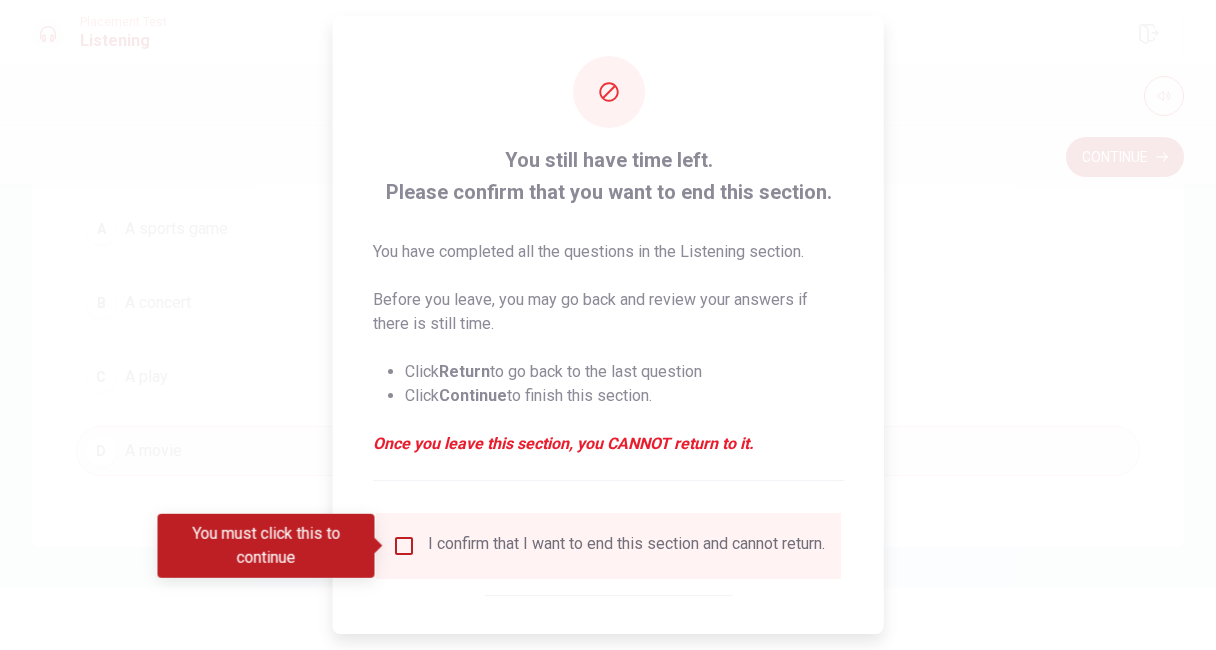 click at bounding box center [404, 546] 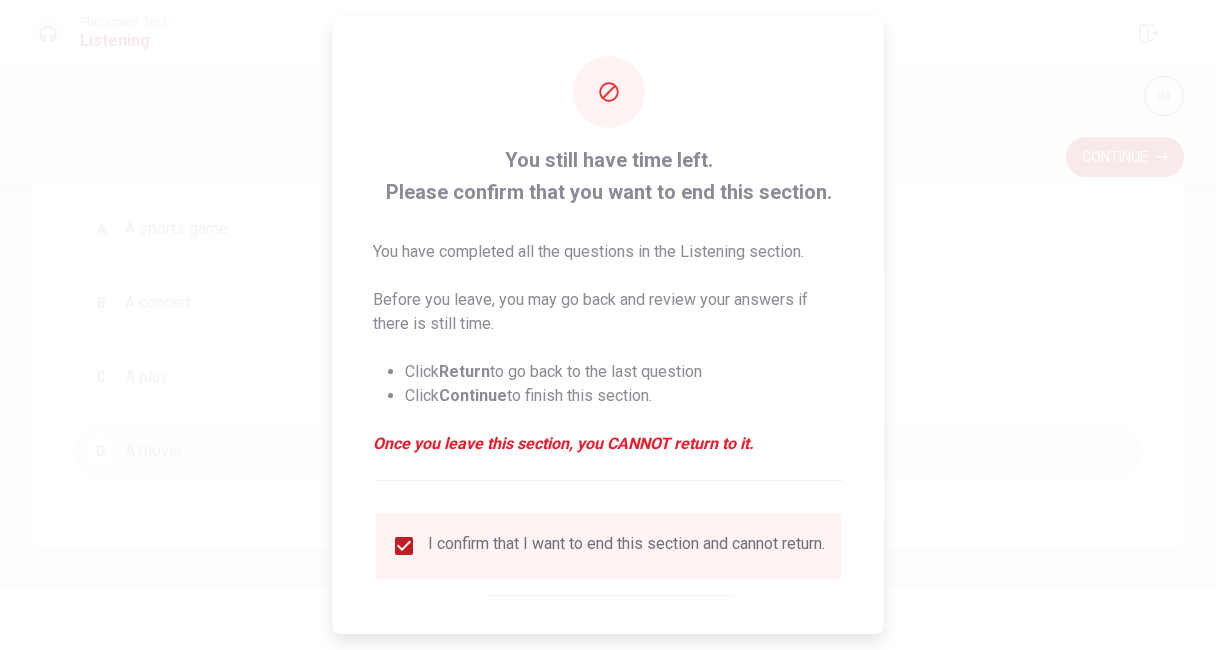 scroll, scrollTop: 95, scrollLeft: 0, axis: vertical 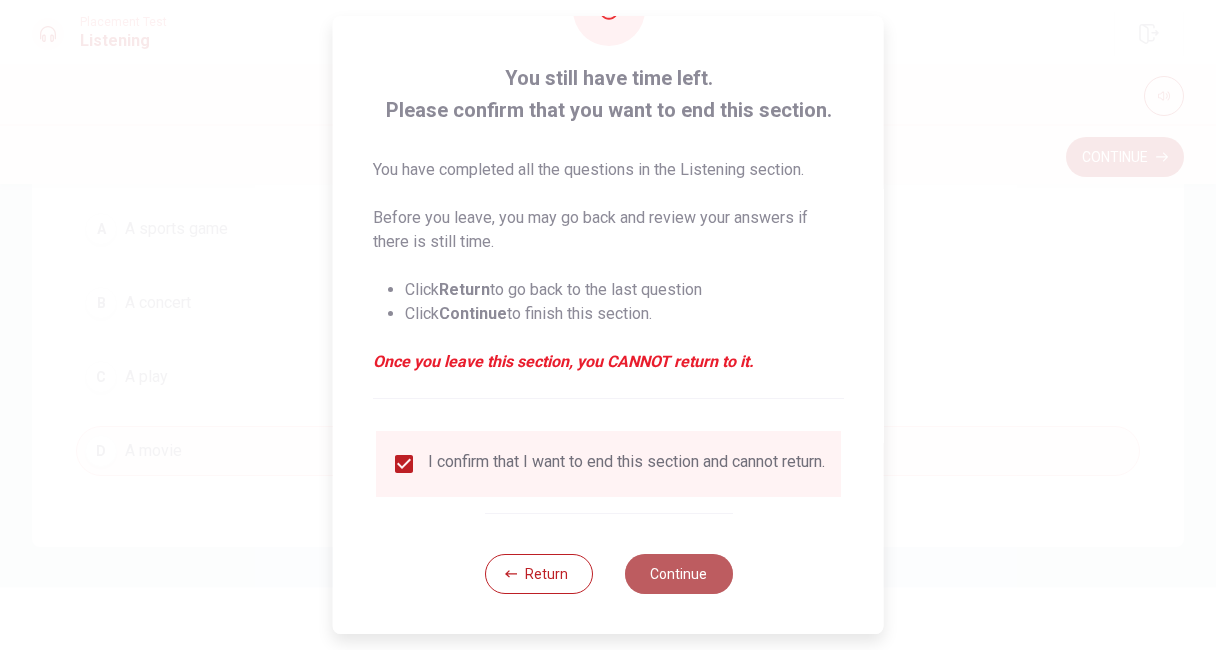 click on "Continue" at bounding box center [678, 574] 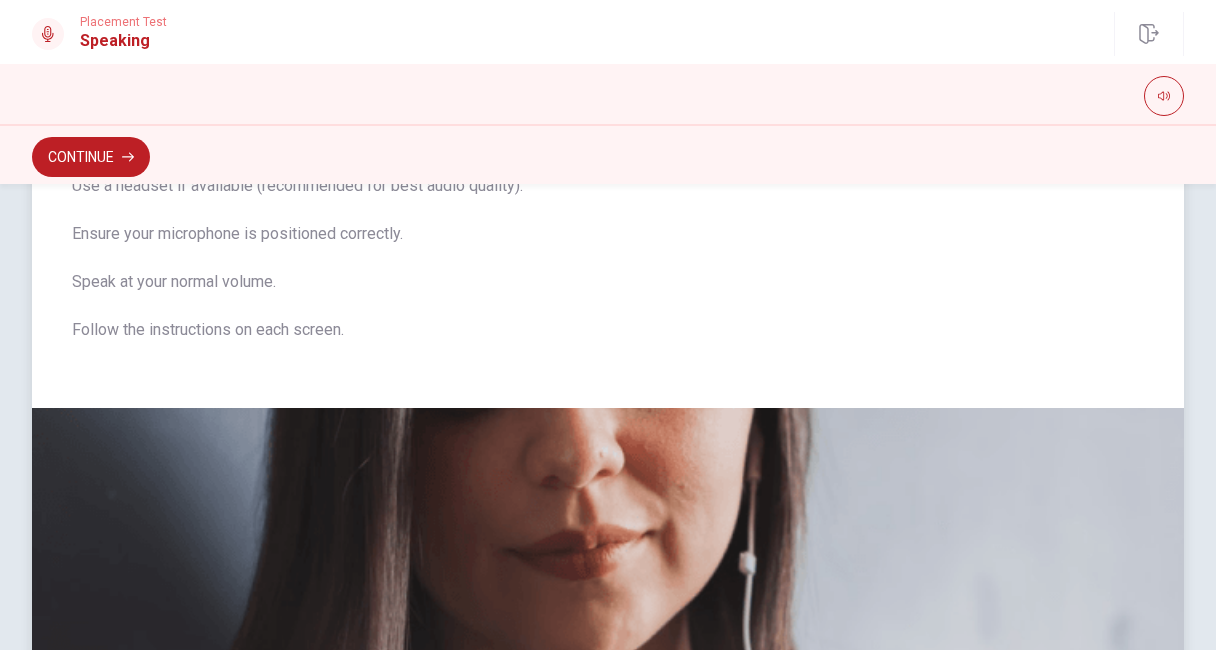 scroll, scrollTop: 0, scrollLeft: 0, axis: both 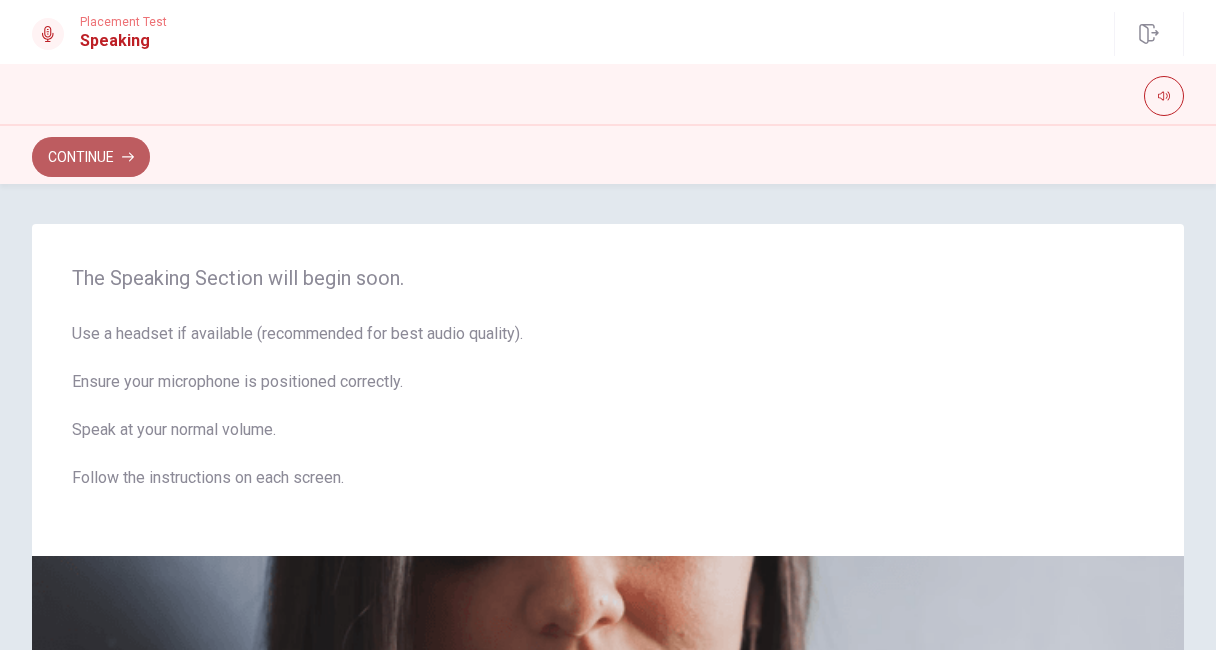 click on "Continue" at bounding box center [91, 157] 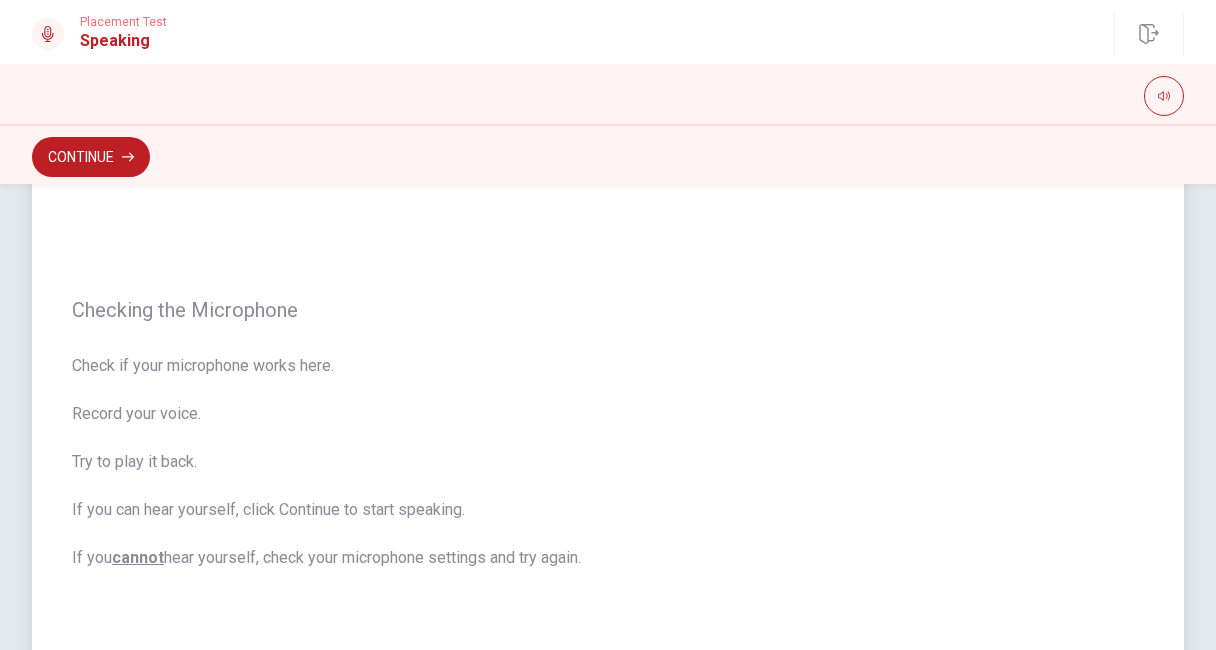 scroll, scrollTop: 202, scrollLeft: 0, axis: vertical 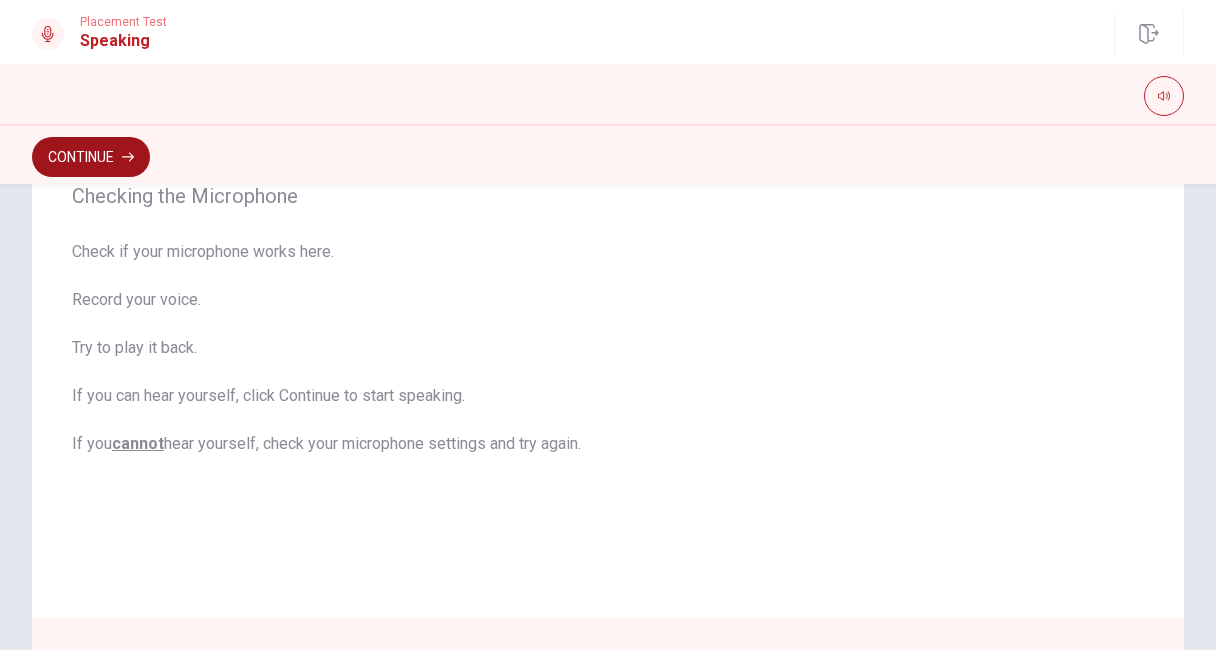 click on "Continue" at bounding box center (91, 157) 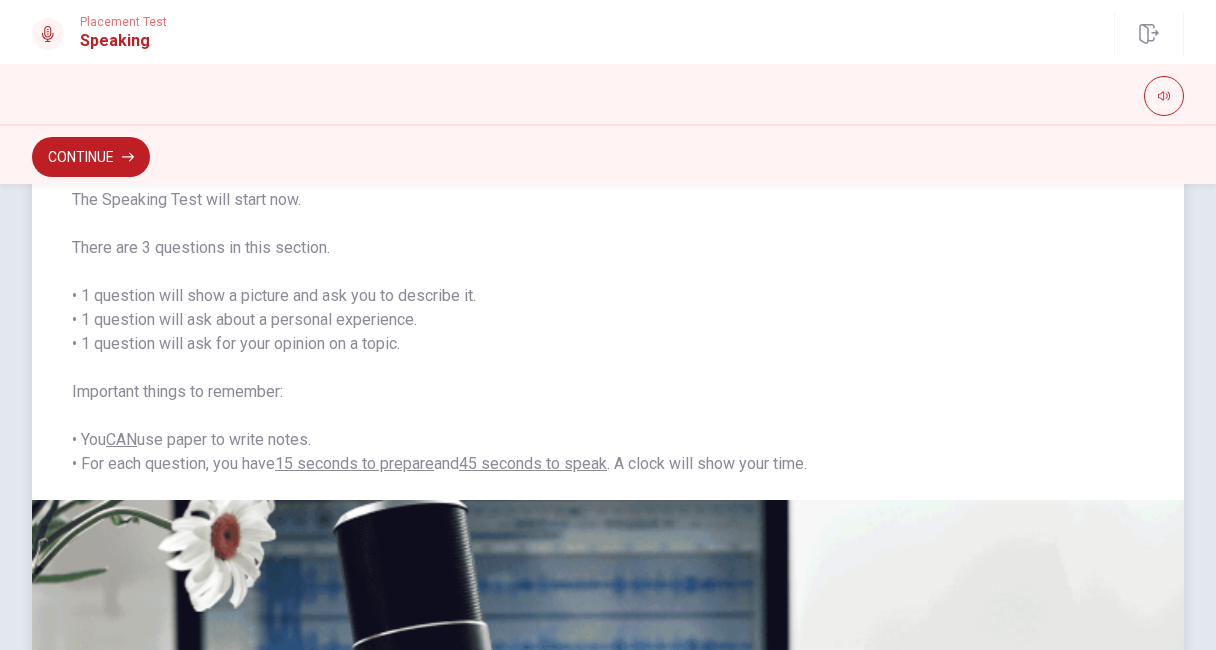 scroll, scrollTop: 0, scrollLeft: 0, axis: both 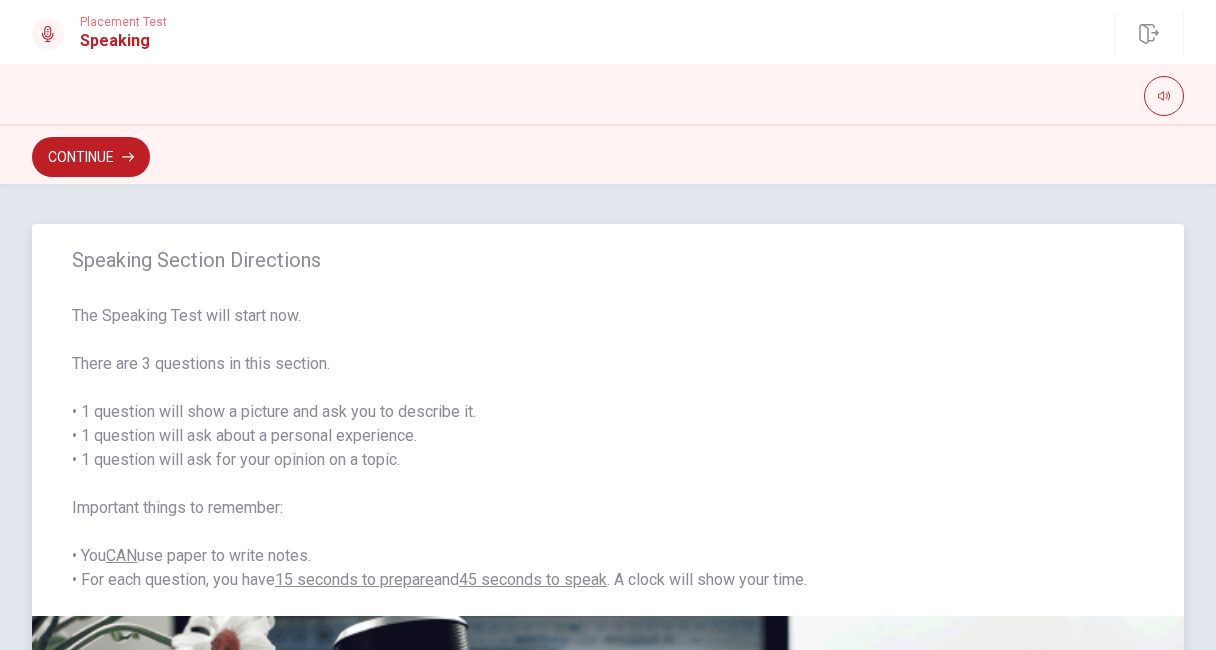 drag, startPoint x: 73, startPoint y: 258, endPoint x: 137, endPoint y: 261, distance: 64.070274 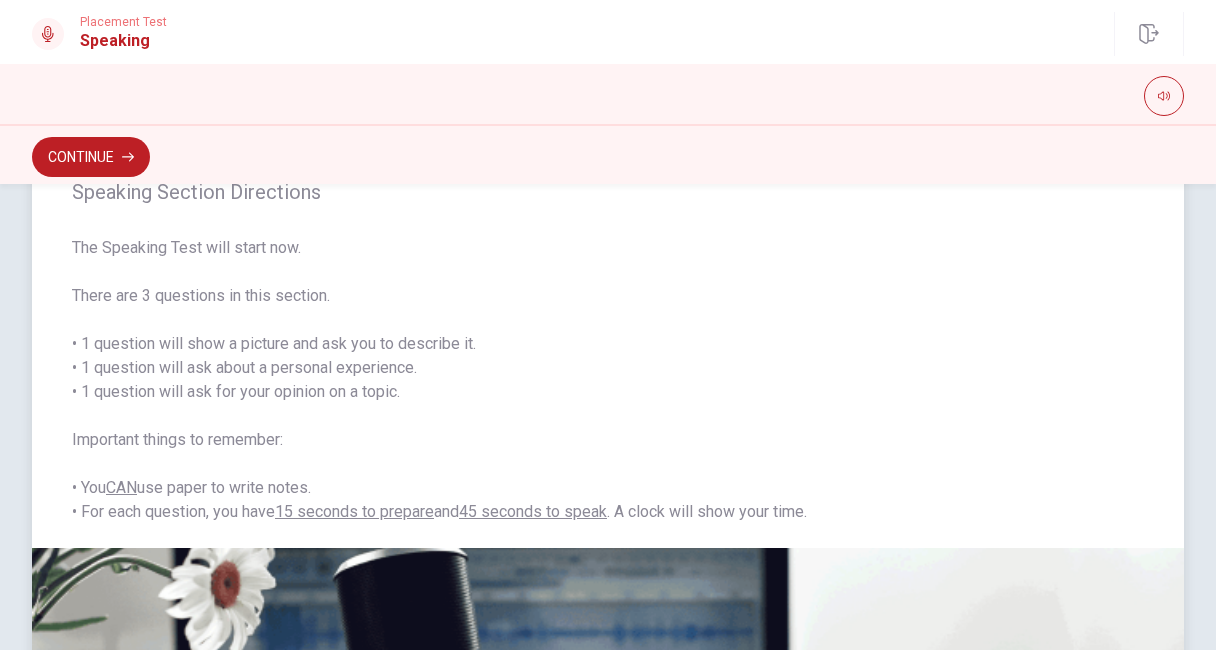 scroll, scrollTop: 0, scrollLeft: 0, axis: both 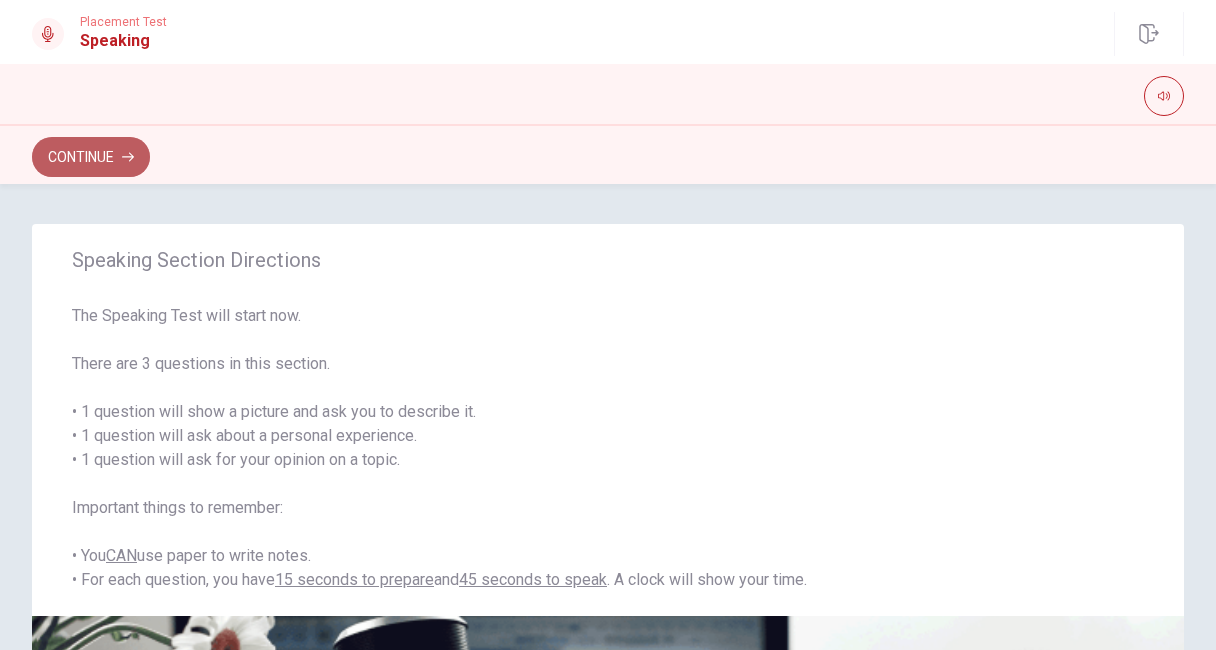 click on "Continue" at bounding box center [91, 157] 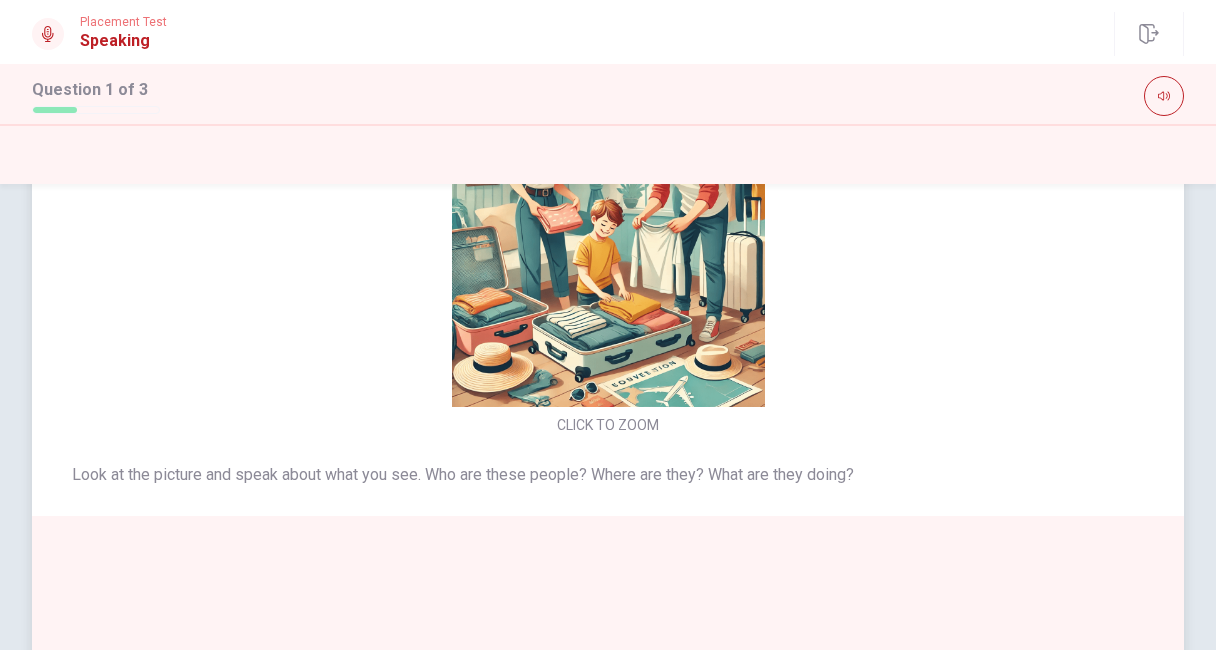 scroll, scrollTop: 0, scrollLeft: 0, axis: both 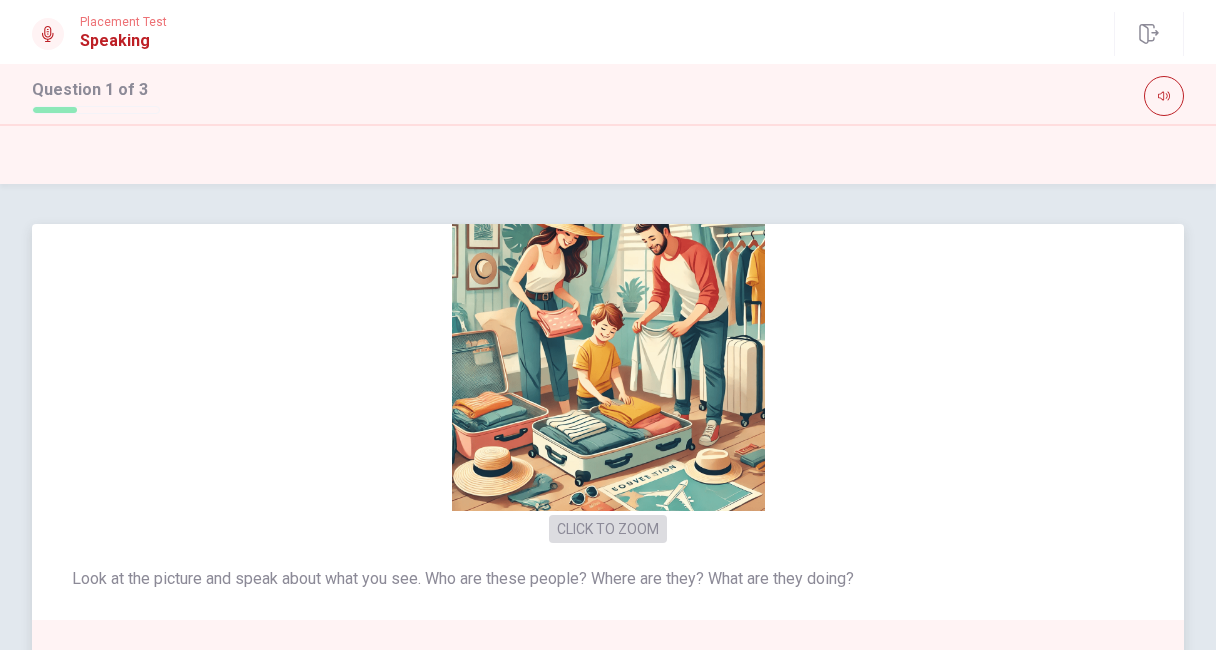 click on "CLICK TO ZOOM" at bounding box center (608, 529) 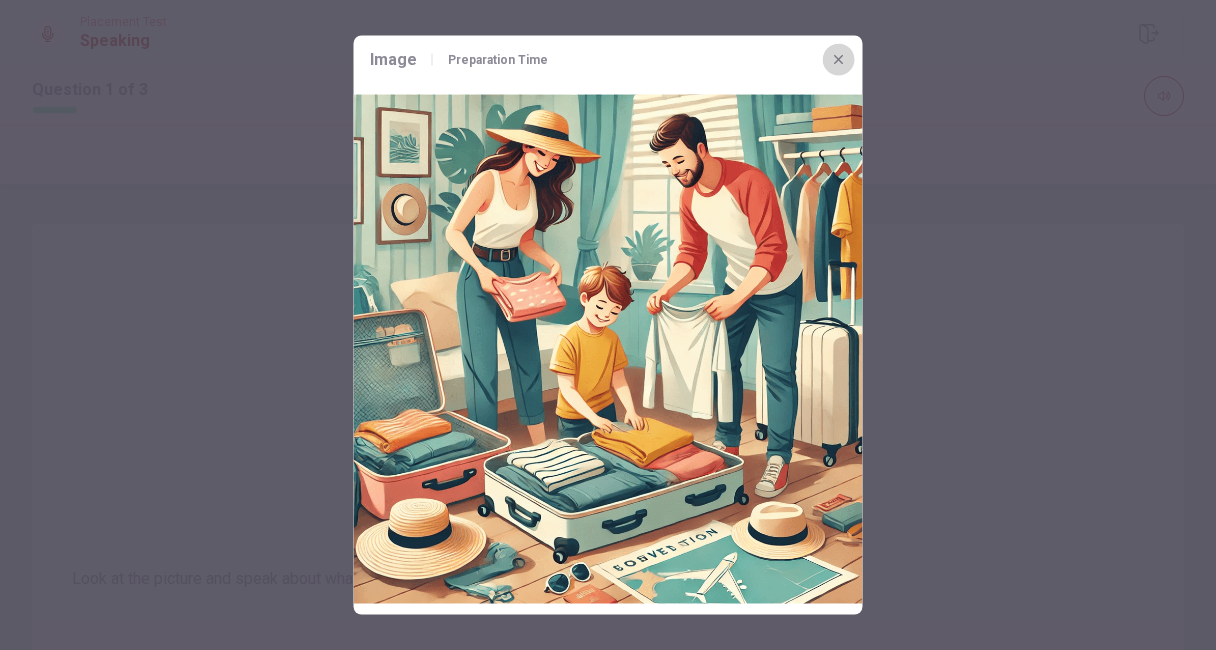 click 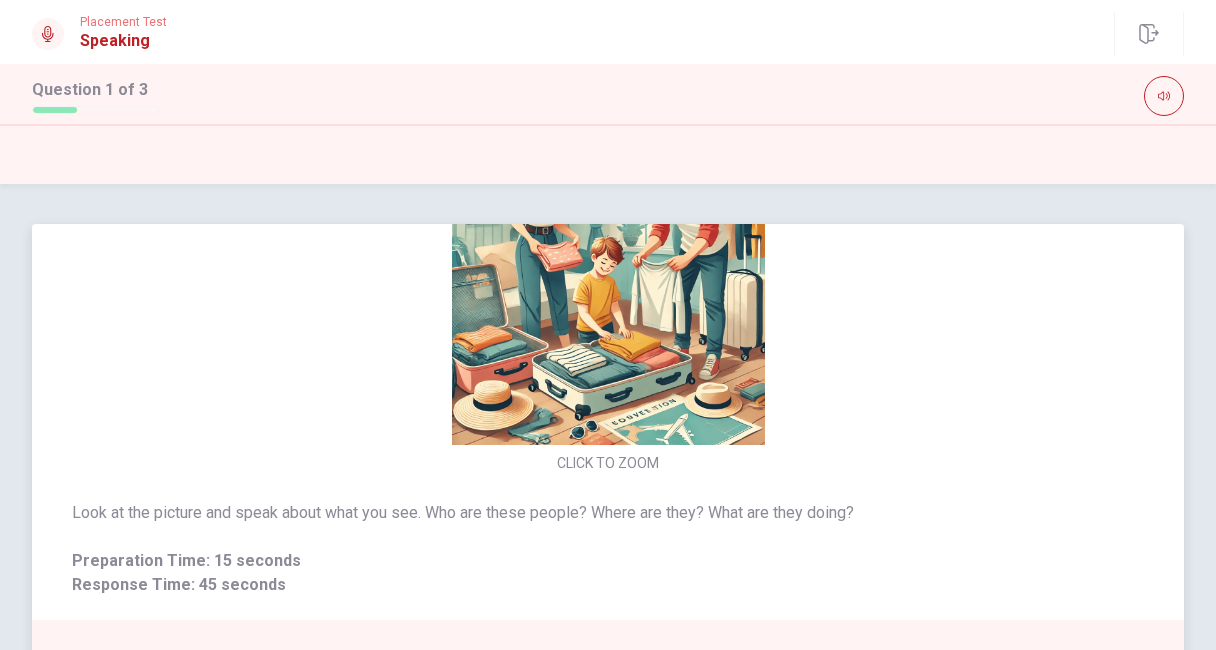 scroll, scrollTop: 0, scrollLeft: 0, axis: both 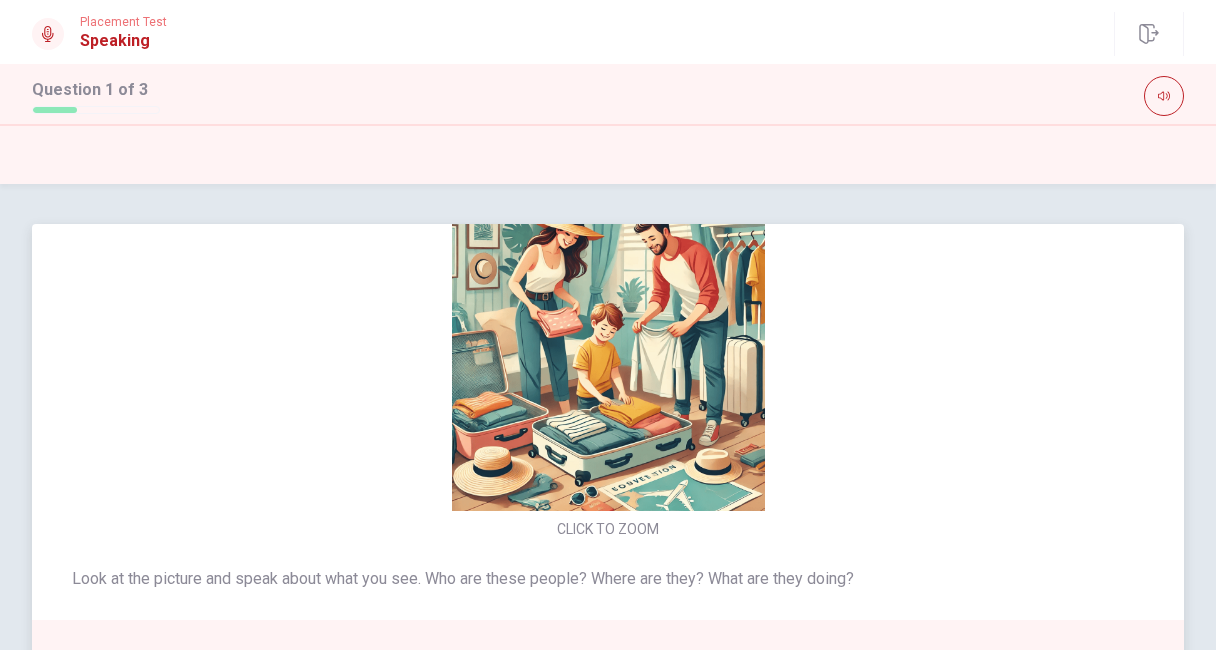 click at bounding box center [608, 354] 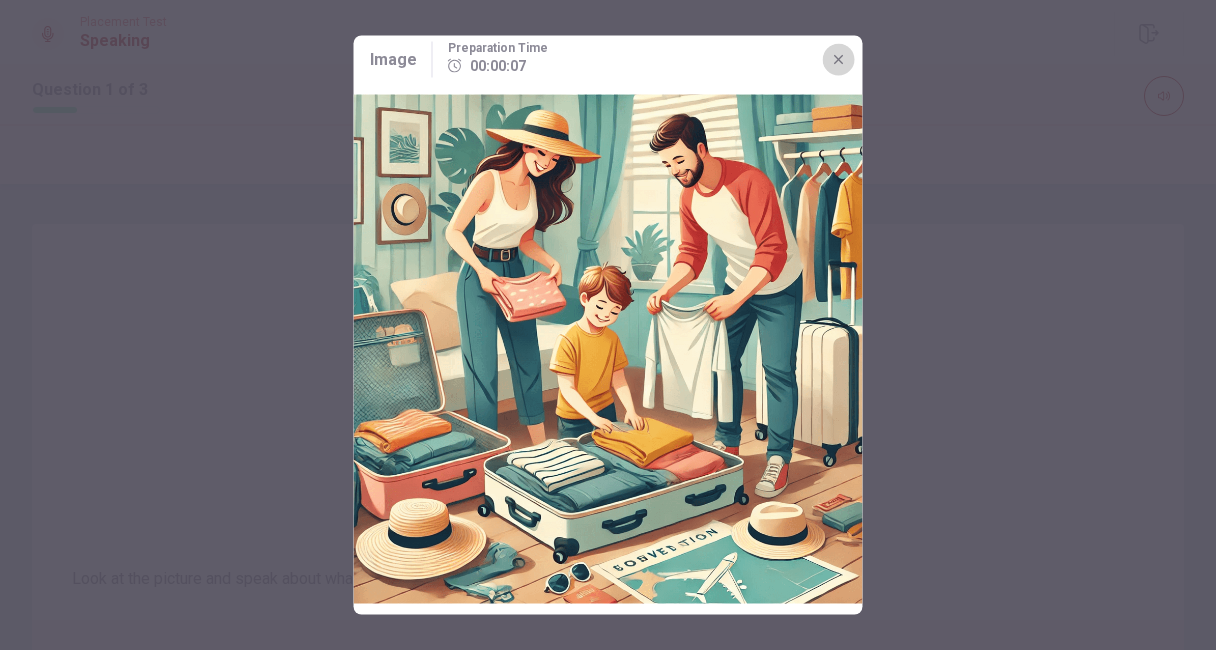 click 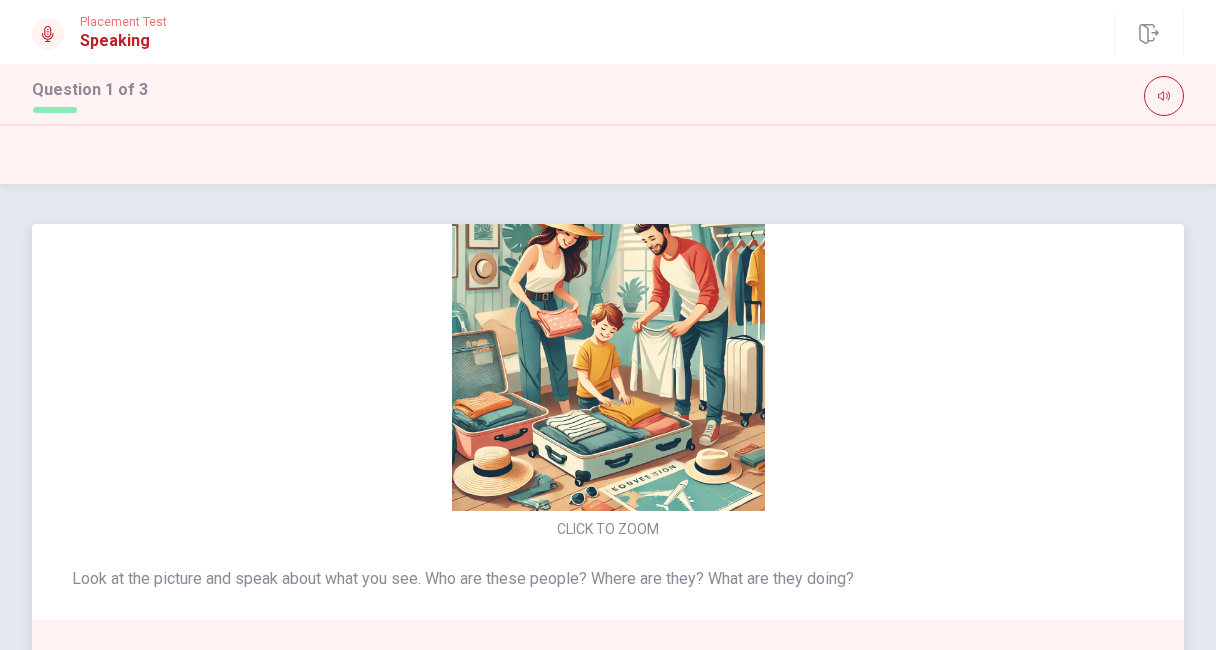 scroll, scrollTop: 66, scrollLeft: 0, axis: vertical 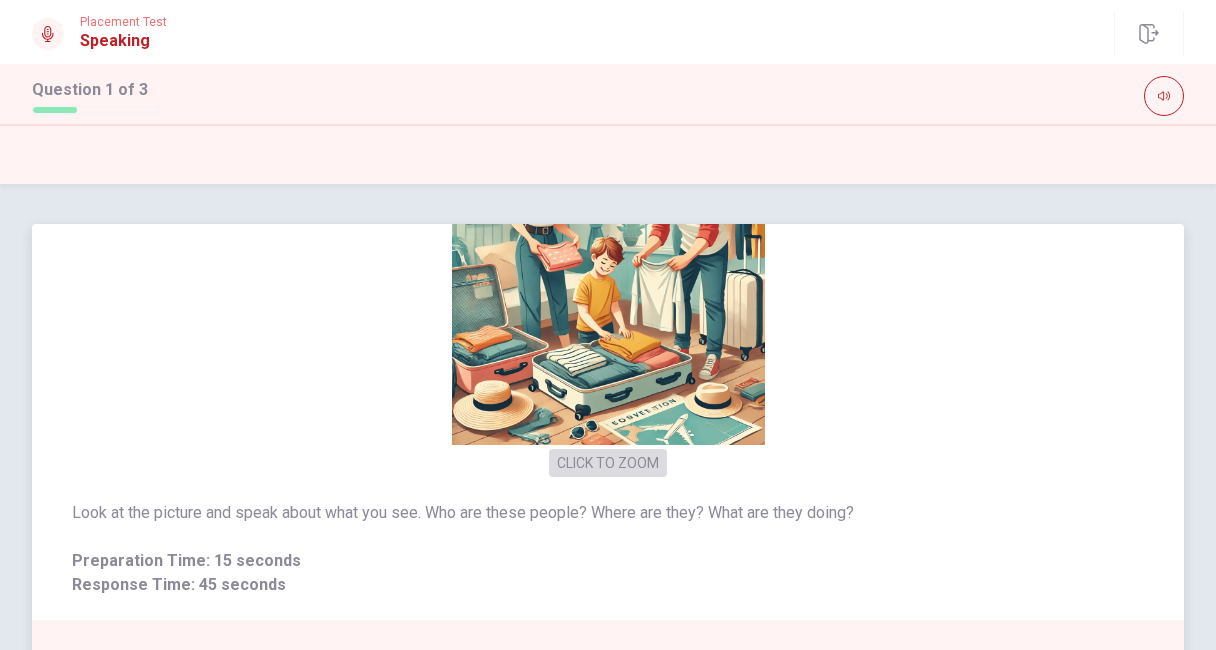 click on "CLICK TO ZOOM" at bounding box center [608, 463] 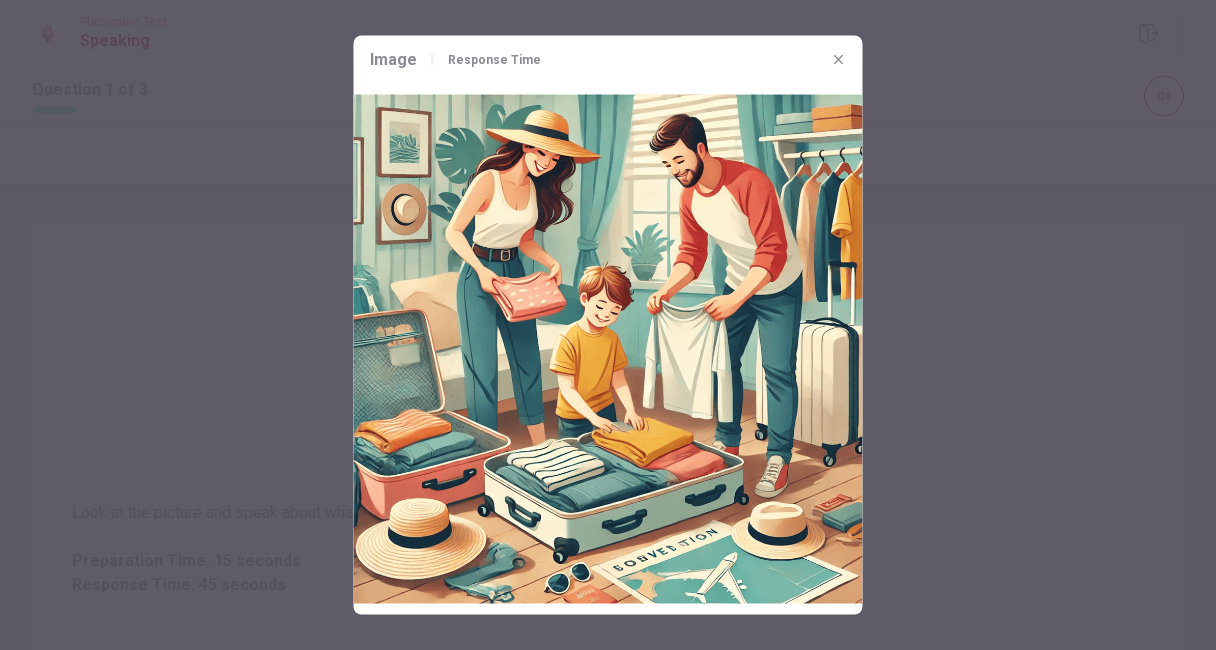 click on "Response Time" at bounding box center (494, 60) 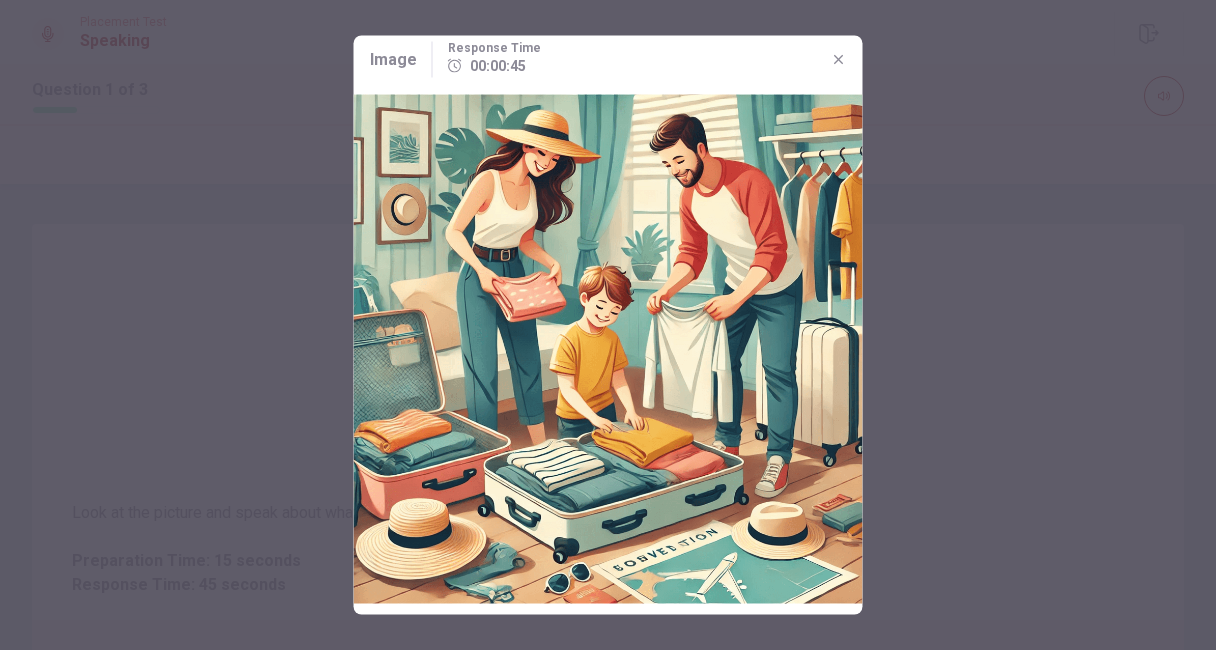 drag, startPoint x: 493, startPoint y: 66, endPoint x: 397, endPoint y: 63, distance: 96.04687 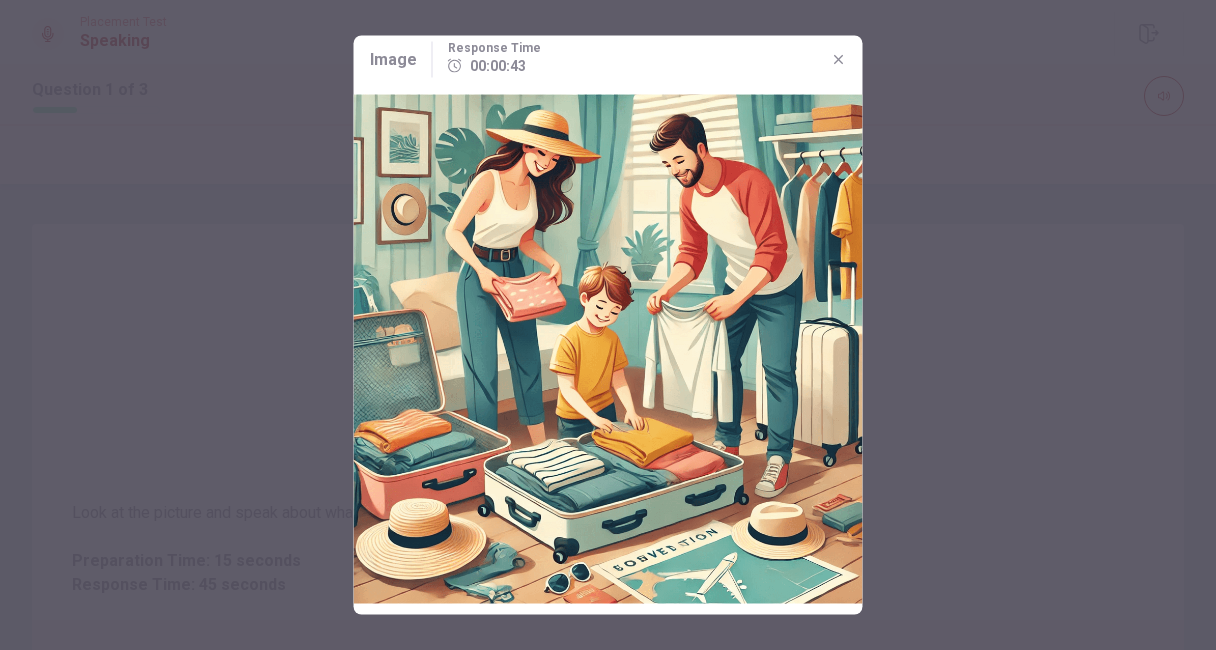 drag, startPoint x: 397, startPoint y: 63, endPoint x: 839, endPoint y: 60, distance: 442.0102 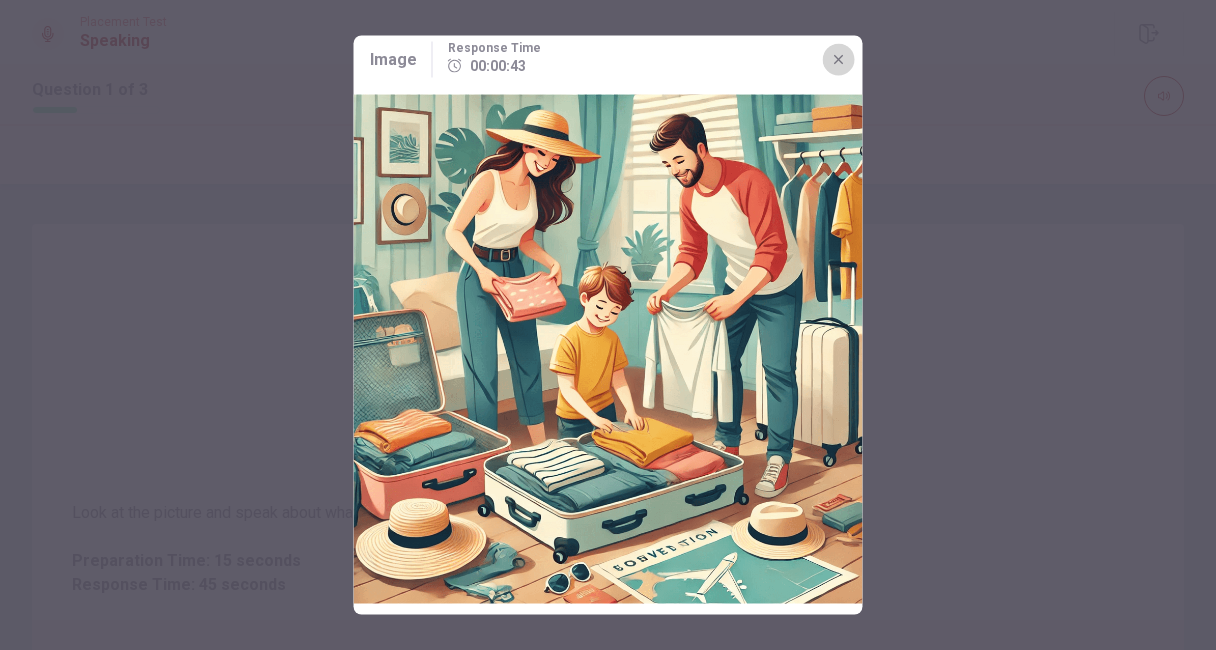 click 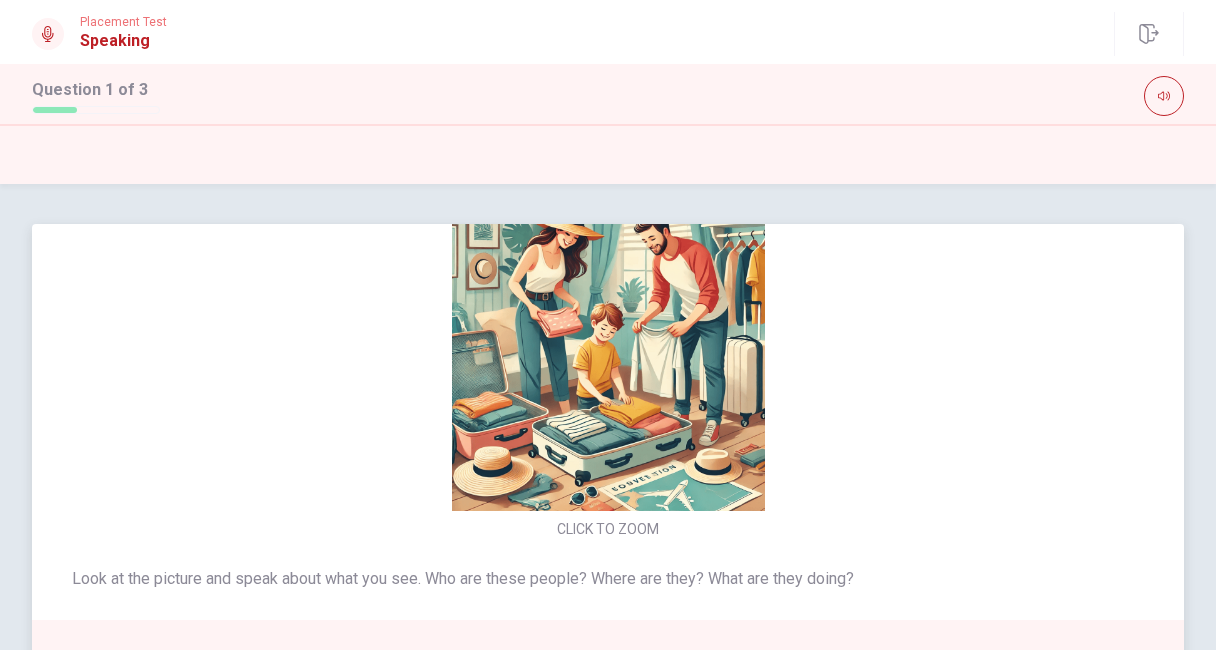 scroll, scrollTop: 66, scrollLeft: 0, axis: vertical 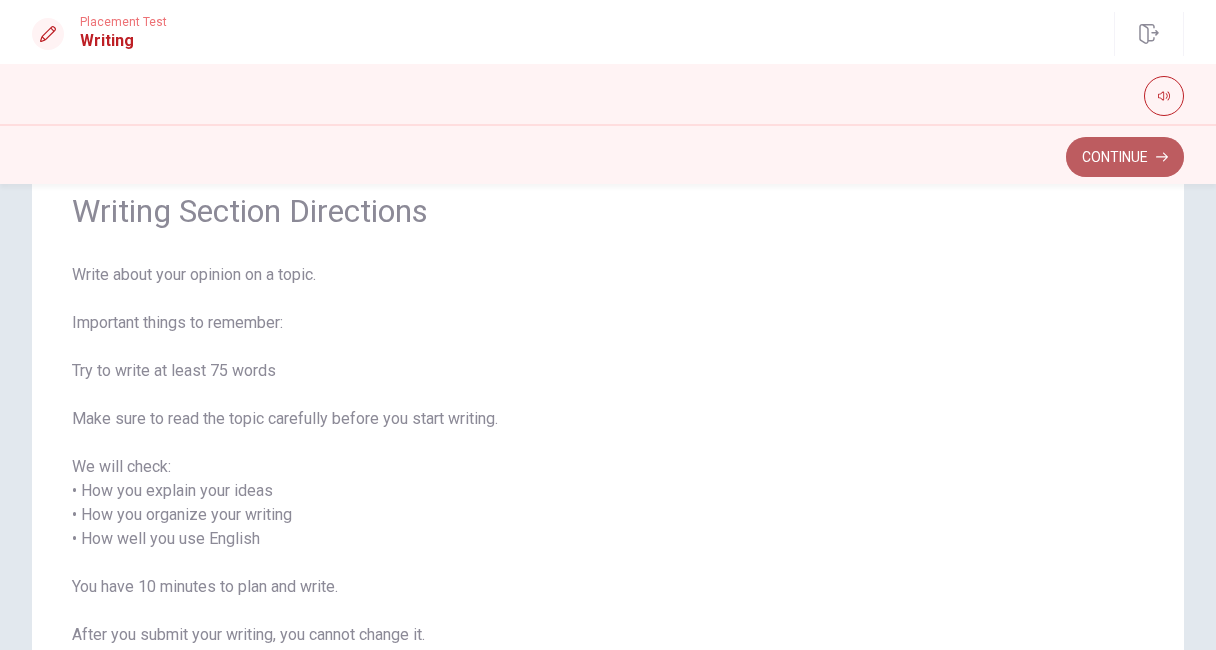 click on "Continue" at bounding box center (1125, 157) 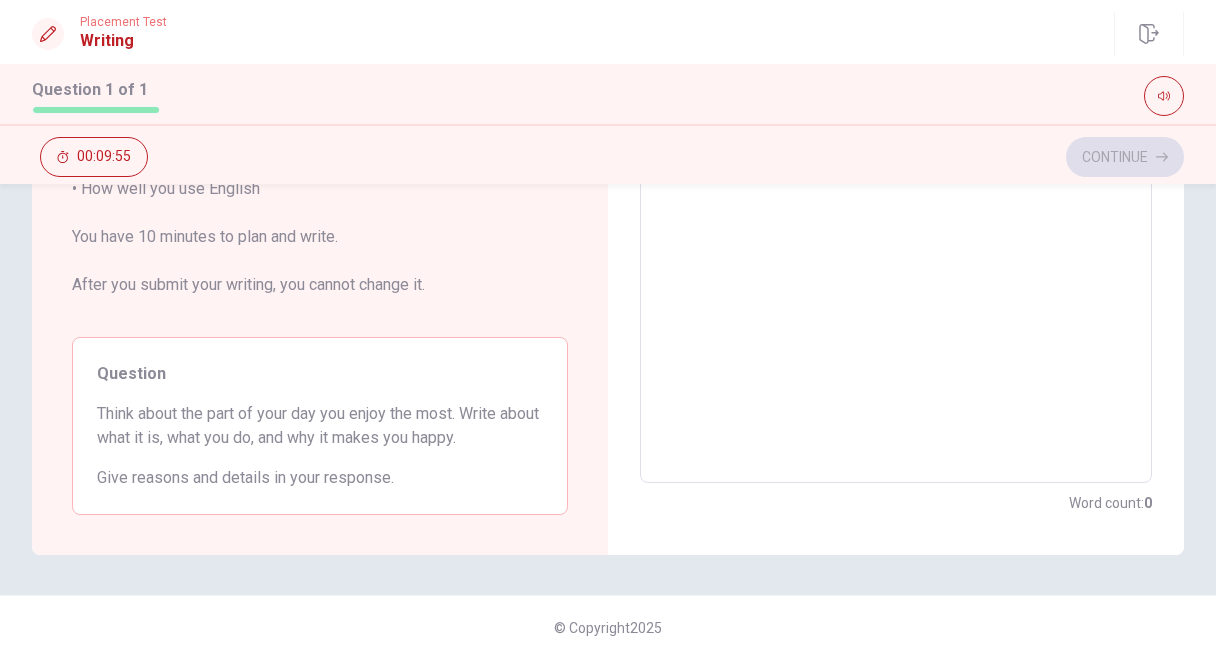 scroll, scrollTop: 407, scrollLeft: 0, axis: vertical 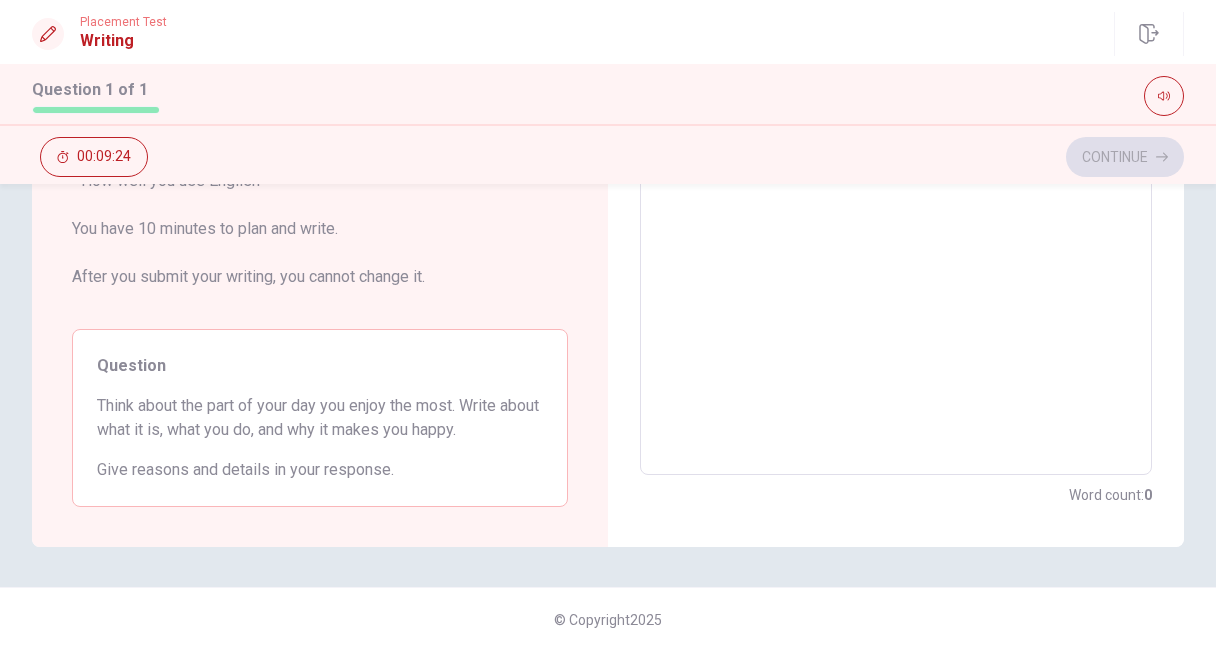 click at bounding box center [896, 181] 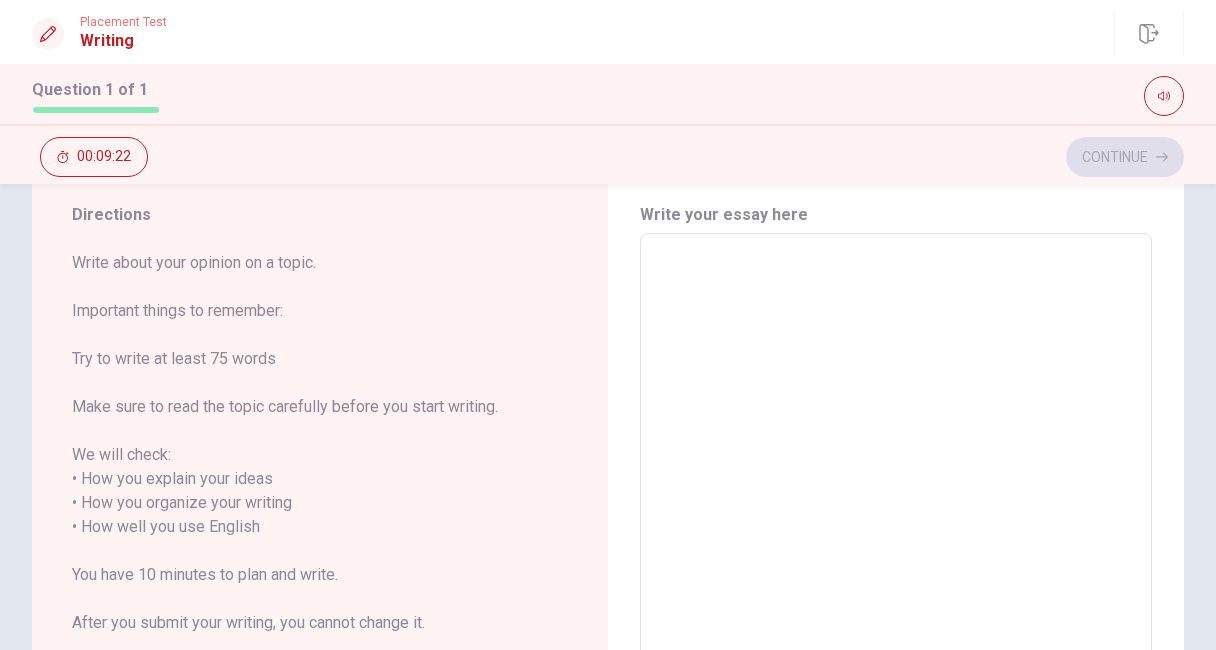scroll, scrollTop: 62, scrollLeft: 0, axis: vertical 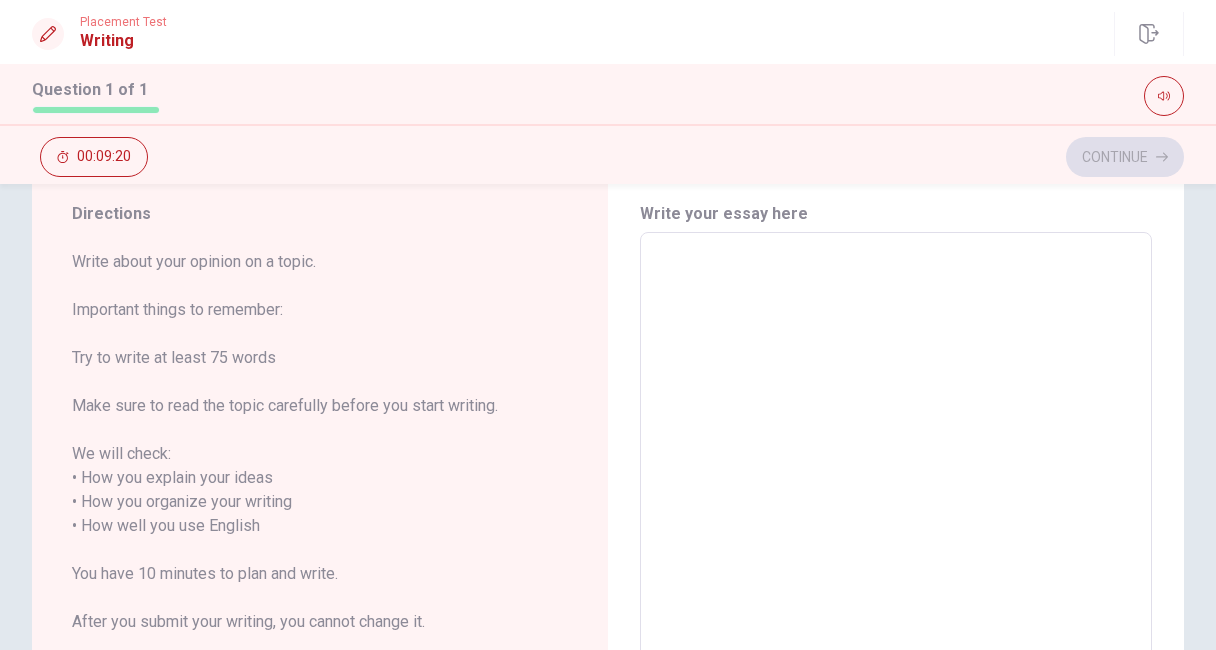 type on "t" 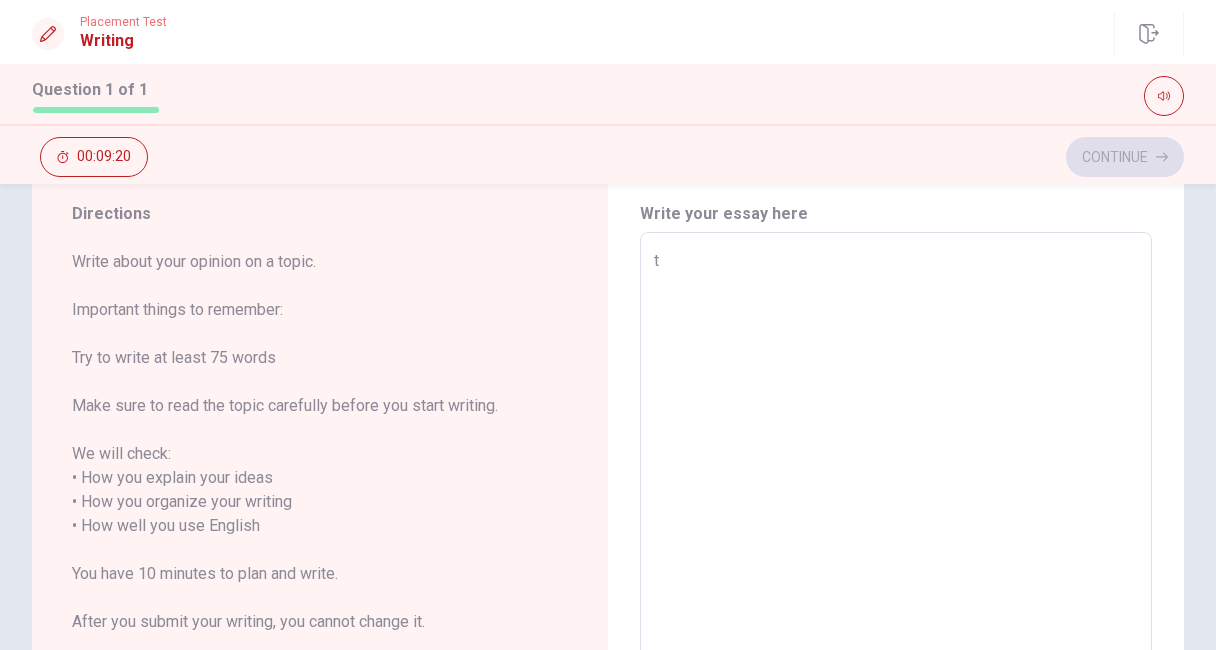 type on "x" 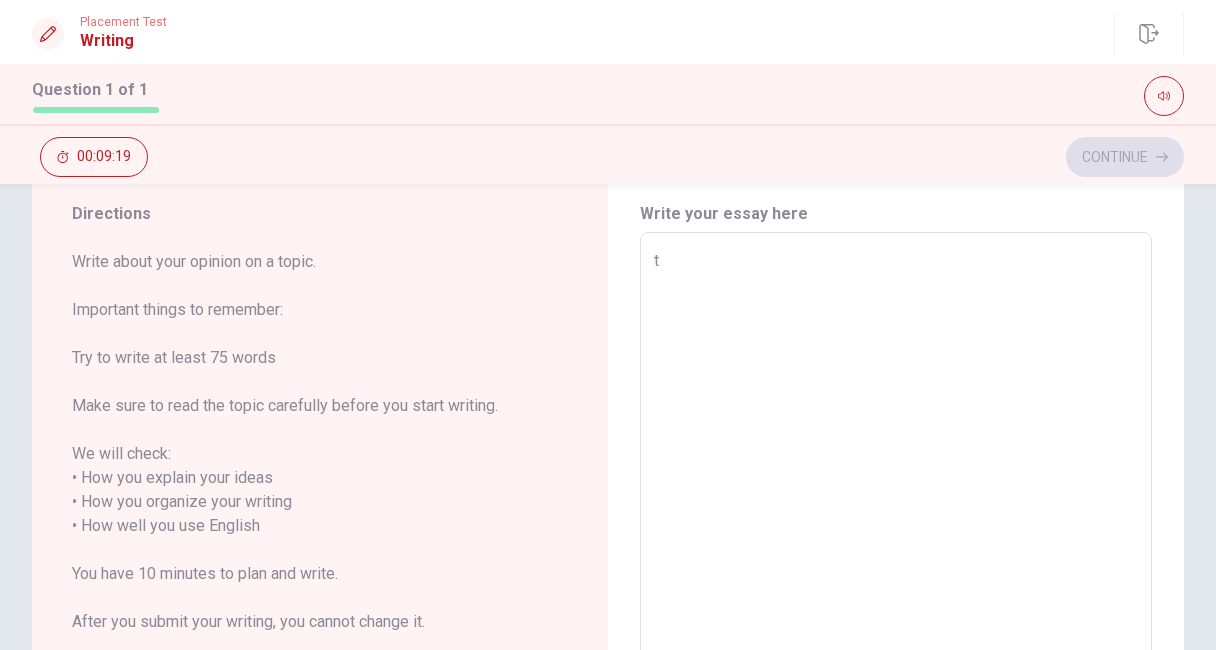 type on "th" 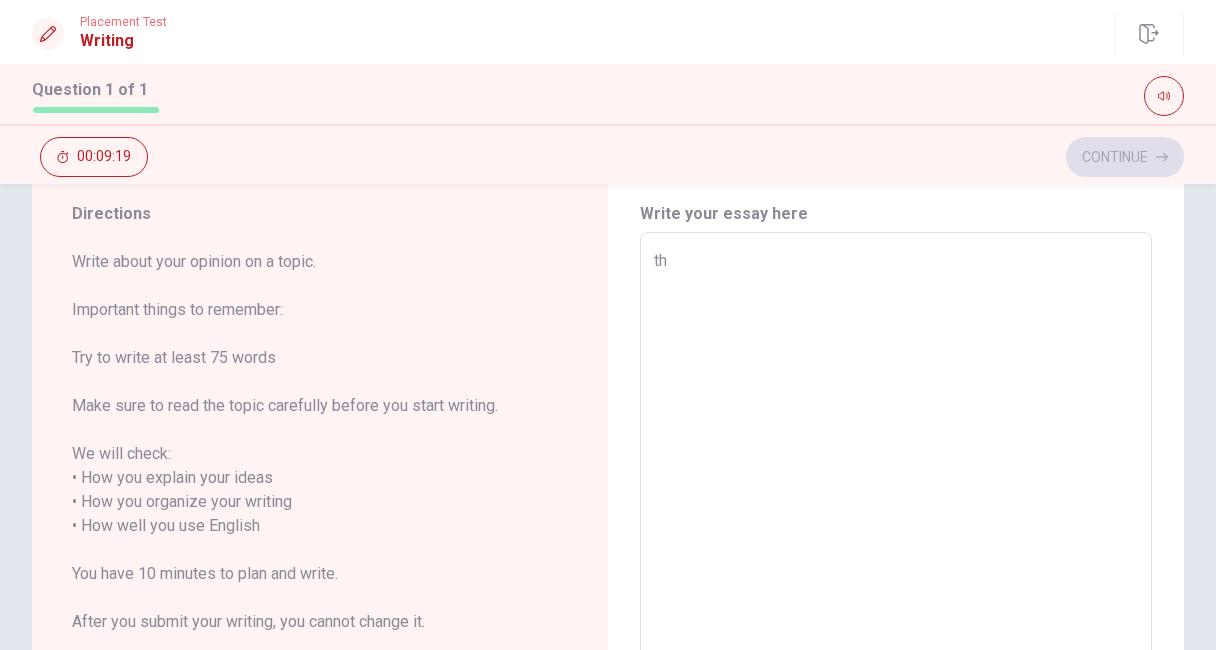 type on "x" 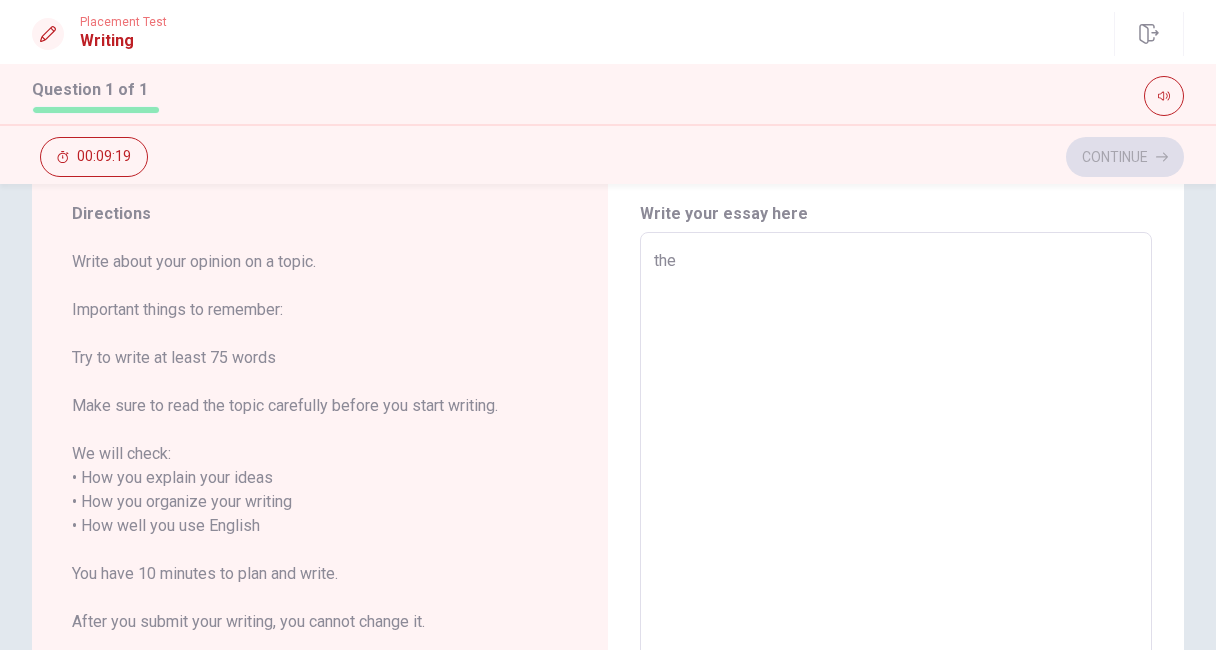 type on "x" 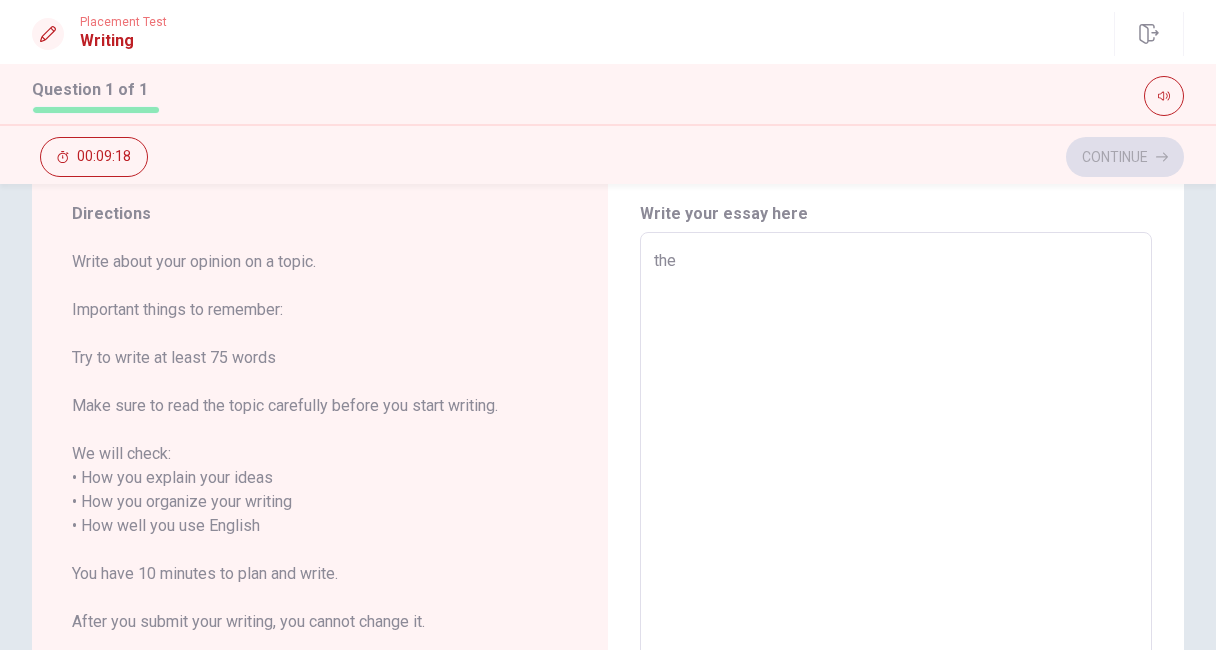 type on "the" 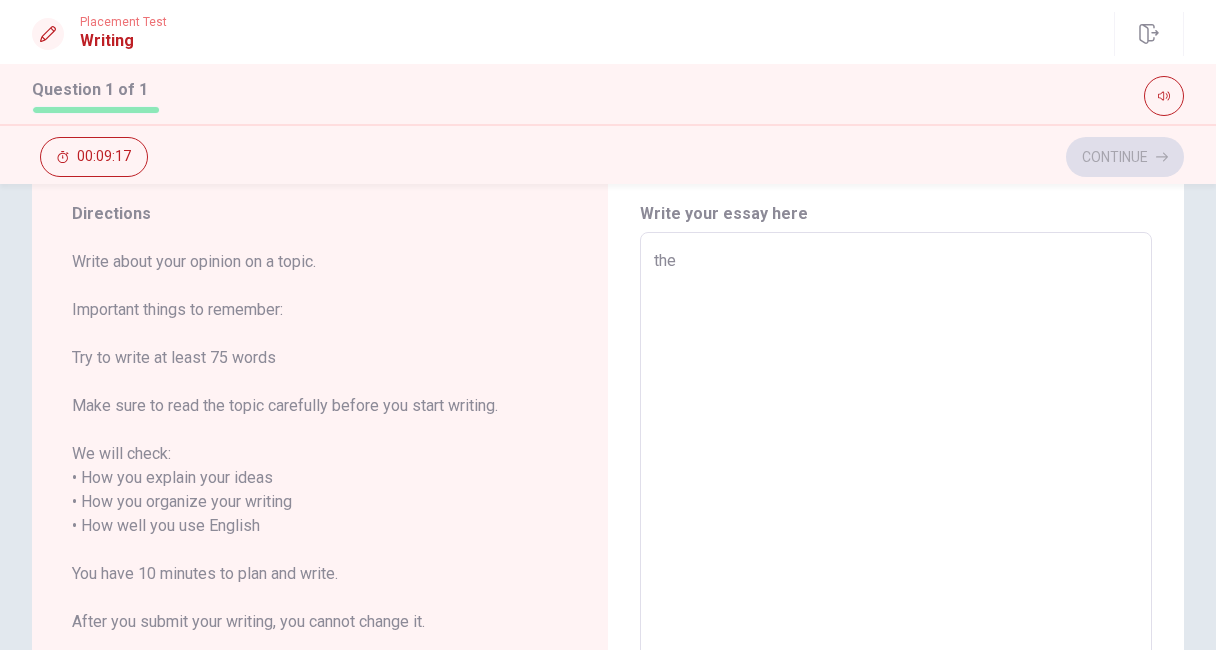 type on "the p" 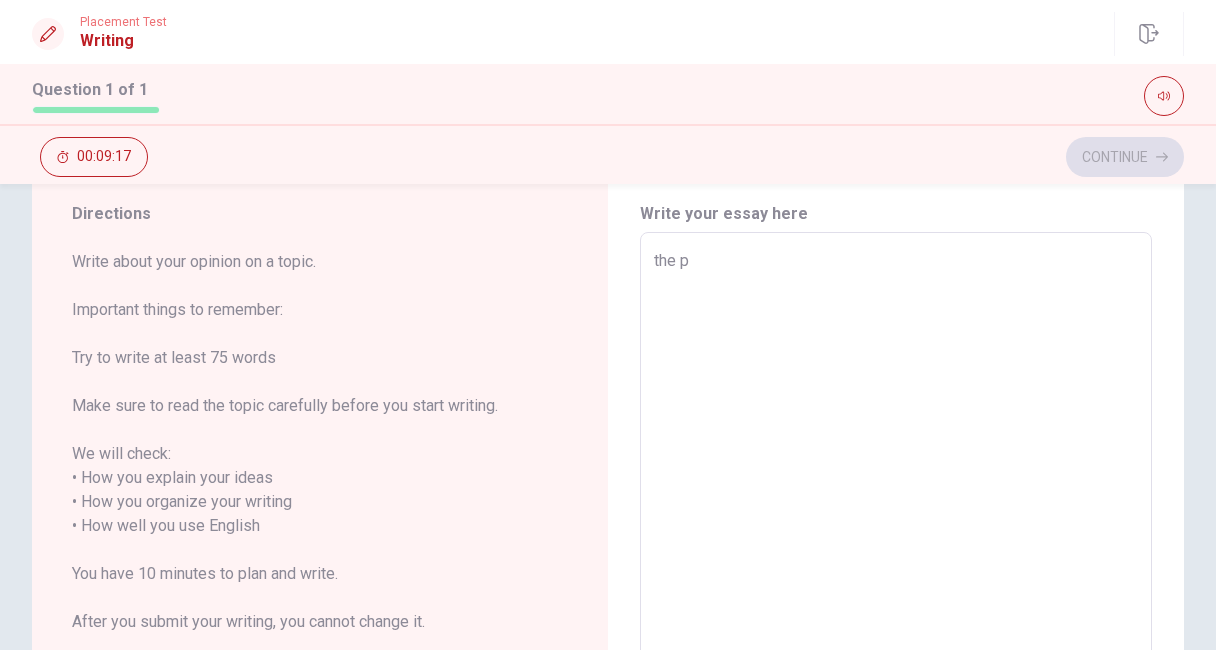 type on "x" 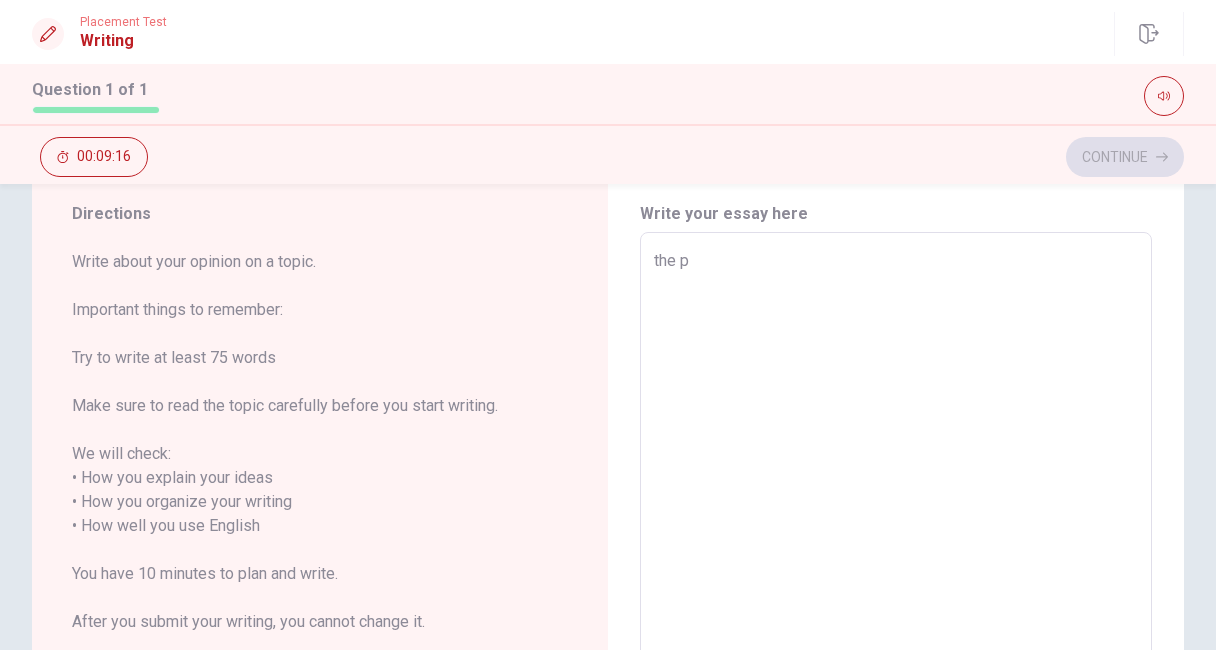 type on "the pa" 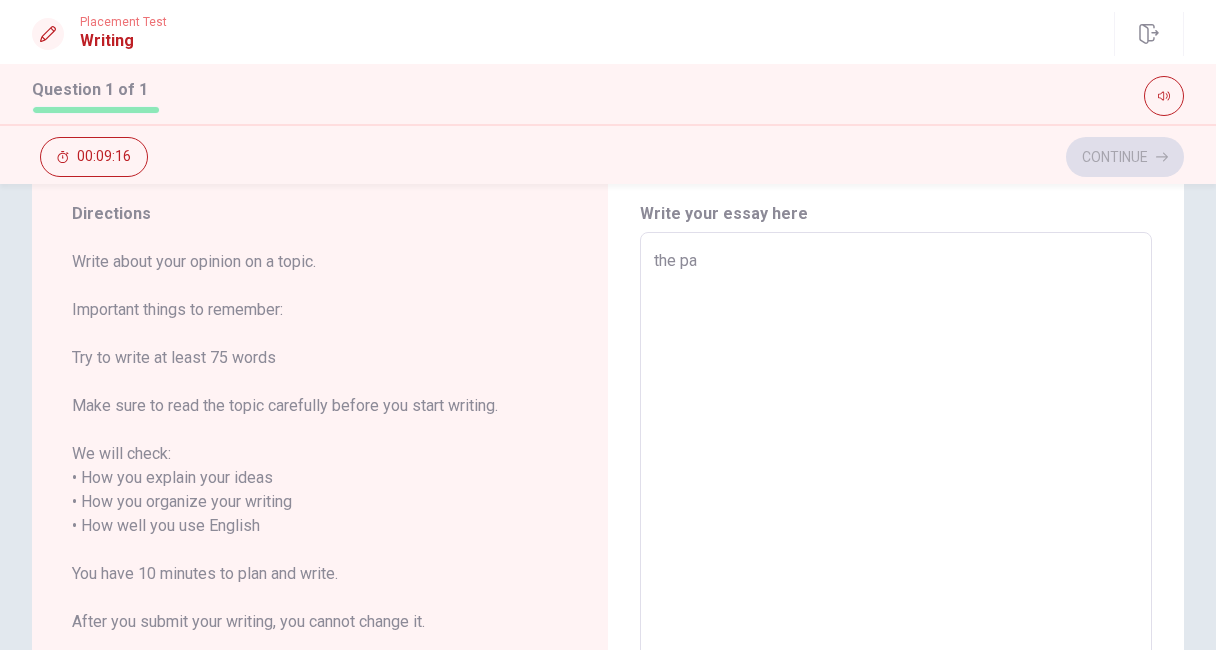 type on "x" 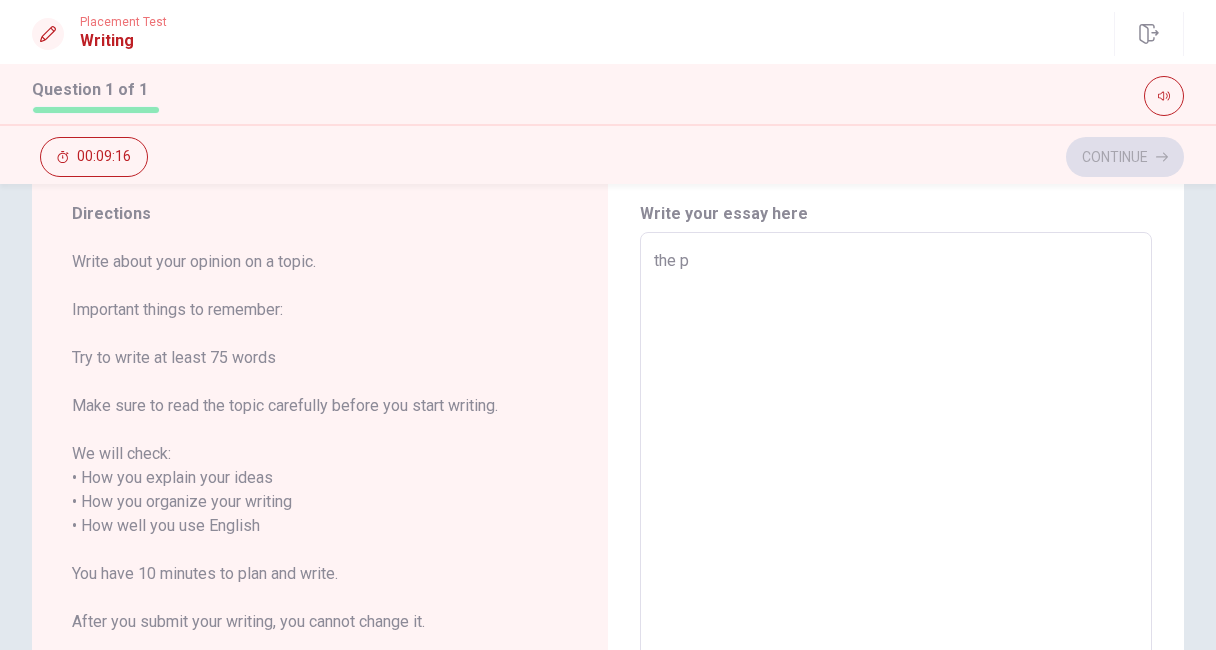 type on "the pả" 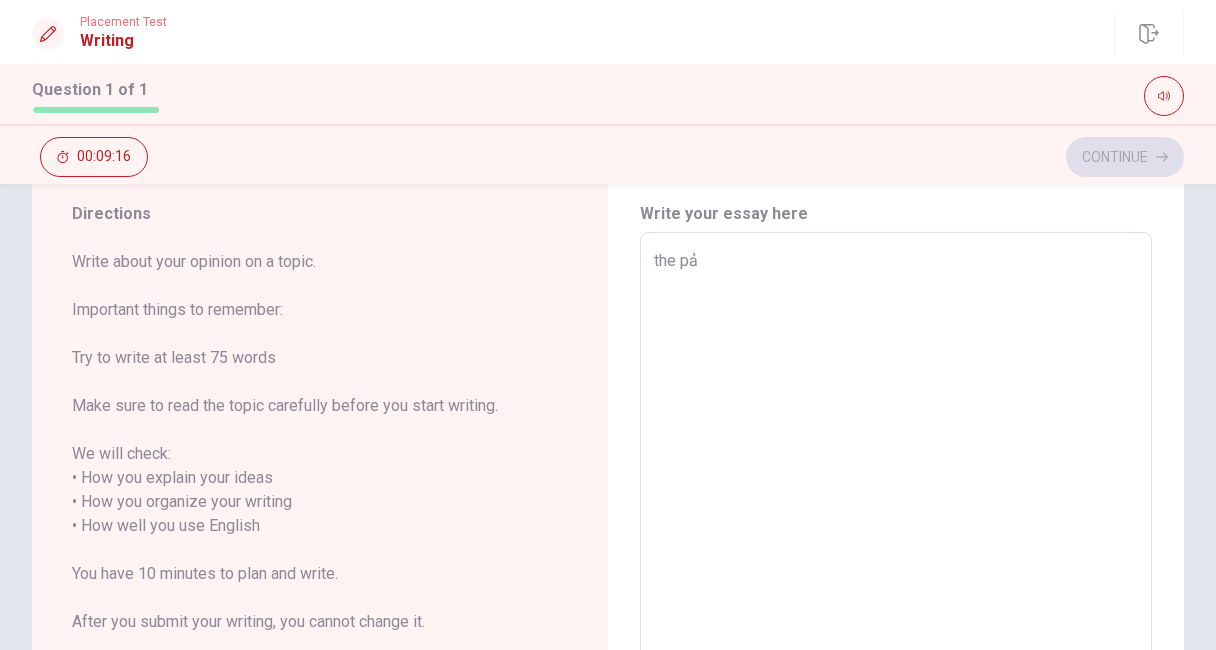 type on "x" 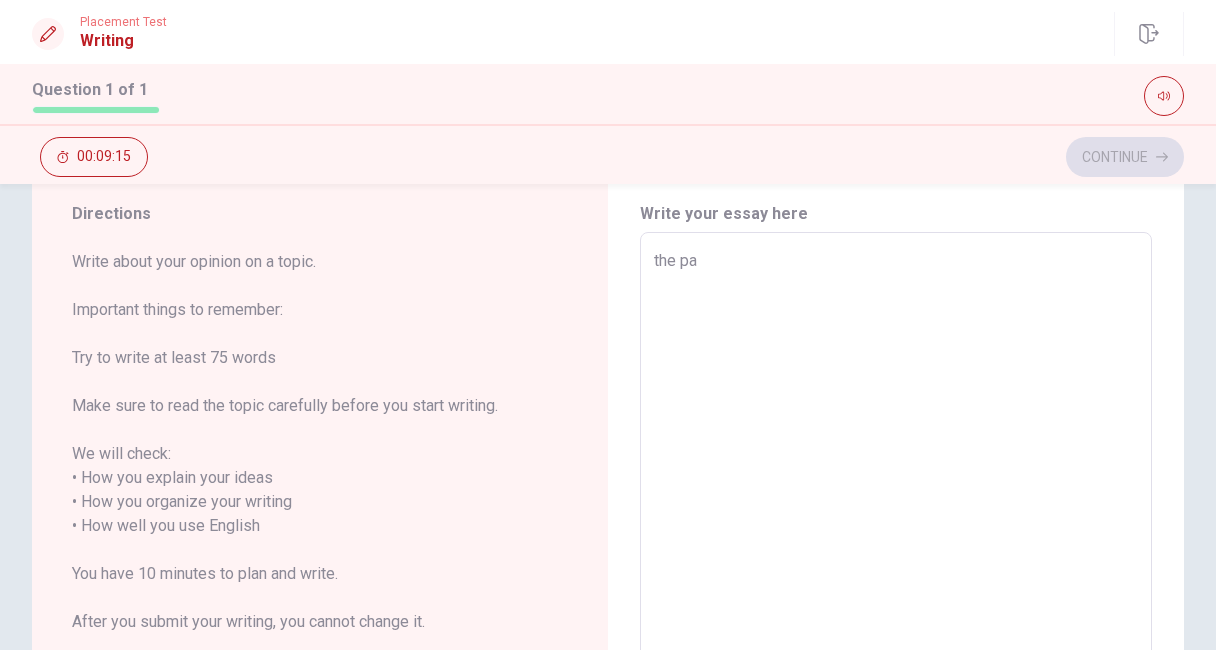 type on "the par" 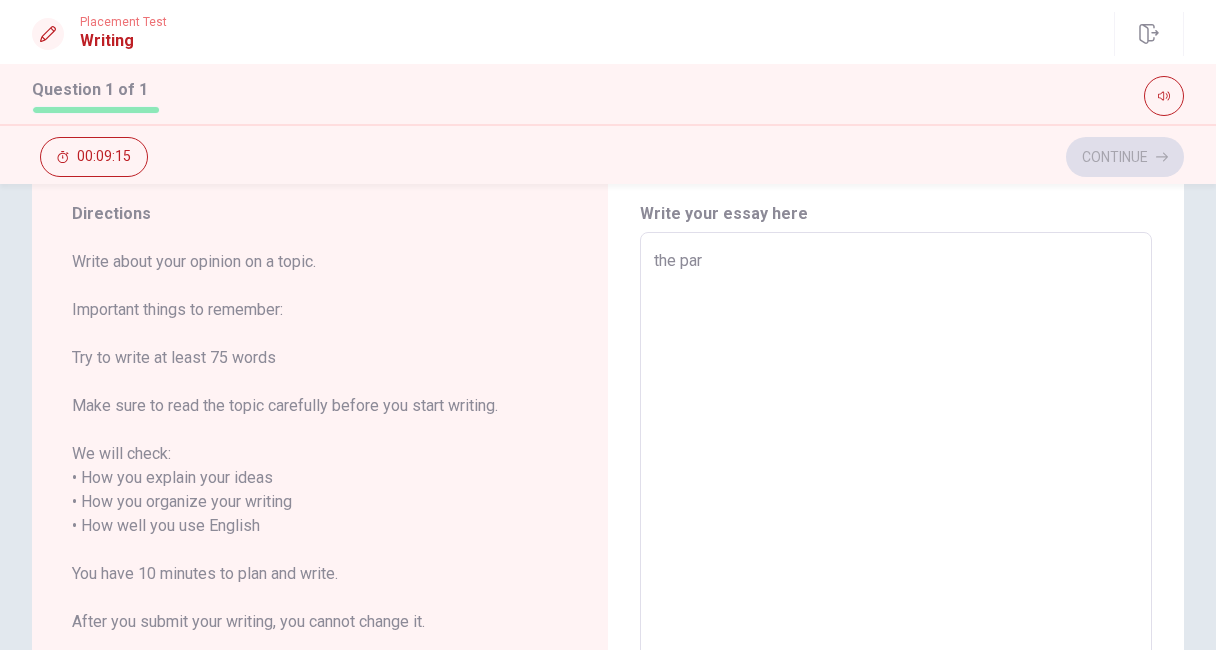 type on "x" 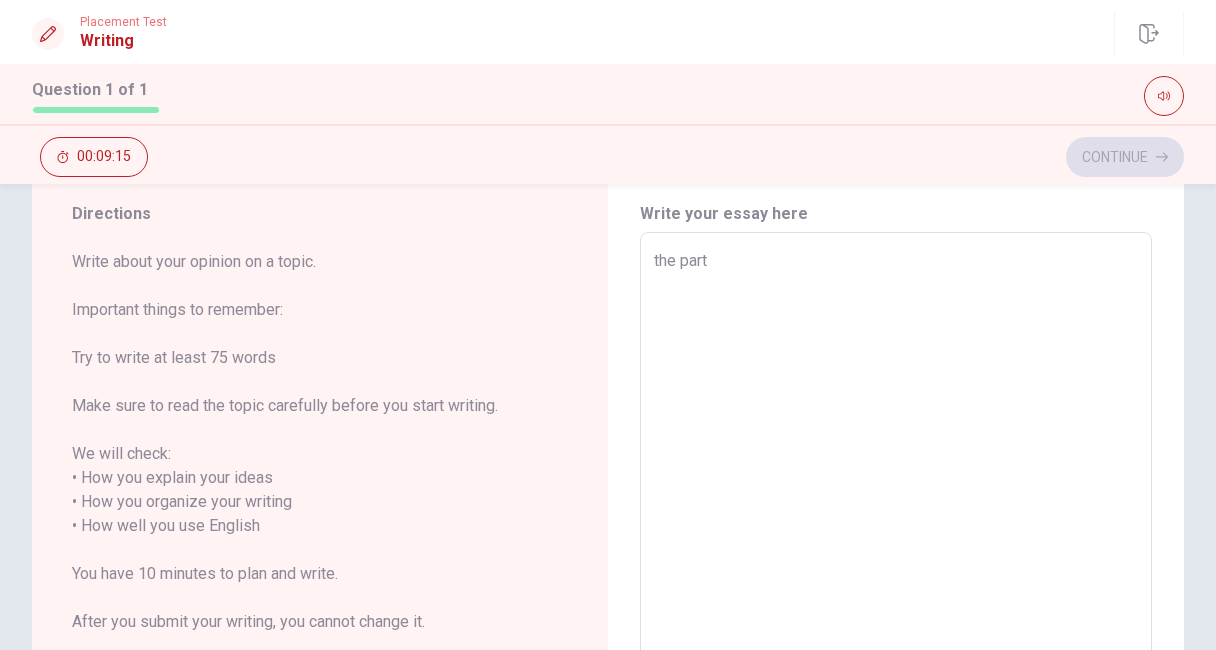 type on "x" 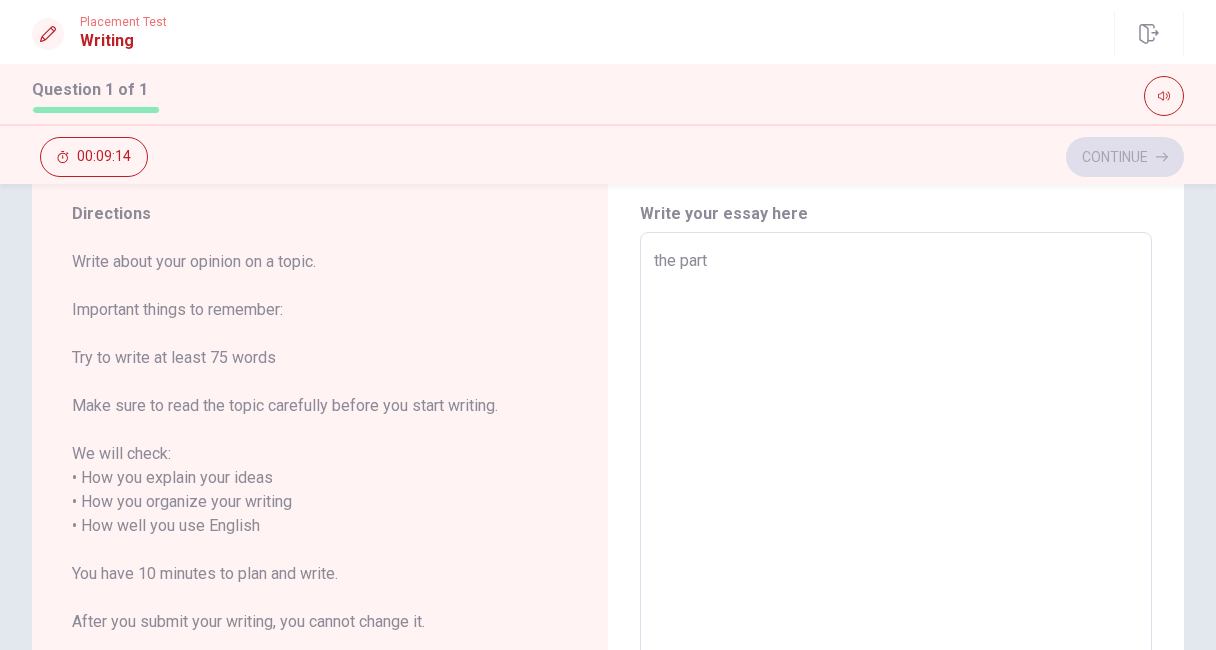 type on "the part" 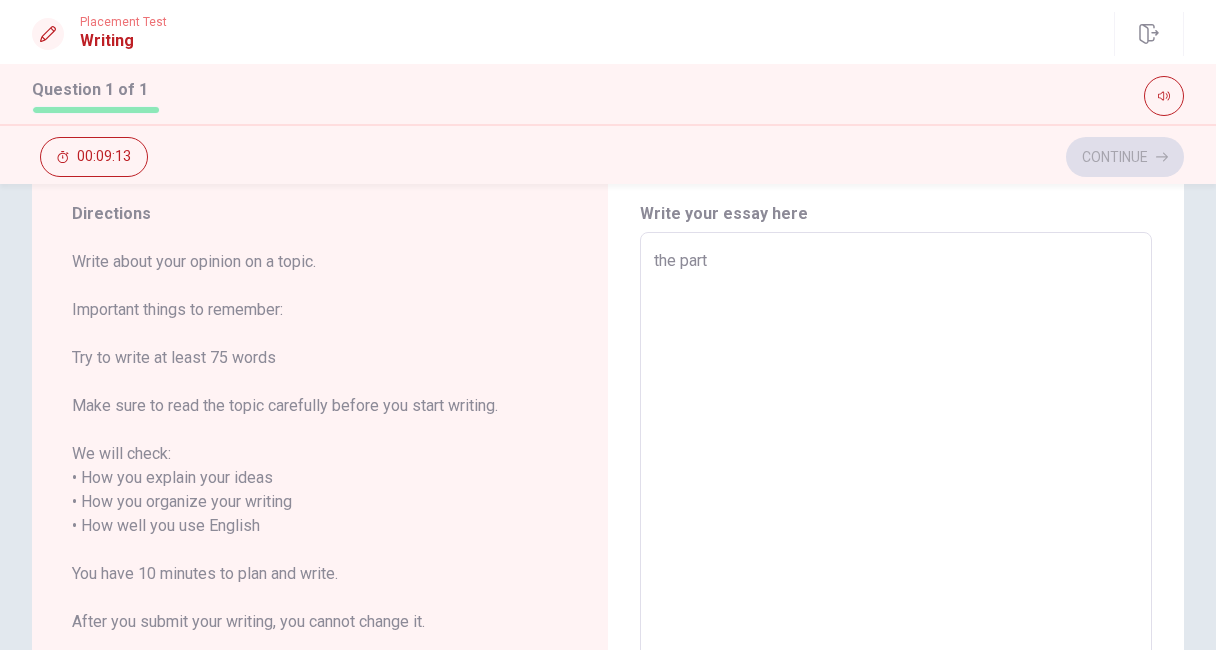 type on "the part o" 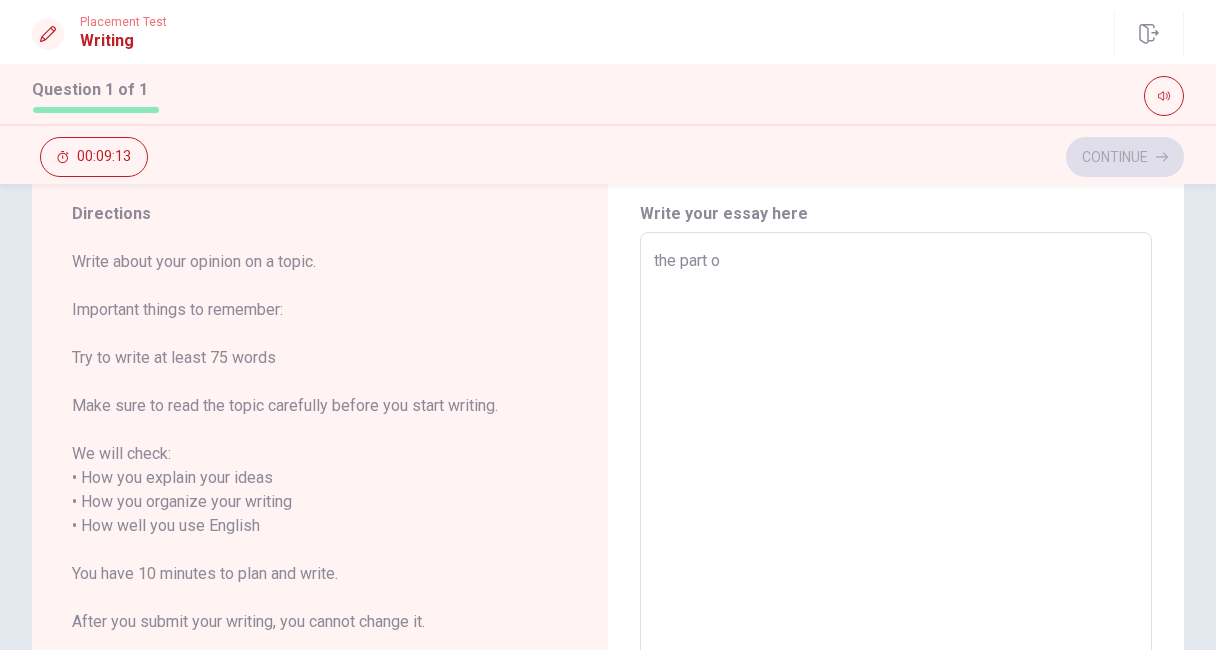 type on "x" 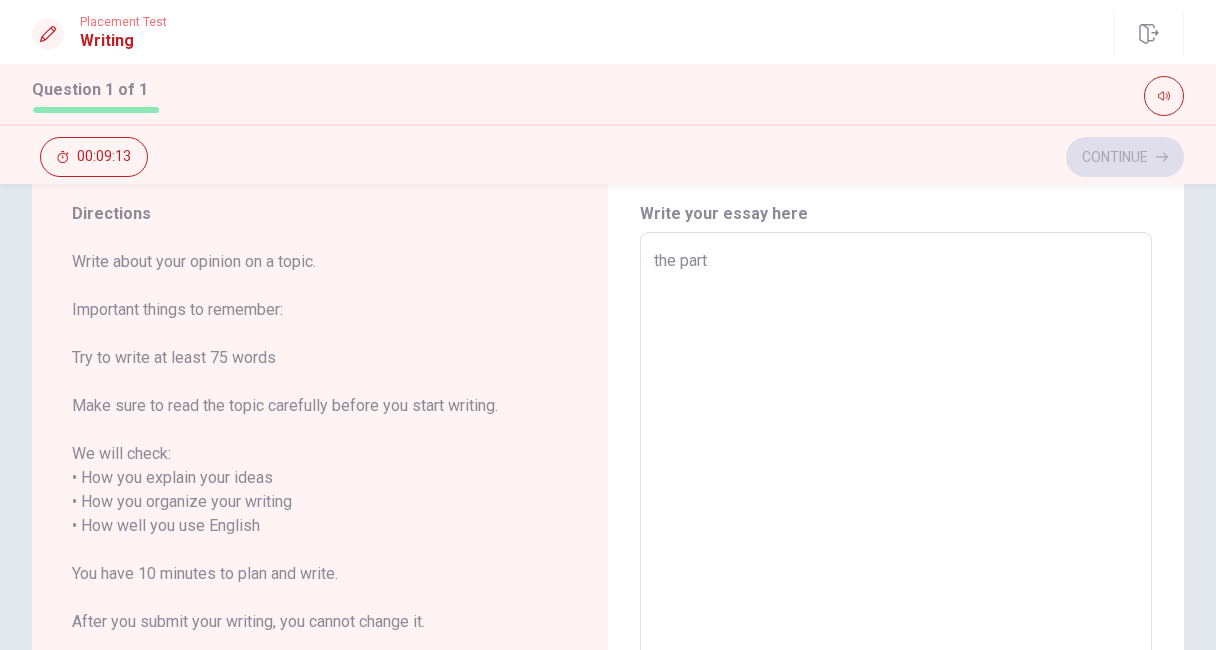 type on "the part ò" 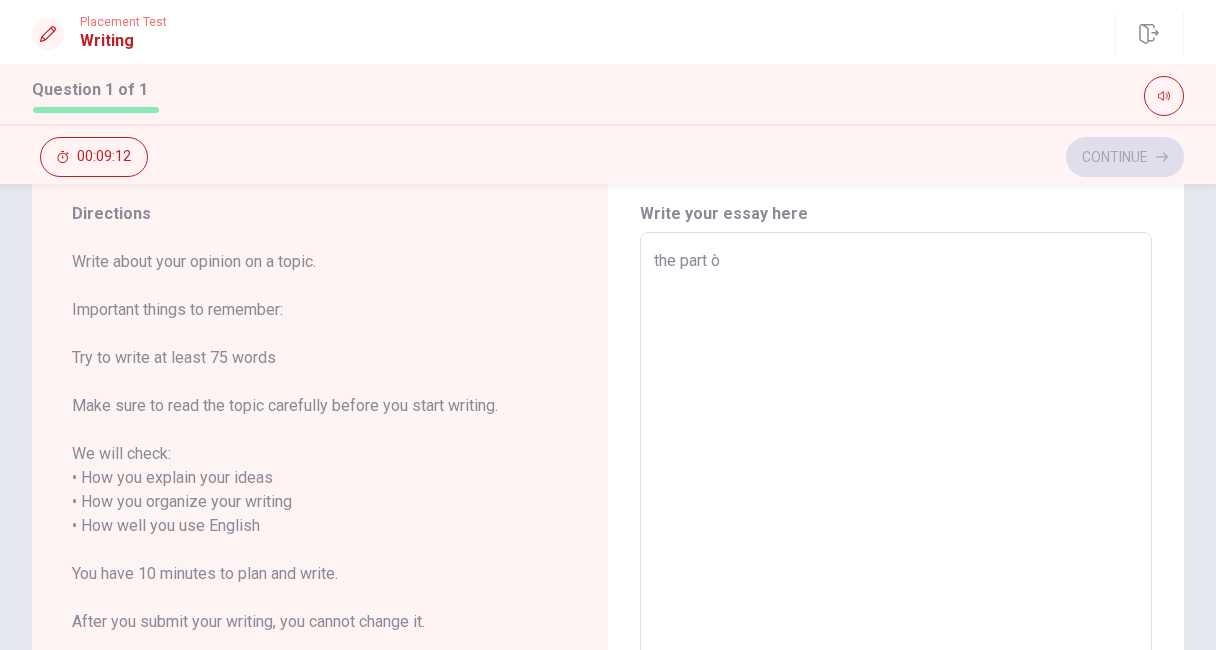 type on "x" 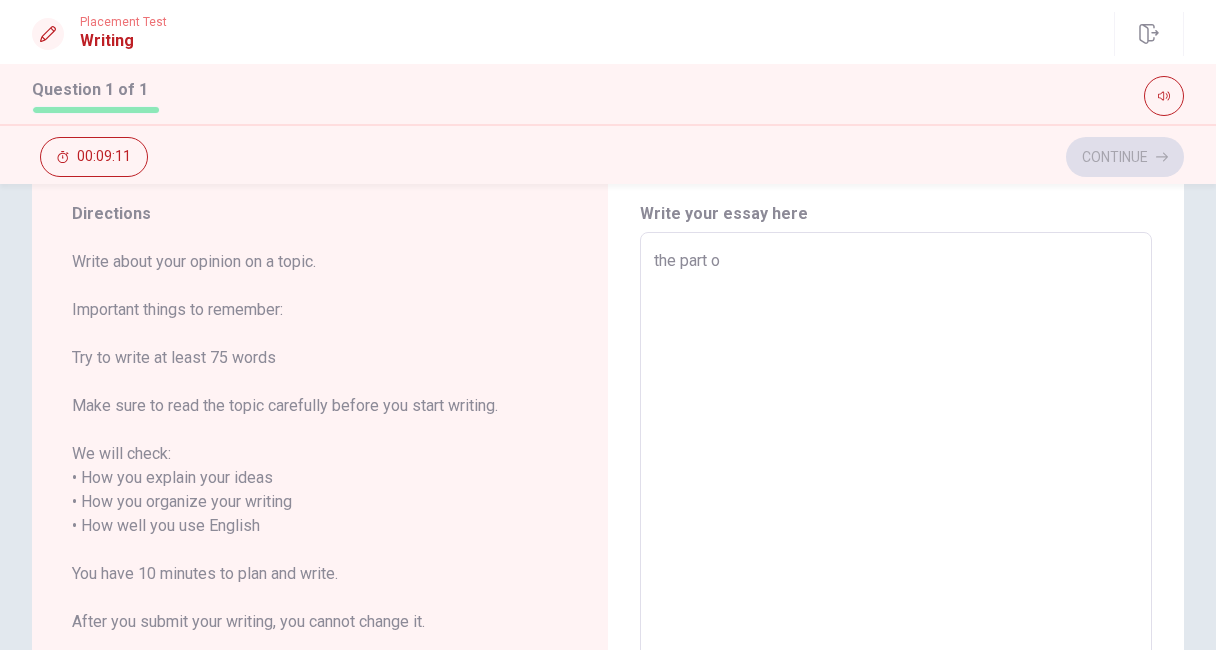 type on "the part of" 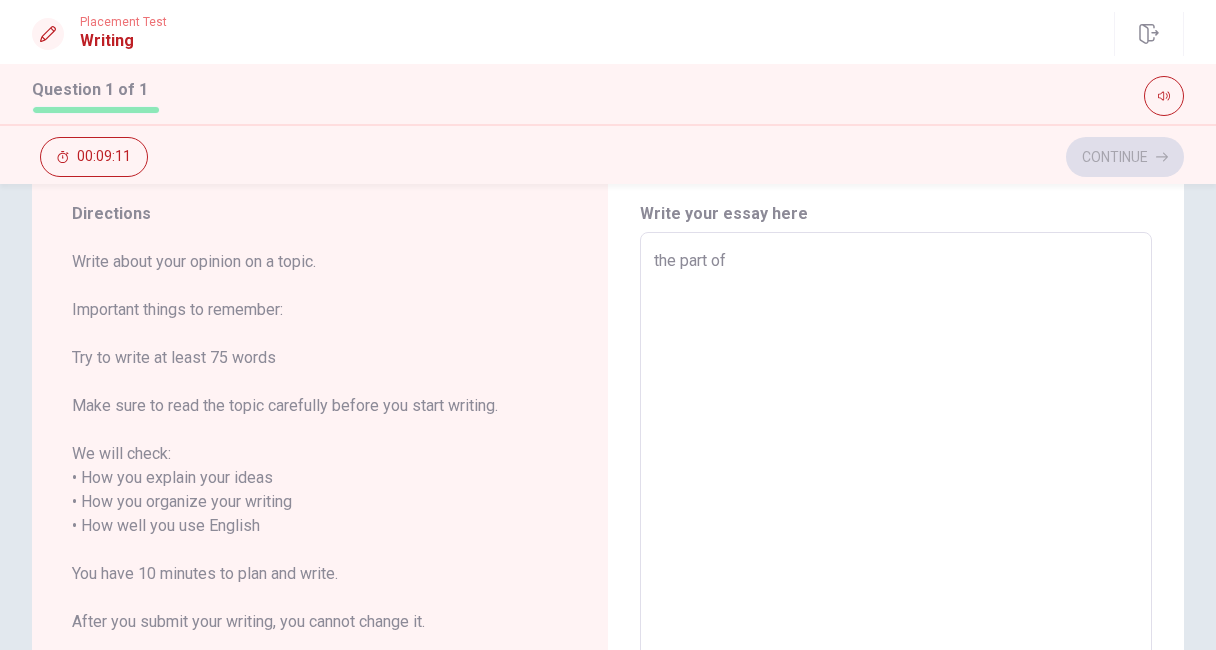 type on "x" 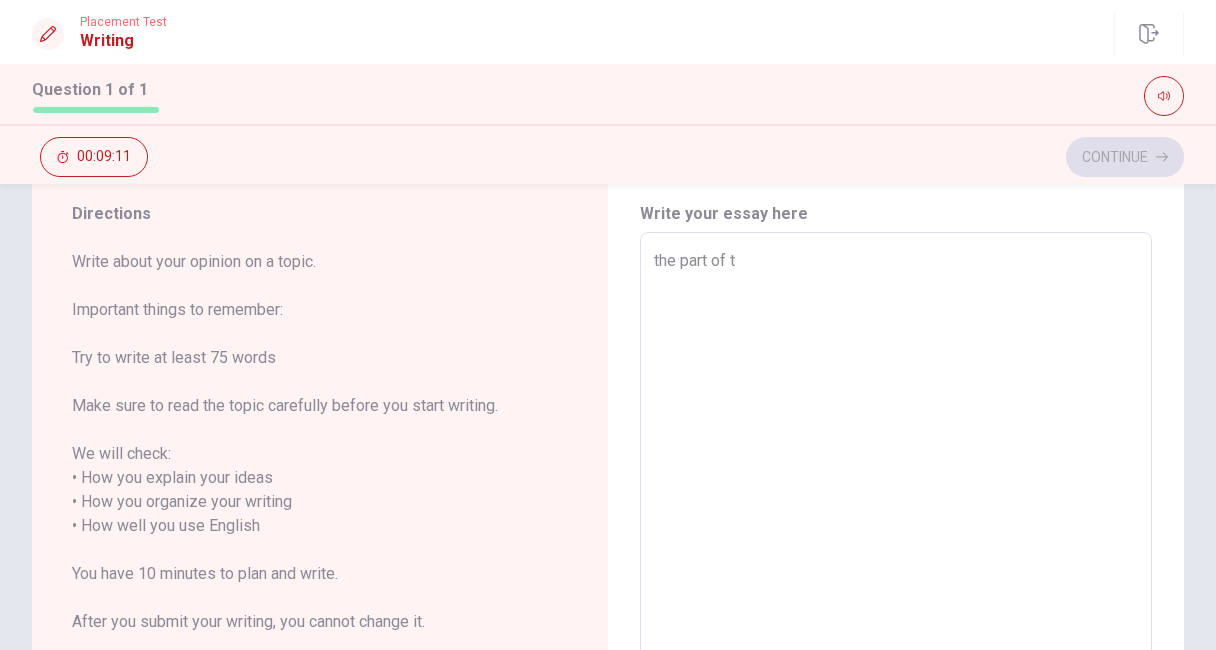 type on "x" 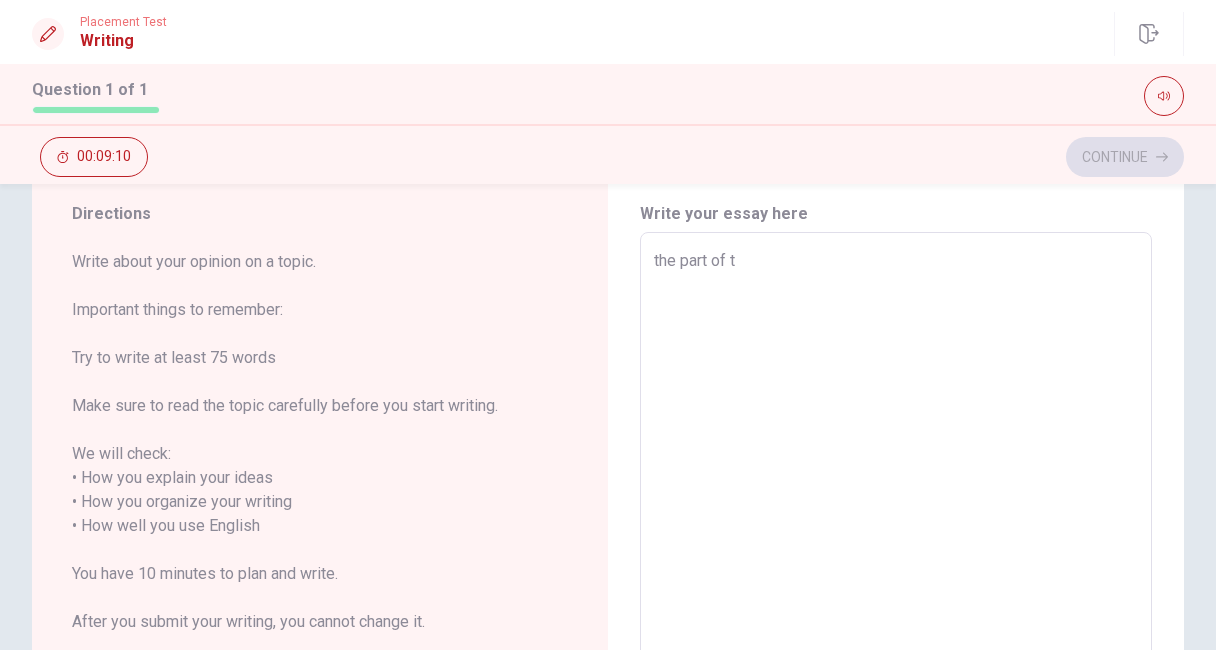 type on "the part of th" 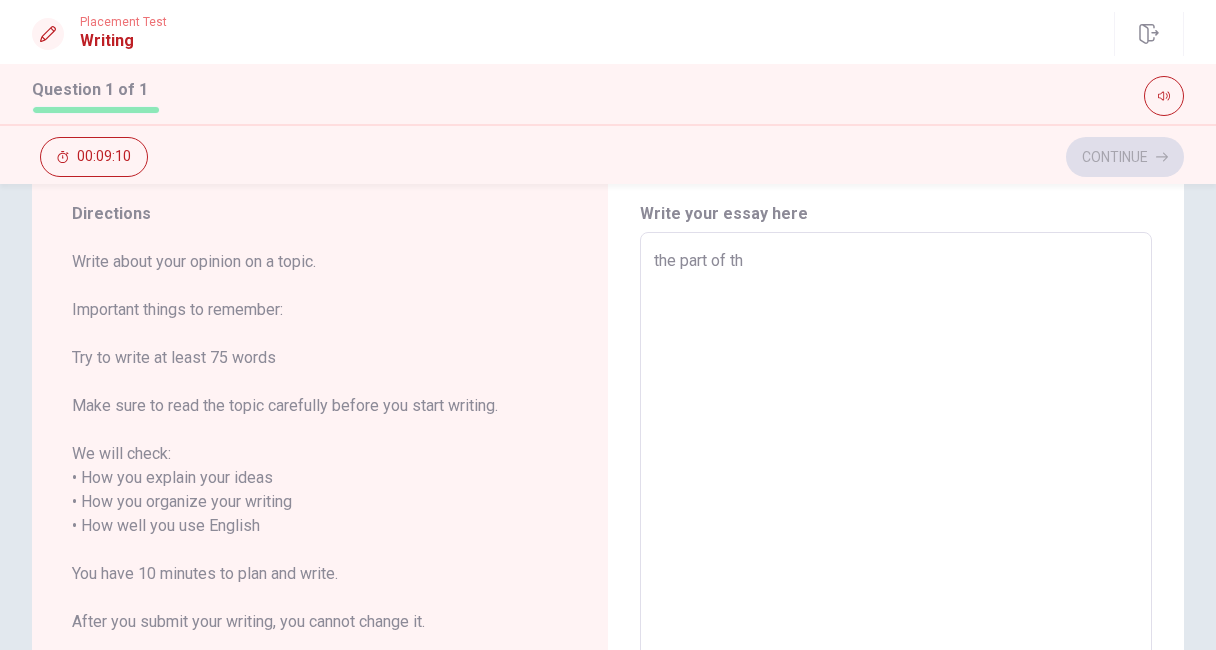 type on "x" 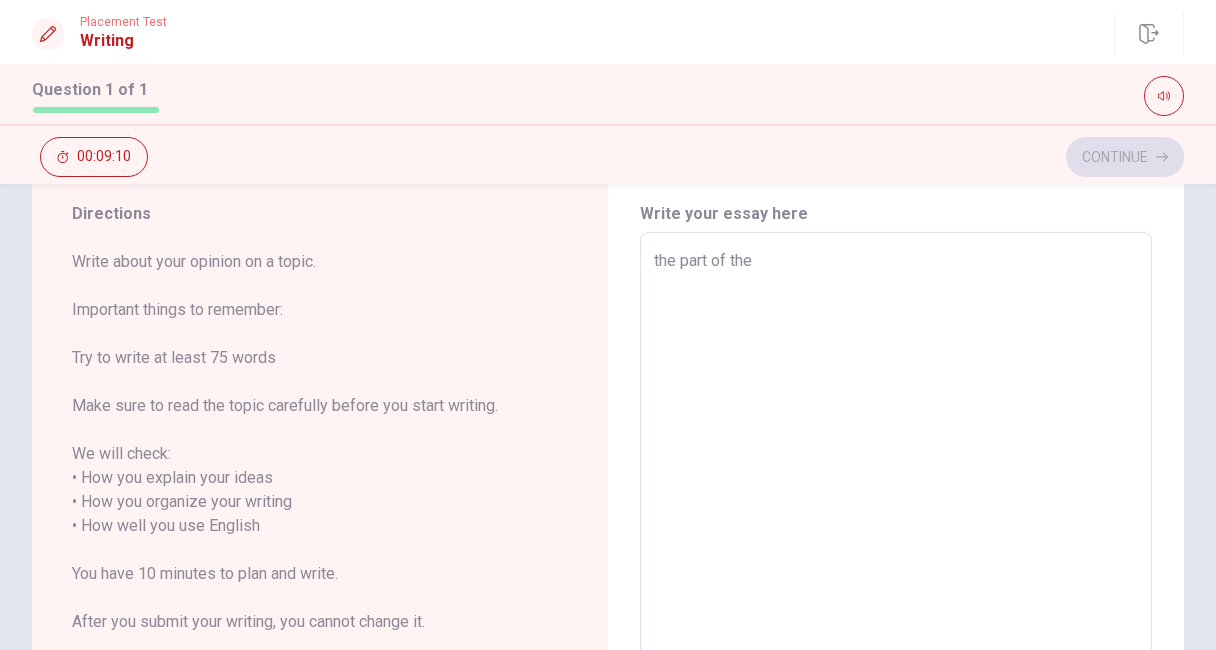 type on "x" 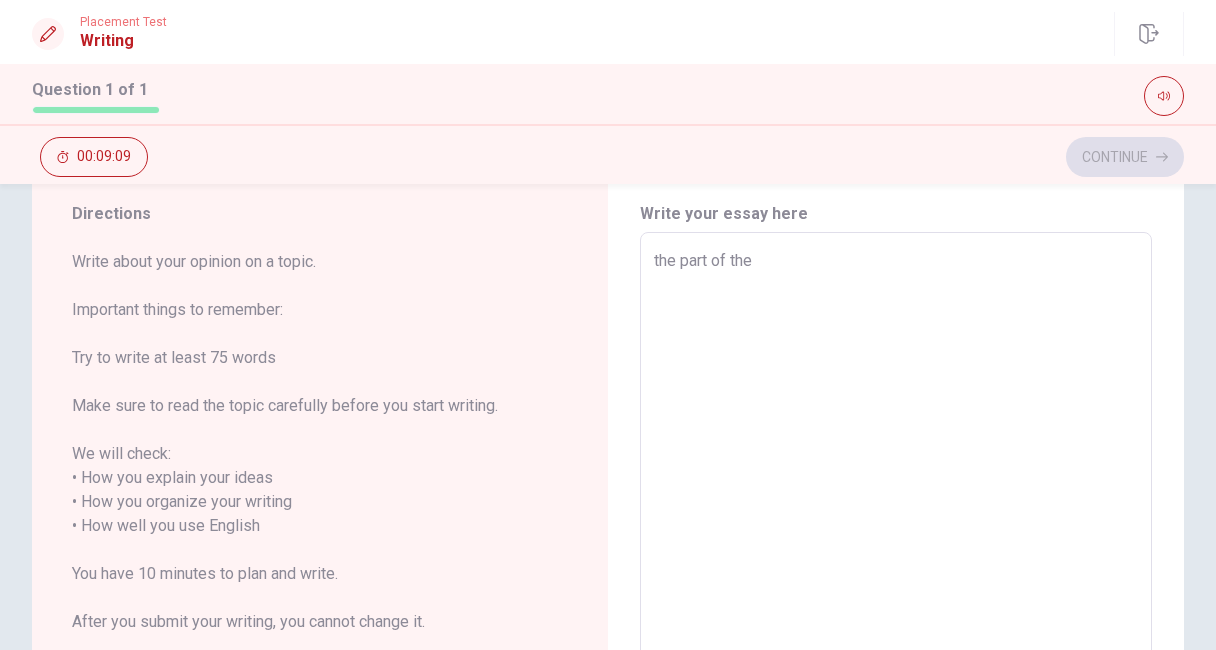 type on "the part of the d" 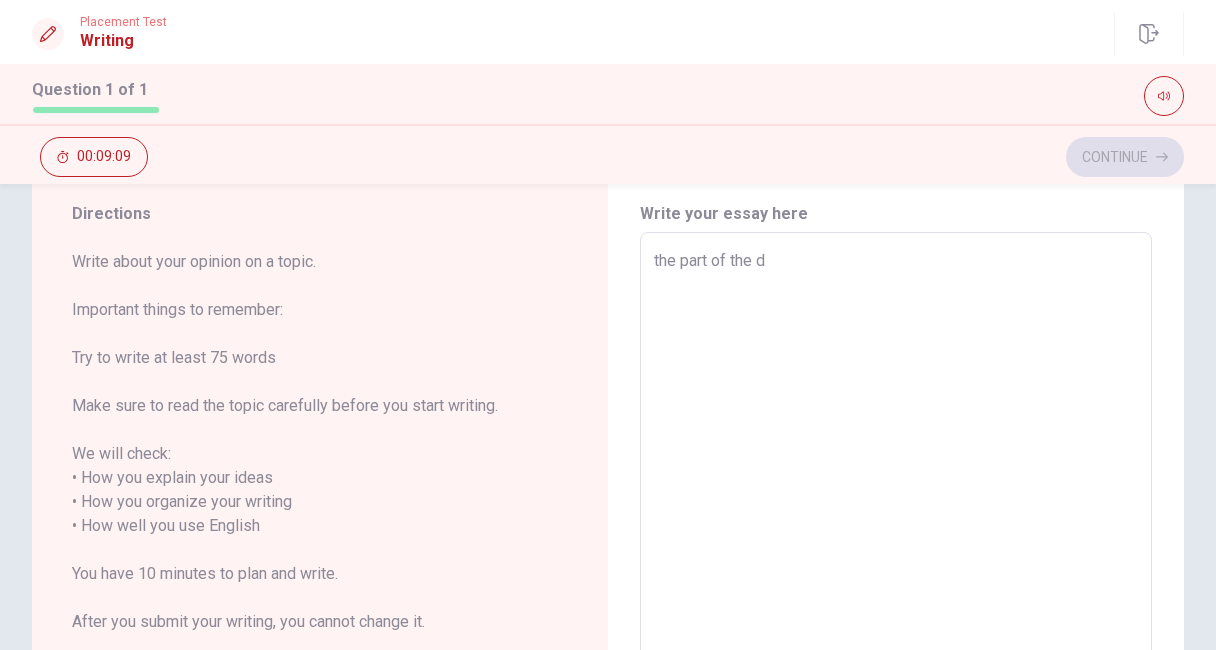 type on "x" 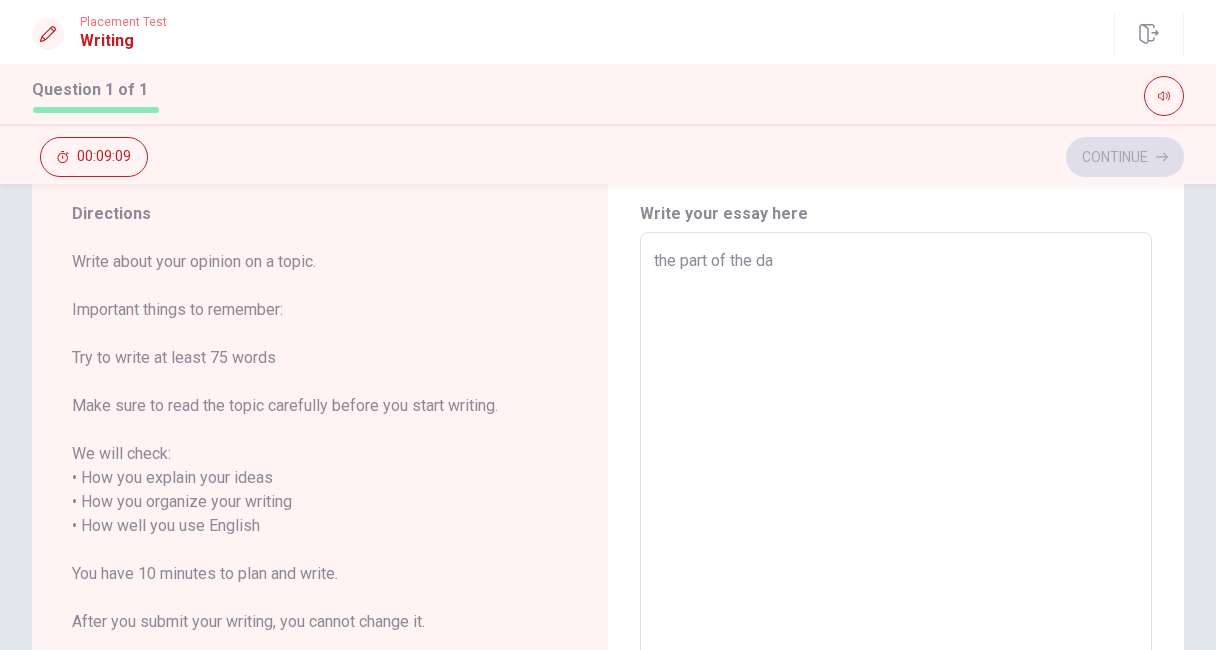 type on "the part of the day" 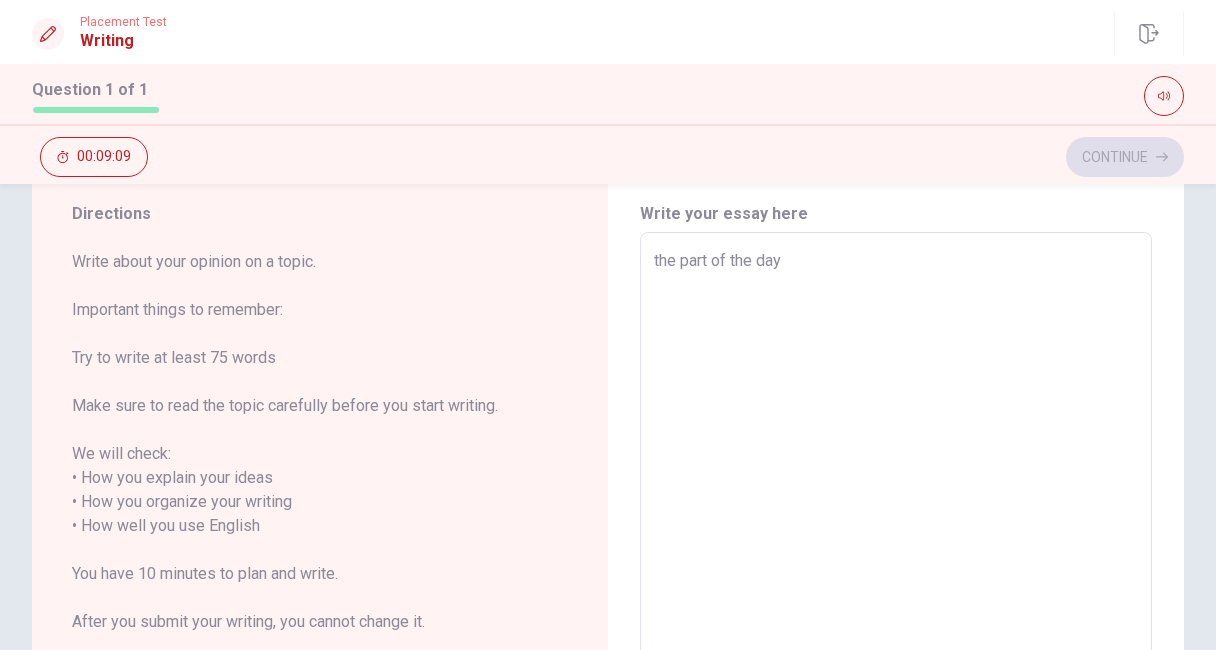 type on "x" 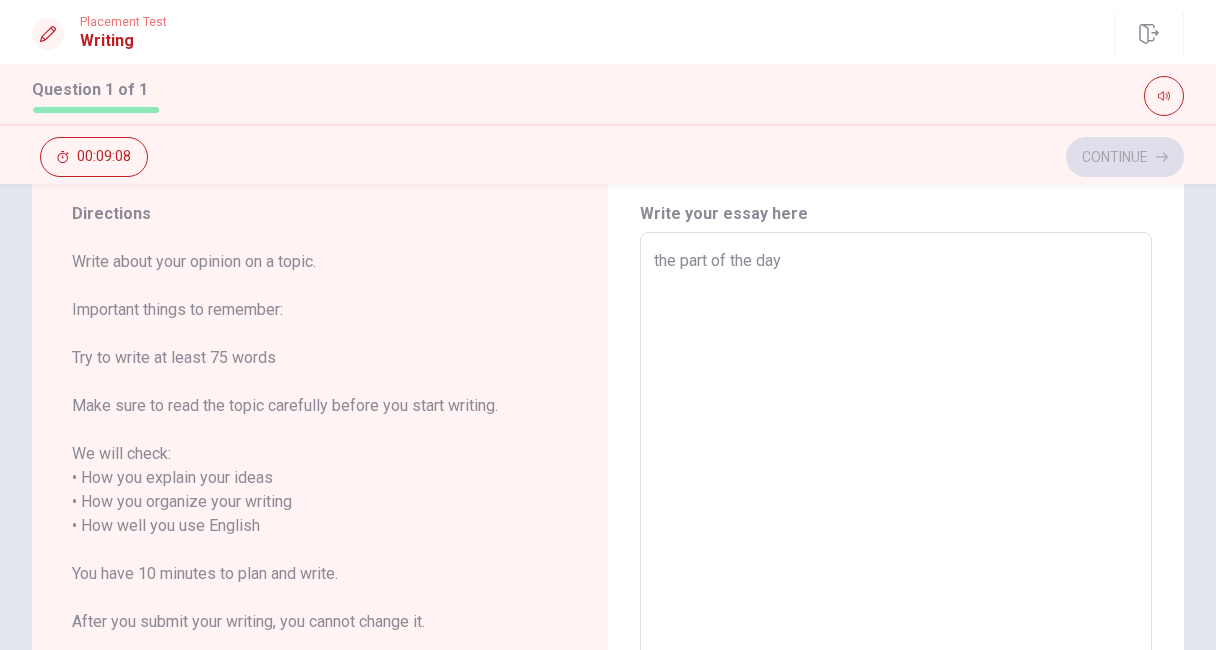 type on "the part of the day" 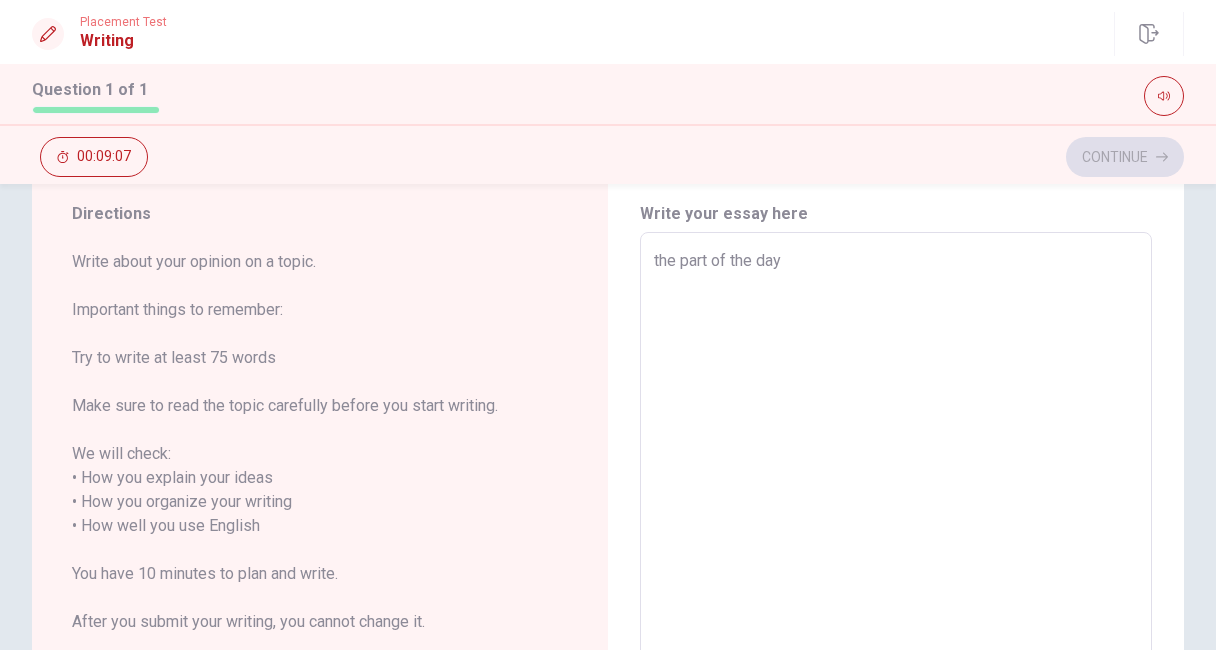 type on "the part of the day i" 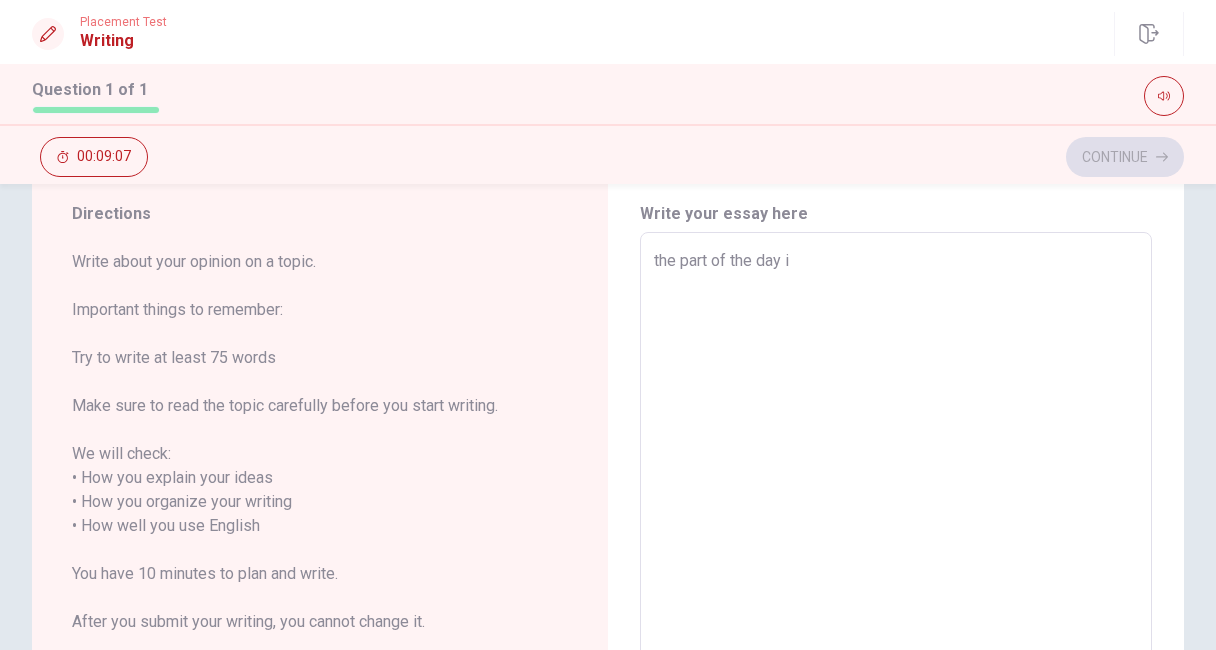 type on "x" 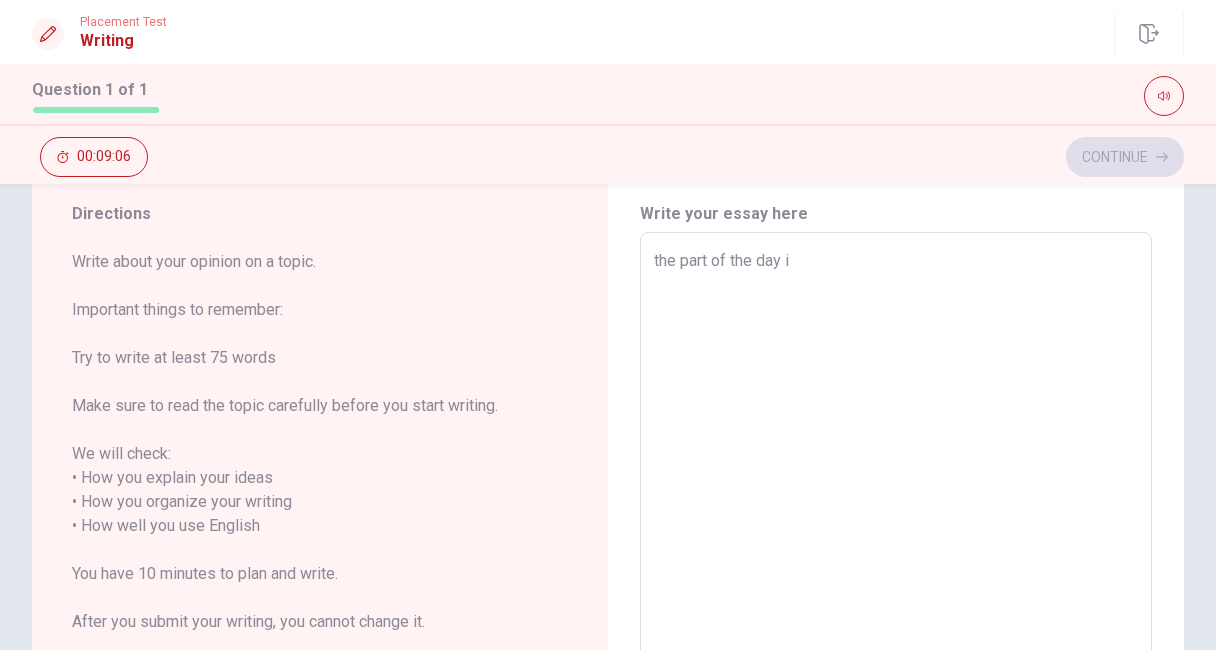 type on "the part of the day i e" 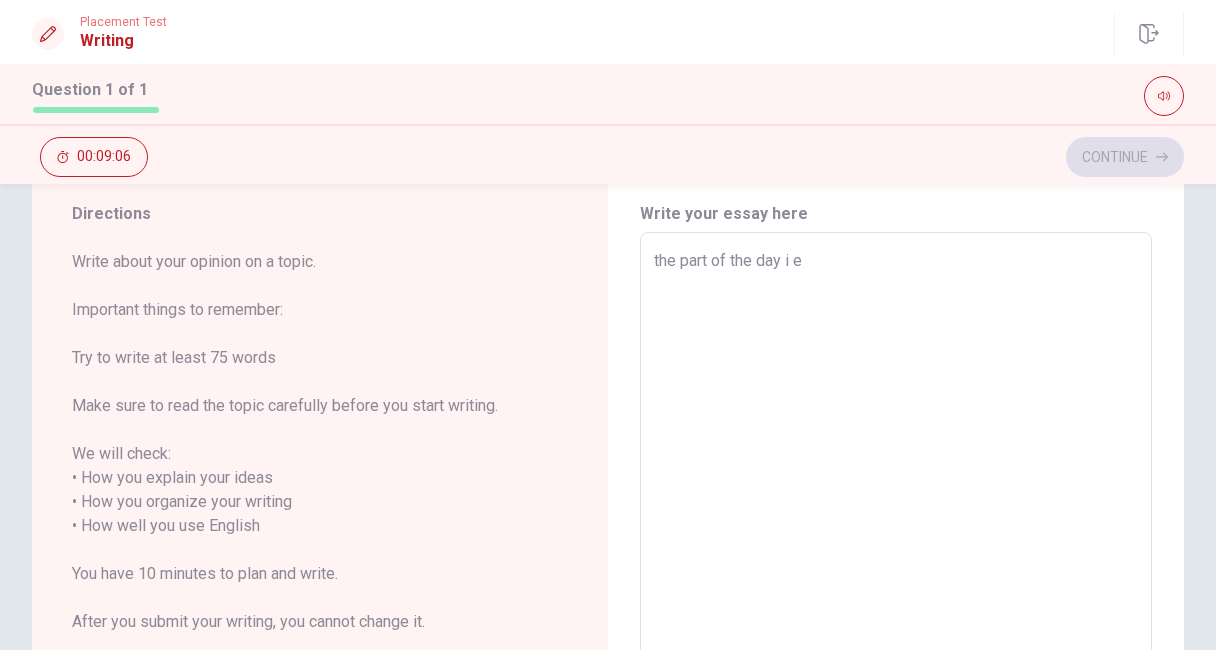 type on "x" 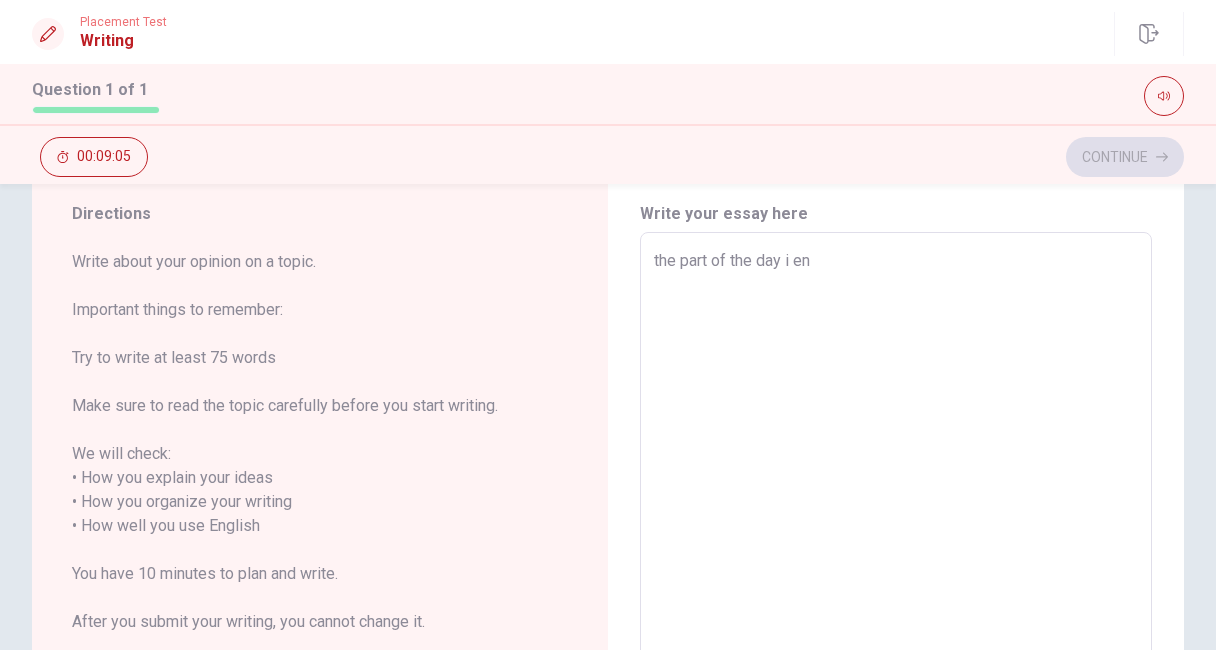 type on "x" 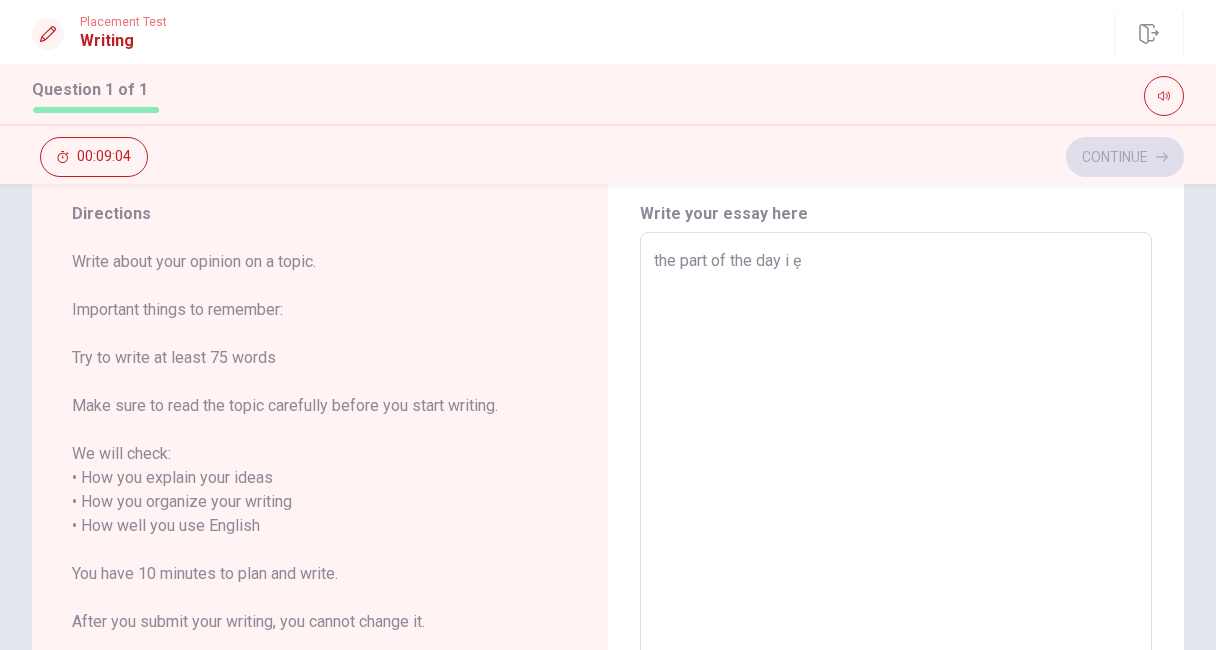 type on "the part of the day i ẹn" 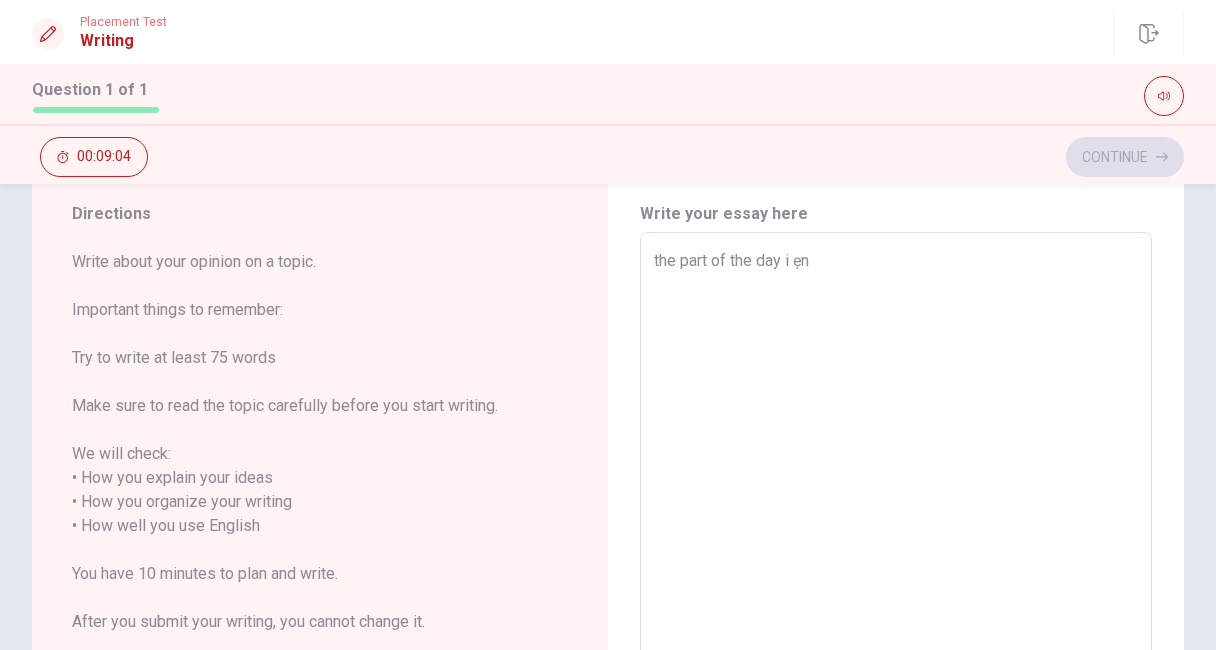 type on "x" 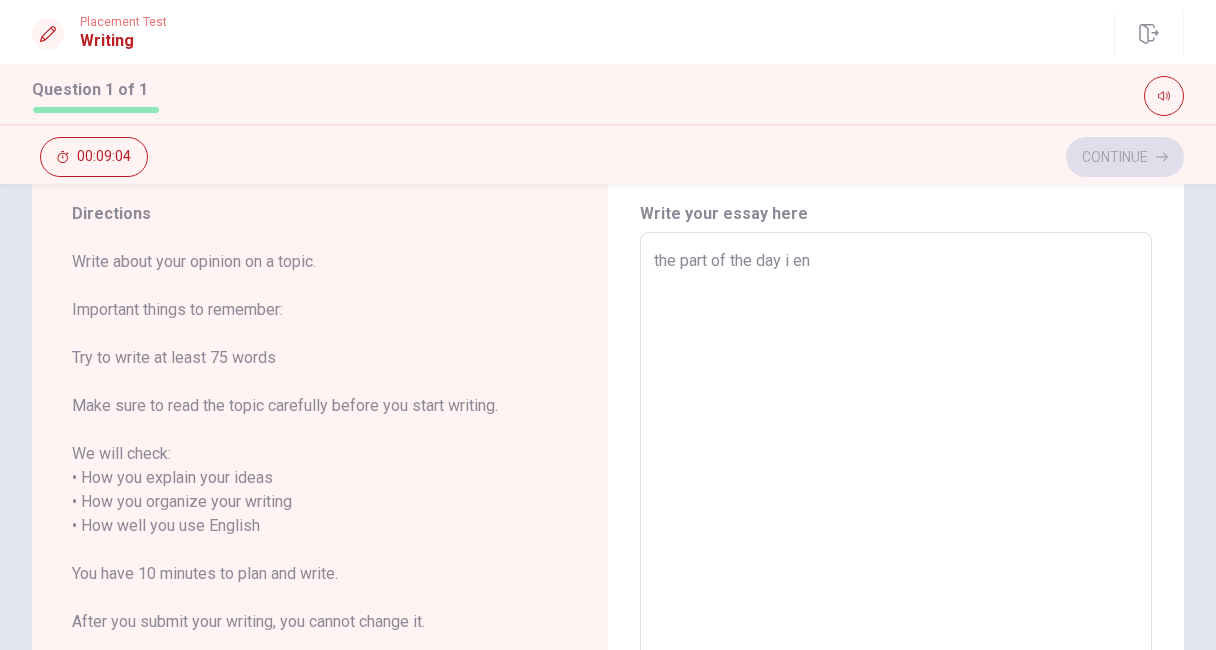 type on "the part of the day i enj" 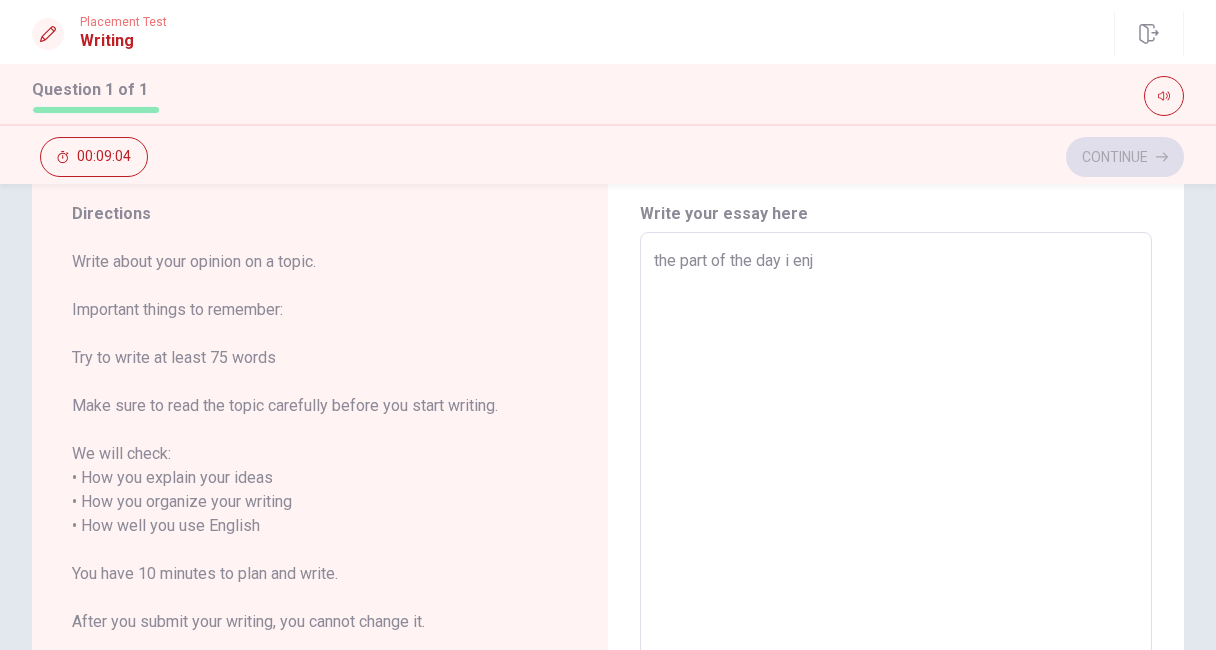 type on "x" 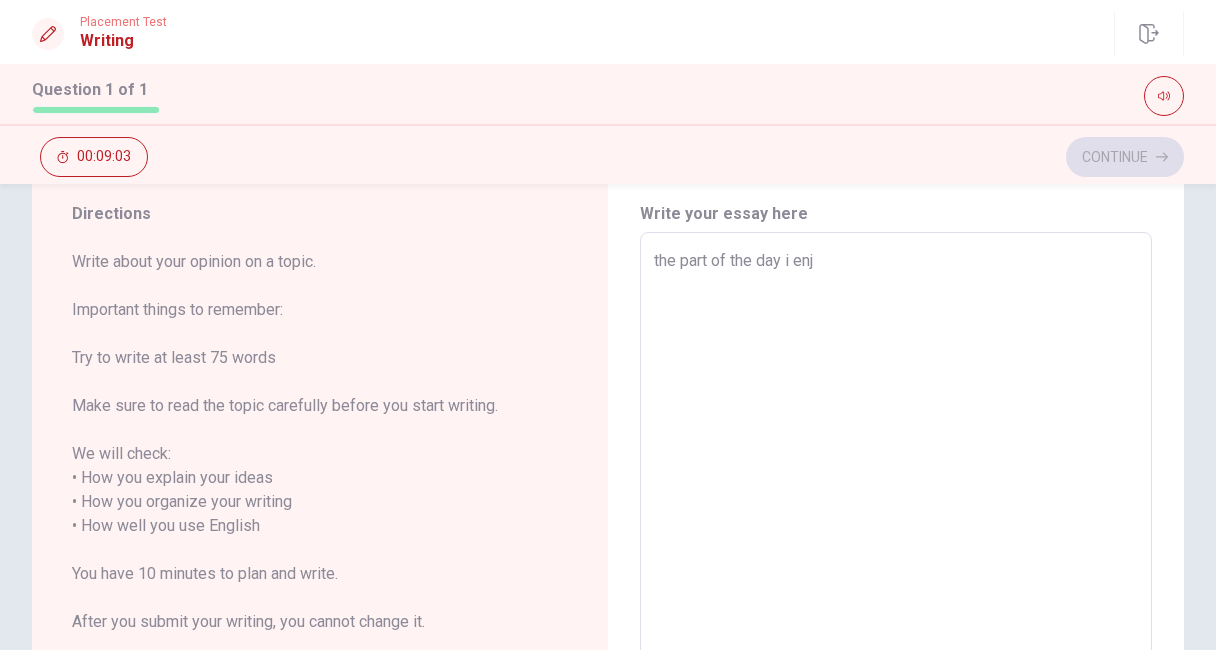 type on "the part of the day i enjo" 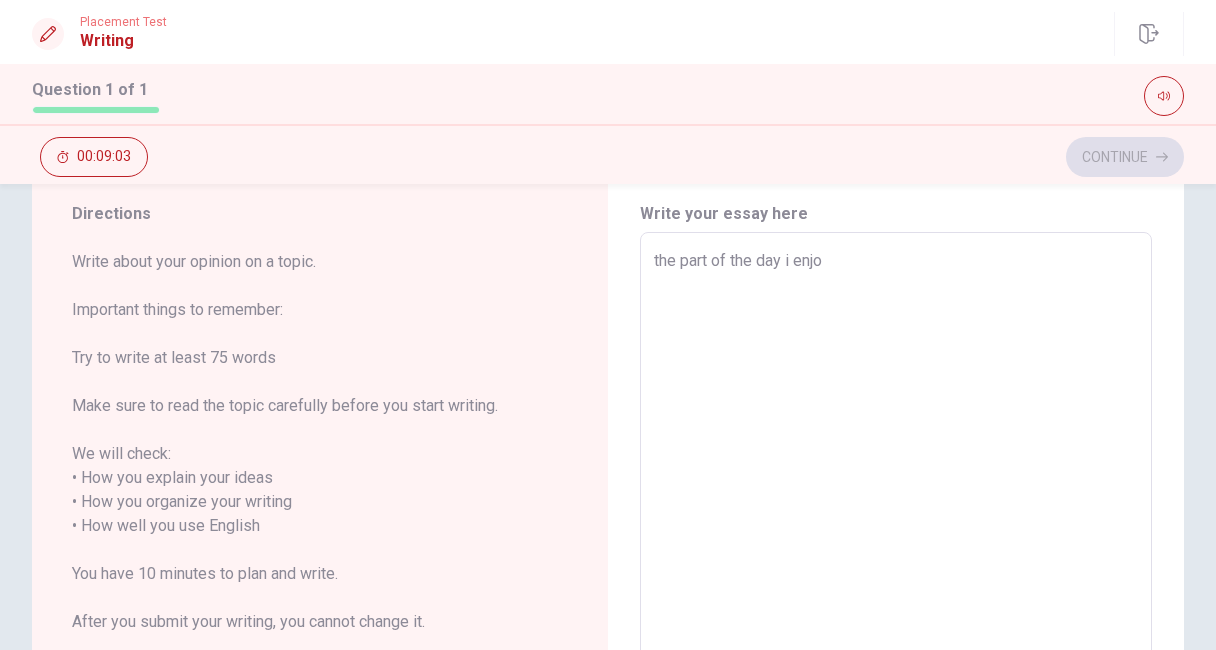 type on "x" 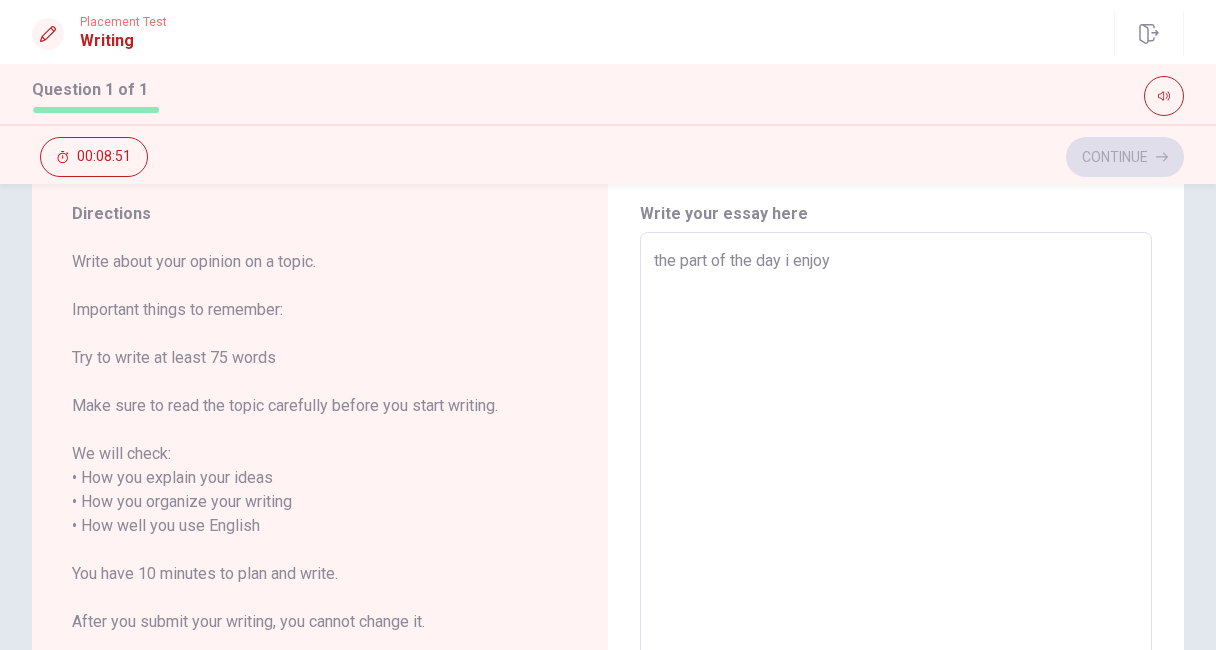 type on "x" 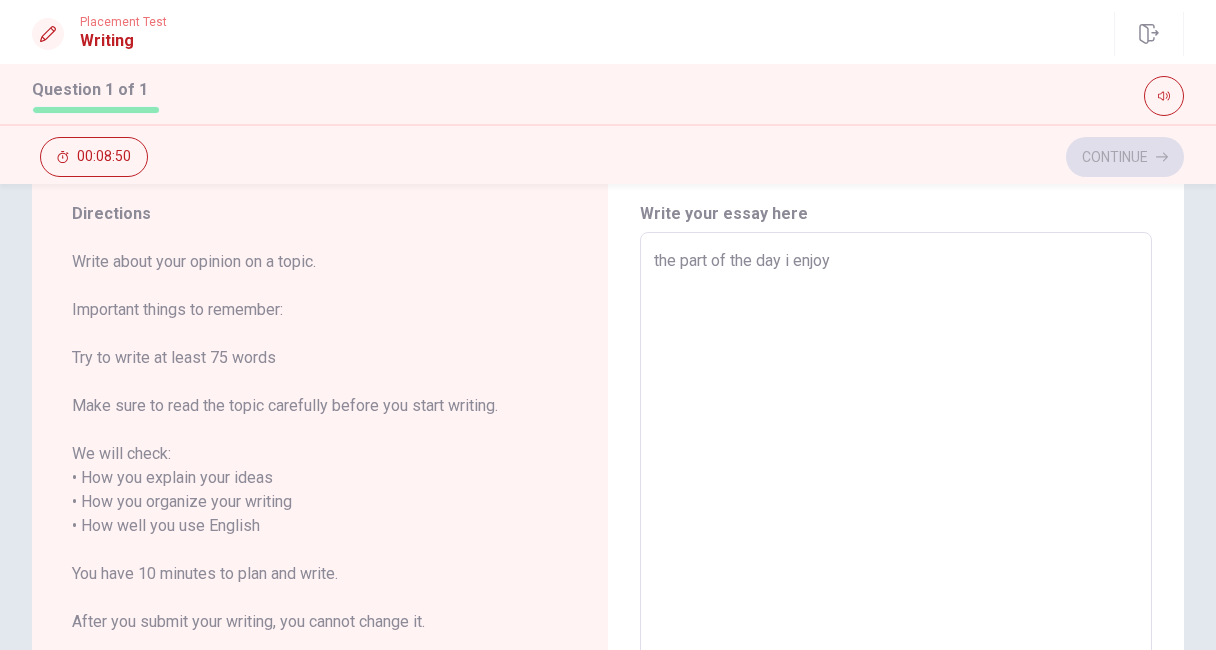 type on "the part of the day i enjoy" 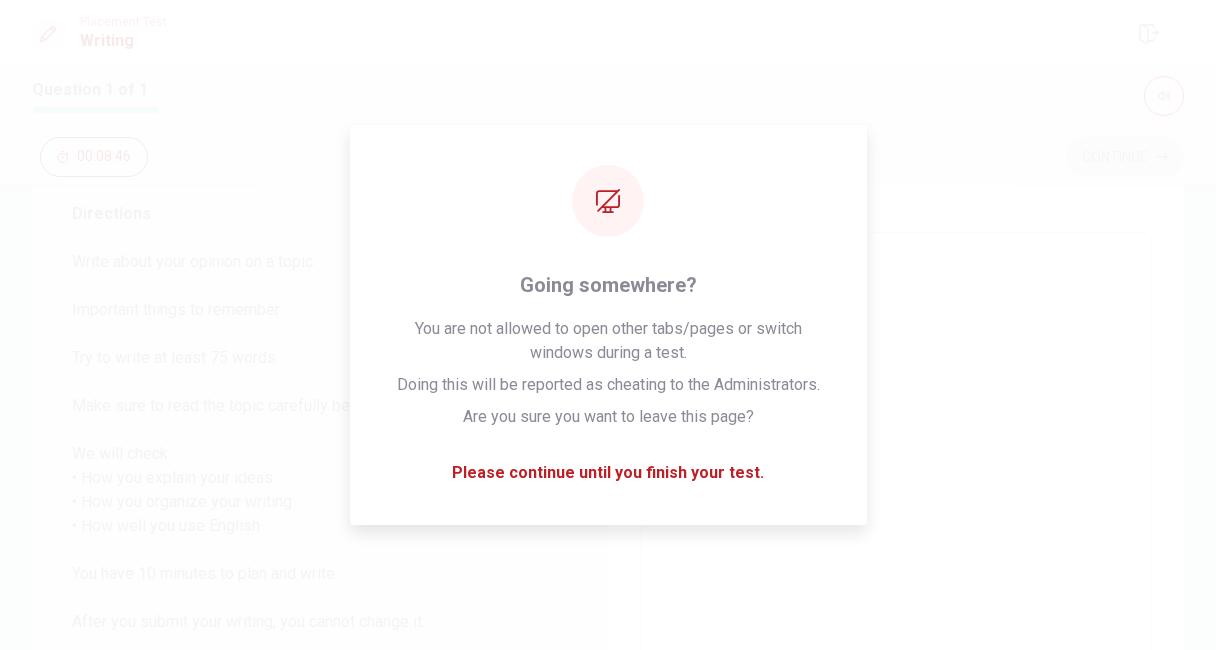 click on "Write about your opinion on a topic.
Important things to remember:
Try to write at least 75 words
Make sure to read the topic carefully before you start writing.
We will check:
• How you explain your ideas
• How you organize your writing
• How well you use English
You have 10 minutes to plan and write.
After you submit your writing, you cannot change it." at bounding box center (320, 454) 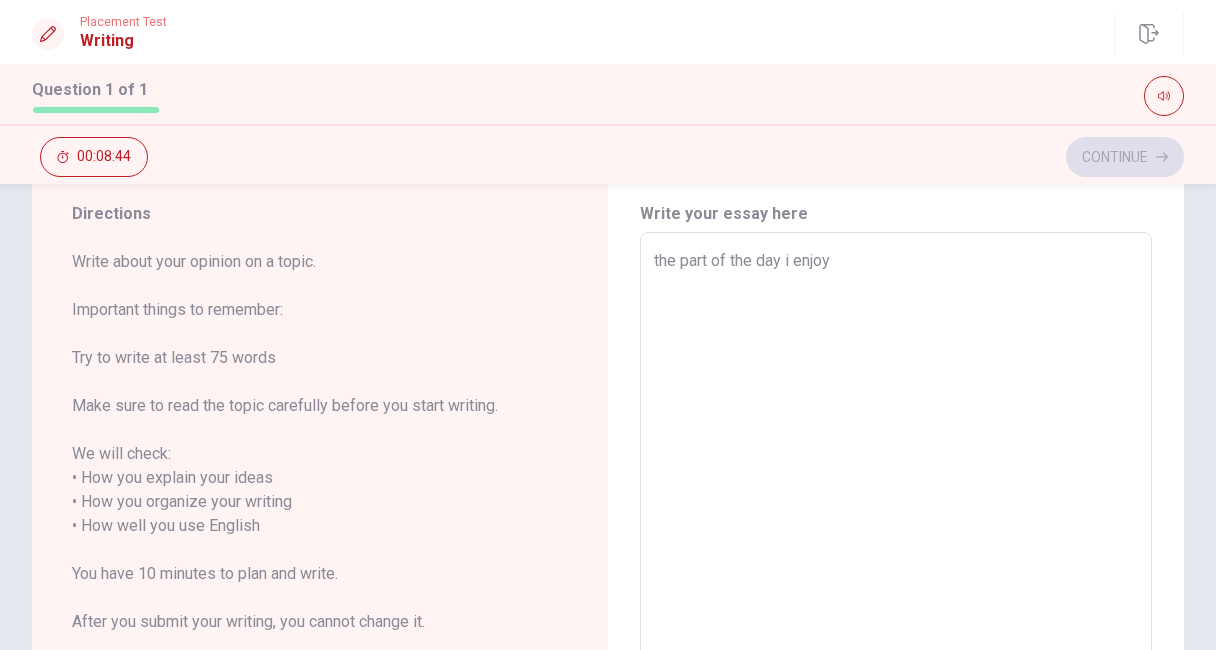 click on "the part of the day i enjoy" at bounding box center (896, 526) 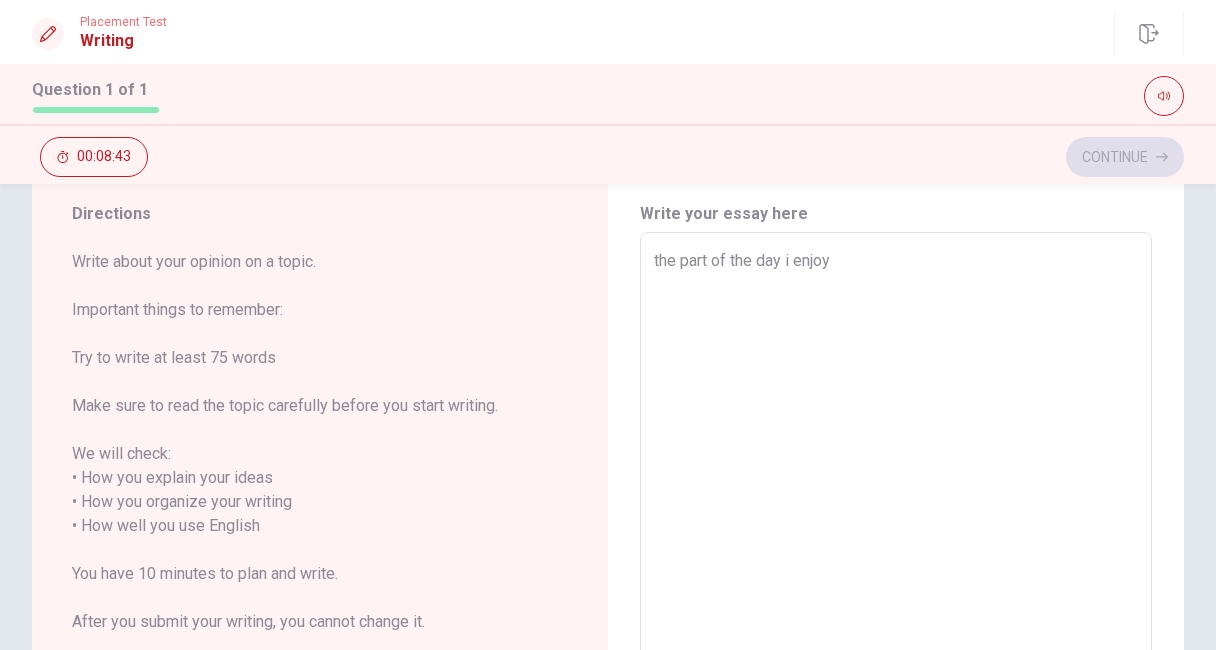 type on "the part of the day i enjoy" 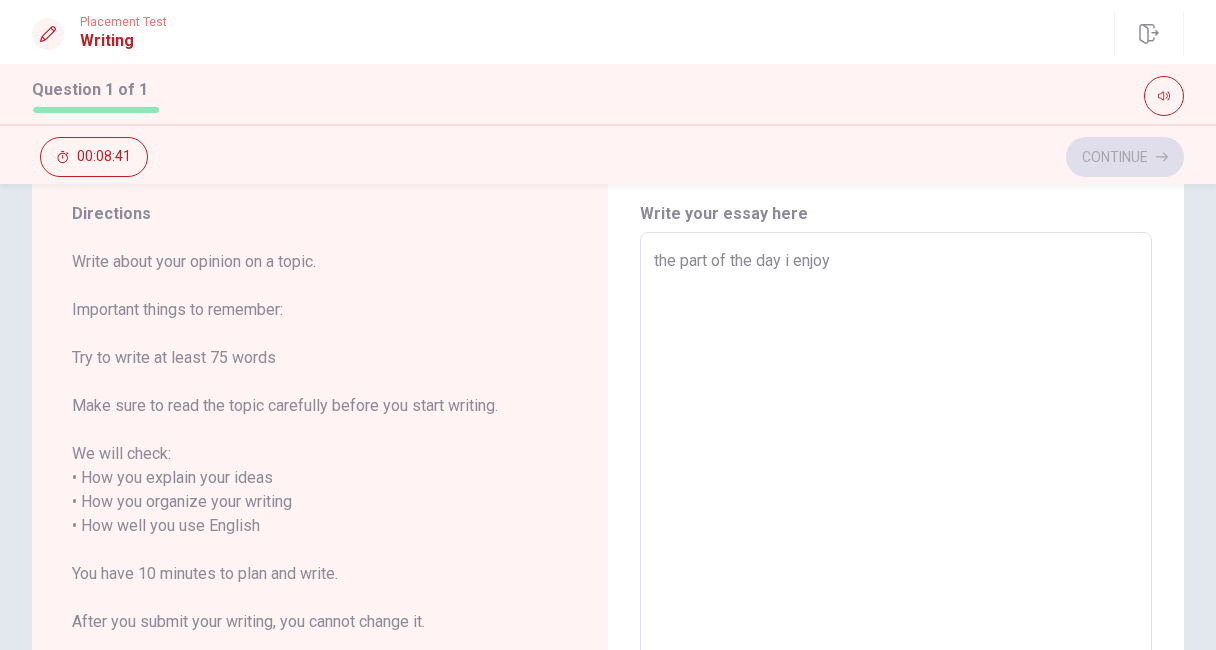 type on "x" 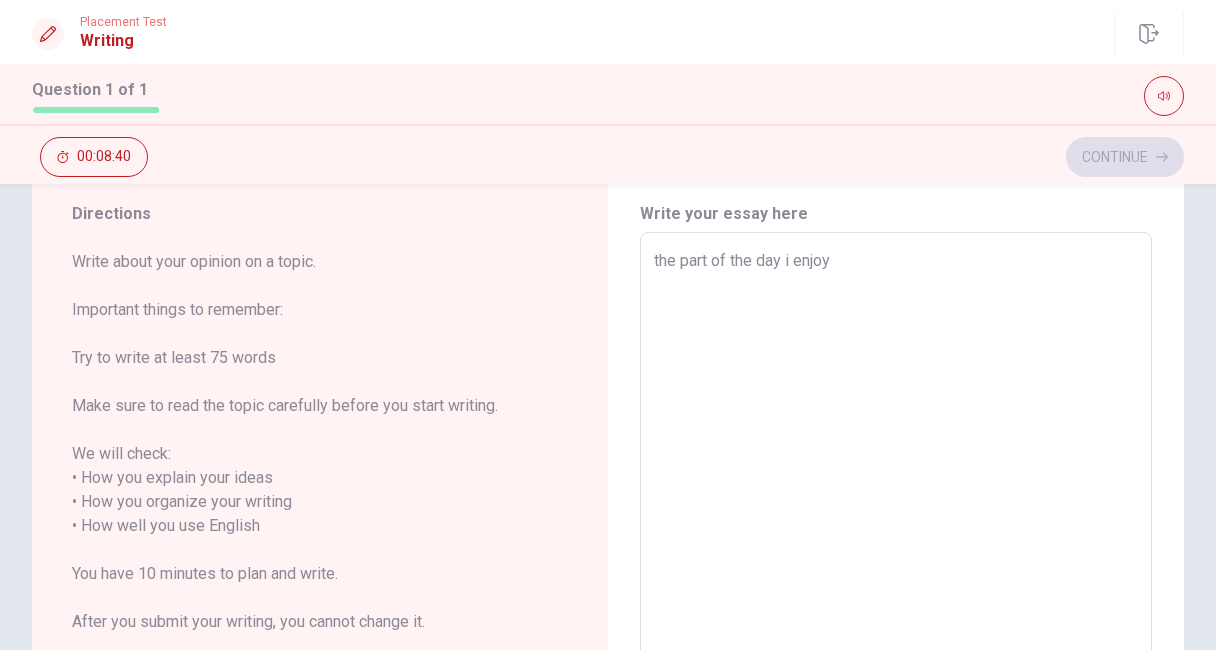 type on "the part of the day i enjoy t" 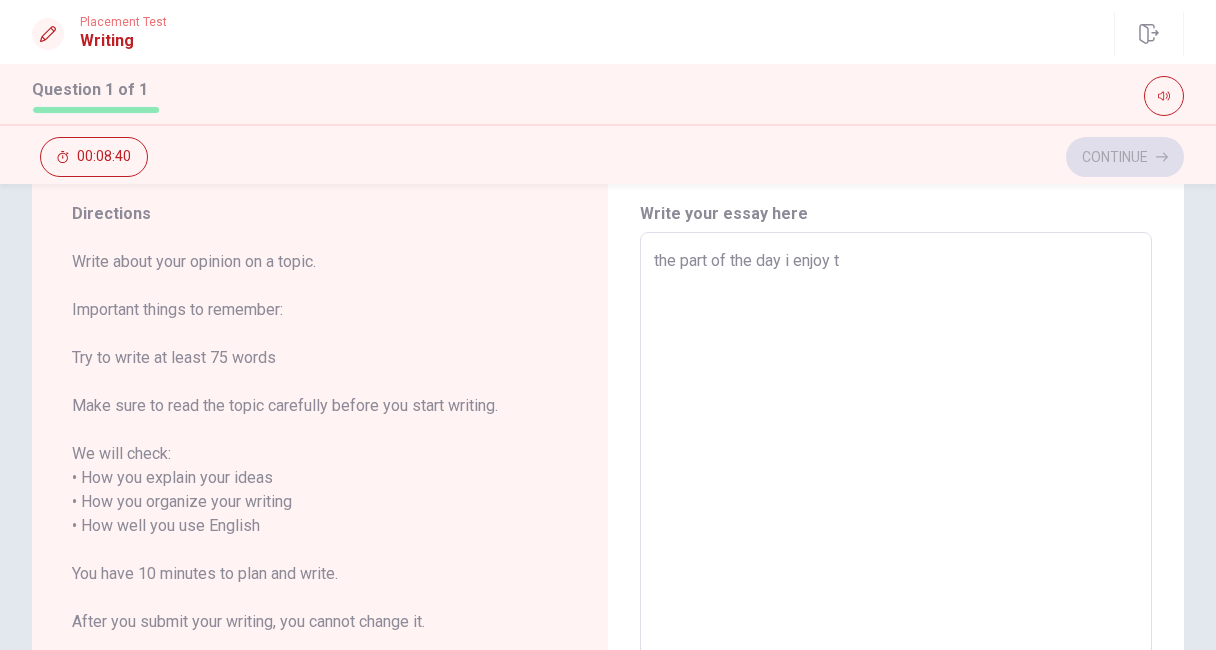 type on "the part of the day i enjoy th" 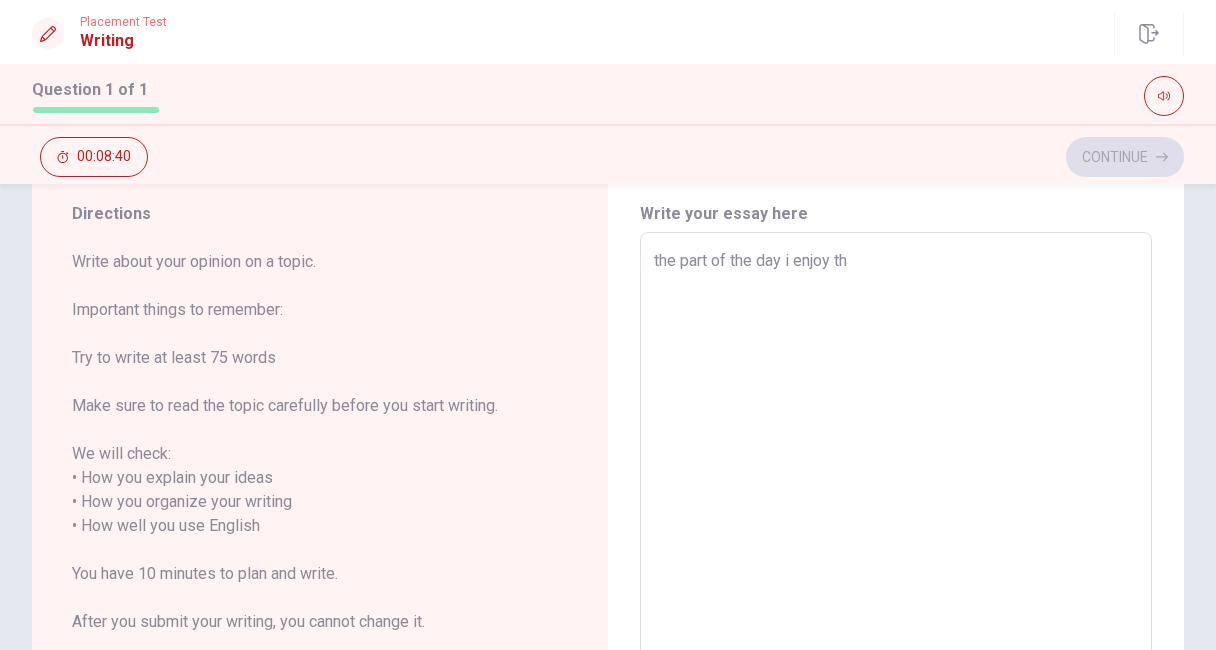 type on "x" 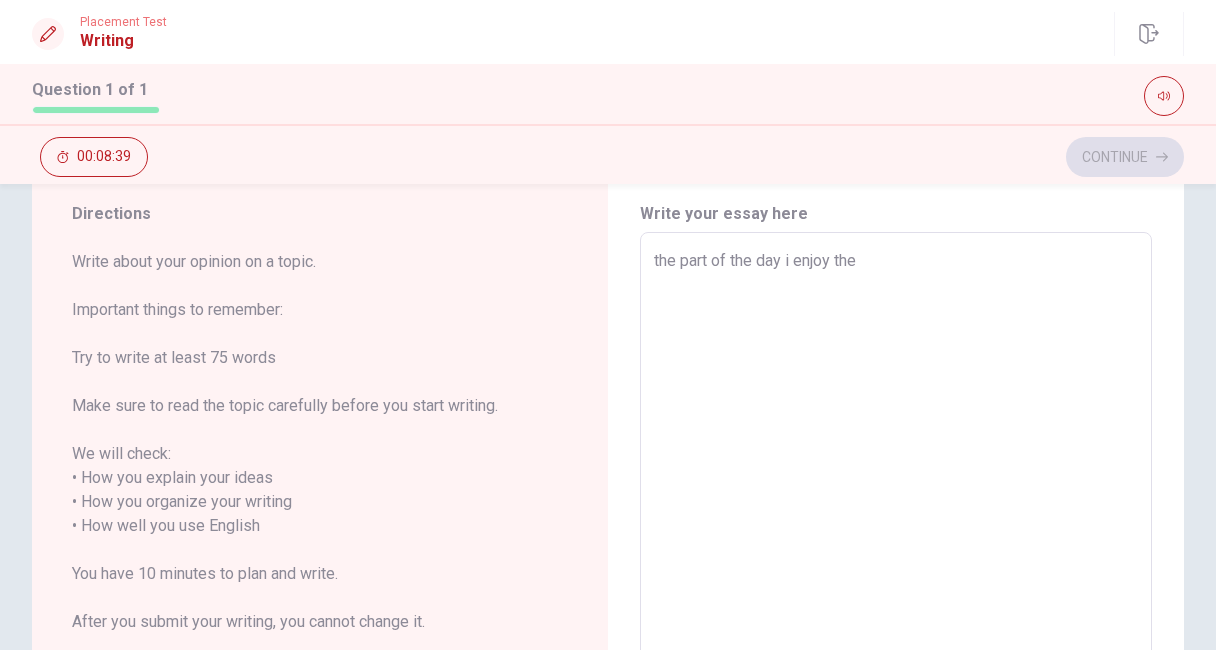 type on "x" 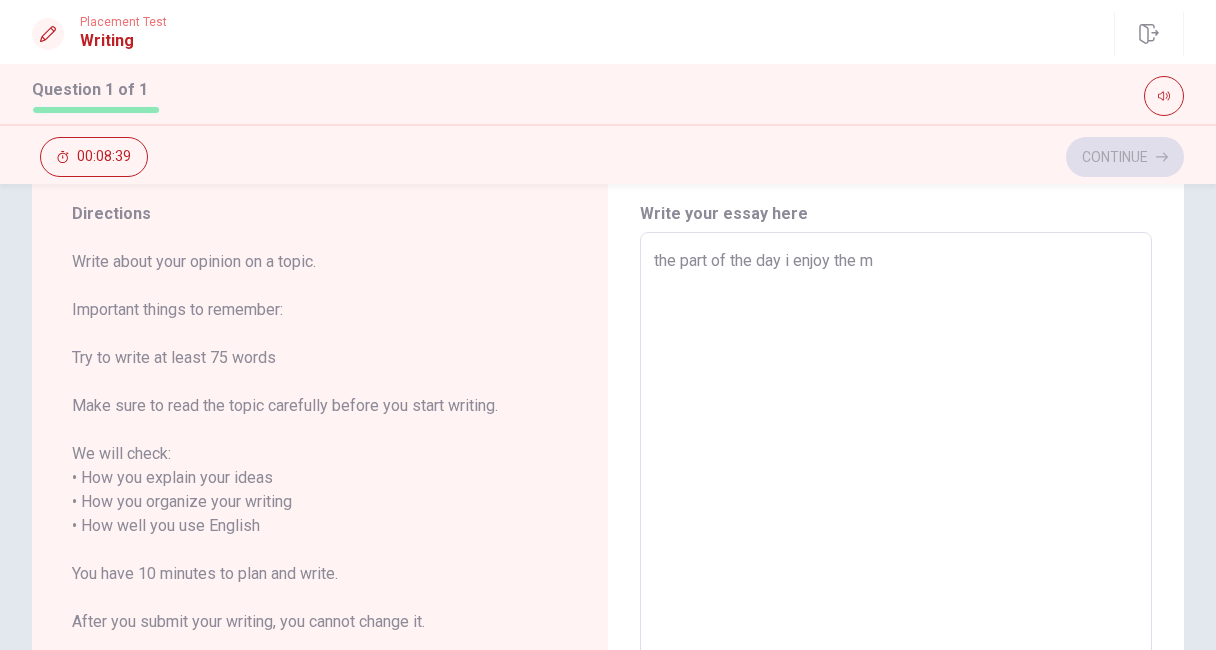 type on "x" 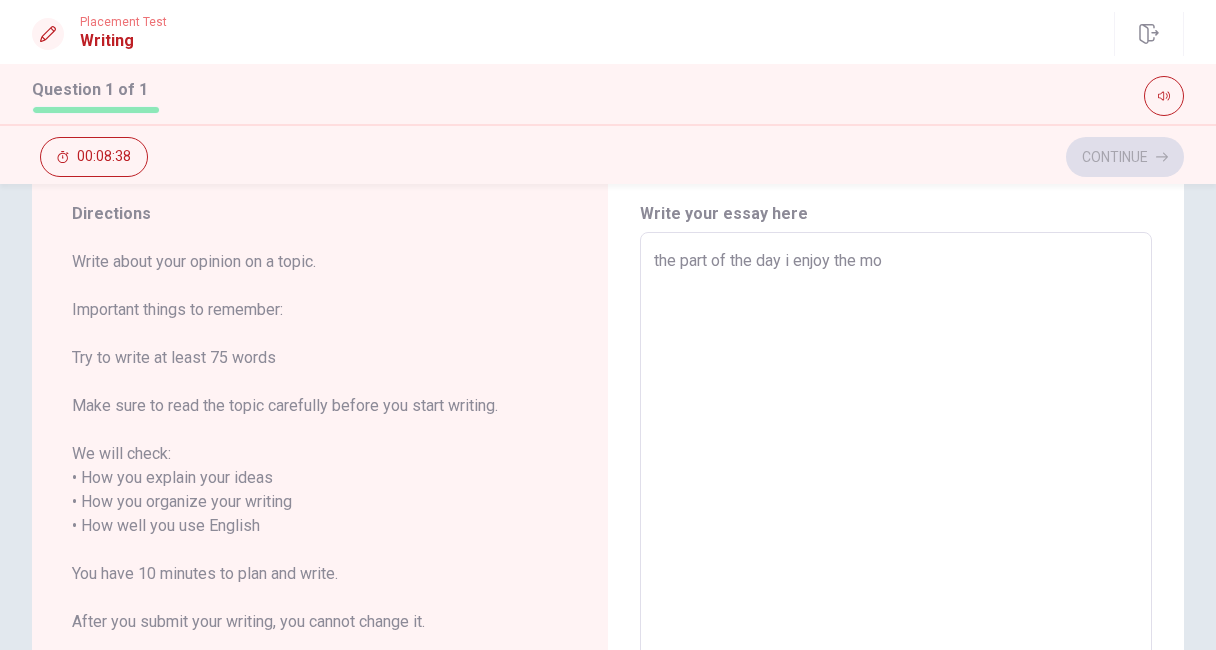 type on "x" 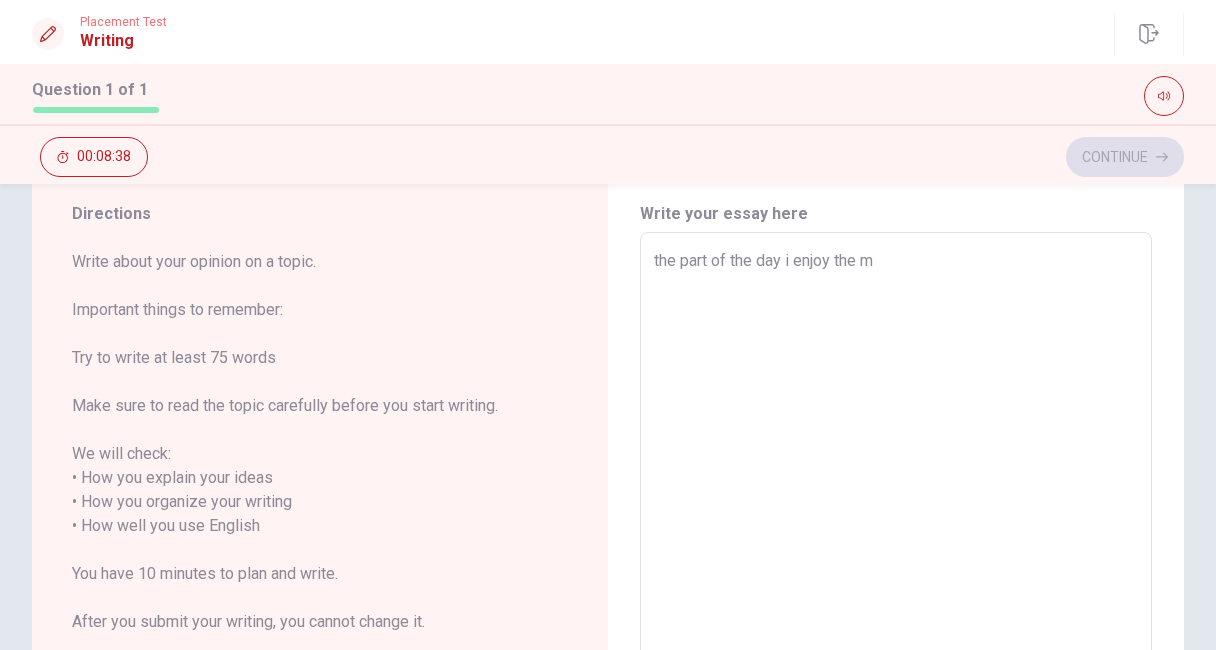 type on "the part of the day i enjoy the mó" 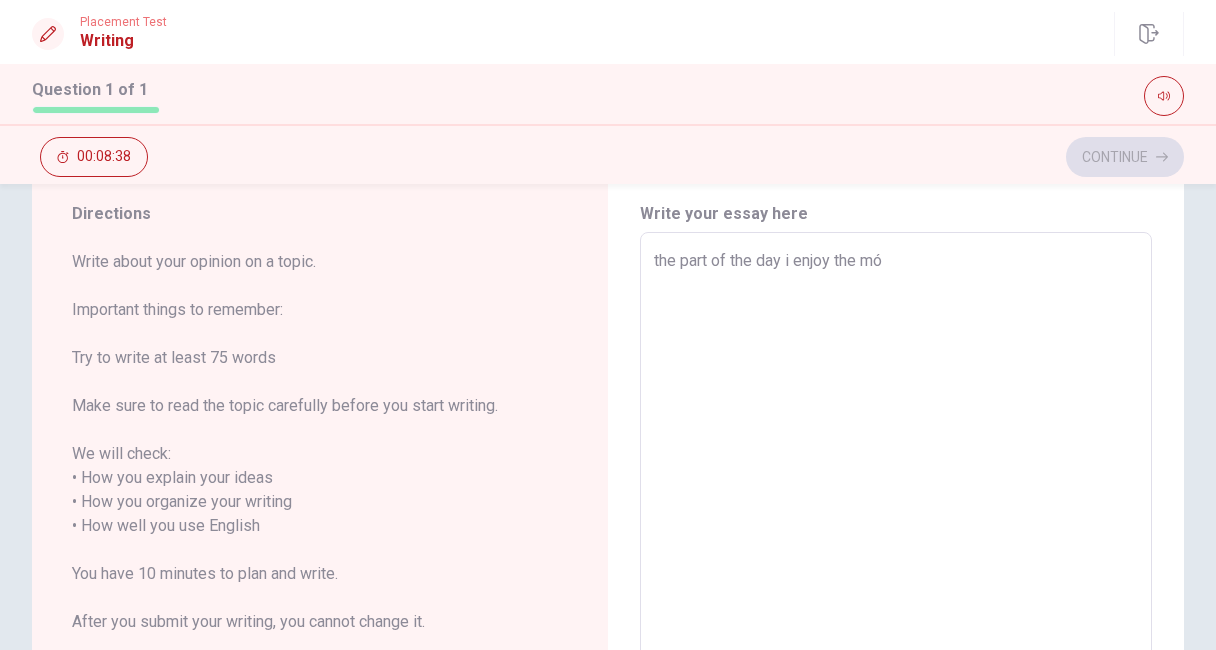 type on "x" 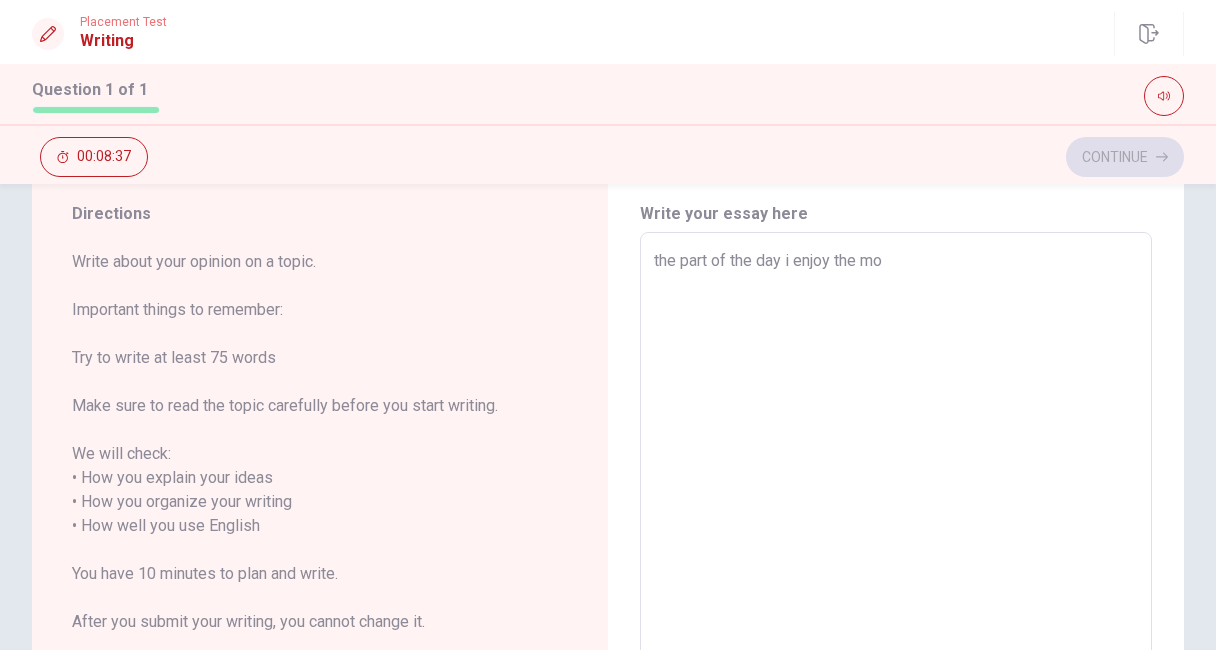 type on "the part of the day i enjoy the mos" 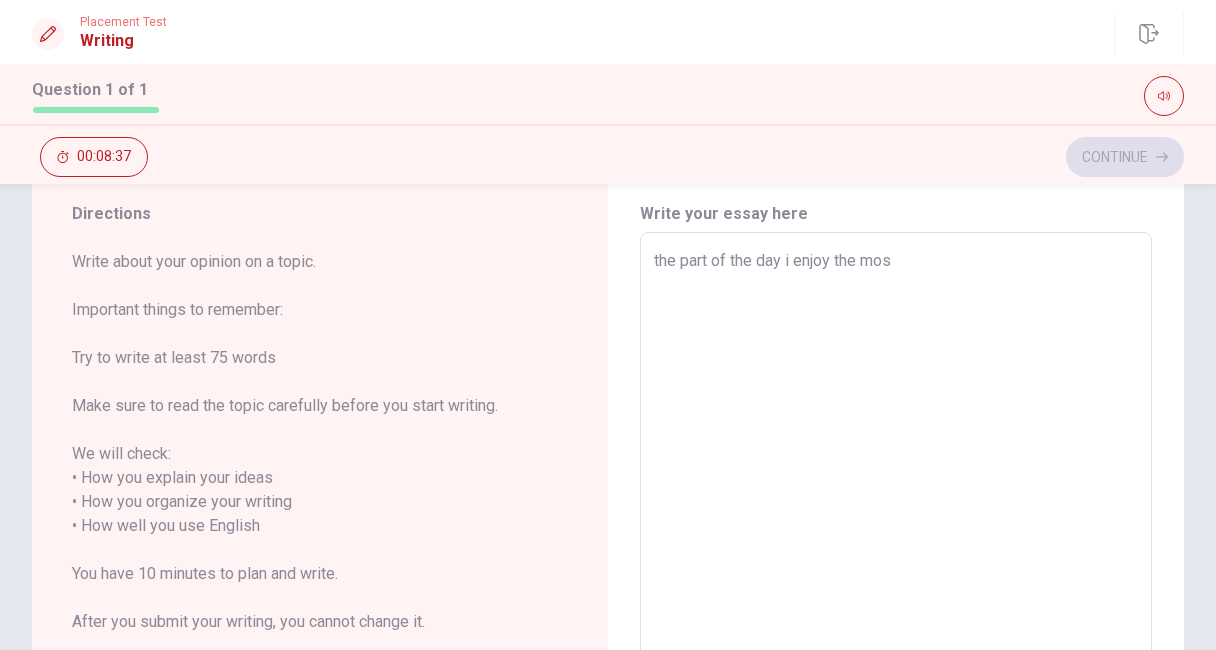 type on "x" 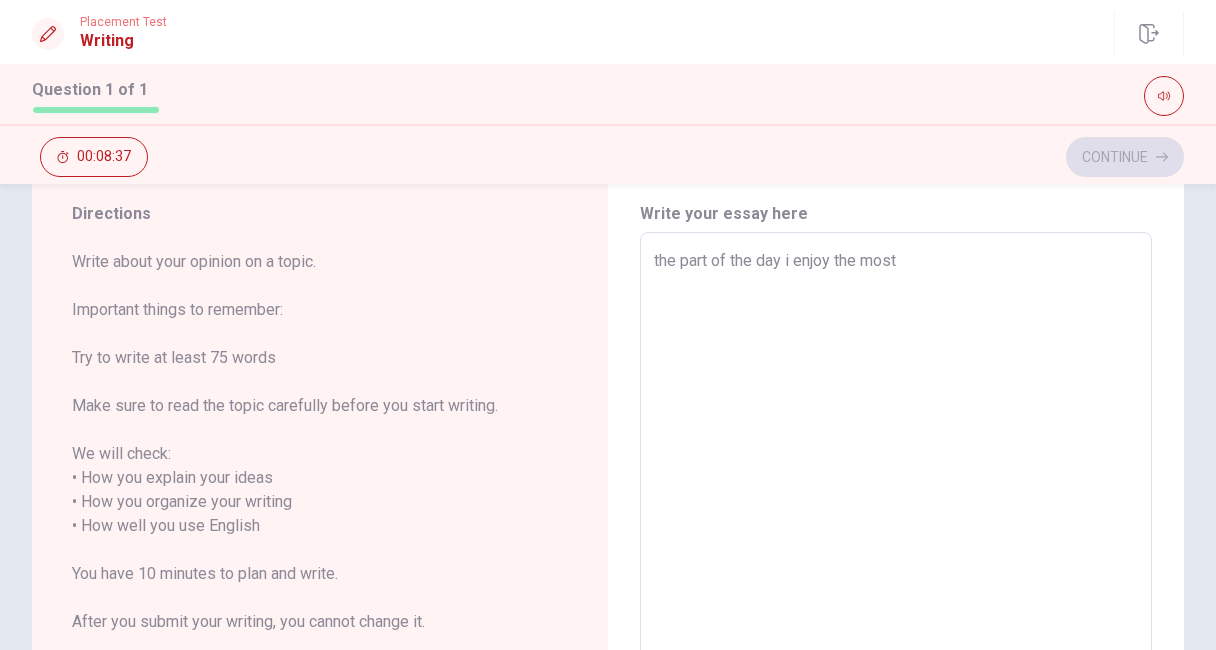 type on "x" 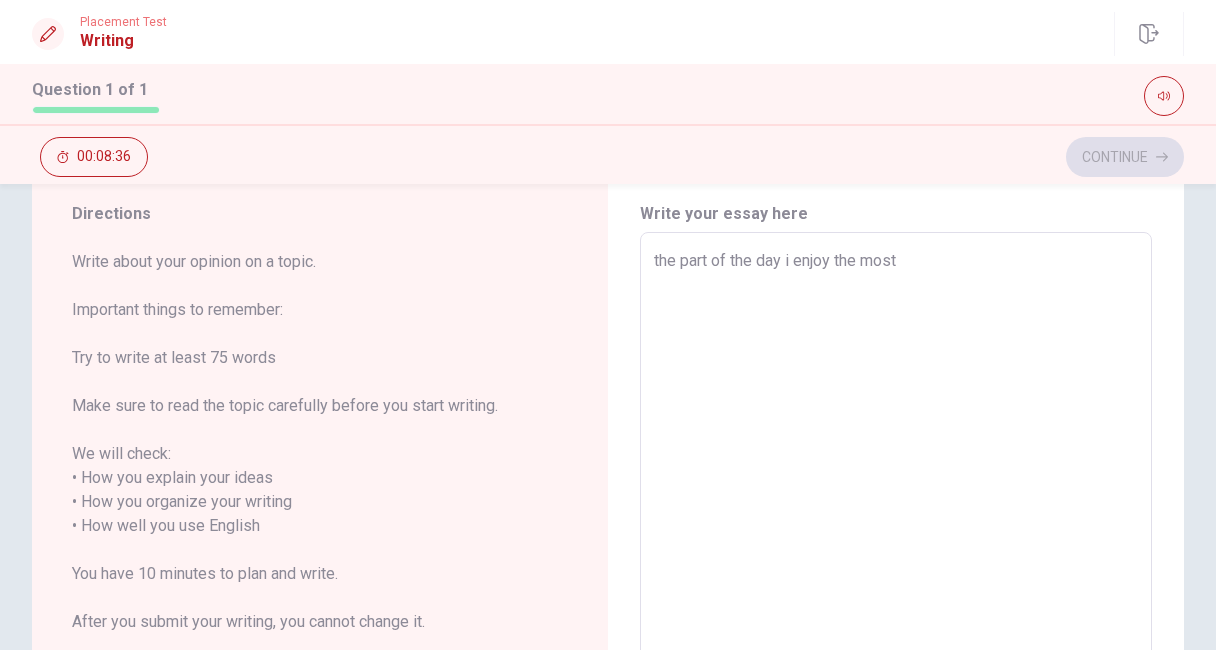 type on "the part of the day i enjoy the most" 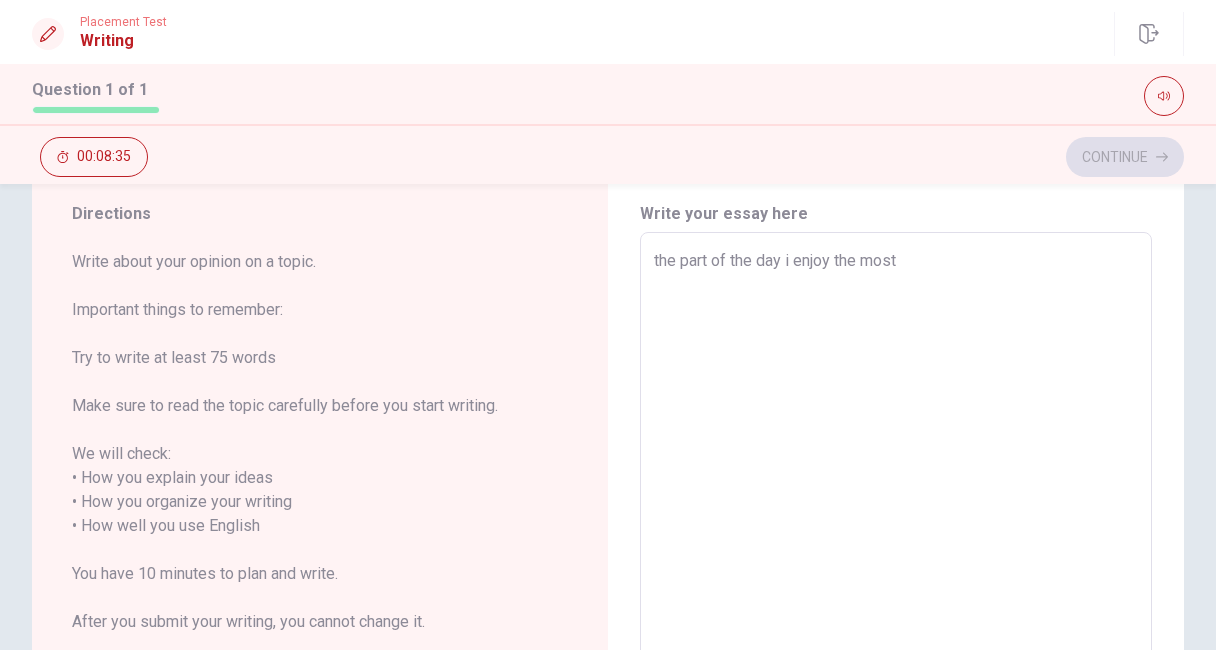 type on "x" 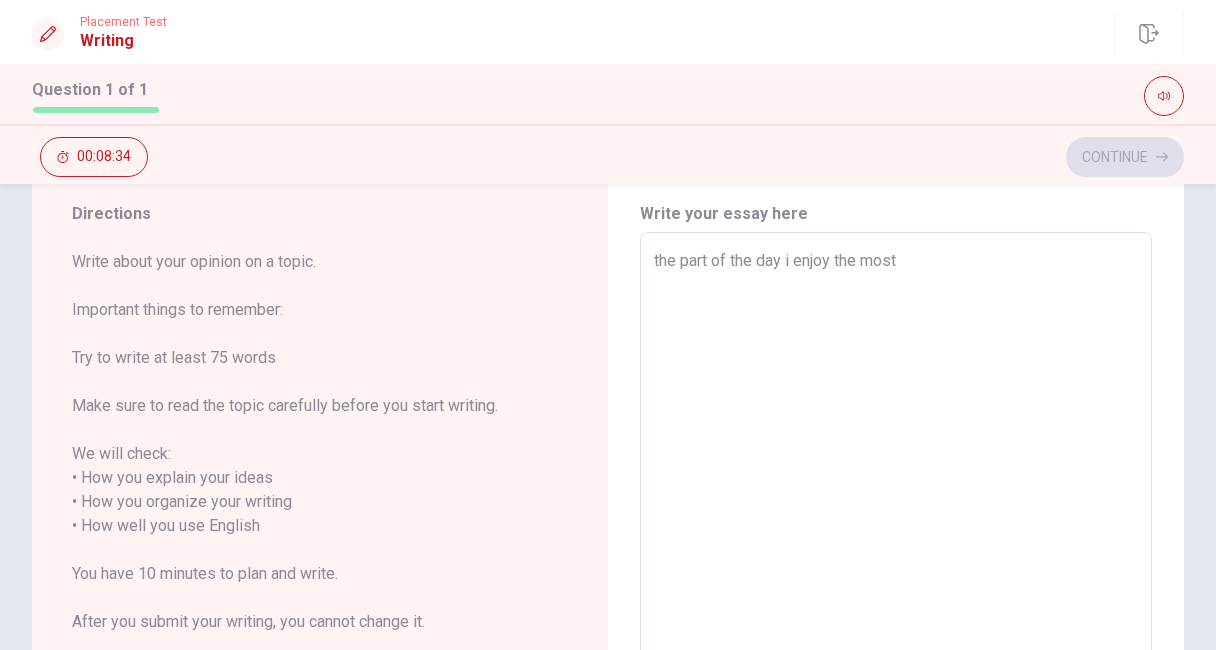 type on "the part of the day i enjoy the most i" 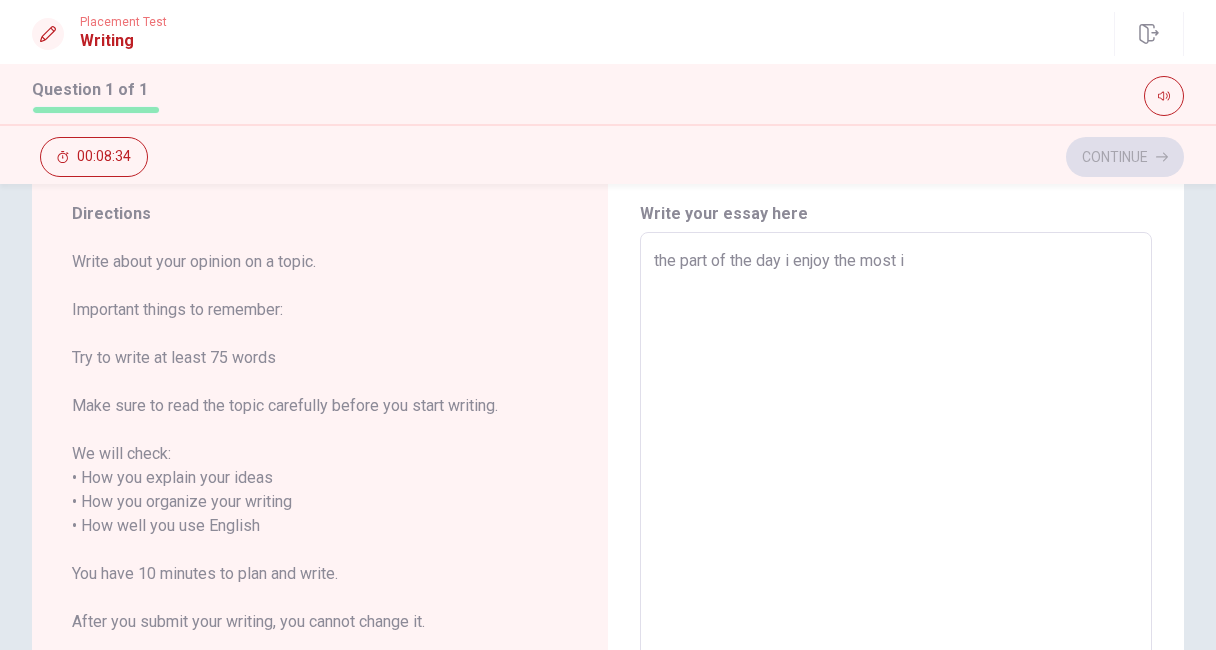 type on "x" 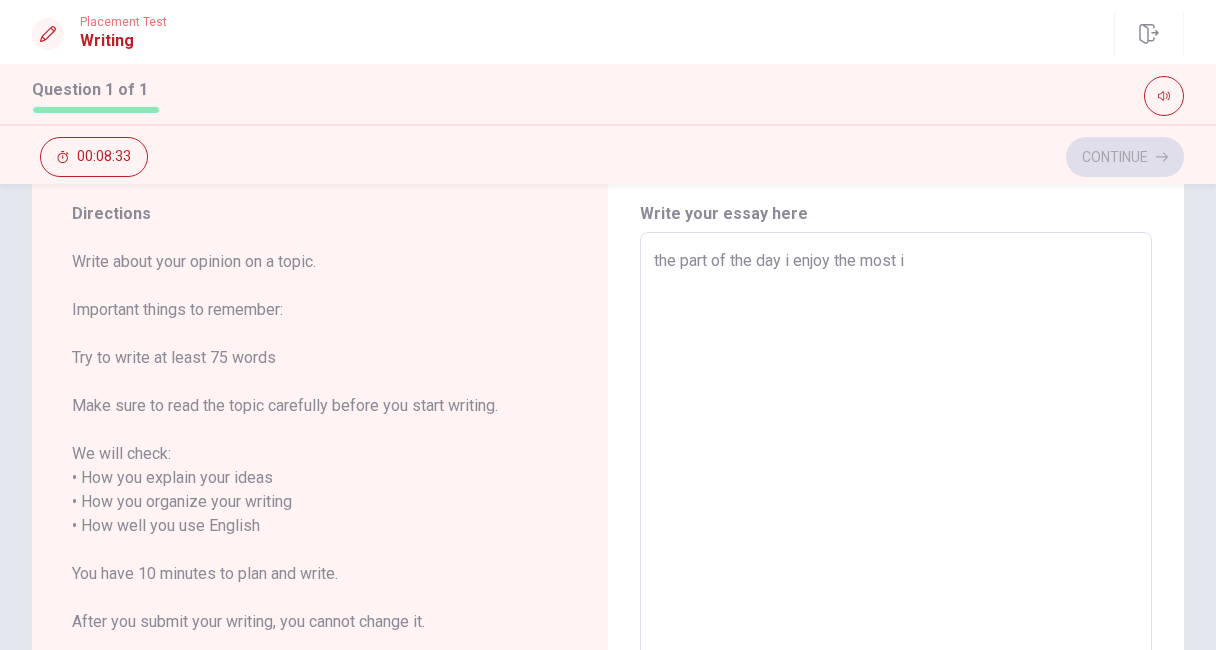 type on "the part of the day i enjoy the most ia" 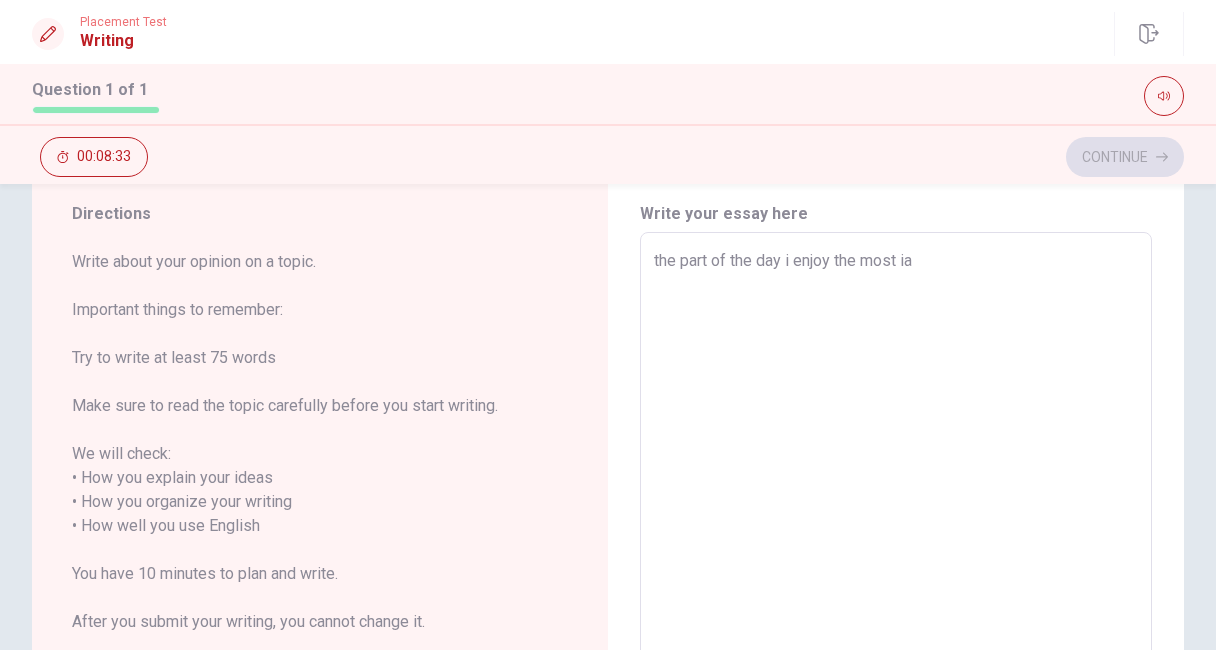 type on "x" 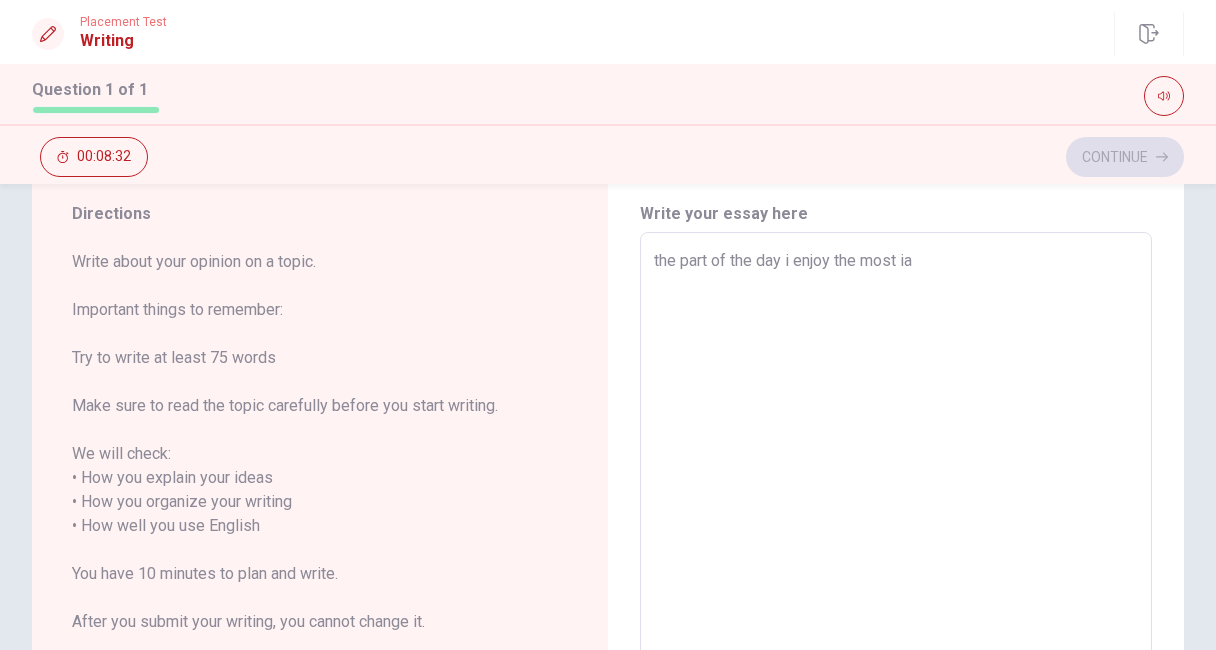 type on "the part of the day i enjoy the most i" 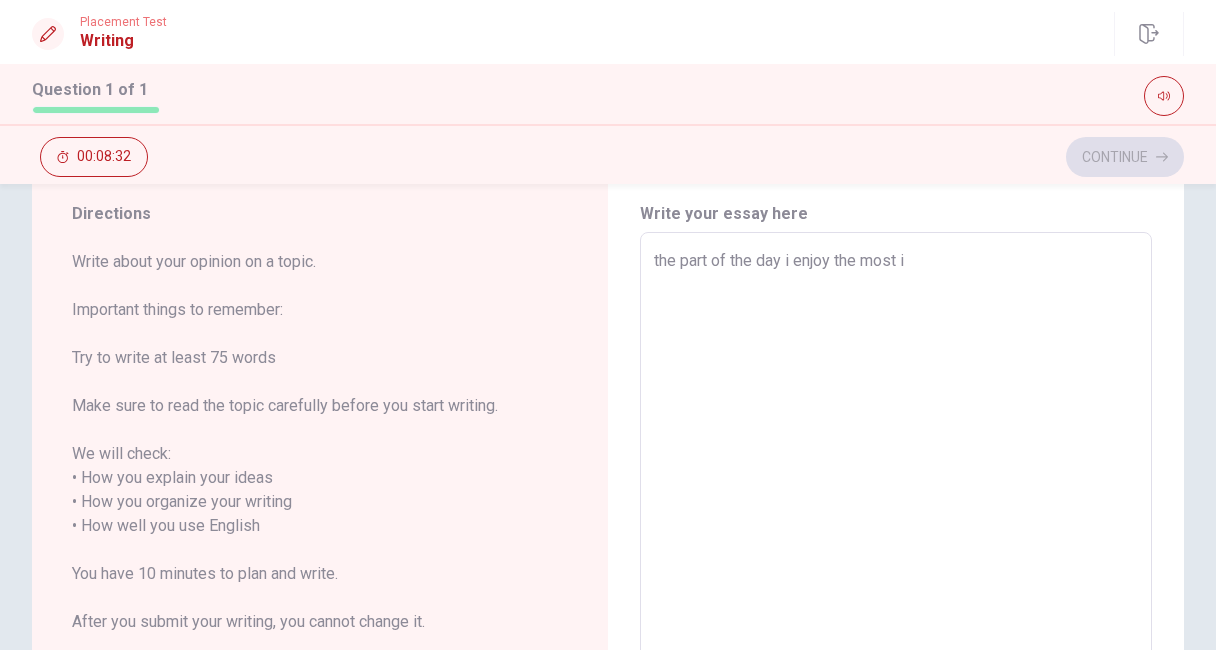 type on "x" 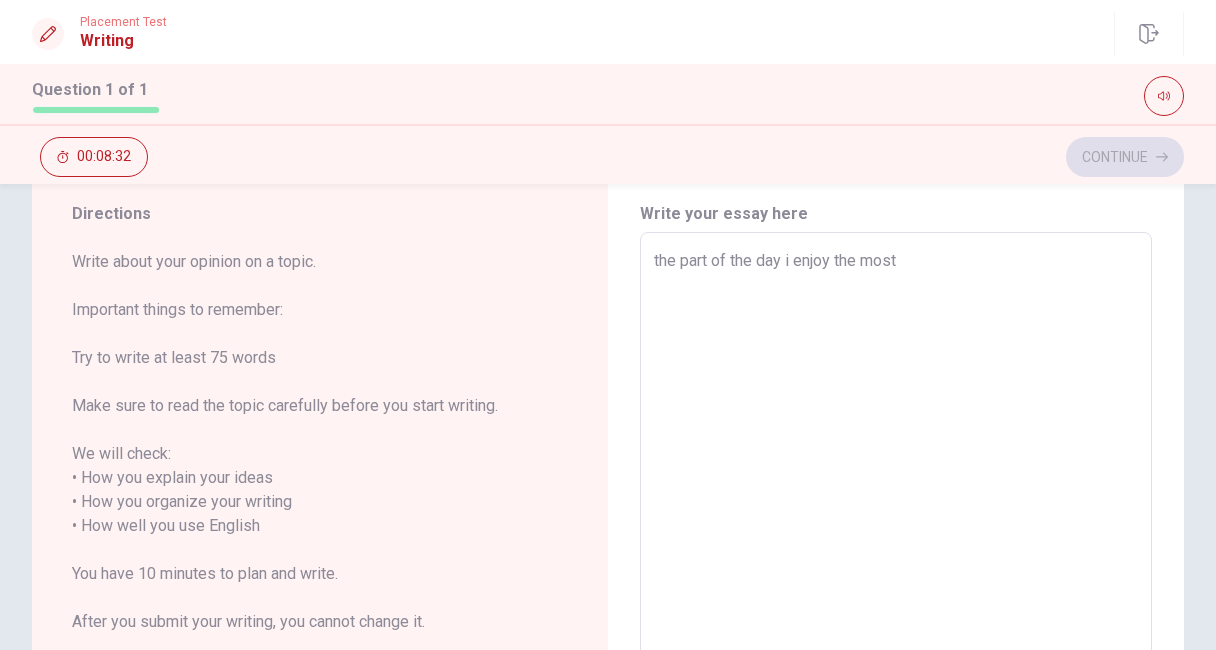type on "the part of the day i enjoy the most í" 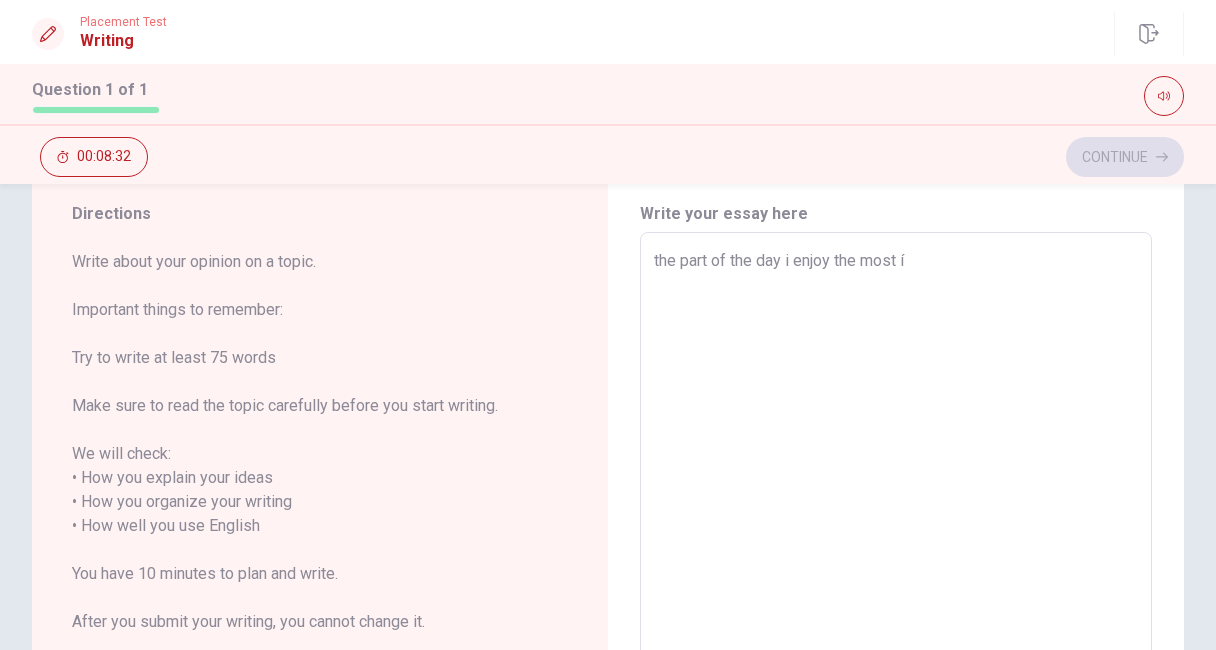 type on "x" 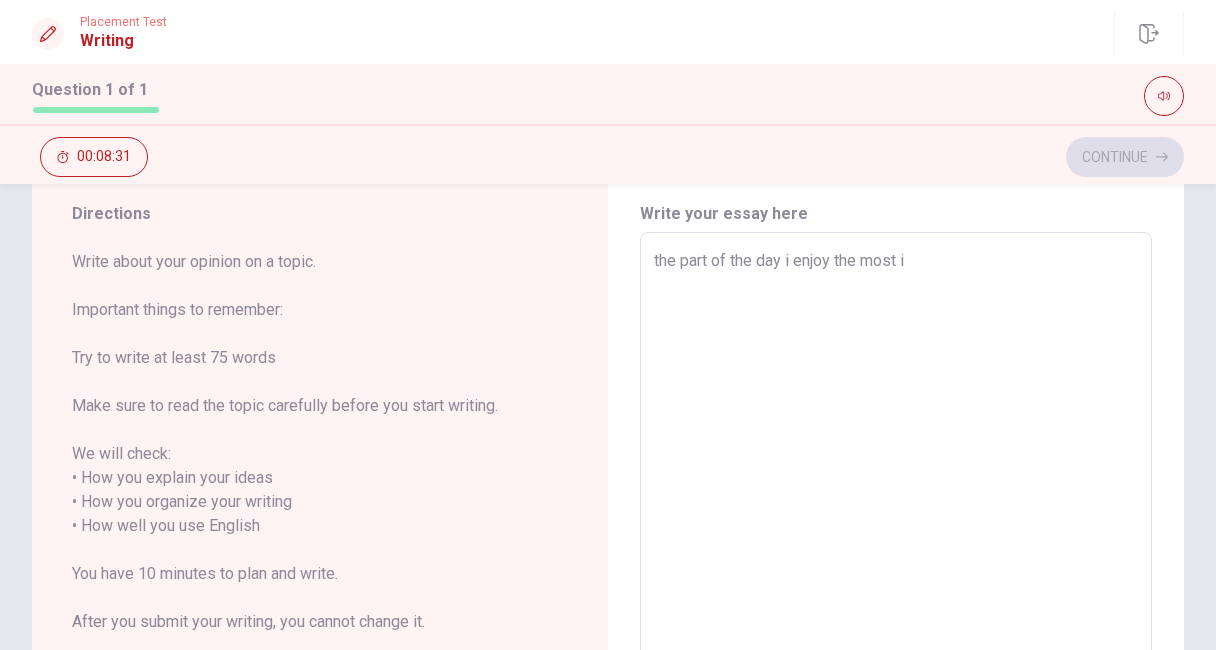 type on "the part of the day i enjoy the most is" 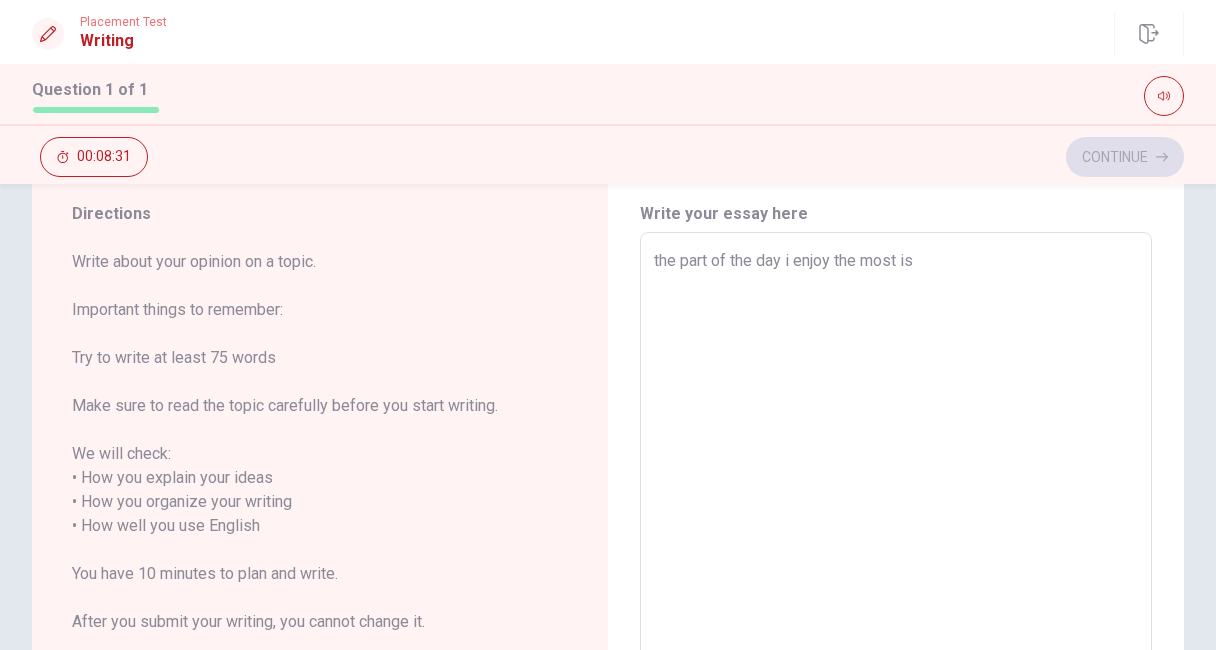 type on "x" 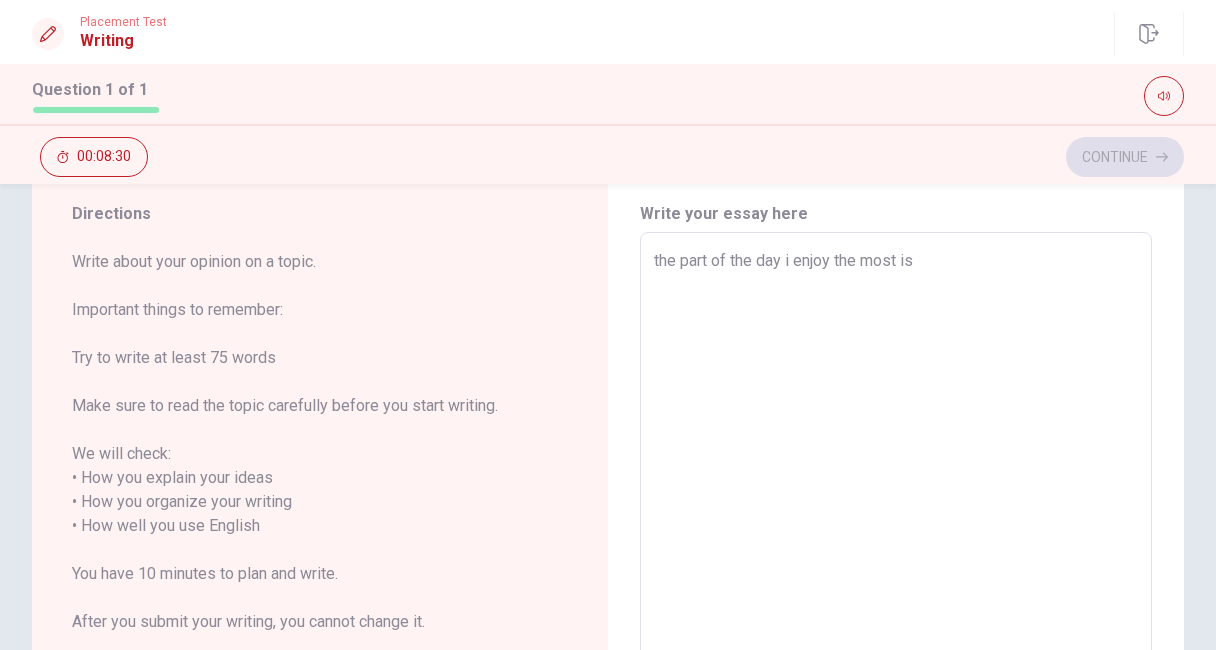type on "the part of the day i enjoy the most is" 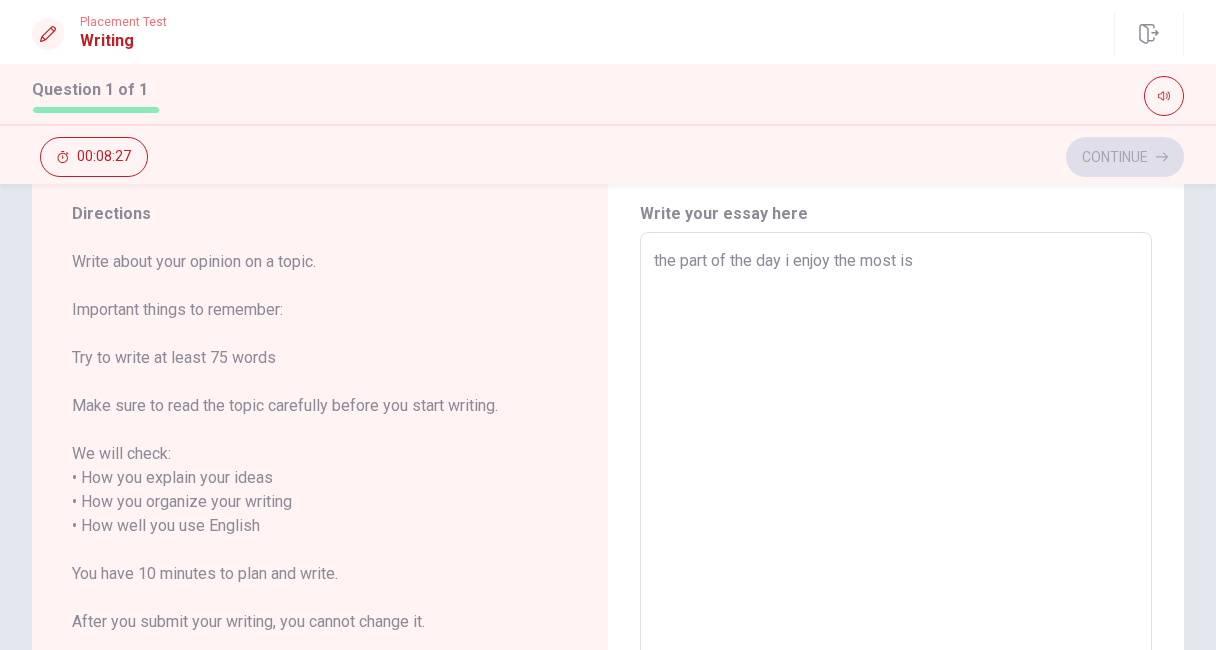 type on "x" 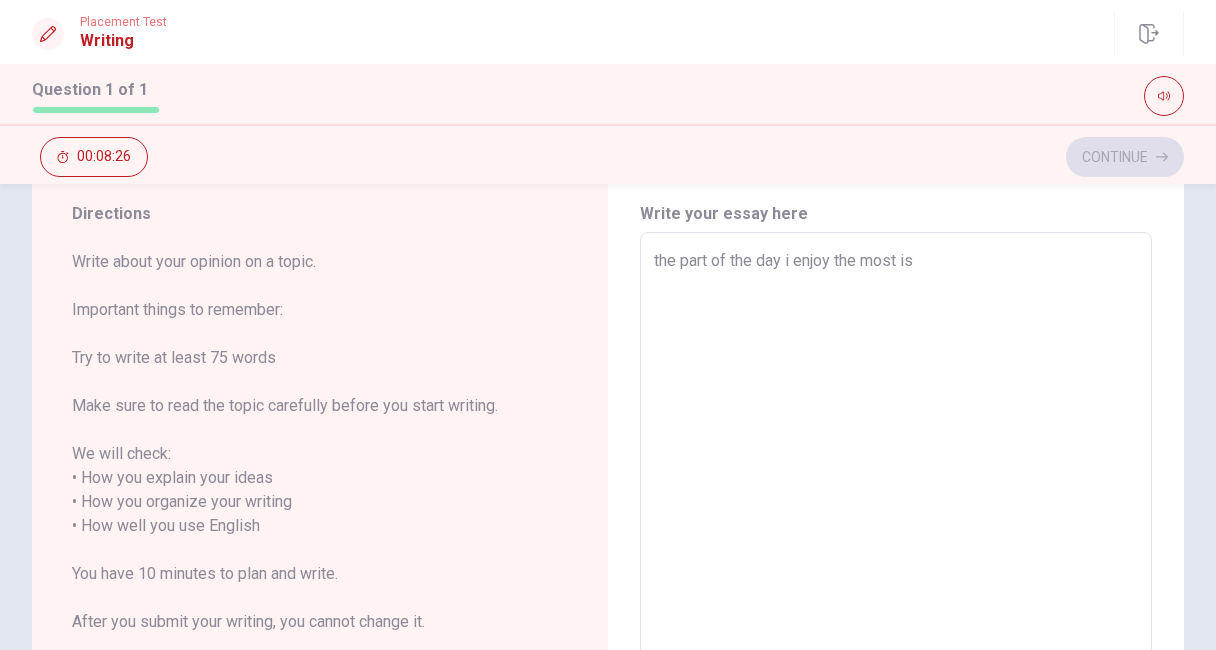 type on "the part of the day i enjoy the most is t" 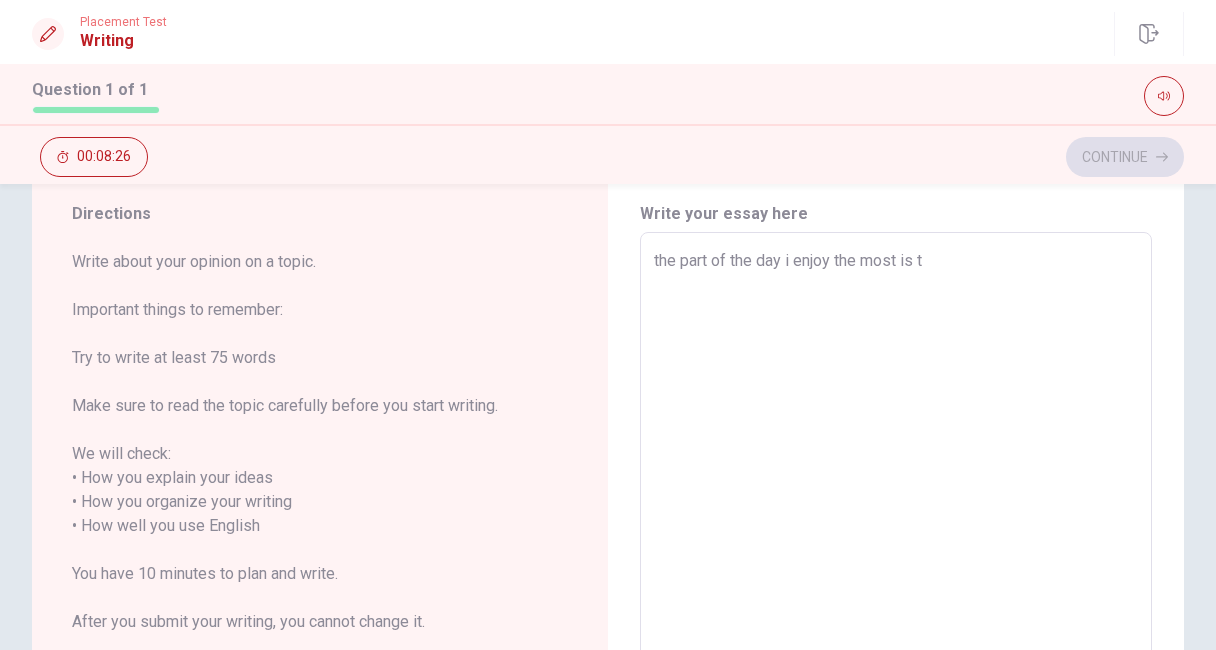 type on "x" 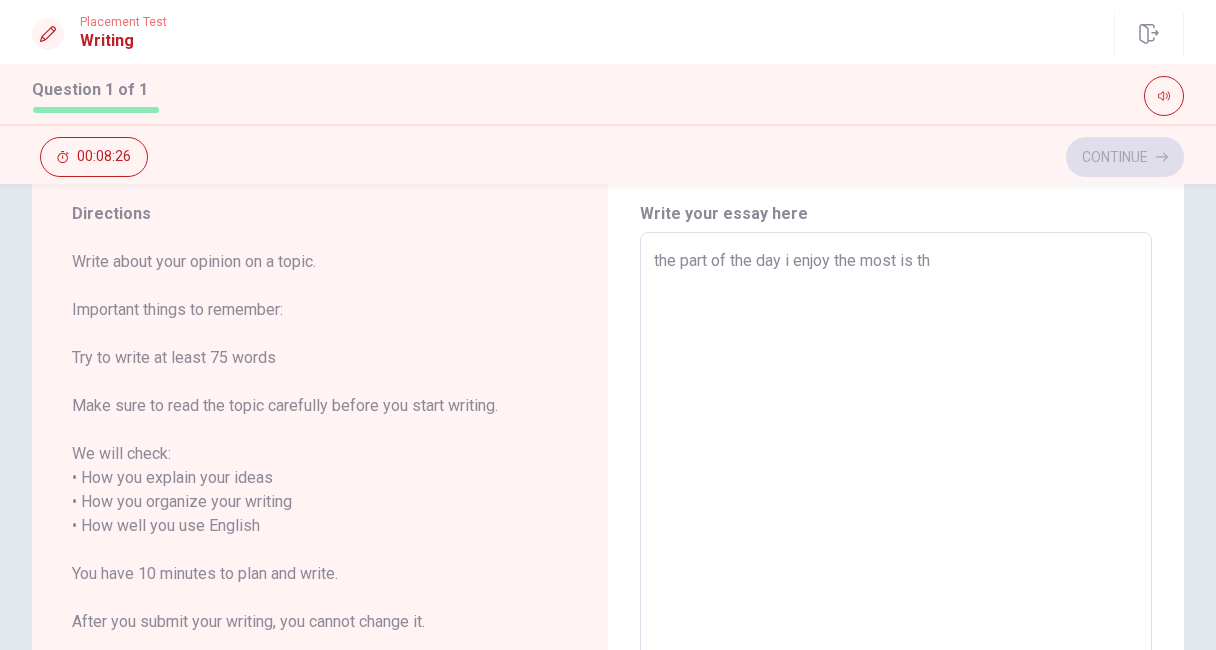 type on "x" 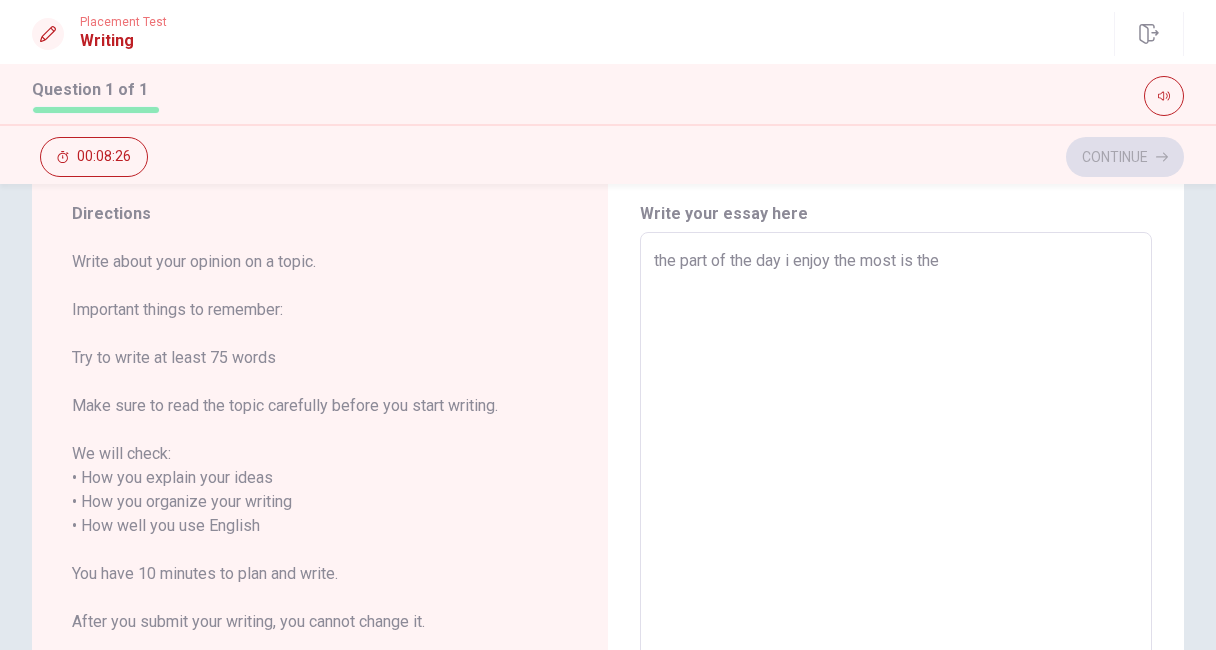 type on "x" 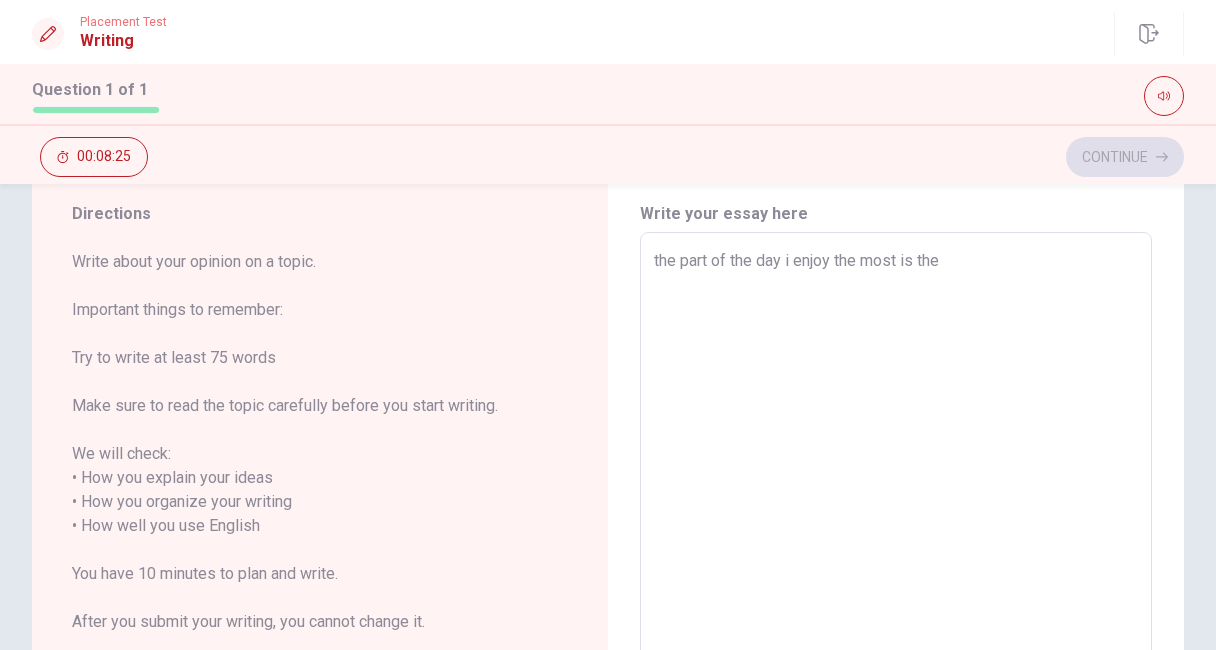 type on "the part of the day i enjoy the most is the" 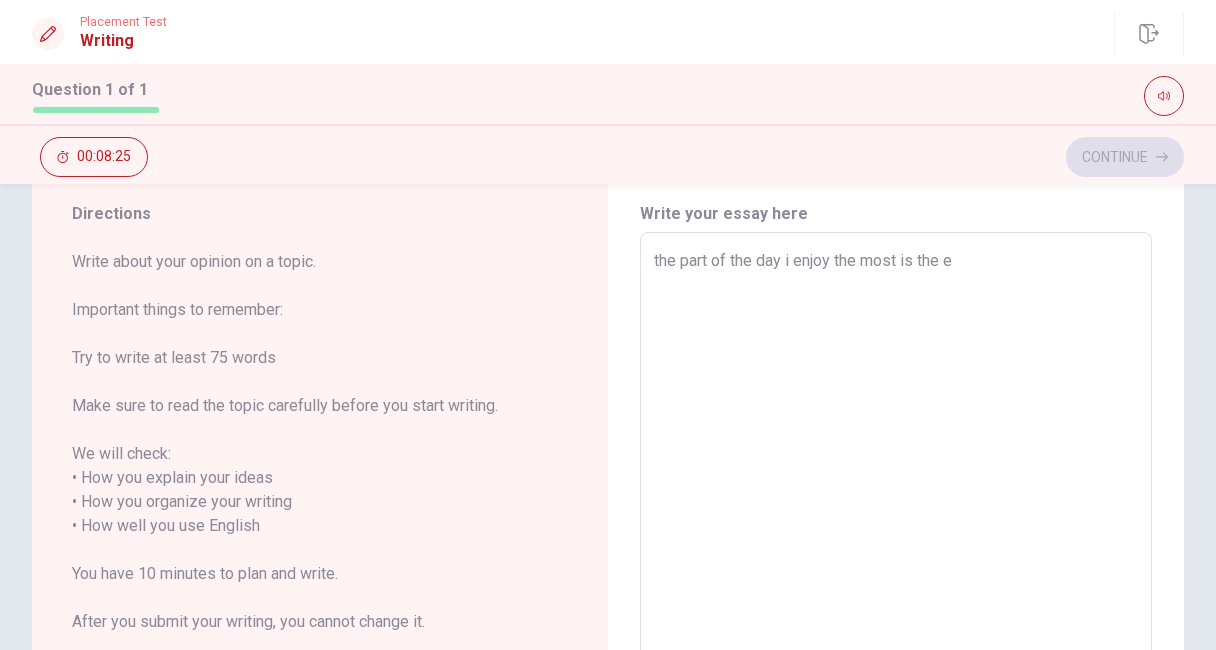 type on "x" 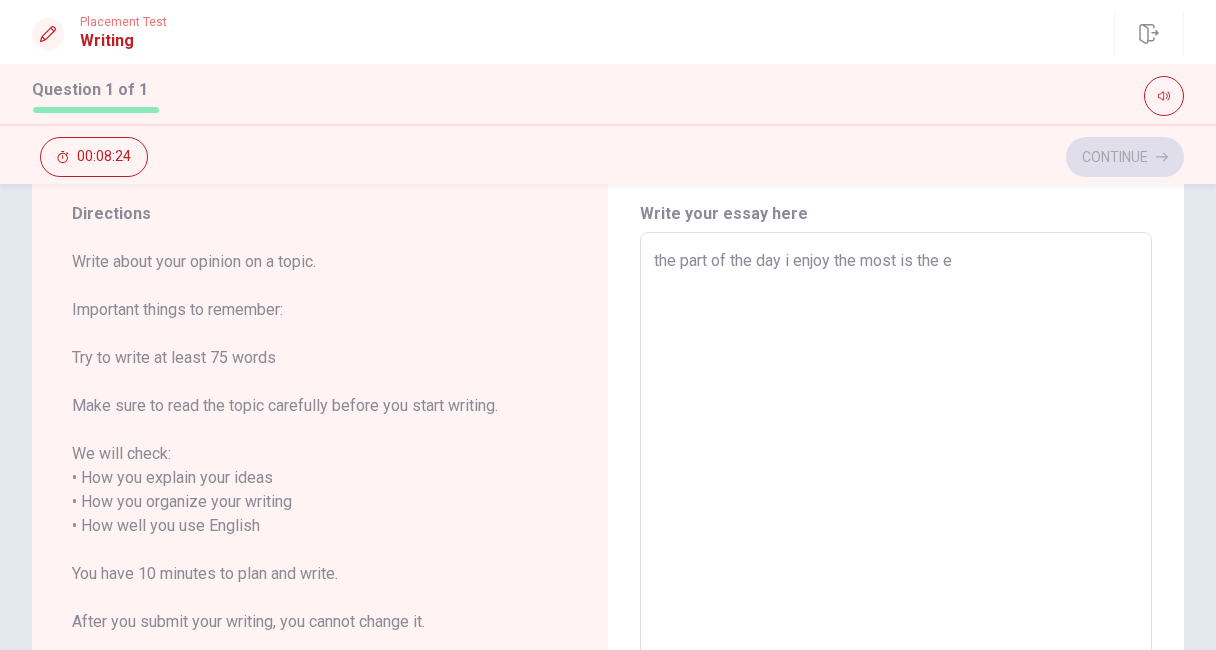 type on "the part of the day i enjoy the most is the ev" 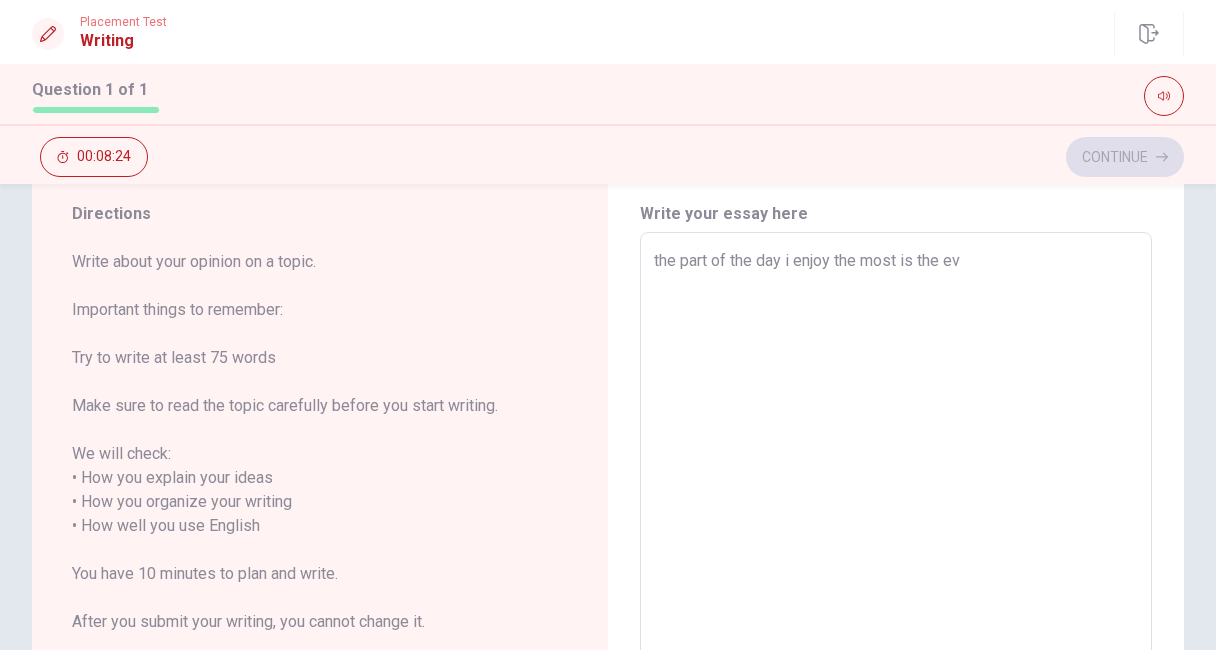 type on "x" 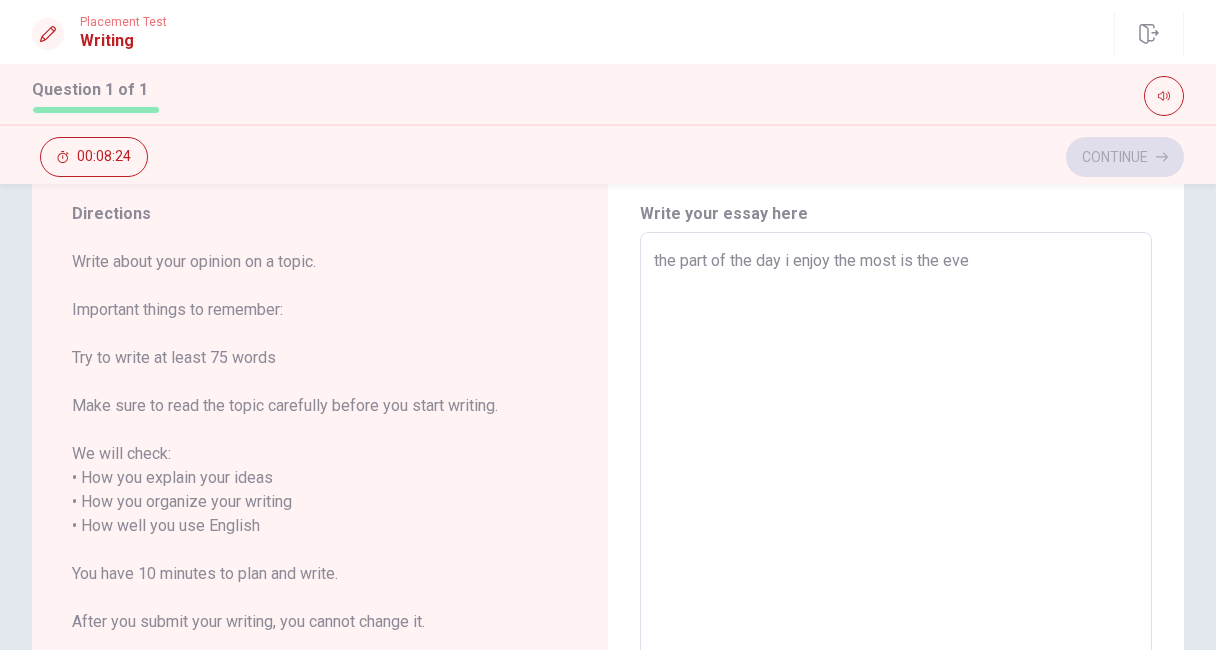 type on "x" 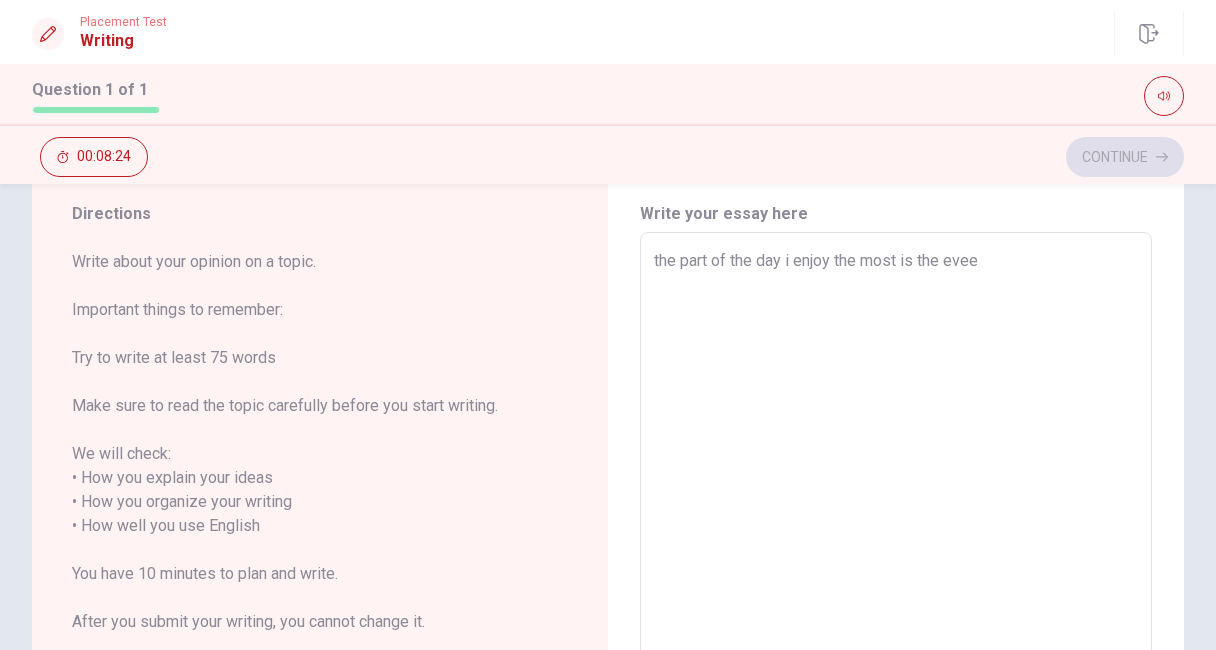 type on "x" 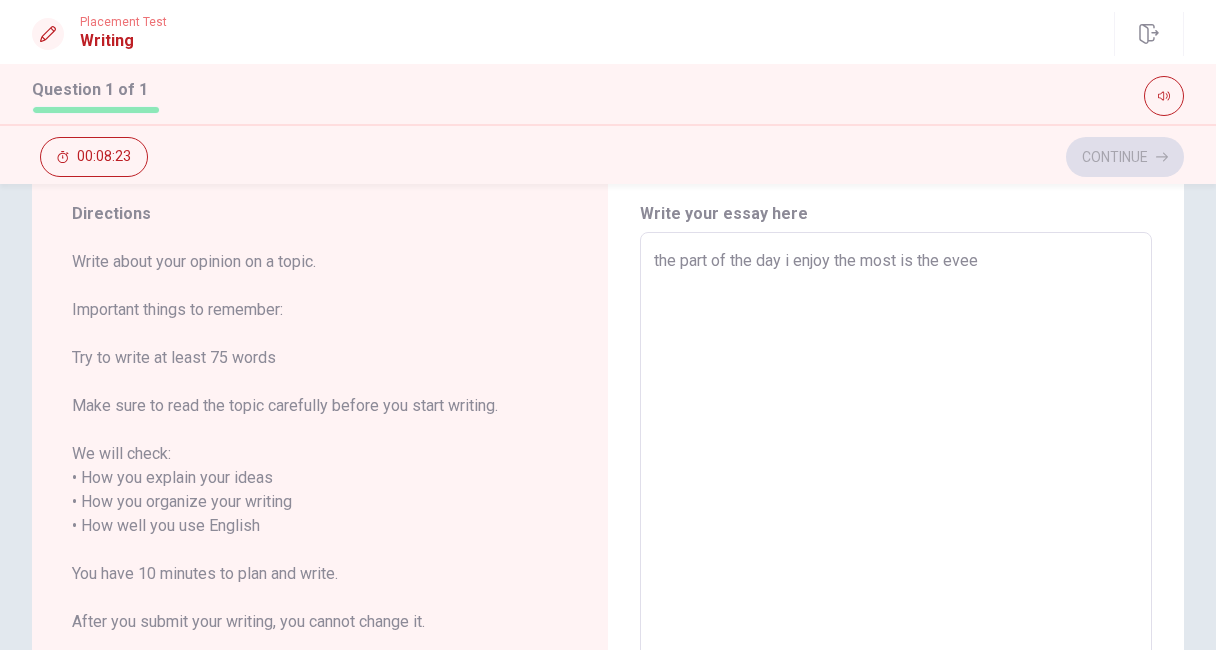type on "the part of the day i enjoy the most is the eve" 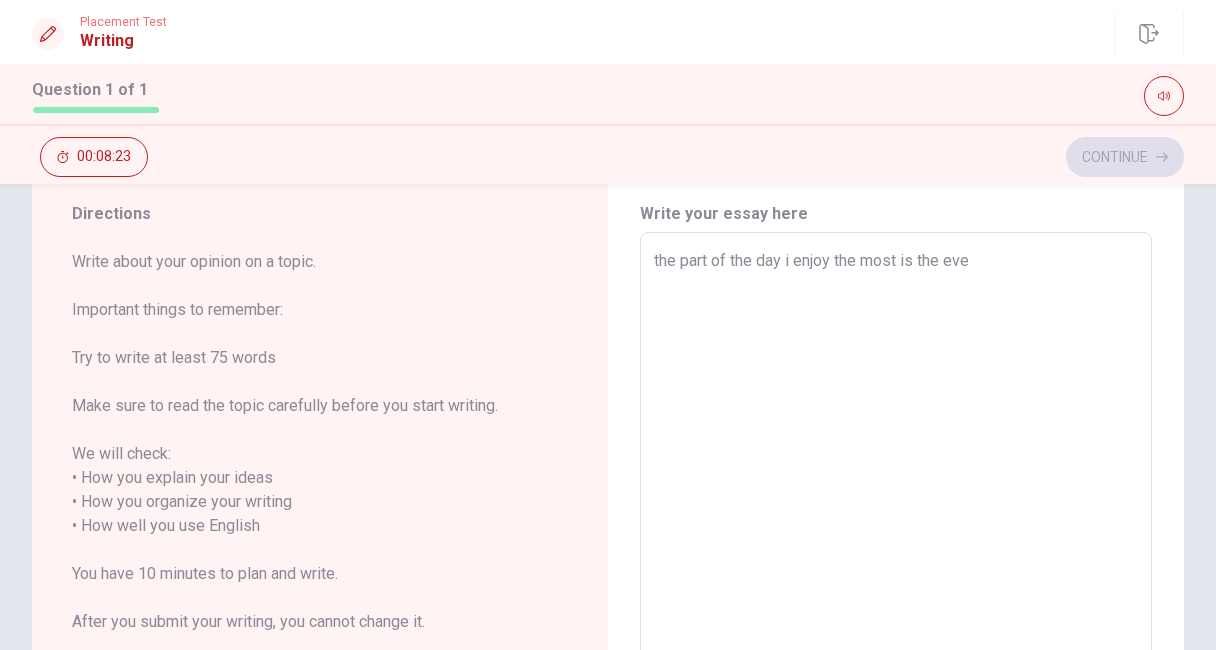 type on "x" 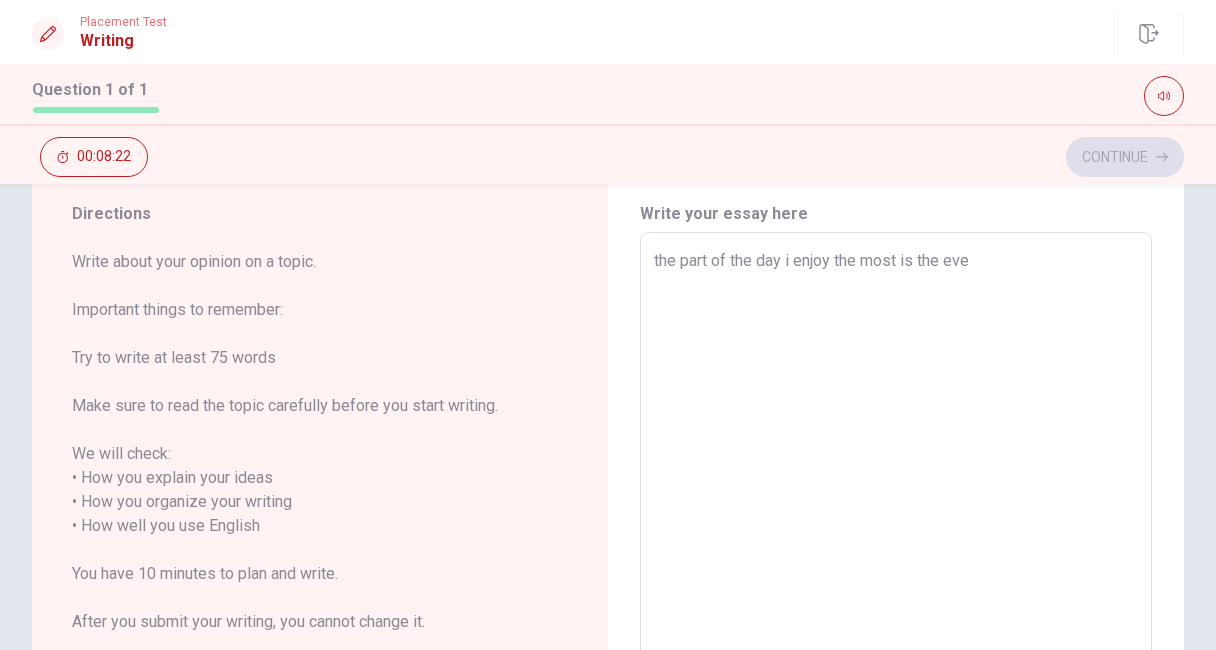 type on "the part of the day i enjoy the most is the even" 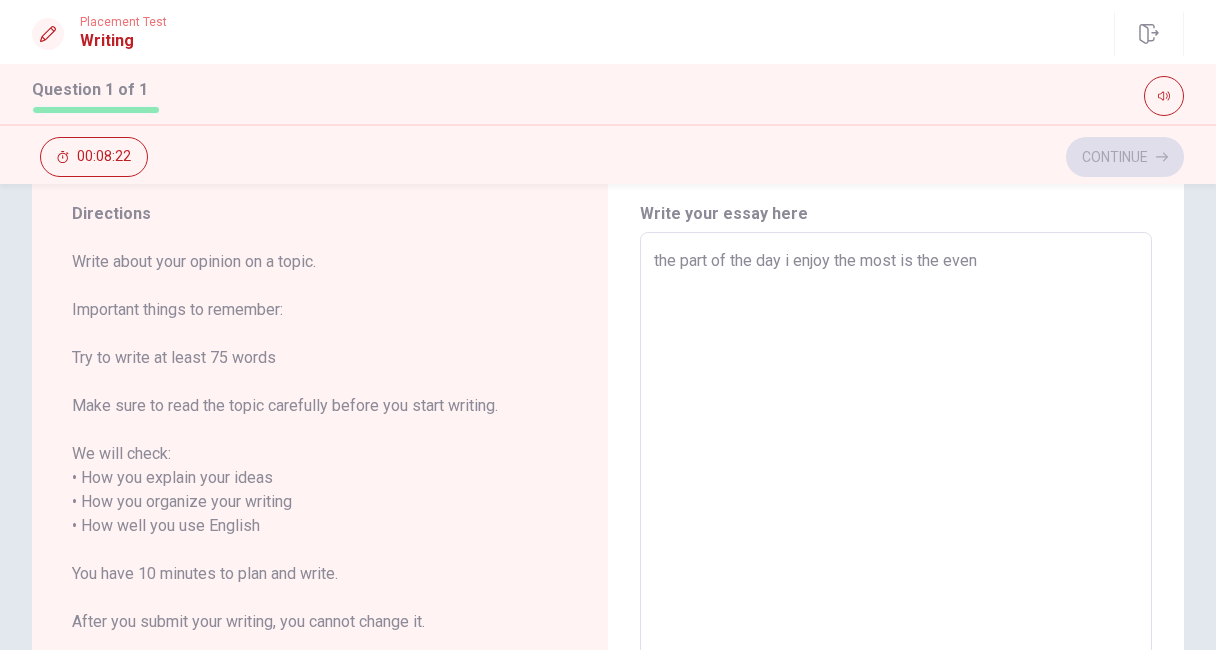 type on "x" 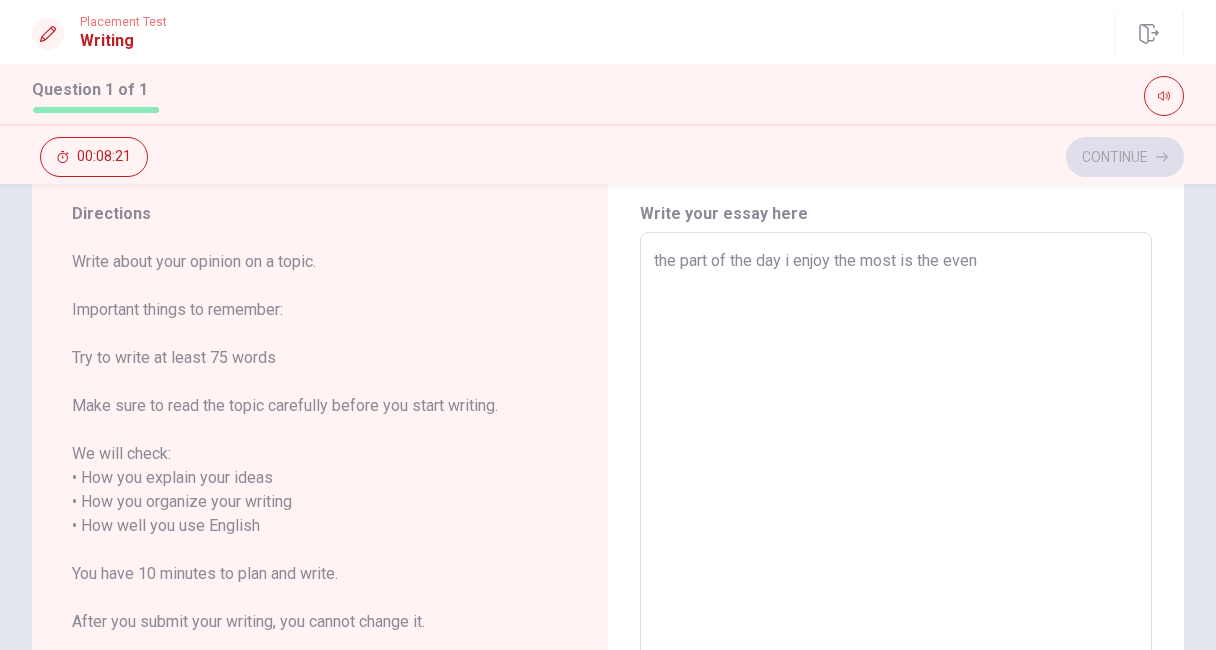 type on "the part of the day i enjoy the most is the eveni" 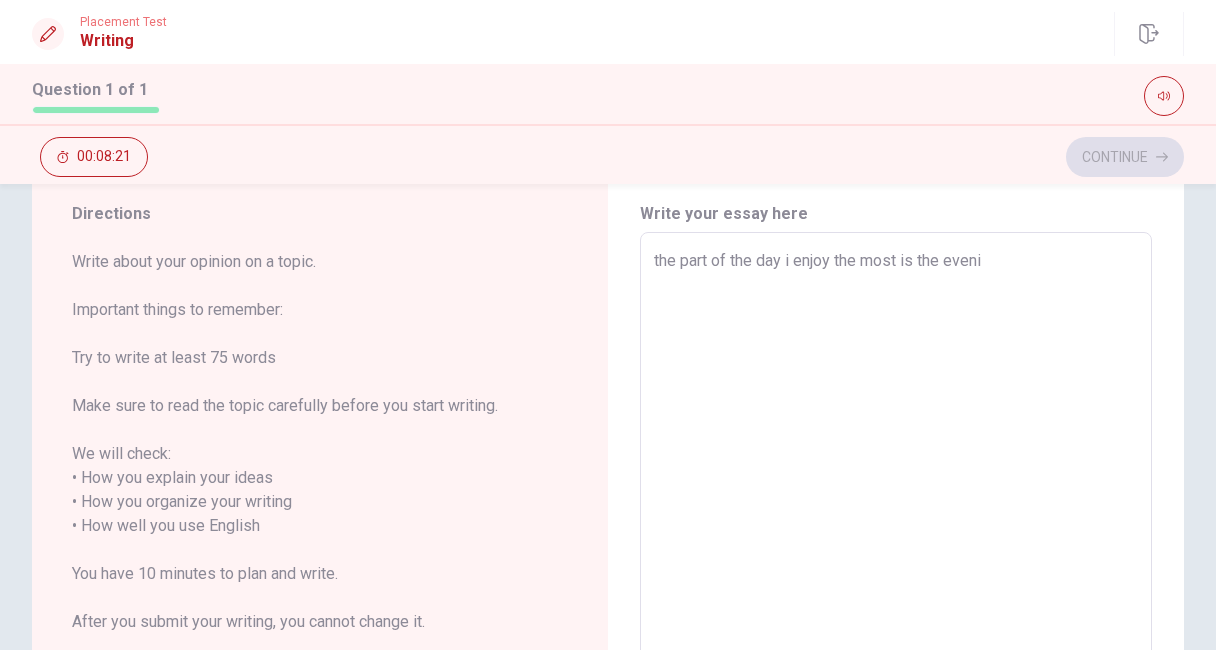 type on "x" 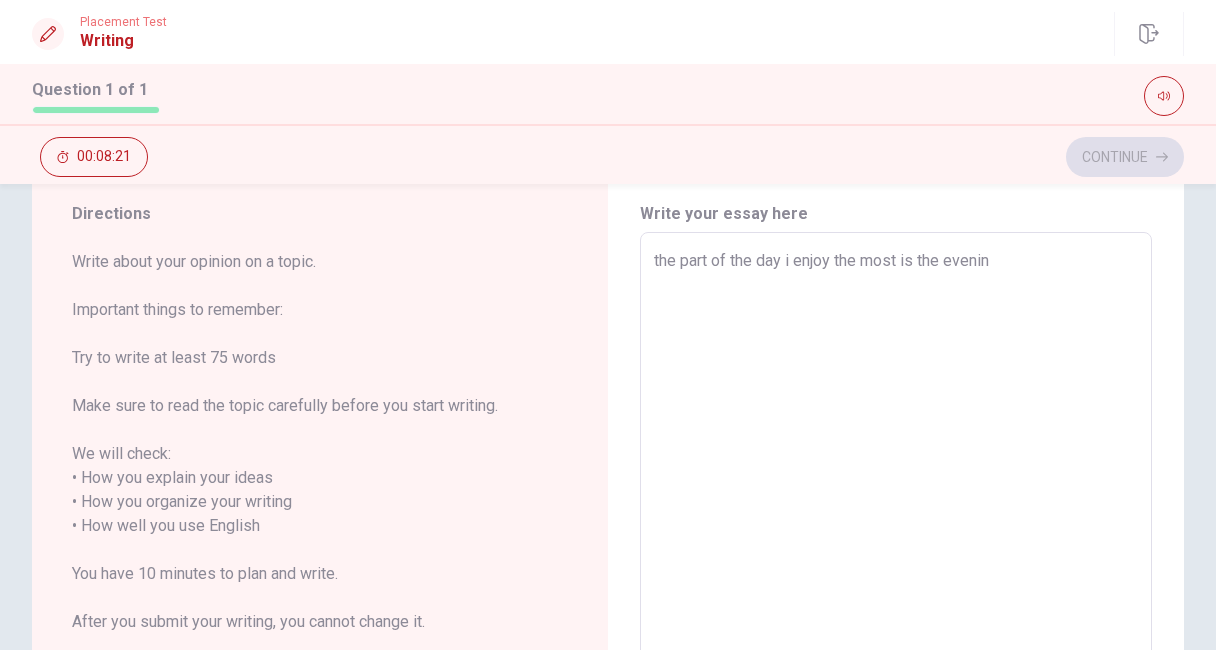 type on "x" 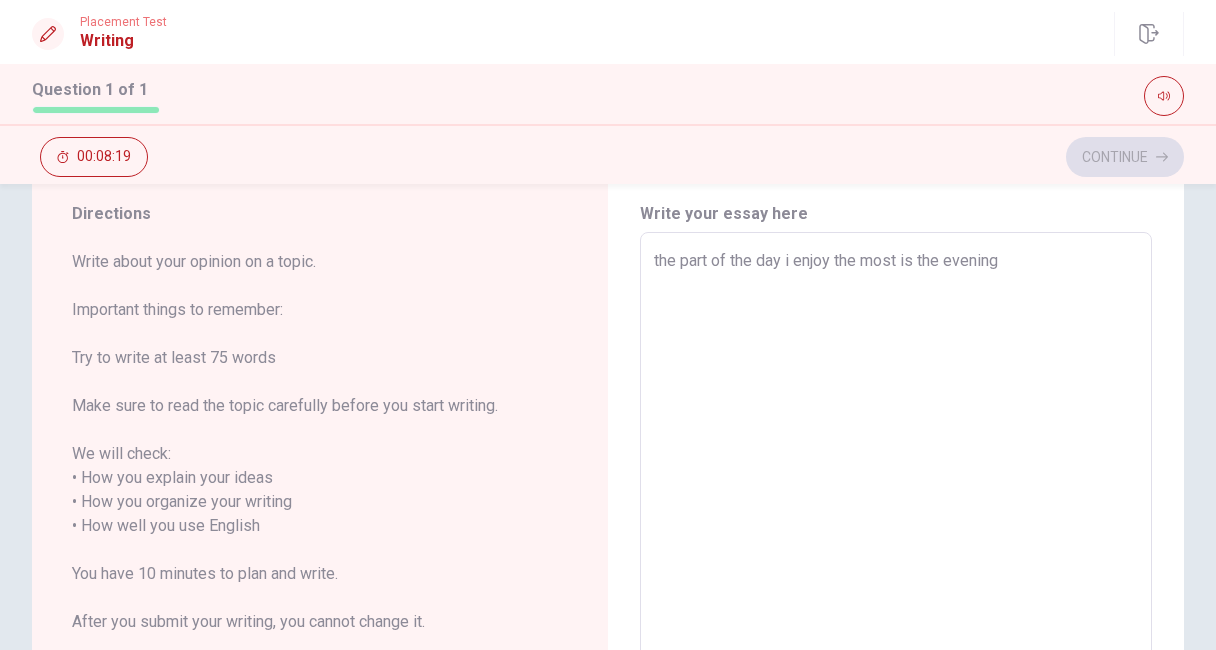type on "x" 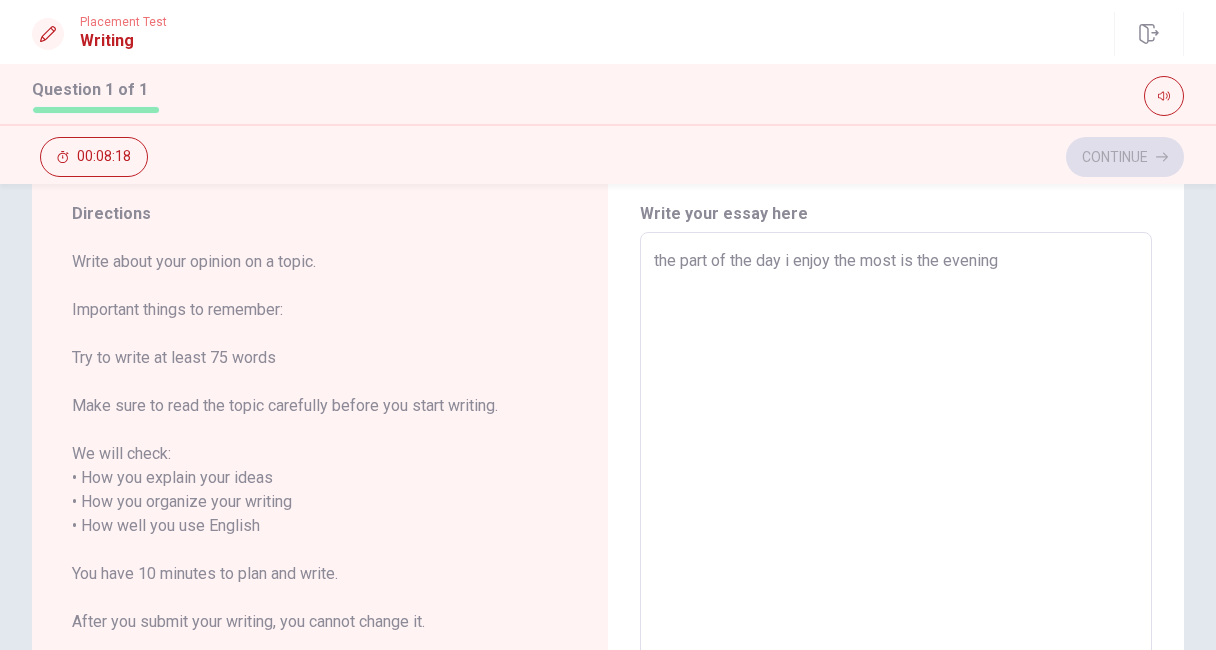 type on "the part of the day i enjoy the most is the evening." 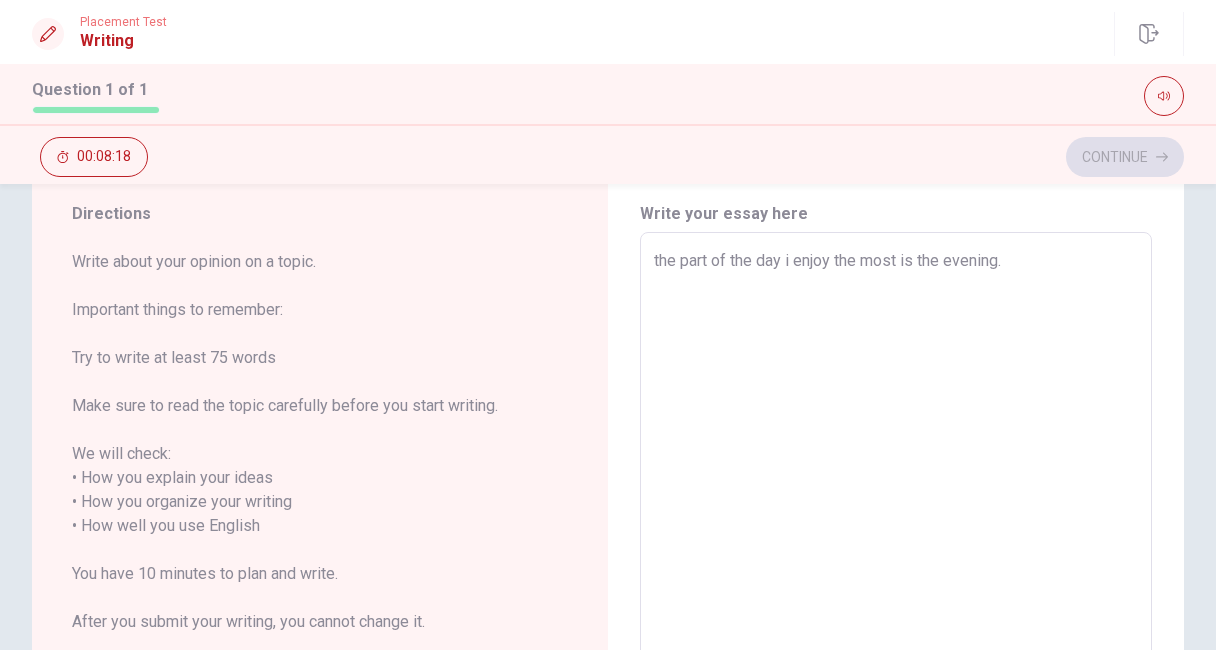type on "x" 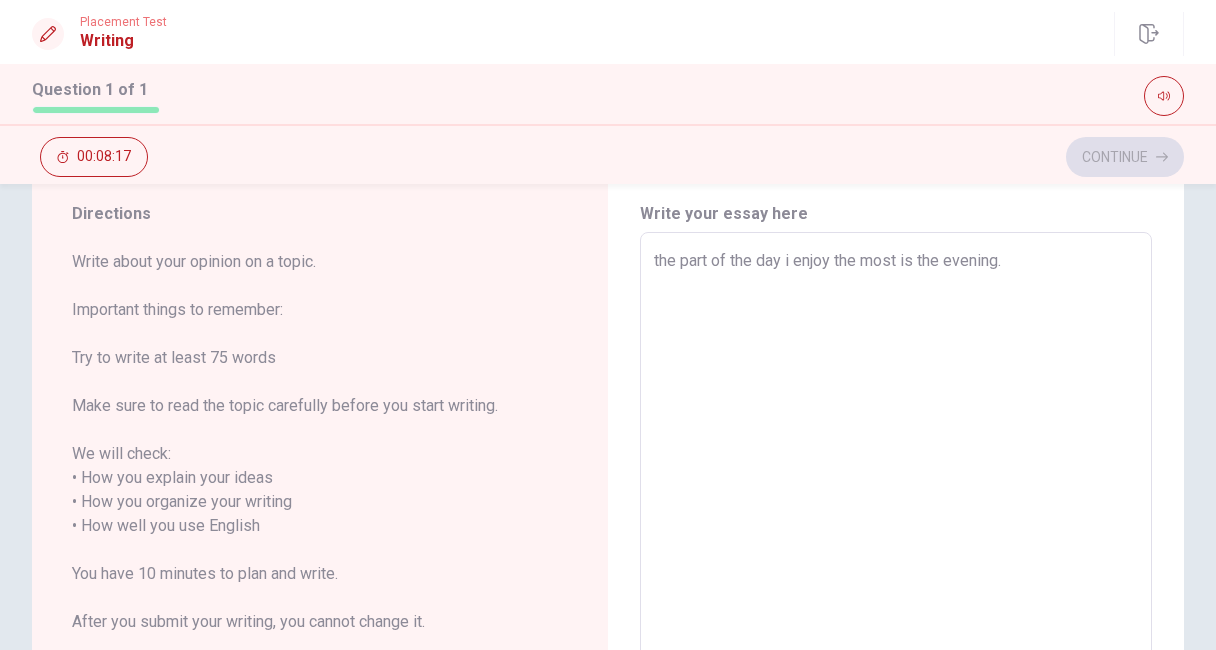type on "x" 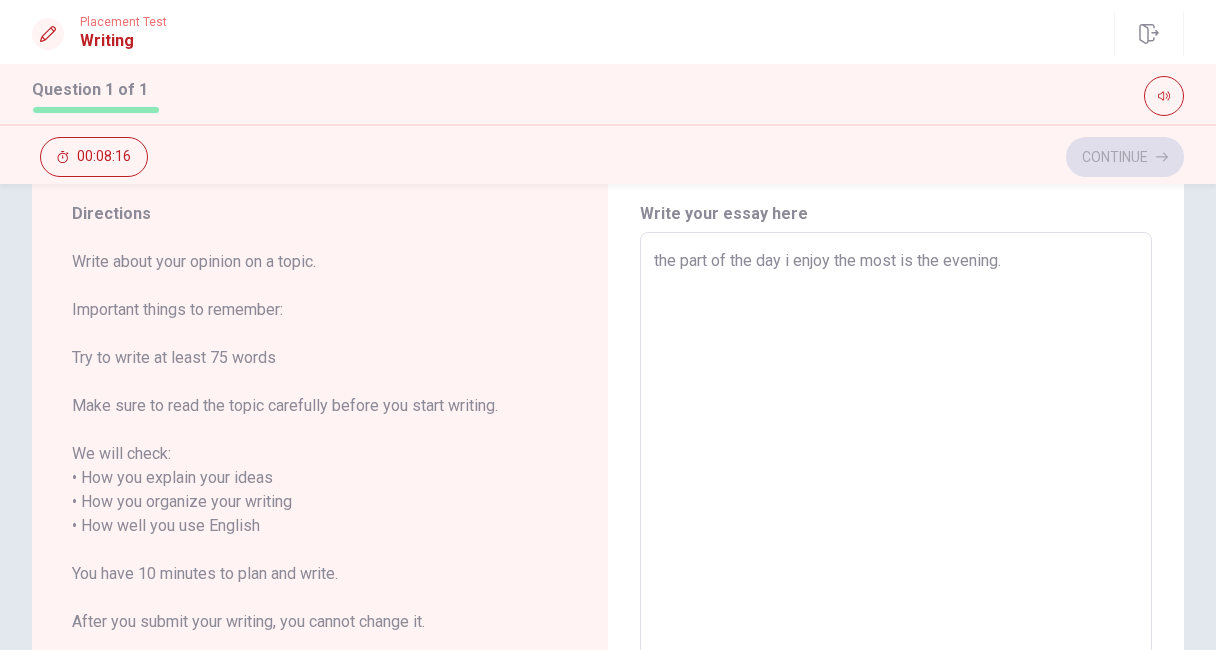 type on "the part of the day i enjoy the most is the evening. A" 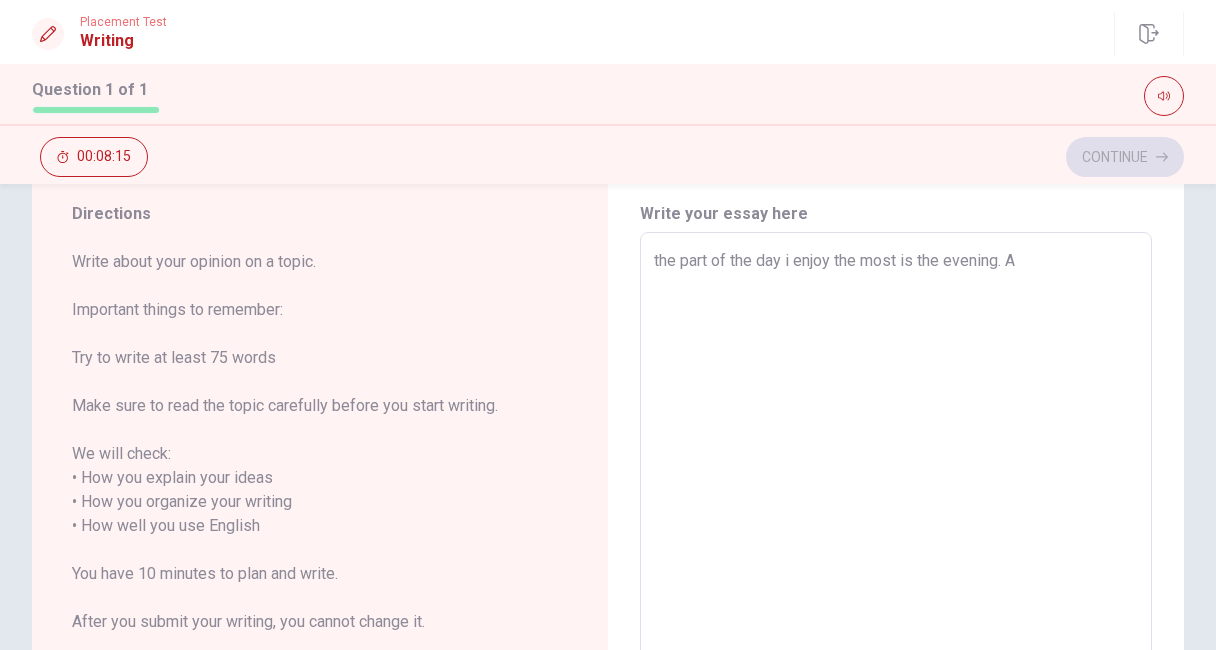 type on "x" 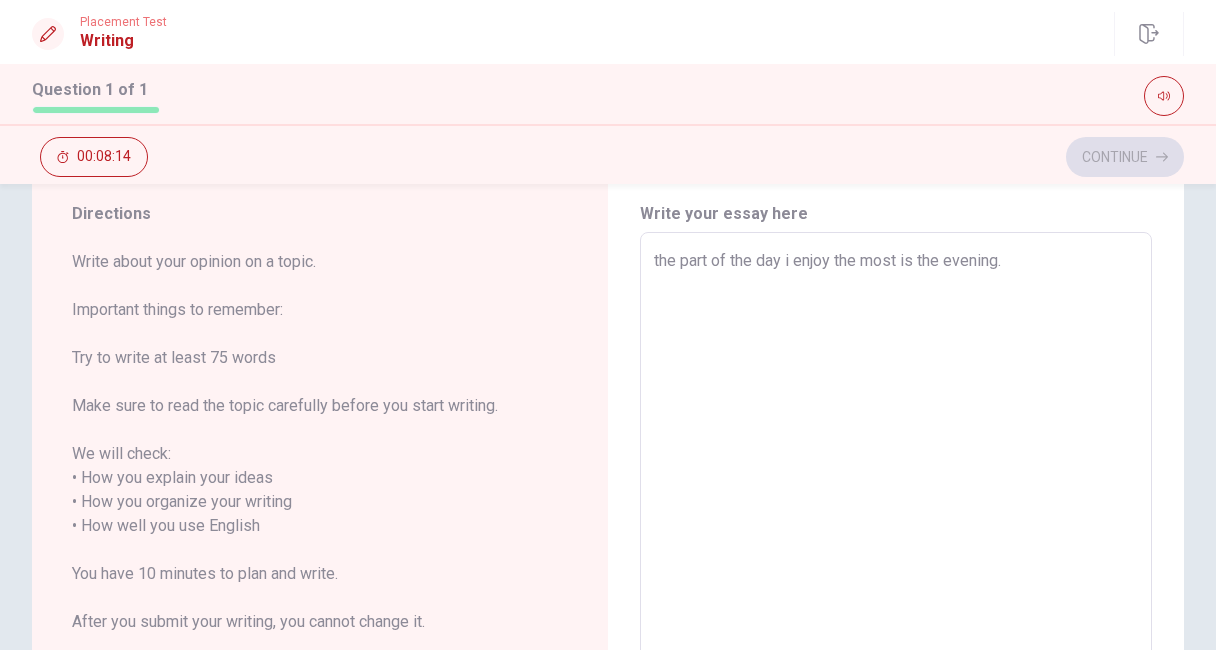 type on "the part of the day i enjoy the most is the evening. À" 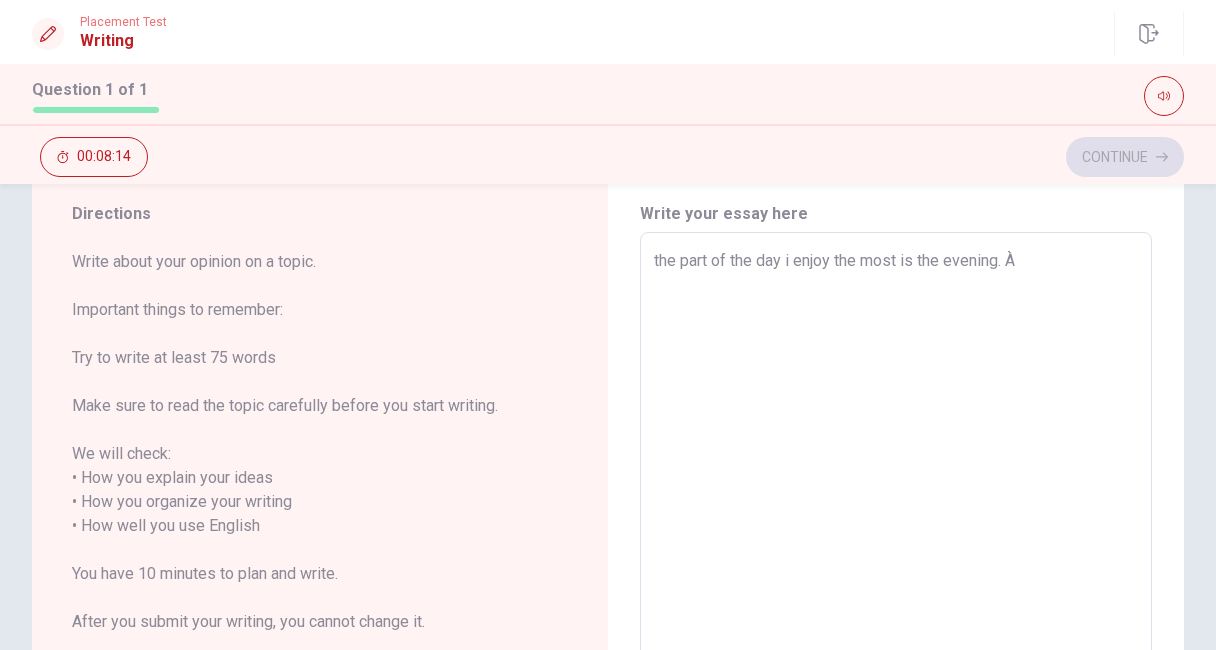 type on "x" 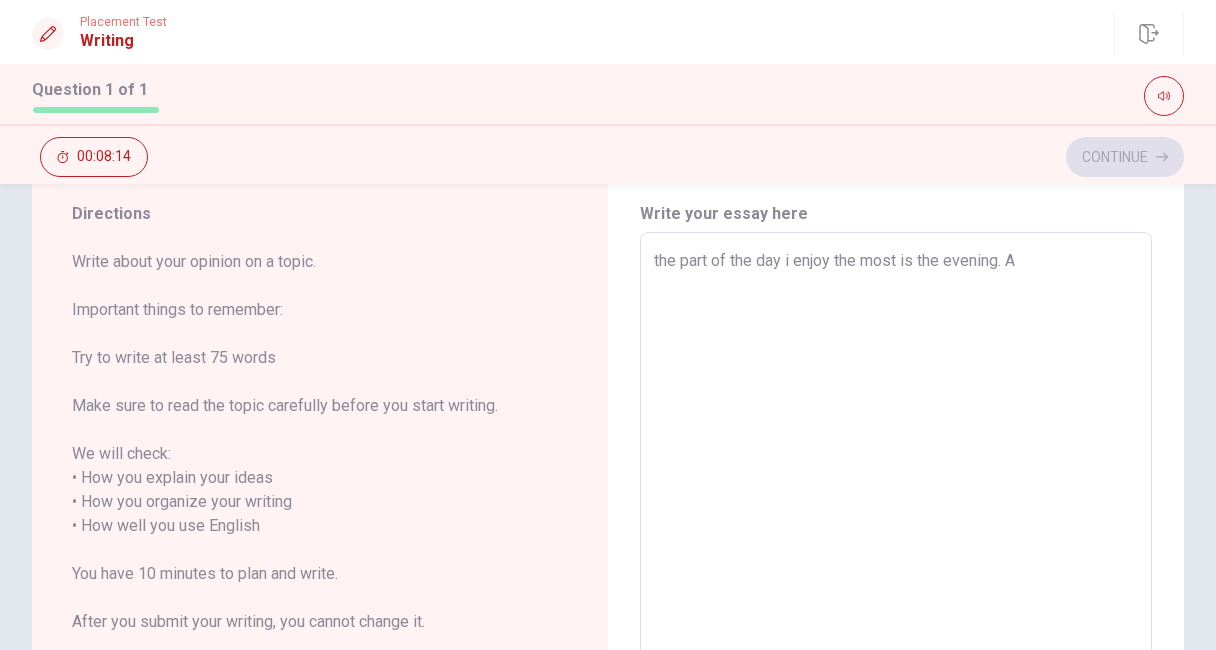 type on "the part of the day i enjoy the most is the evening. Af" 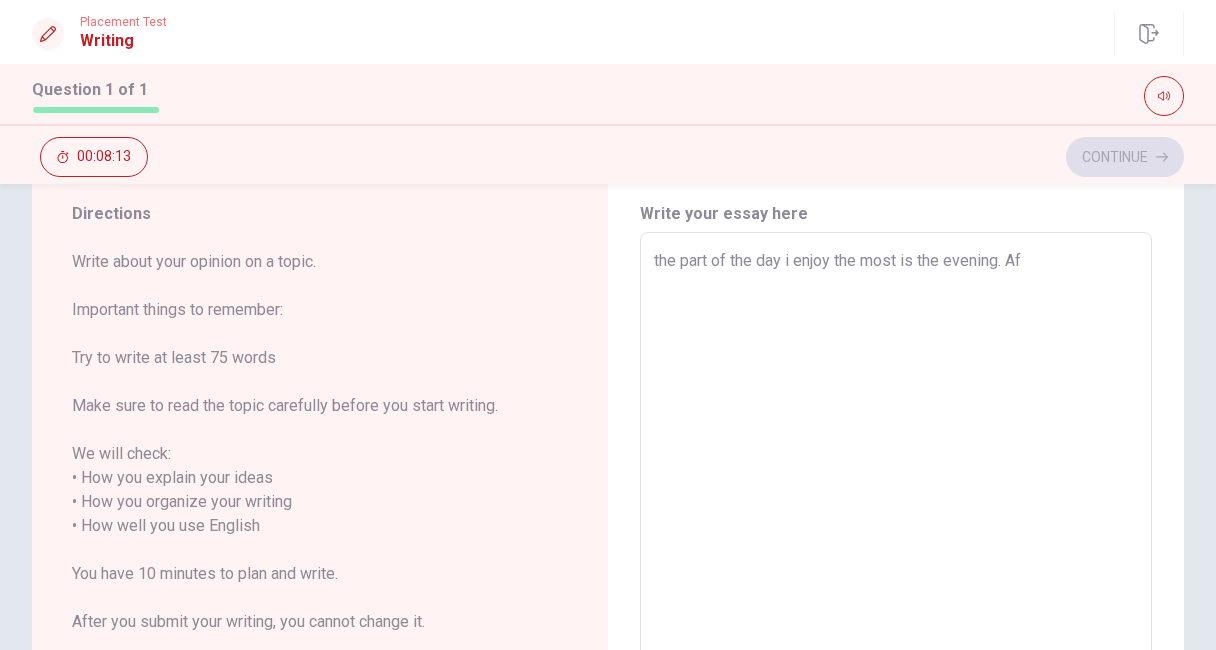 type on "x" 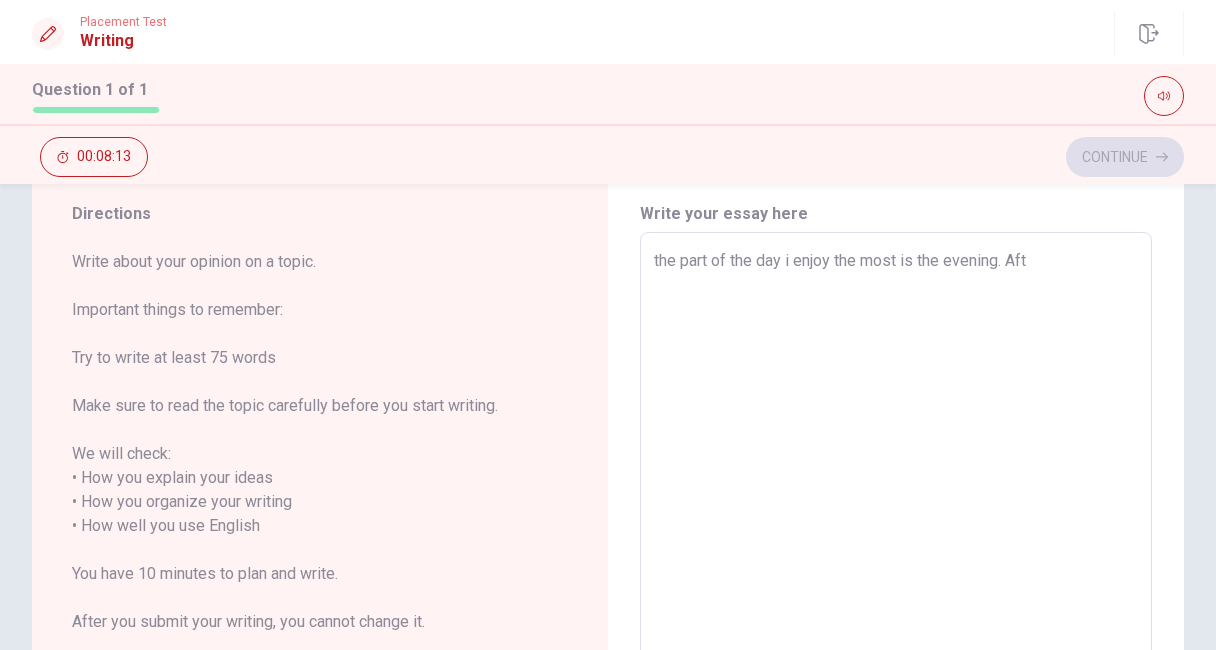 type on "x" 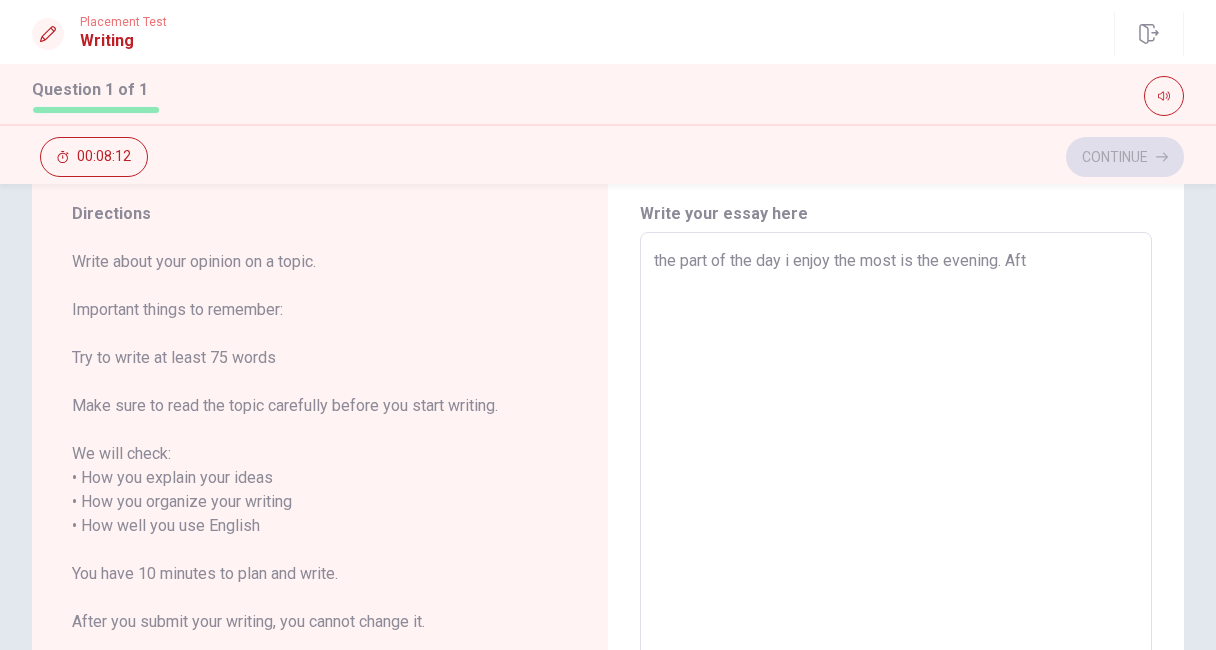 type on "the part of the day i enjoy the most is the evening. Afte" 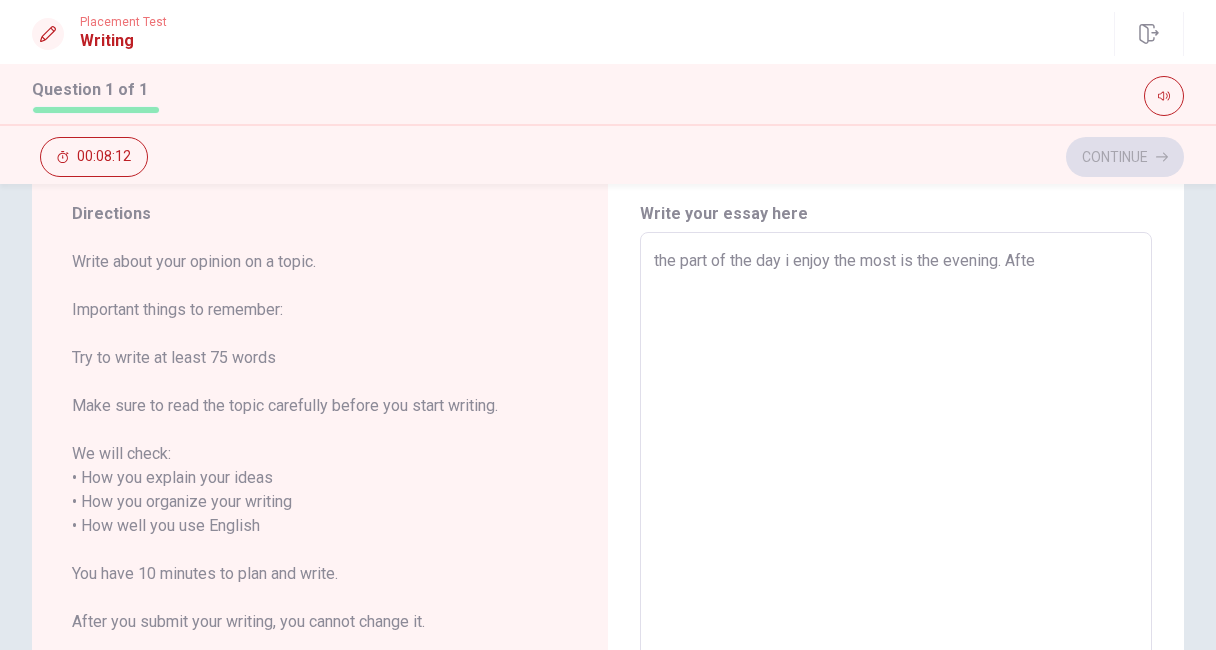 type on "x" 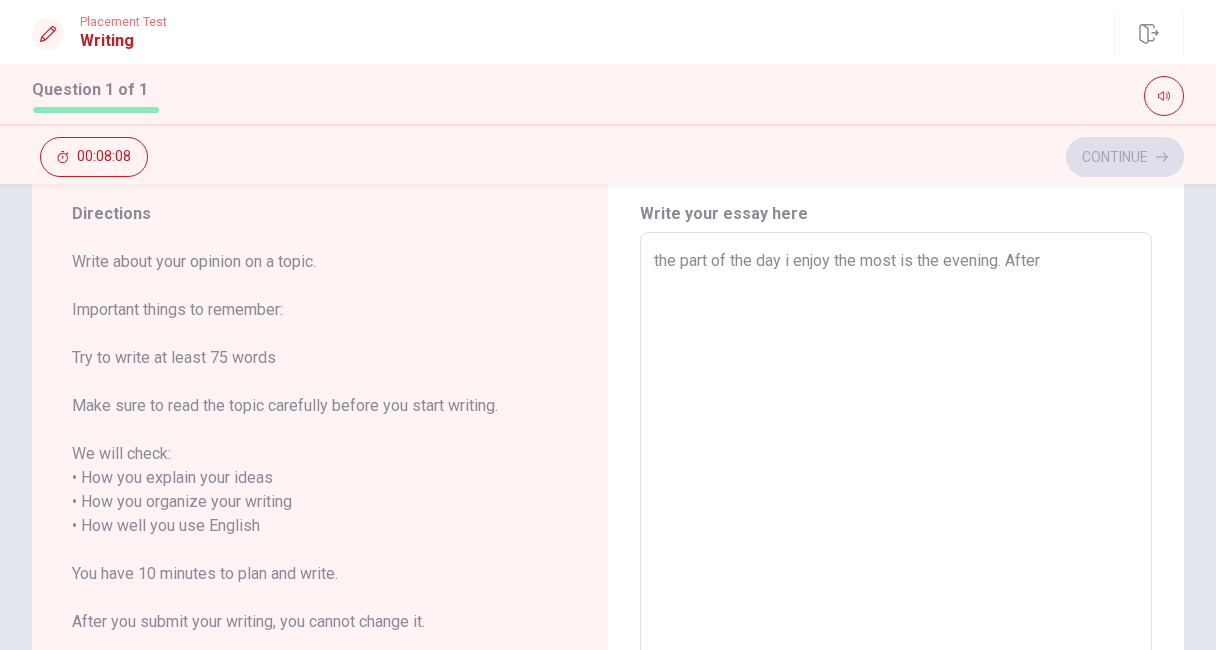 type on "x" 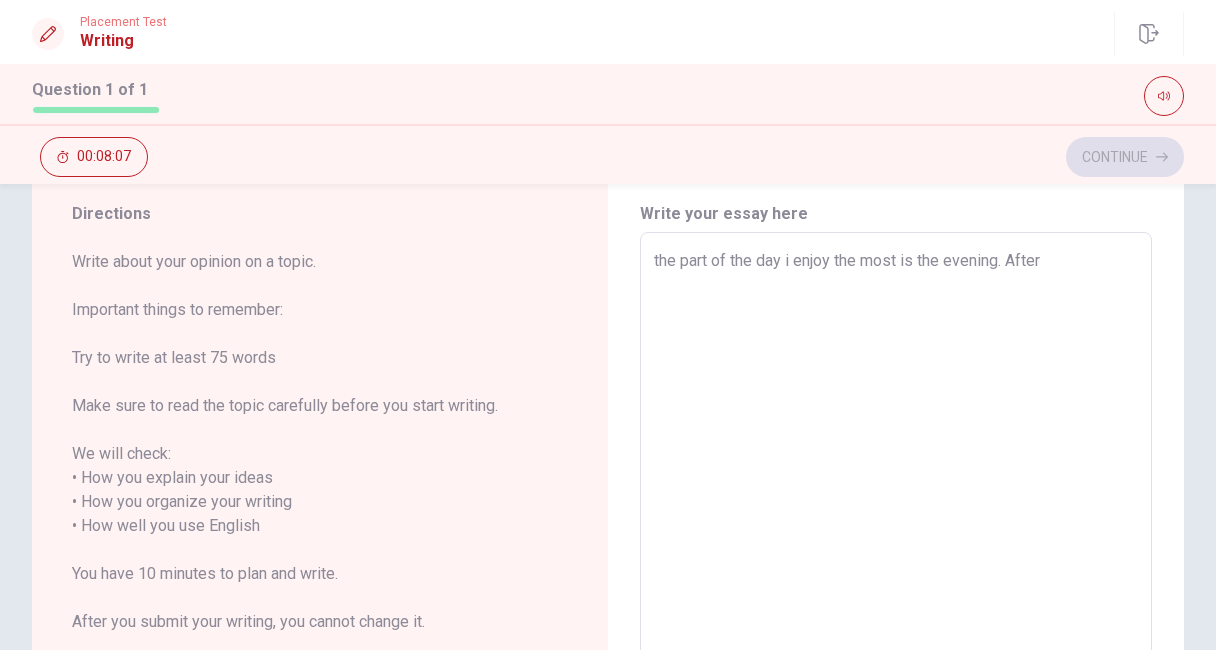 type on "the part of the day i enjoy the most is the evening. After" 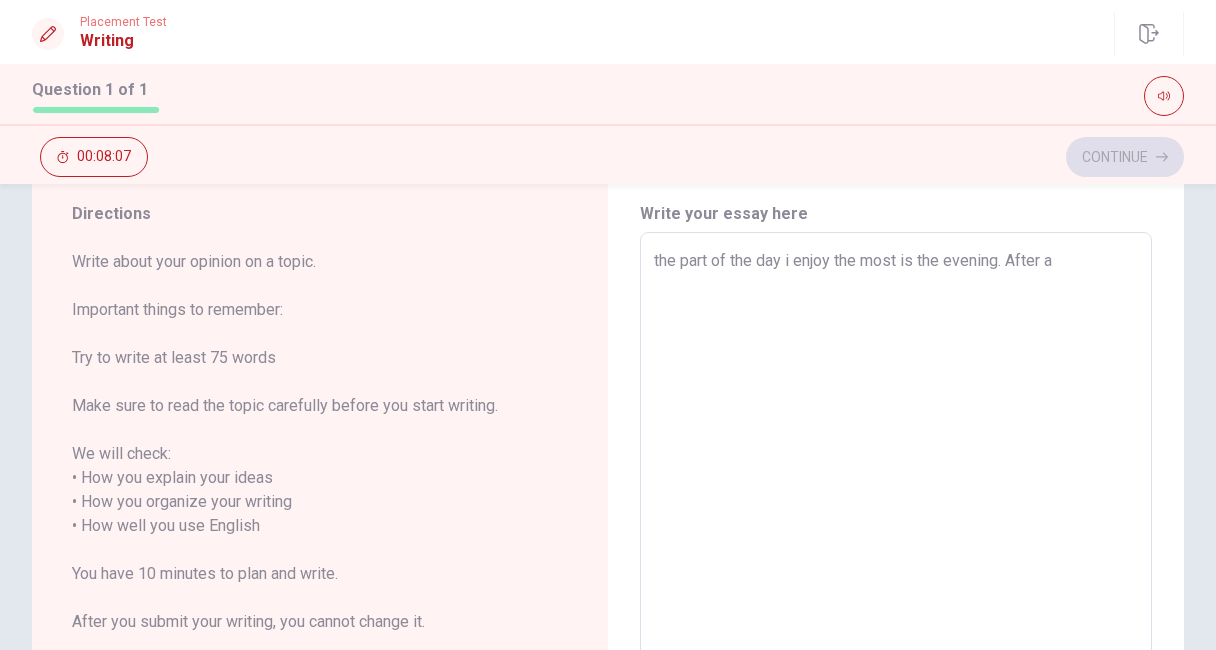 type on "x" 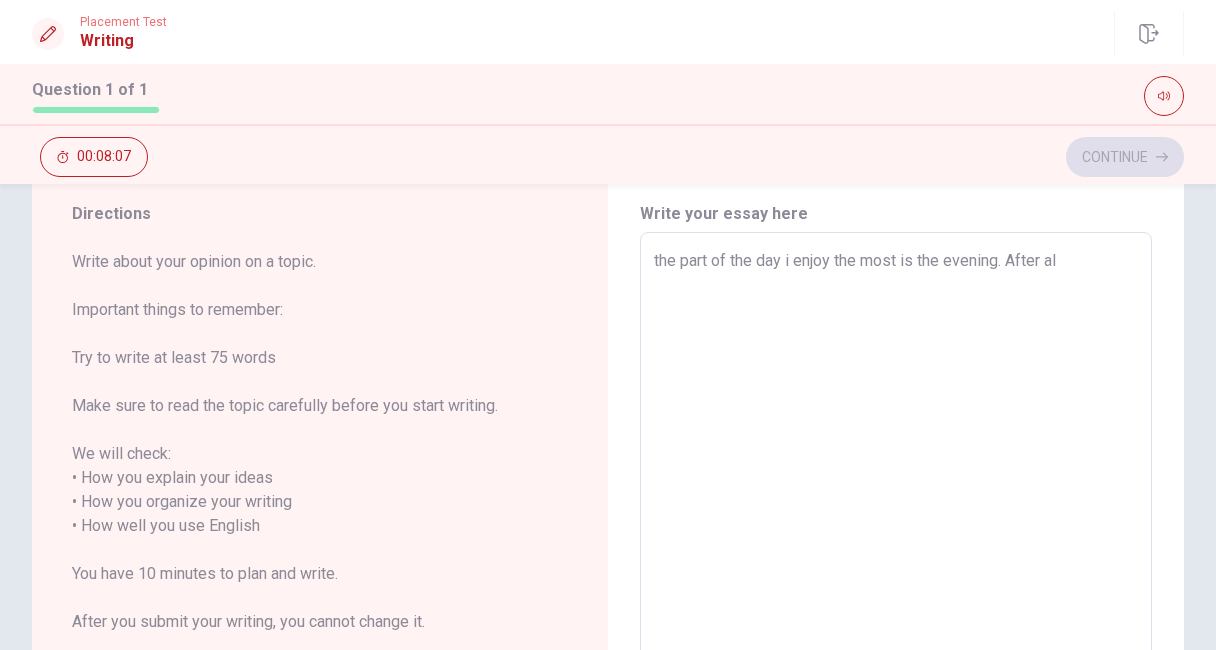 type on "x" 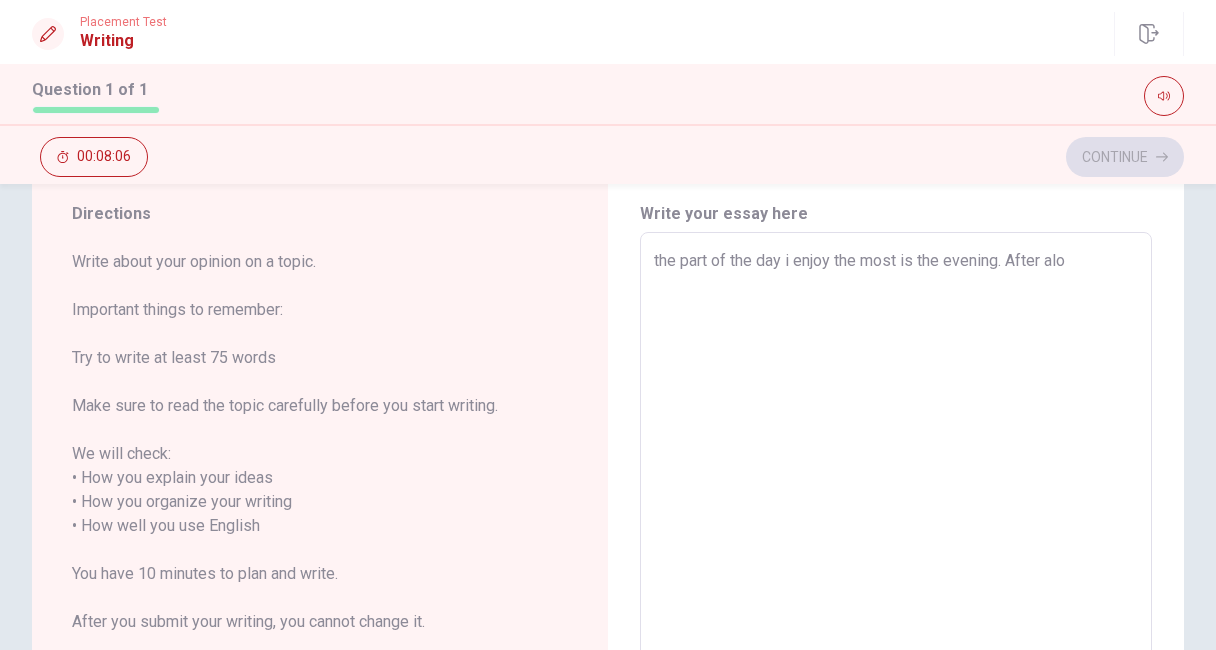 type on "x" 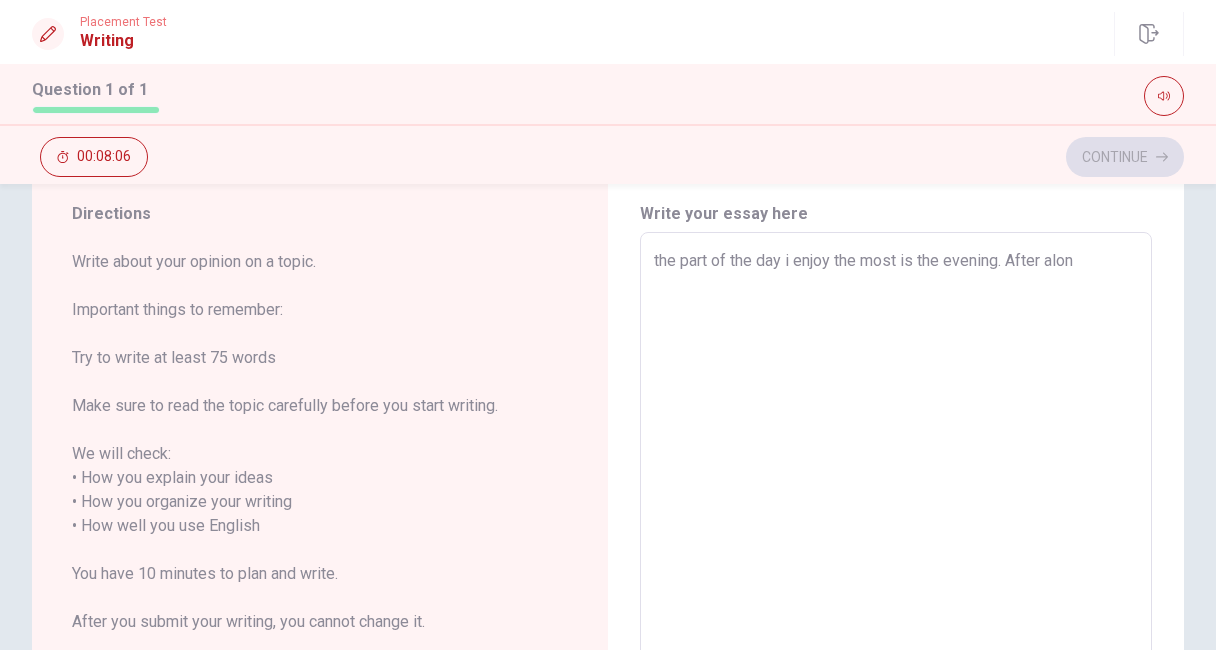 type on "x" 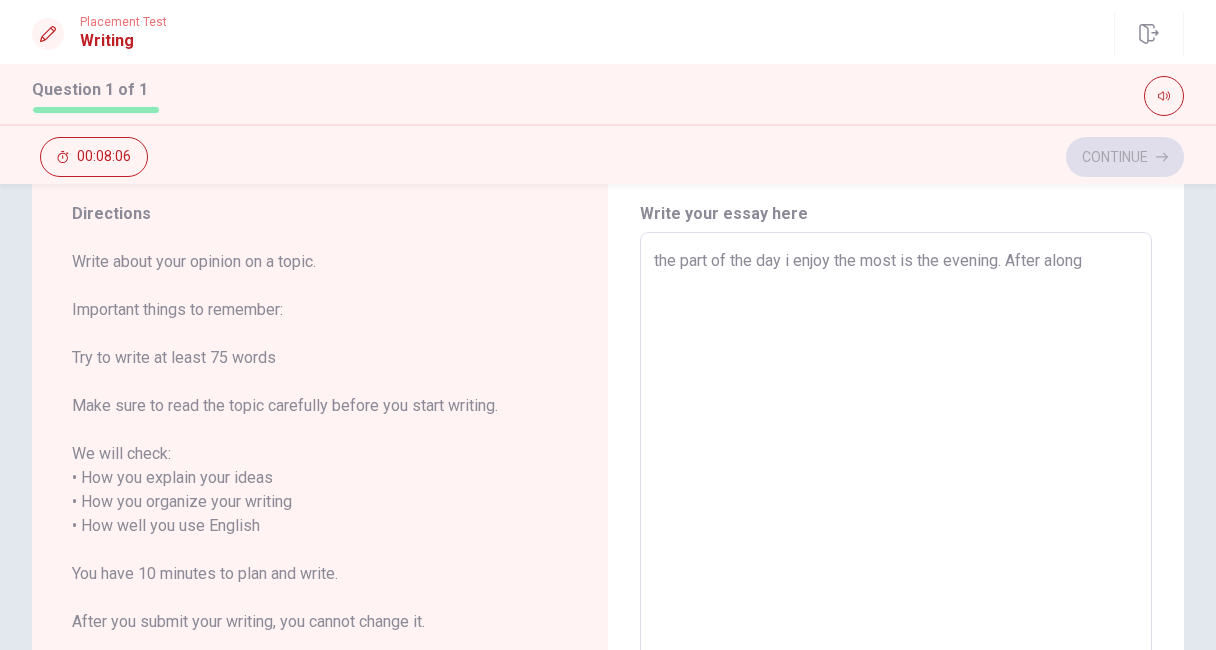type on "x" 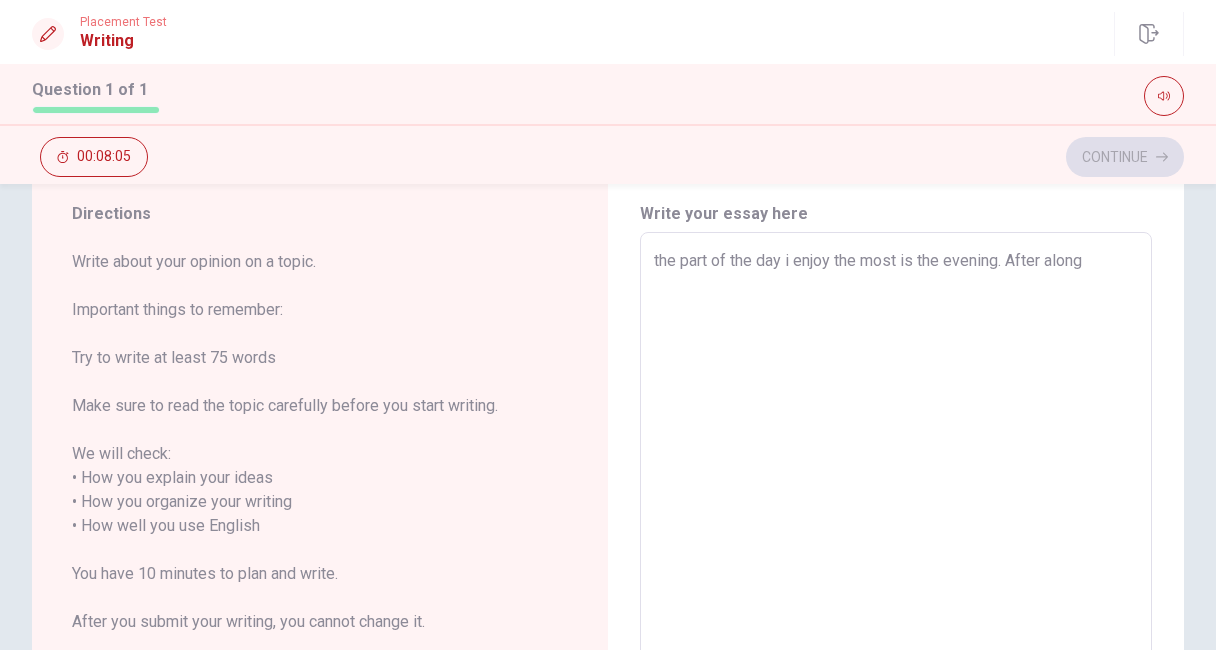 type on "the part of the day i enjoy the most is the evening. After along" 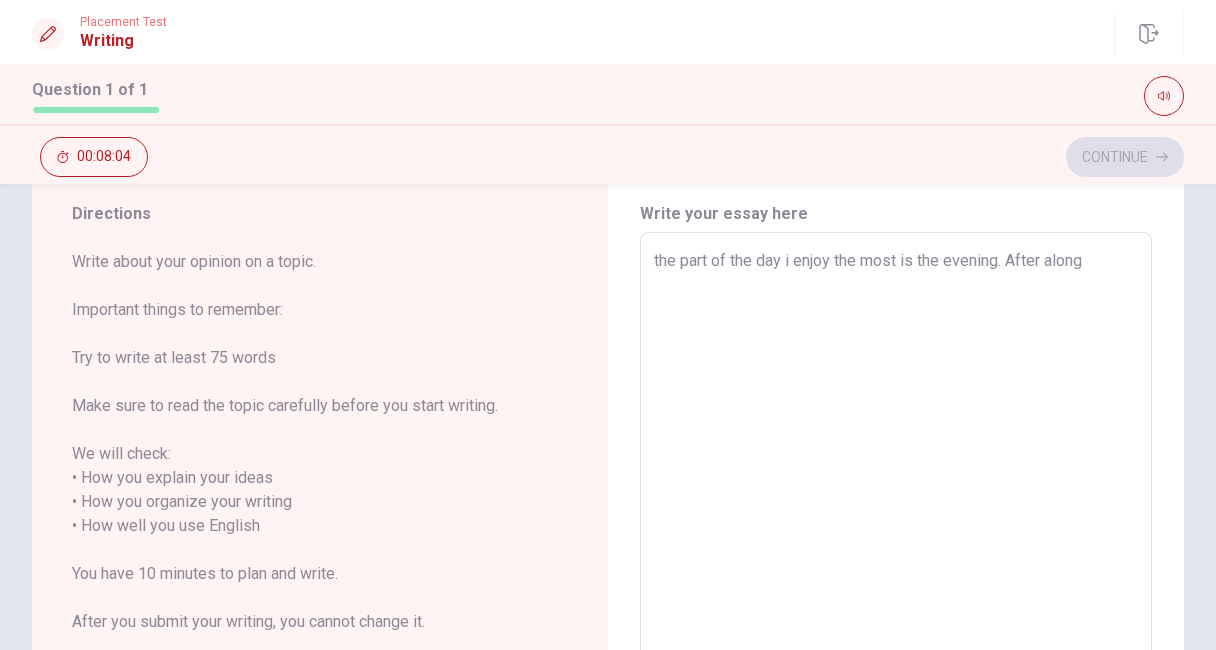 type on "the part of the day i enjoy the most is the evening. After along d" 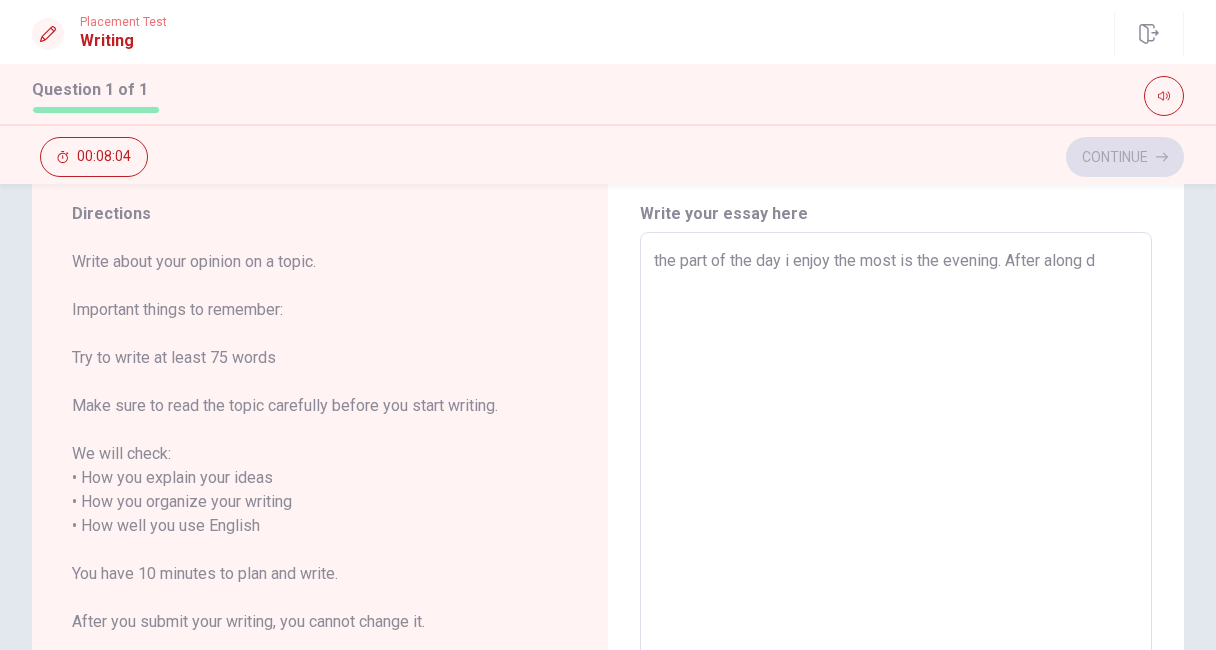 type on "x" 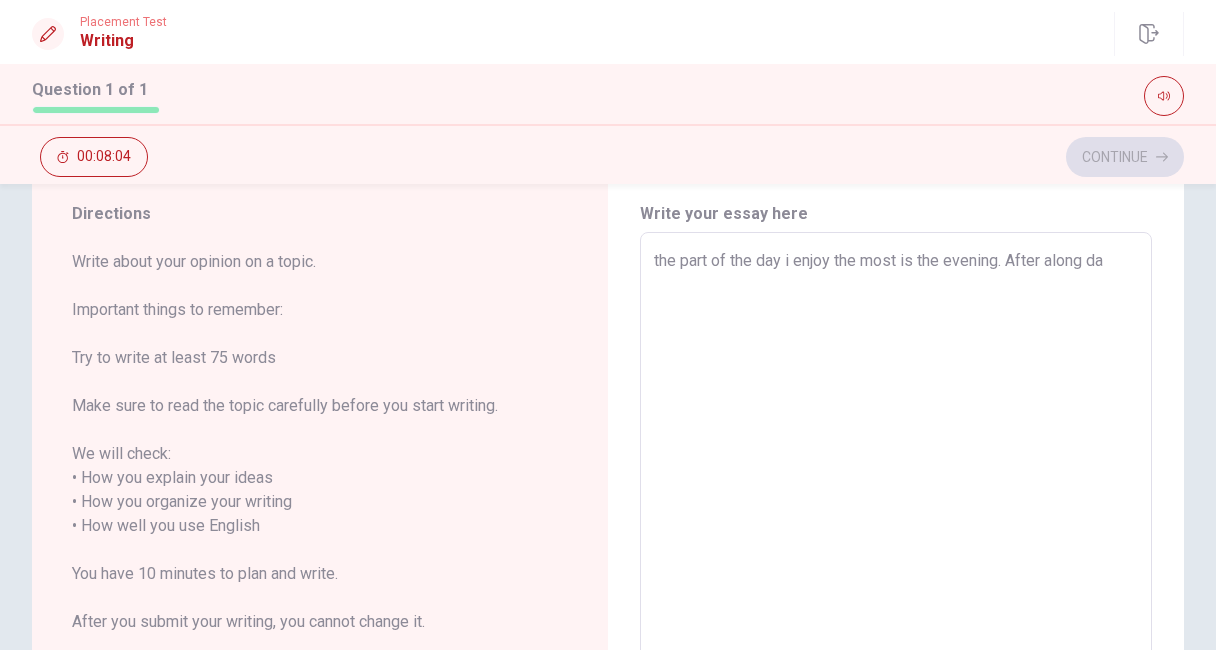 type on "x" 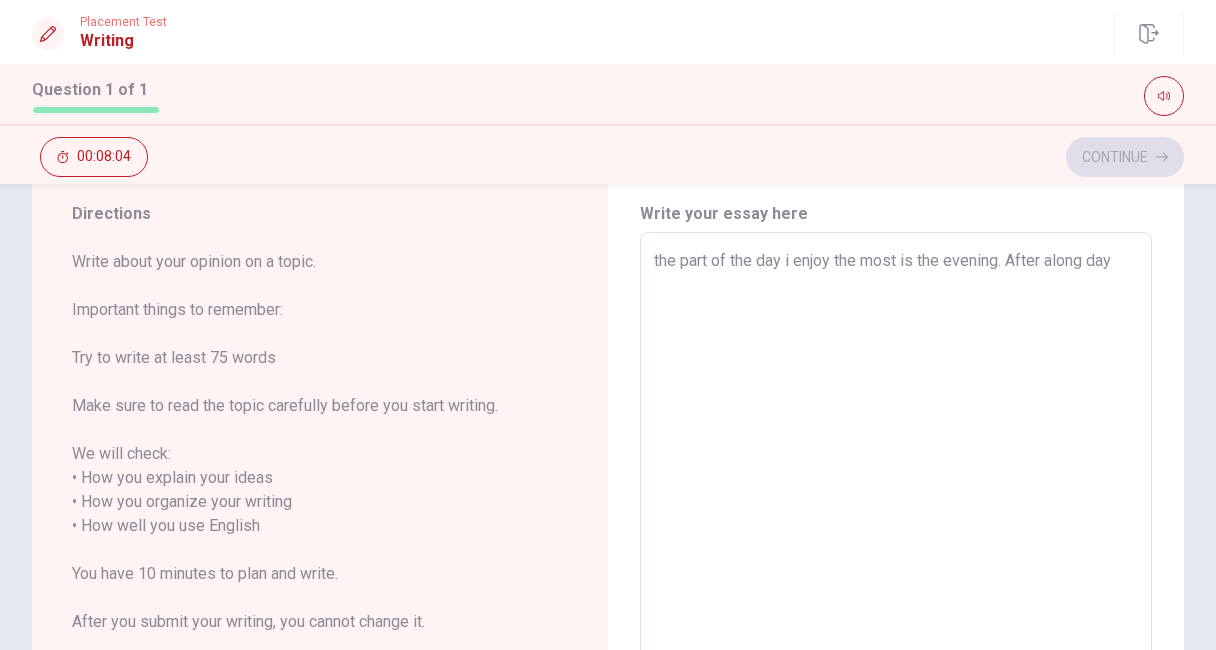 type on "x" 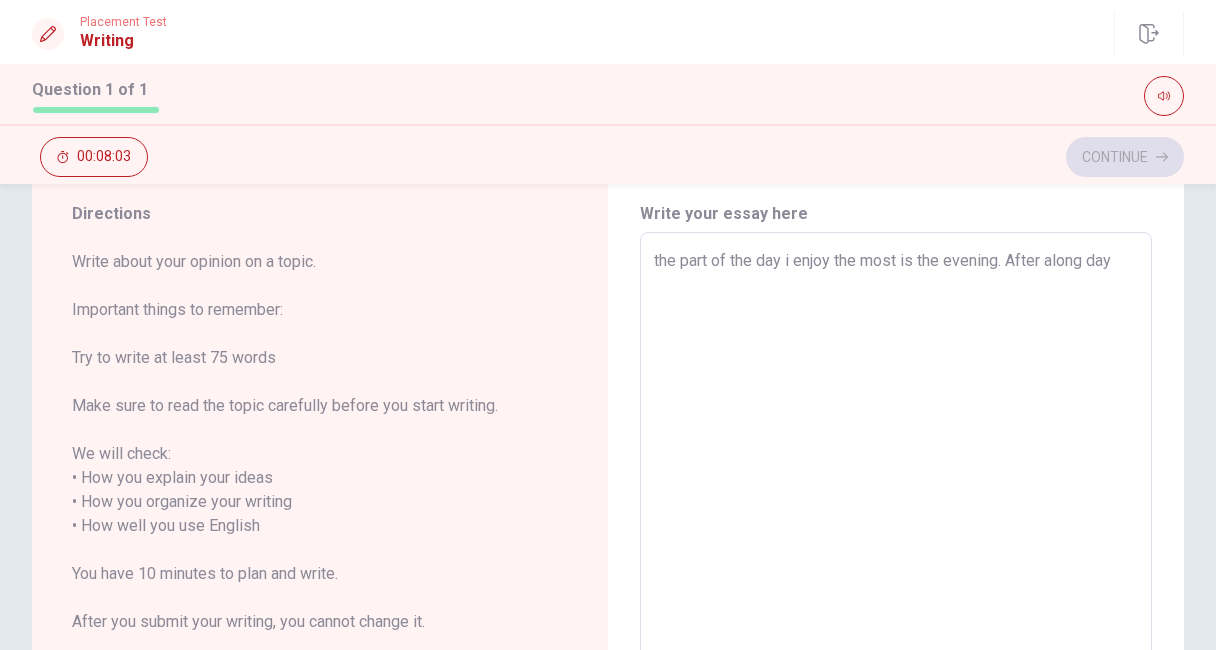 type on "the part of the day i enjoy the most is the evening. After along day" 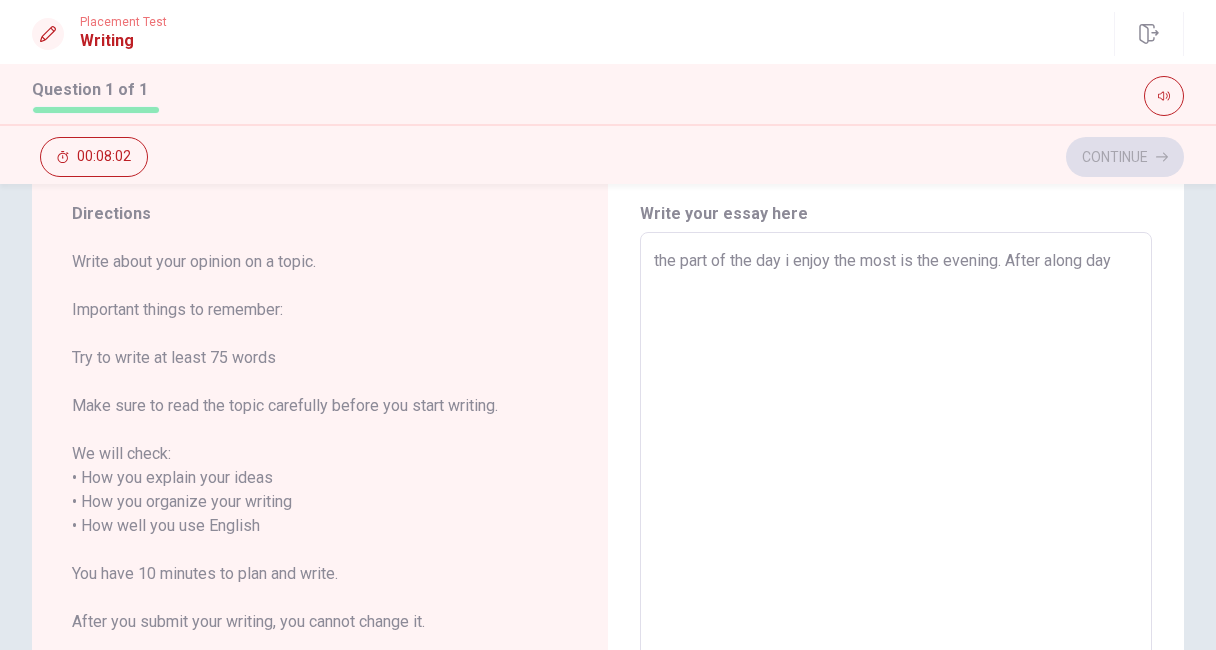 type on "x" 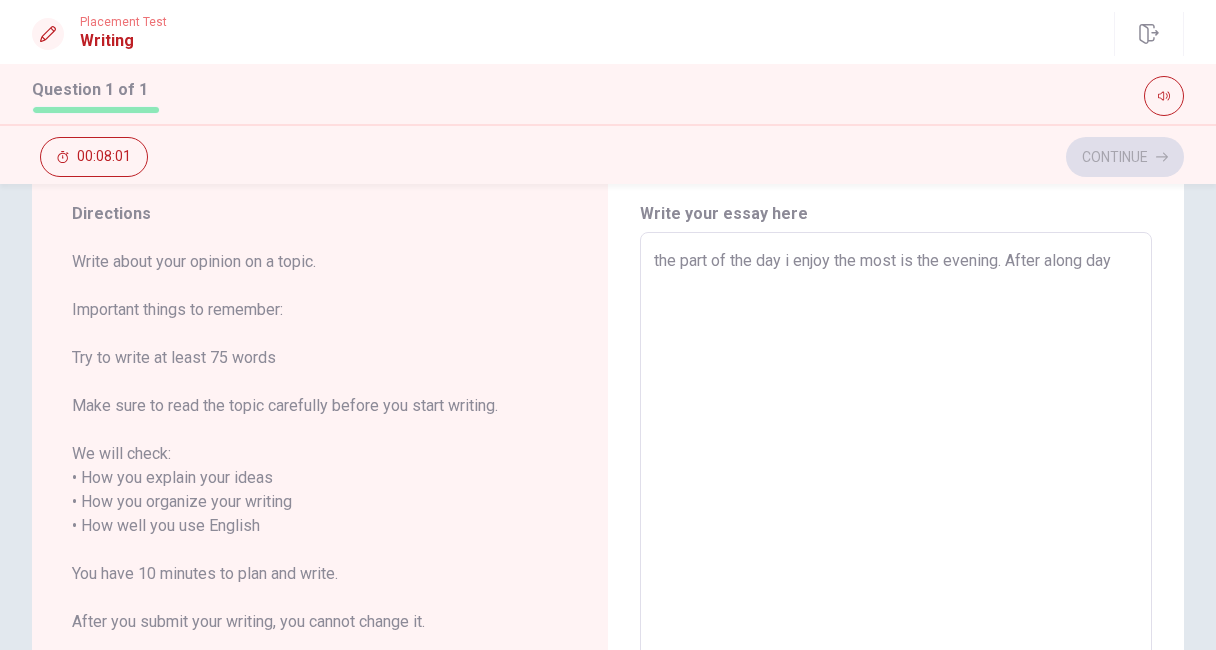type on "the part of the day i enjoy the most is the evening. After along day a" 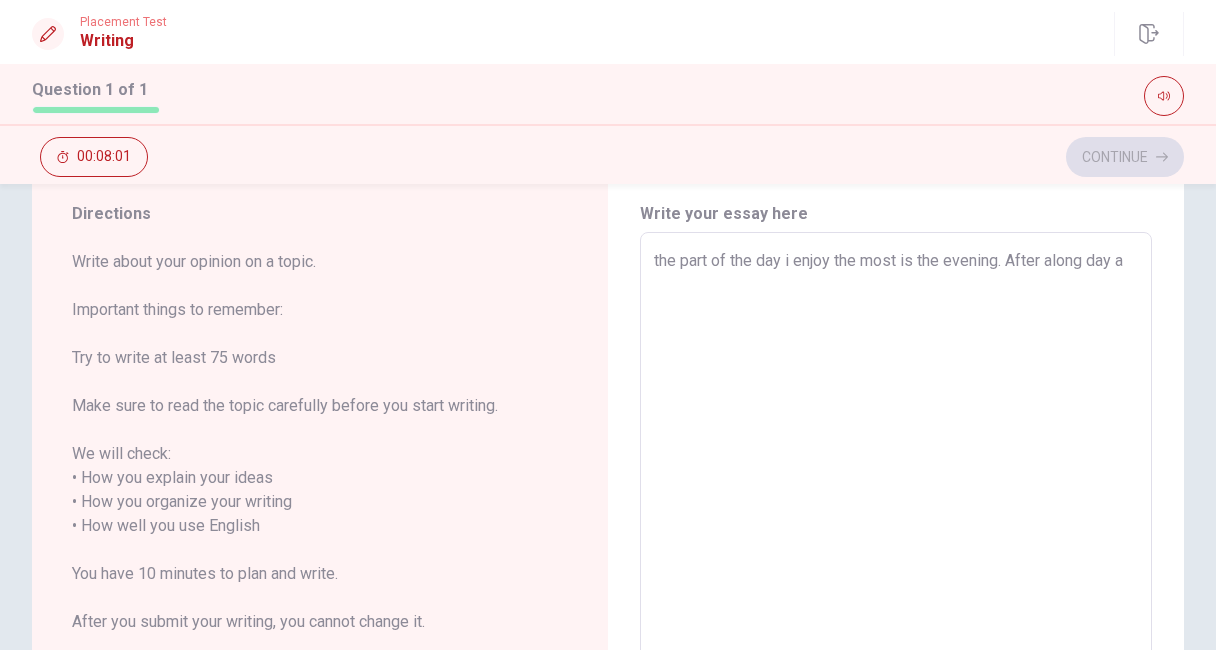 type on "x" 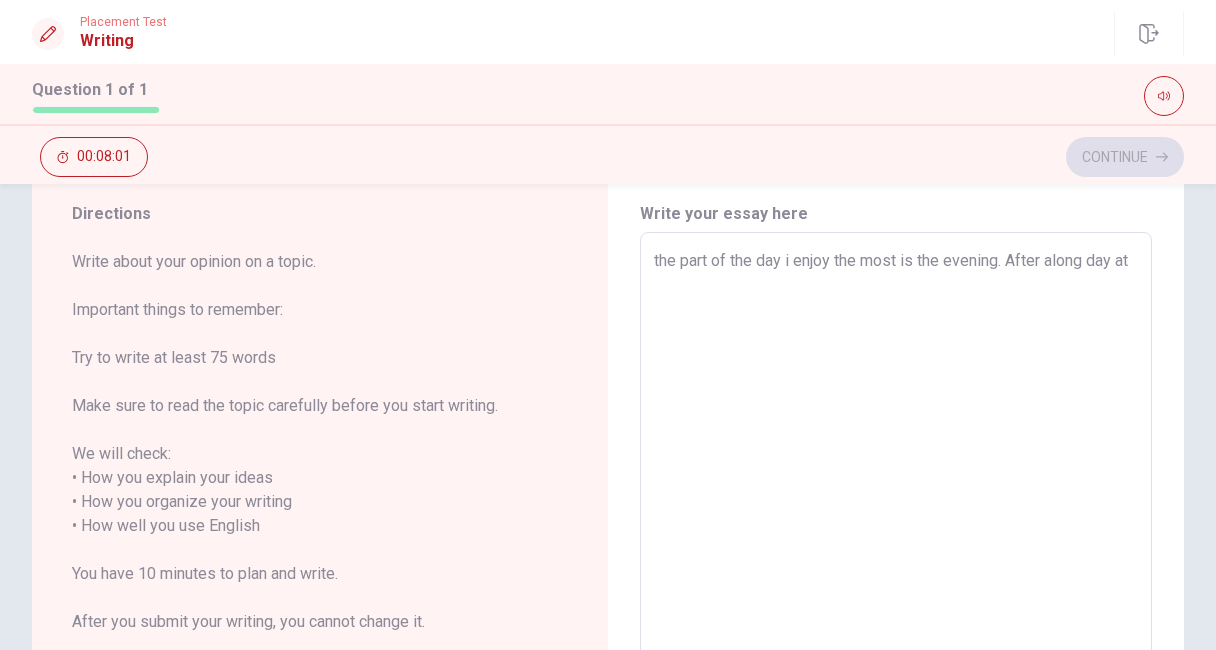 type on "x" 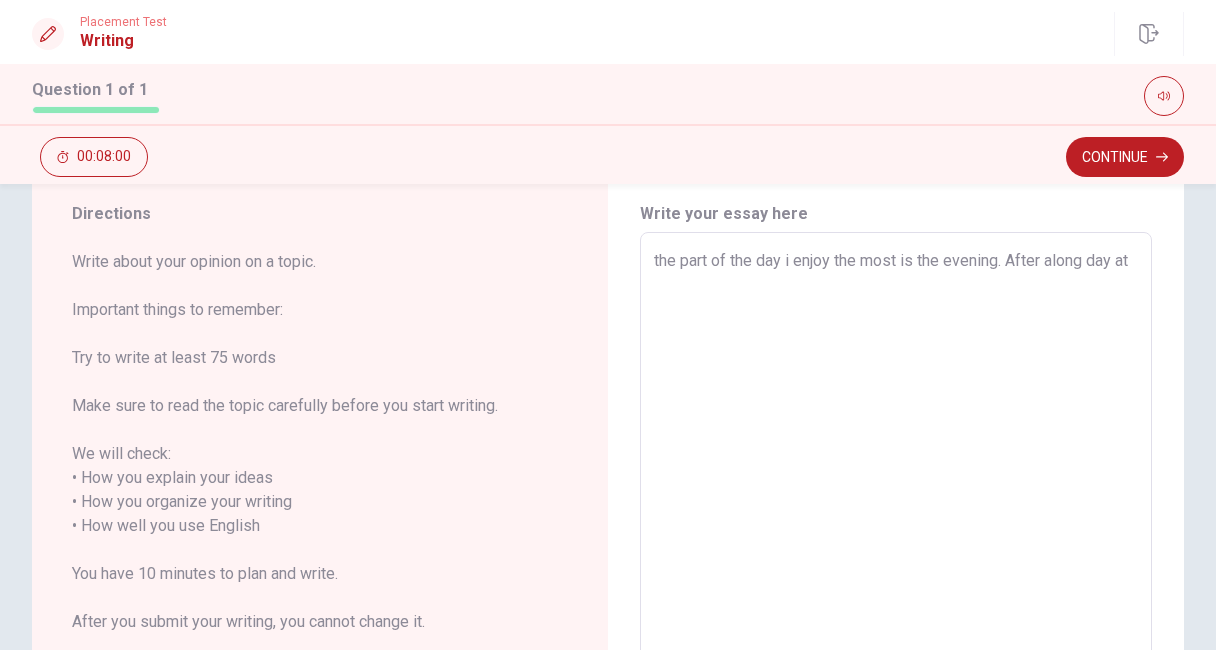 type on "the part of the day i enjoy the most is the evening. After along day at" 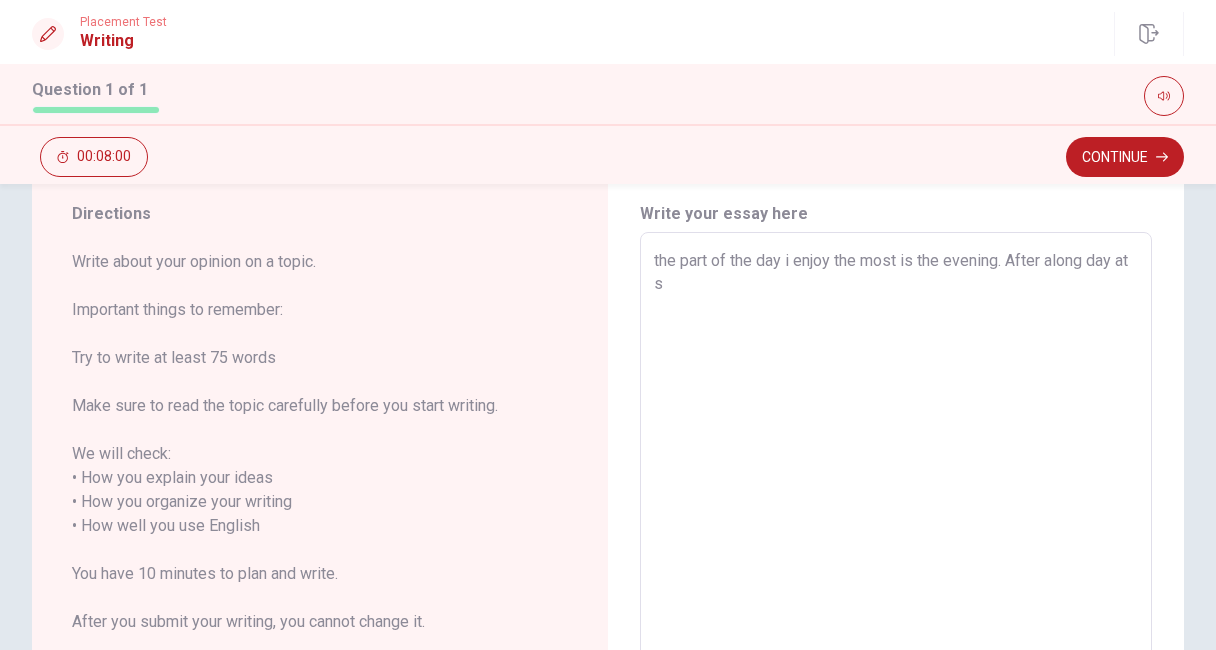 type on "x" 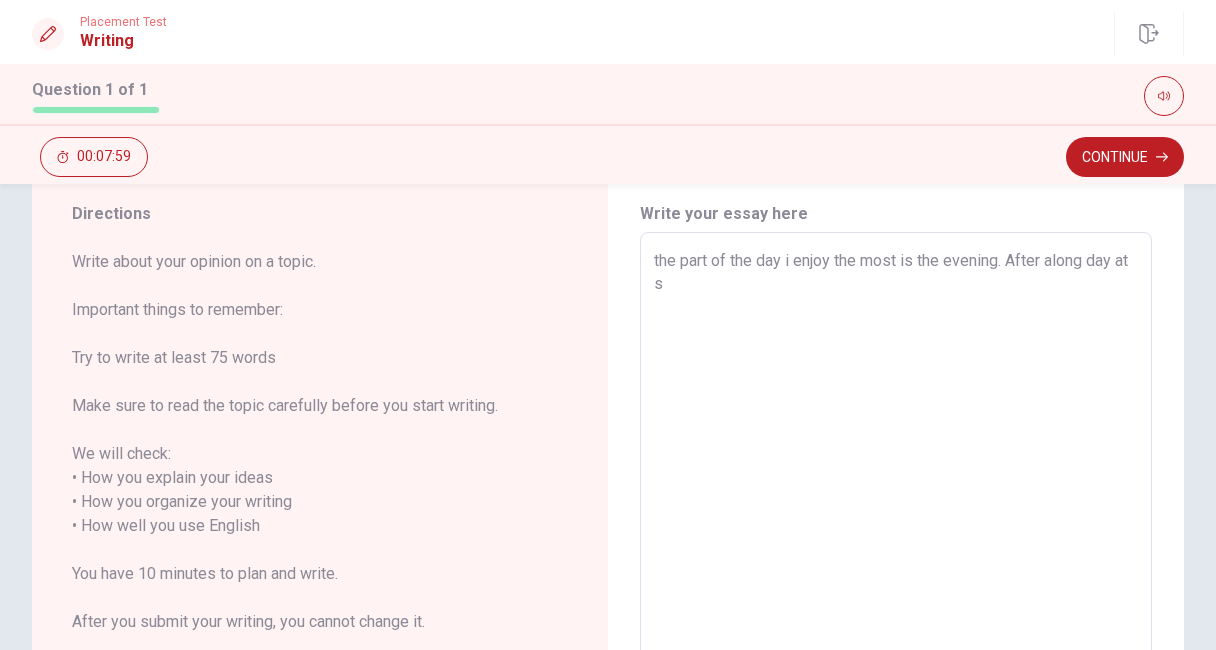 type on "the part of the day i enjoy the most is the evening. After along day at sc" 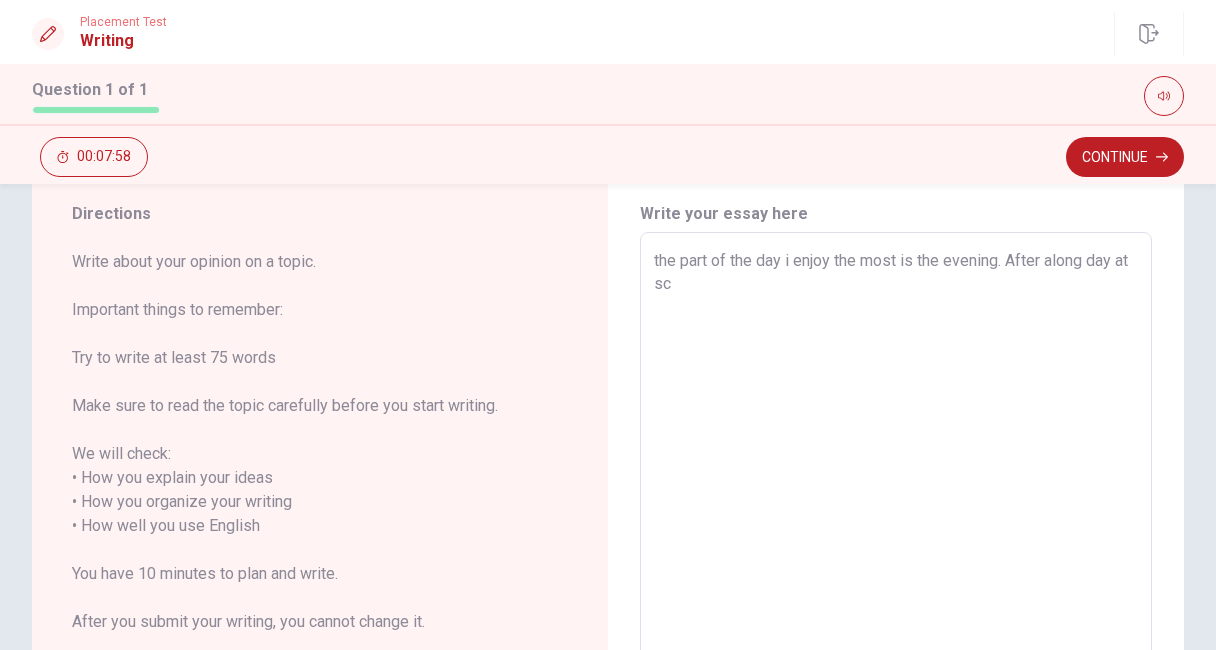 type on "x" 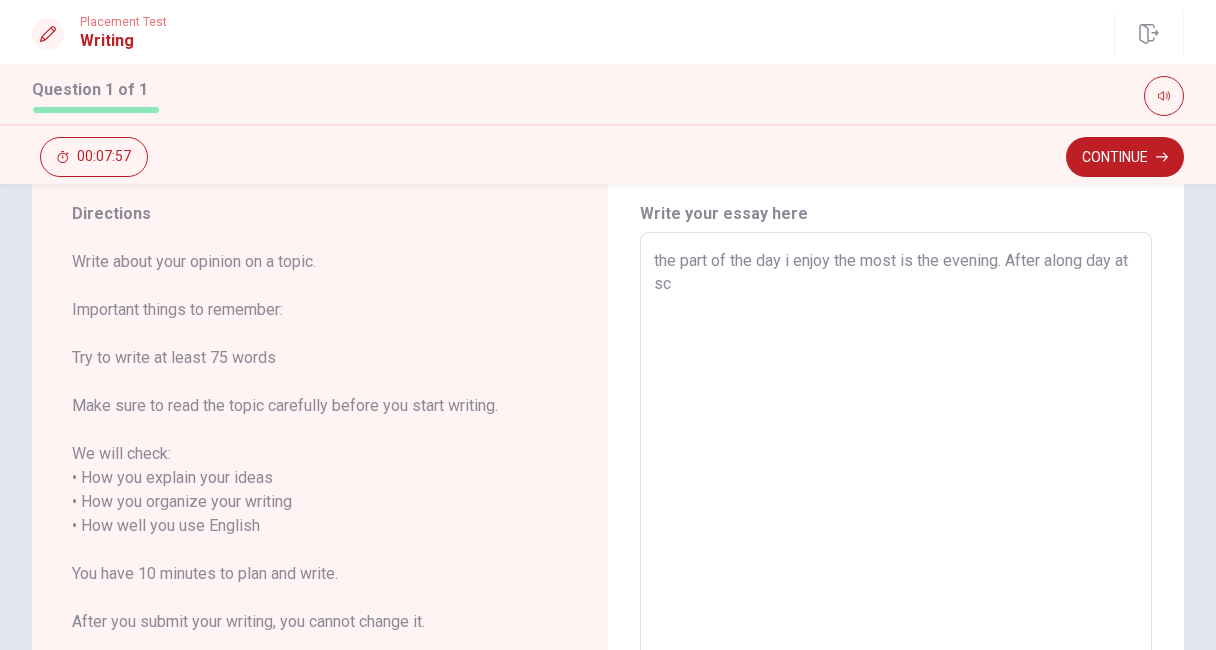 type on "the part of the day i enjoy the most is the evening. After along day at sch" 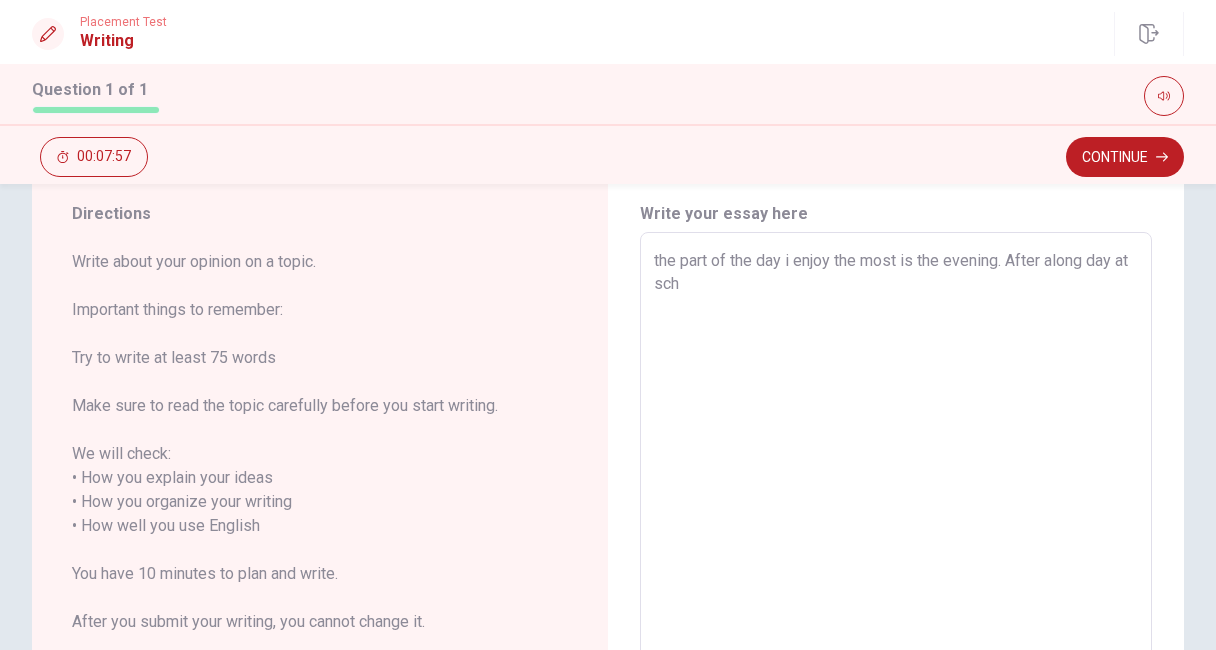 type on "x" 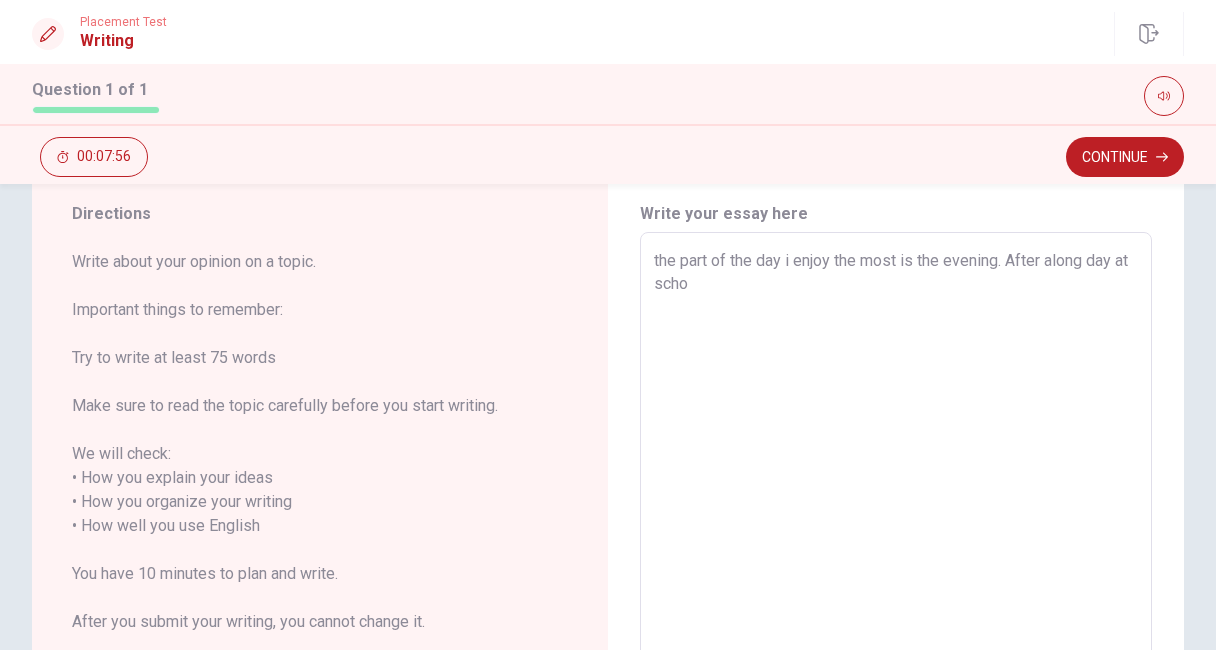 type on "x" 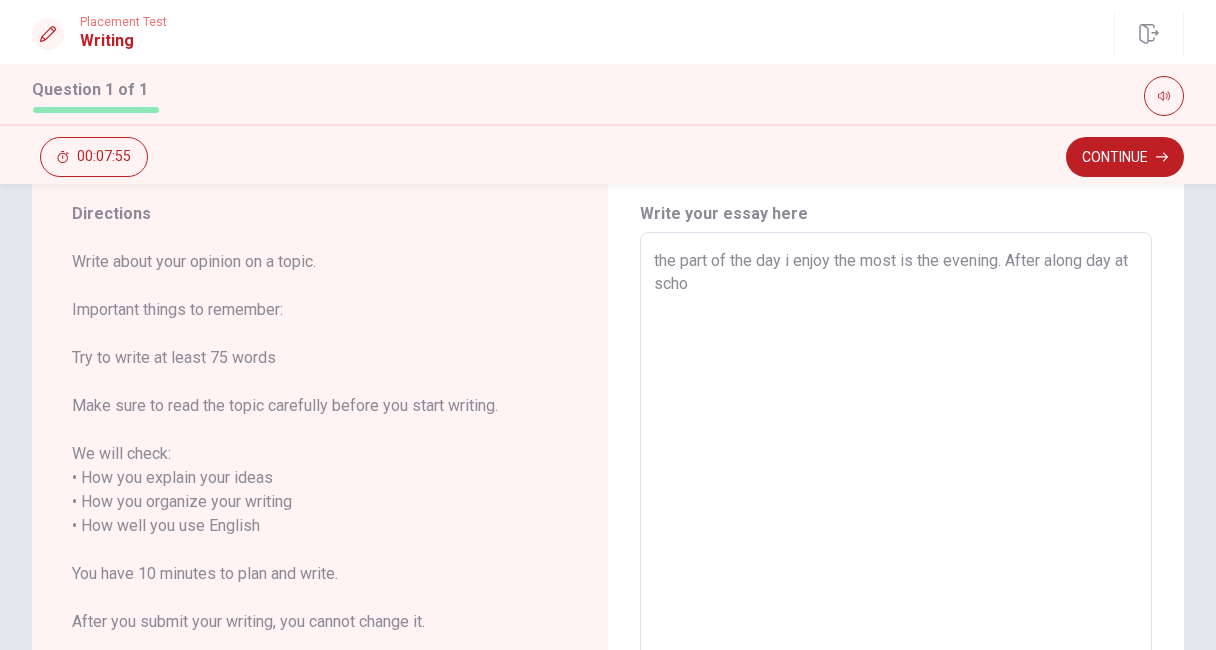 type on "the part of the day i enjoy the most is the evening. After along day at schoo" 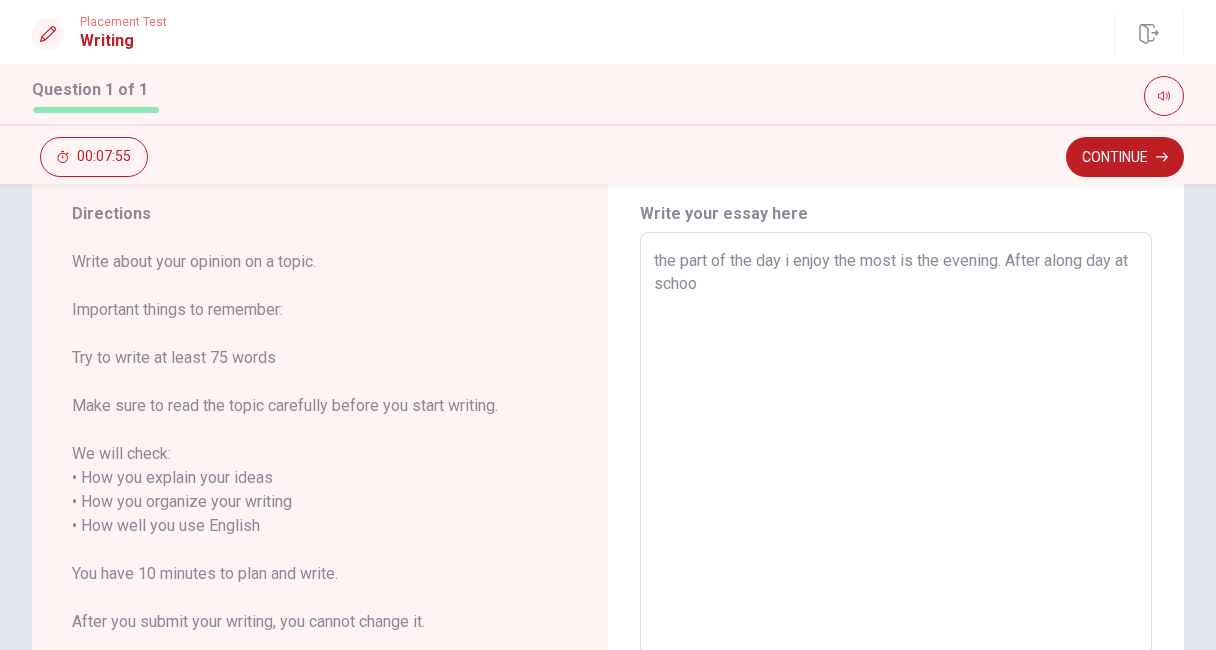 type on "x" 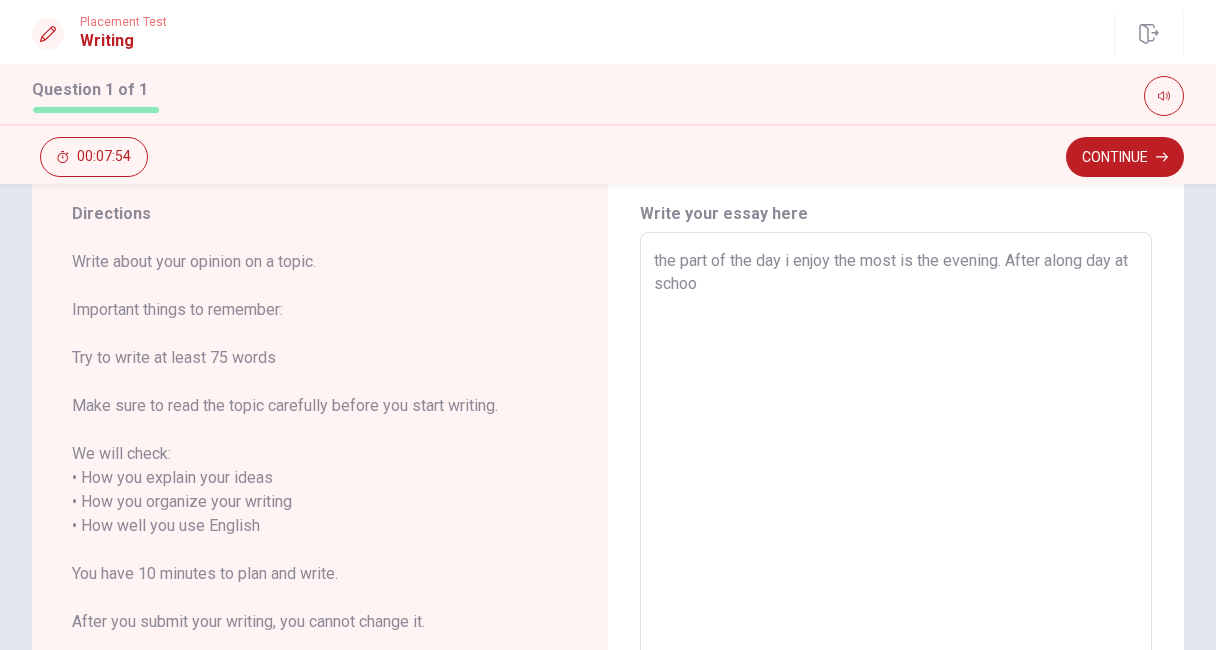 type on "the part of the day i enjoy the most is the evening. After along day at school" 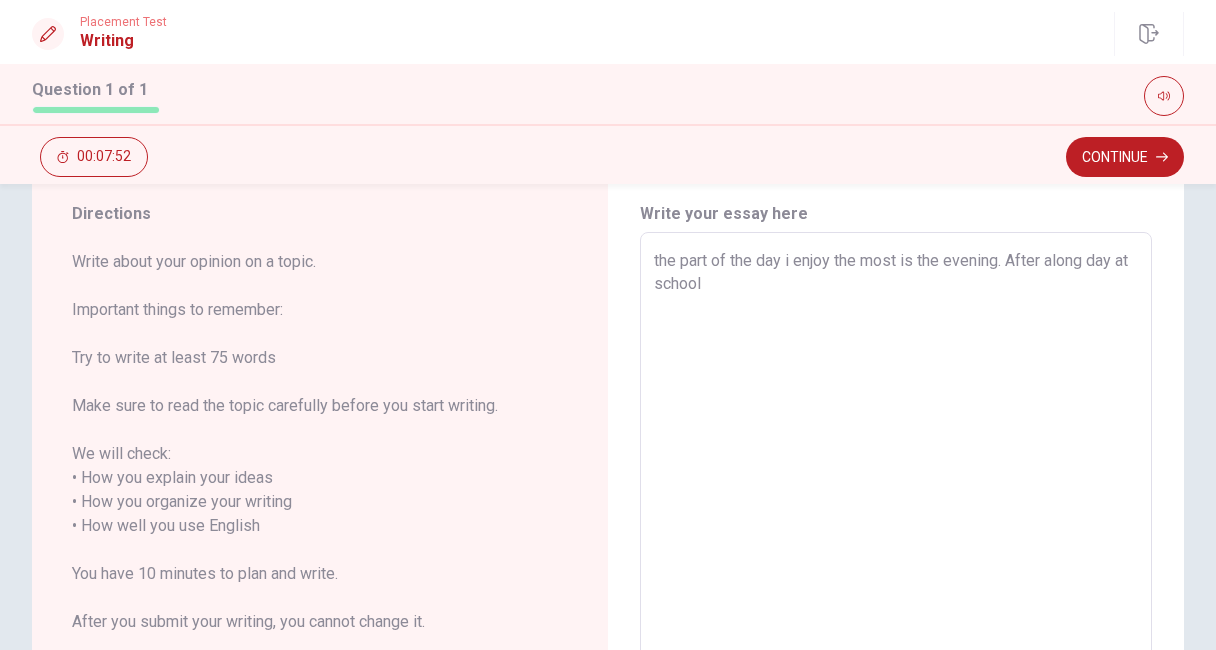 type on "x" 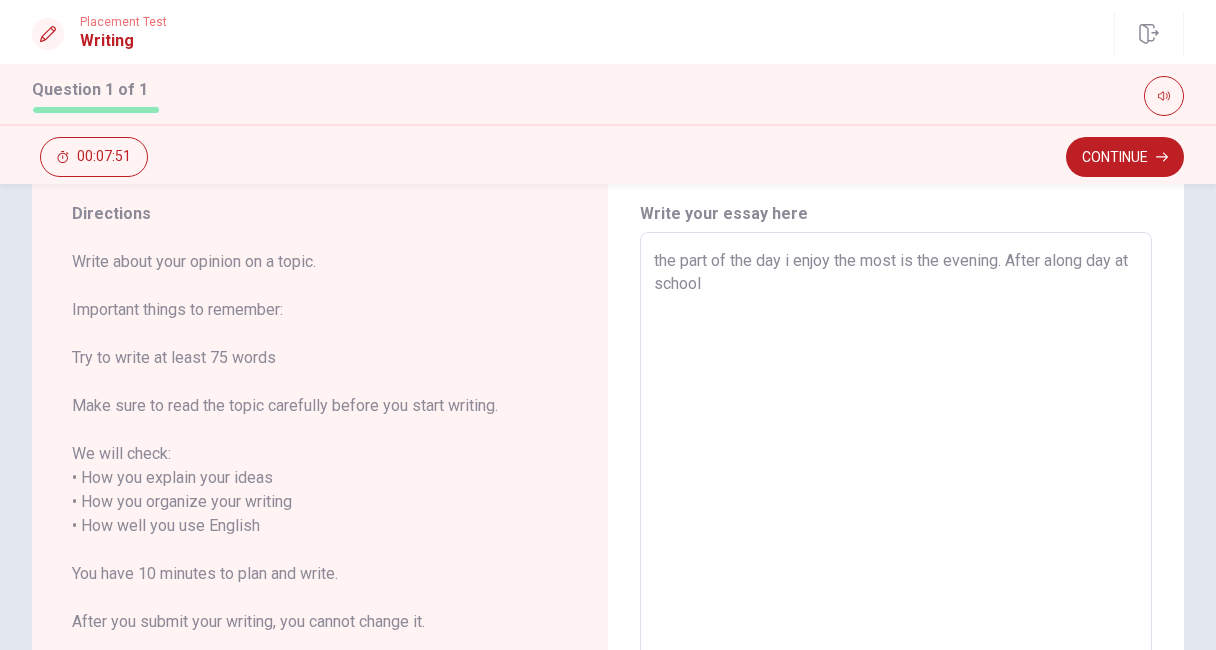 type on "the part of the day i enjoy the most is the evening. After along day at school," 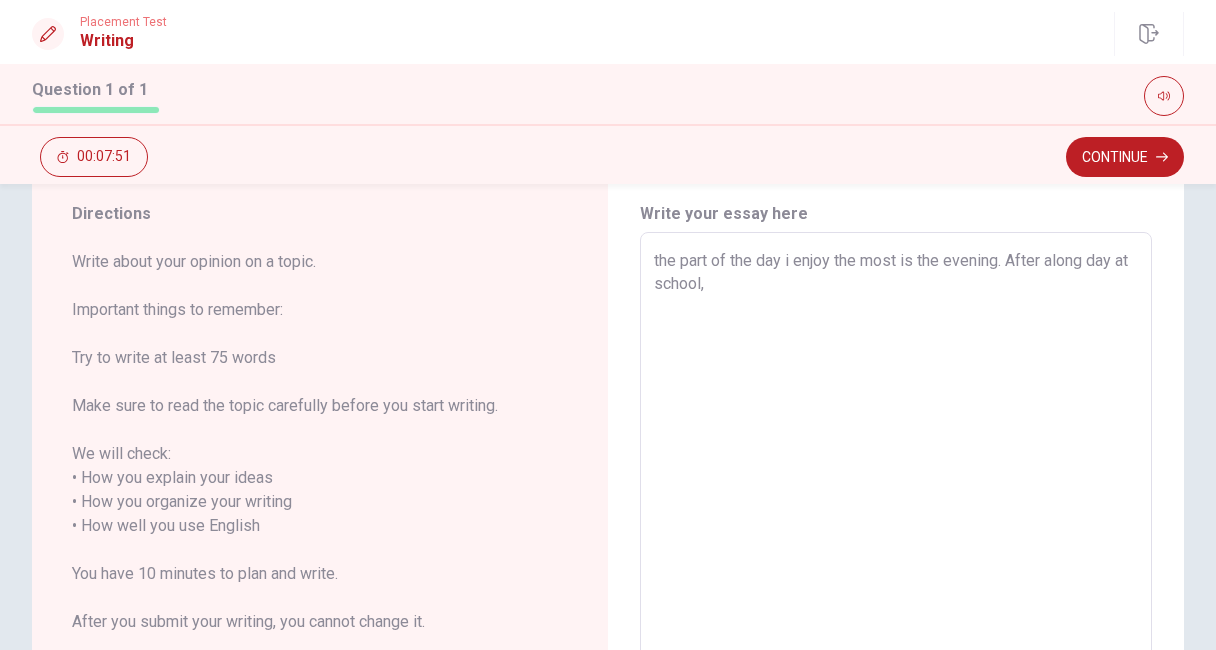 type on "x" 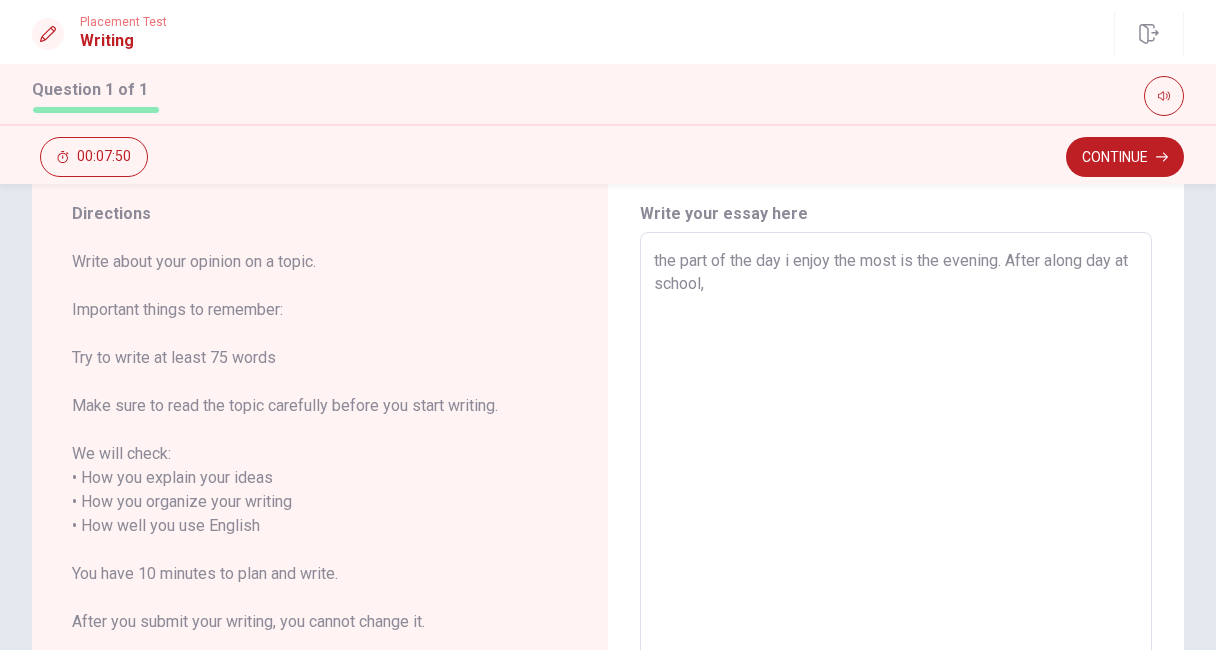type on "the part of the day i enjoy the most is the evening. After along day at school, I" 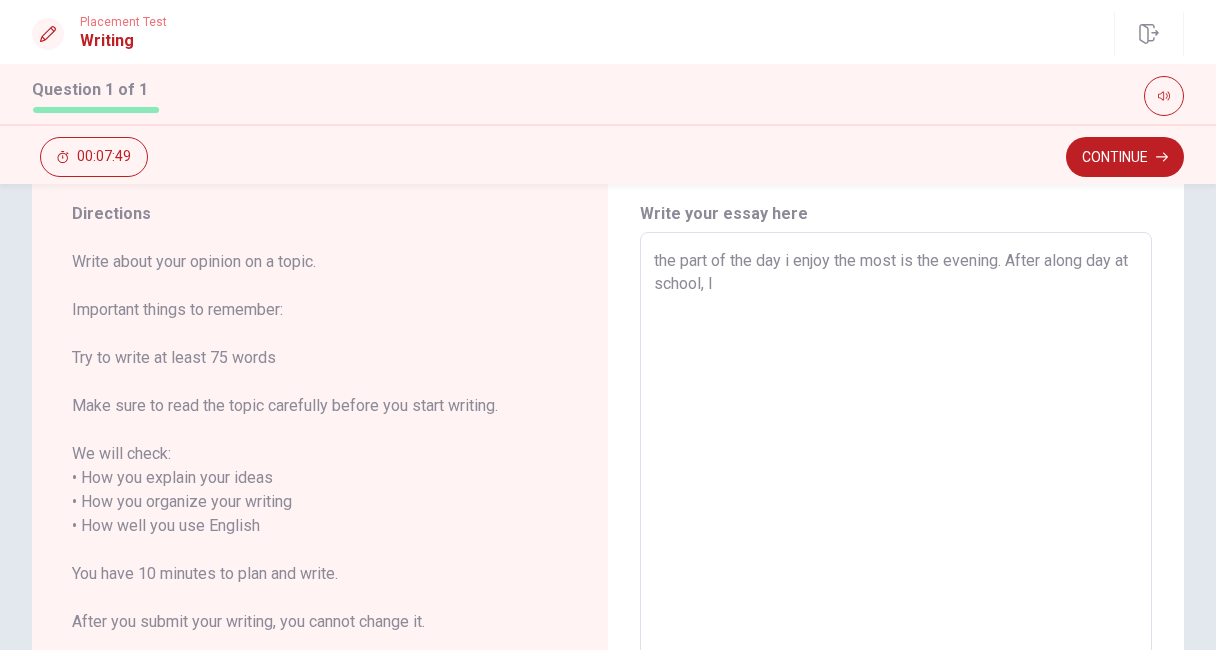 type on "x" 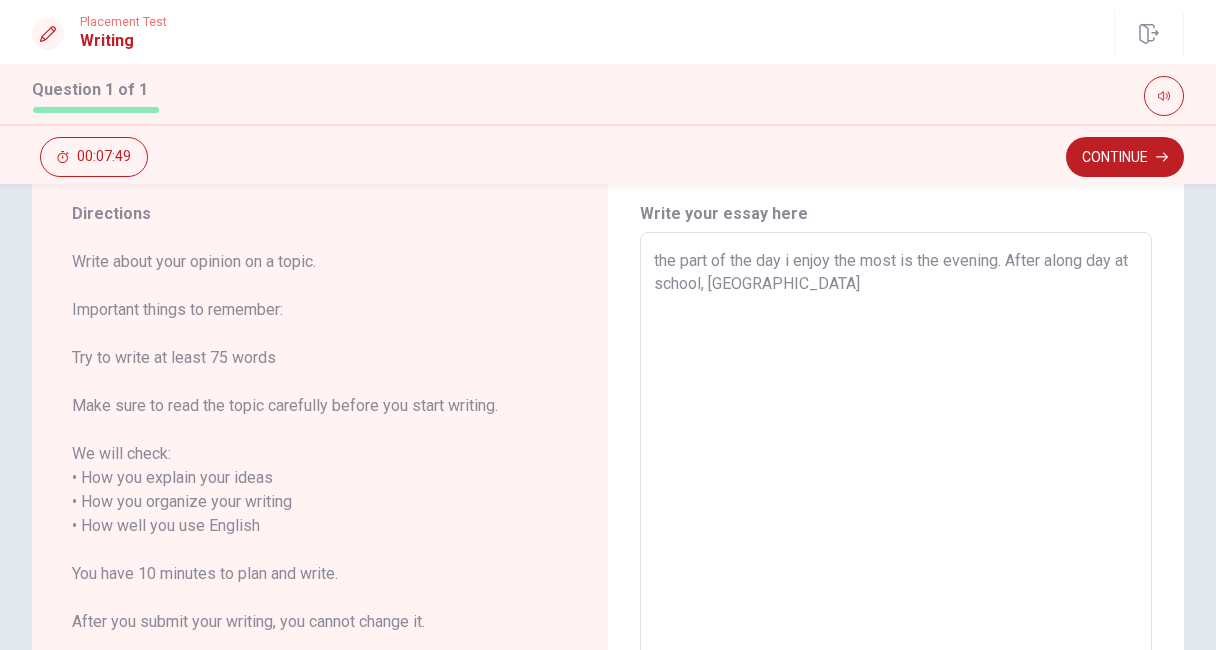 type 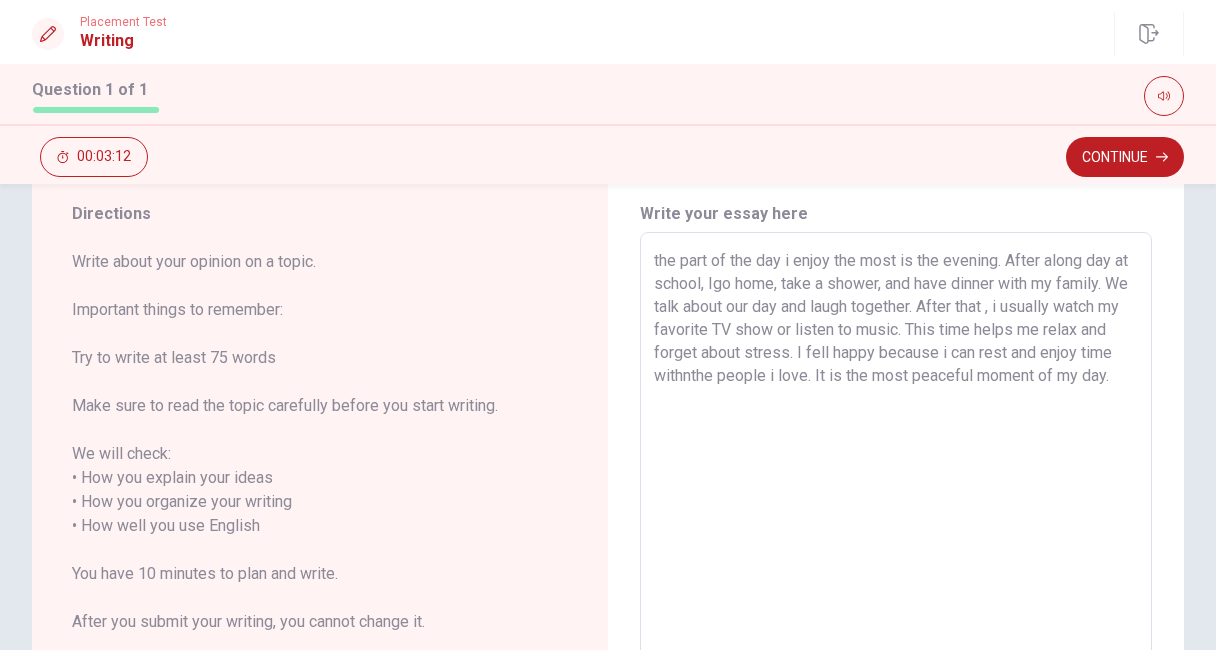 click on "the part of the day i enjoy the most is the evening. After along day at school, Igo home, take a shower, and have dinner with my family. We talk about our day and laugh together. After that , i usually watch my favorite TV show or listen to music. This time helps me relax and forget about stress. I fell happy because i can rest and enjoy time withnthe people i love. It is the most peaceful moment of my day." at bounding box center (896, 526) 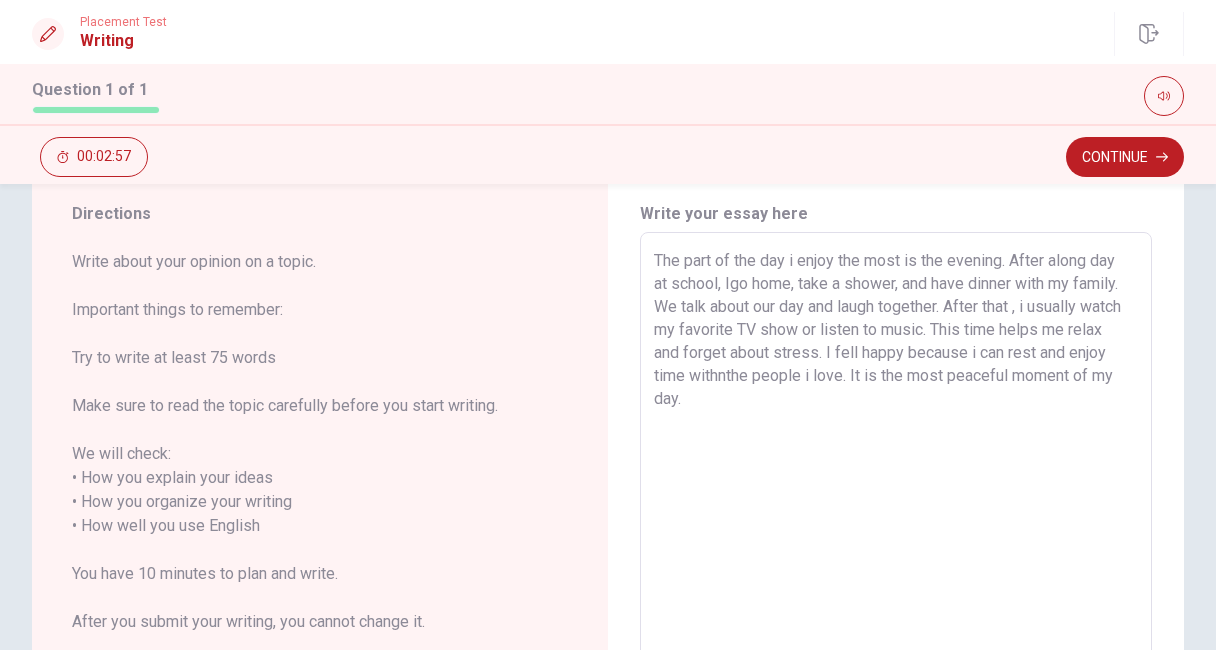 click on "The part of the day i enjoy the most is the evening. After along day at school, Igo home, take a shower, and have dinner with my family. We talk about our day and laugh together. After that , i usually watch my favorite TV show or listen to music. This time helps me relax and forget about stress. I fell happy because i can rest and enjoy time withnthe people i love. It is the most peaceful moment of my day." at bounding box center (896, 526) 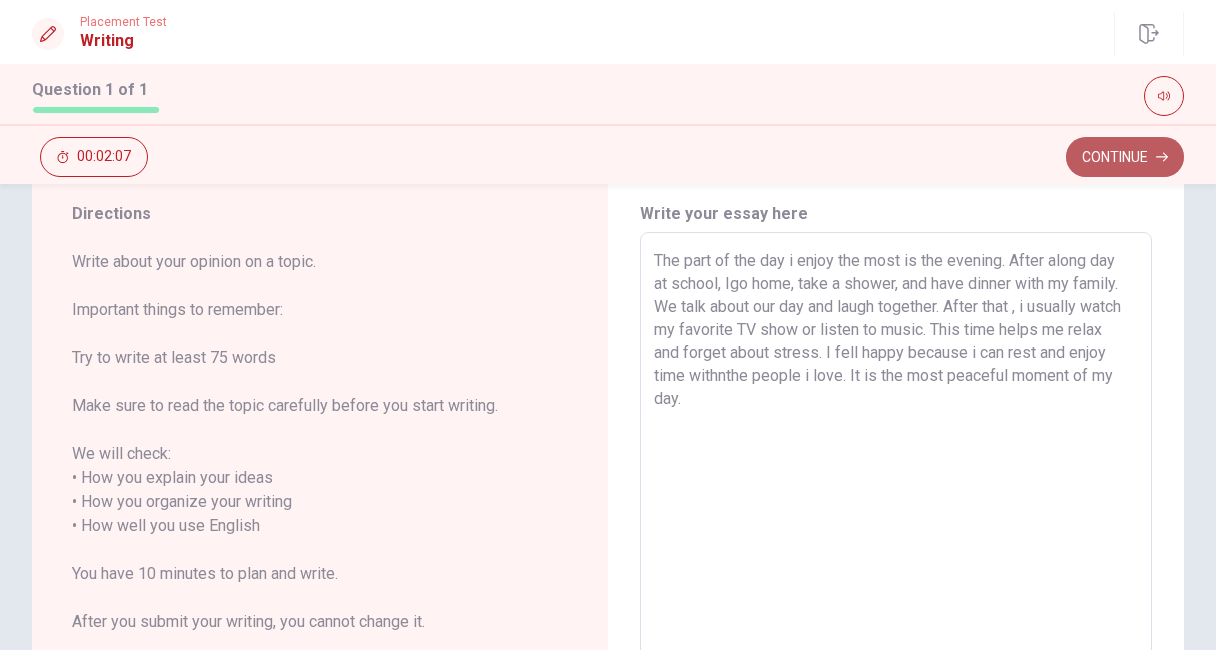 click on "Continue" at bounding box center (1125, 157) 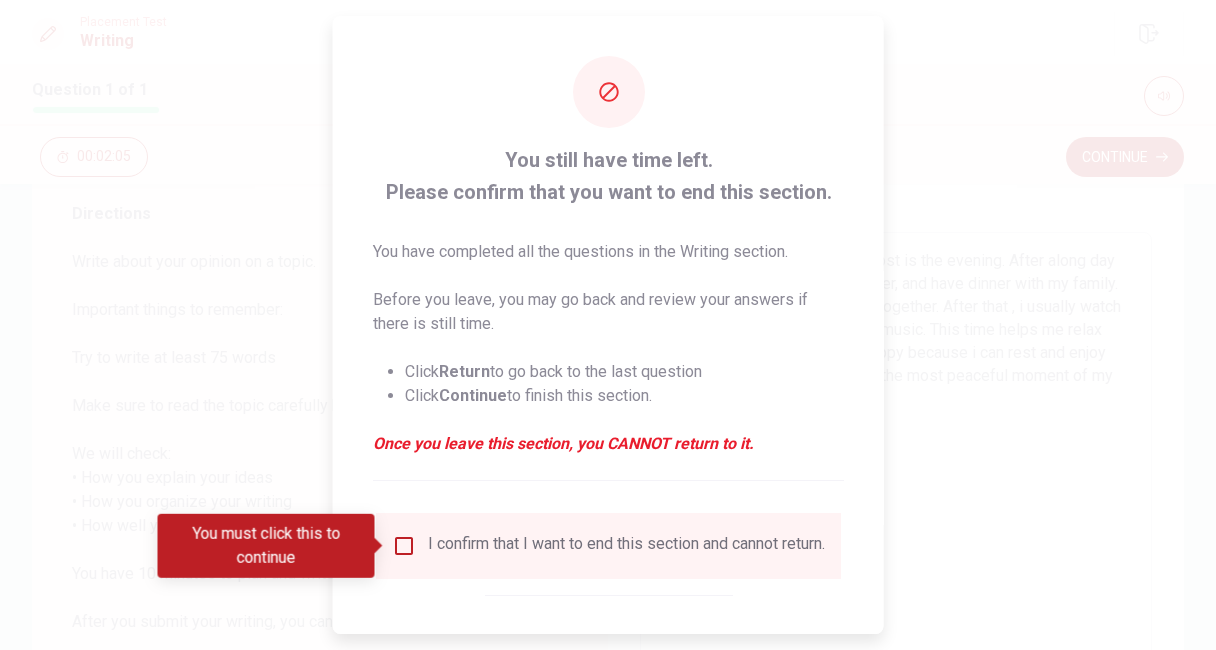 click at bounding box center [404, 546] 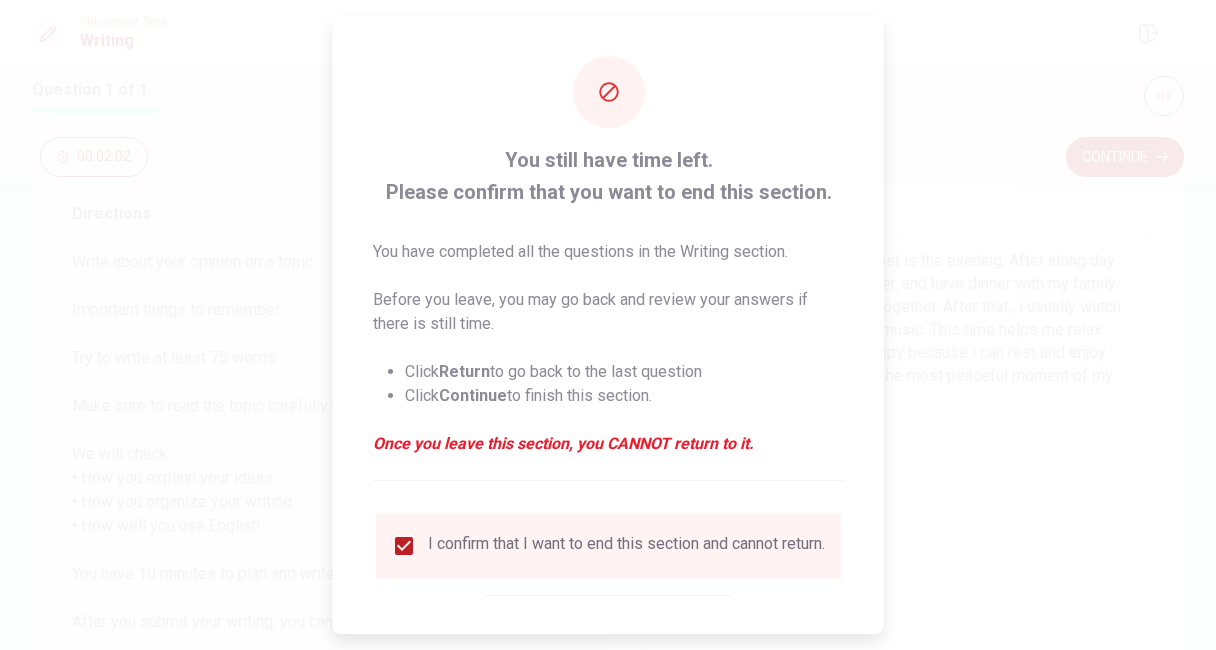 scroll, scrollTop: 95, scrollLeft: 0, axis: vertical 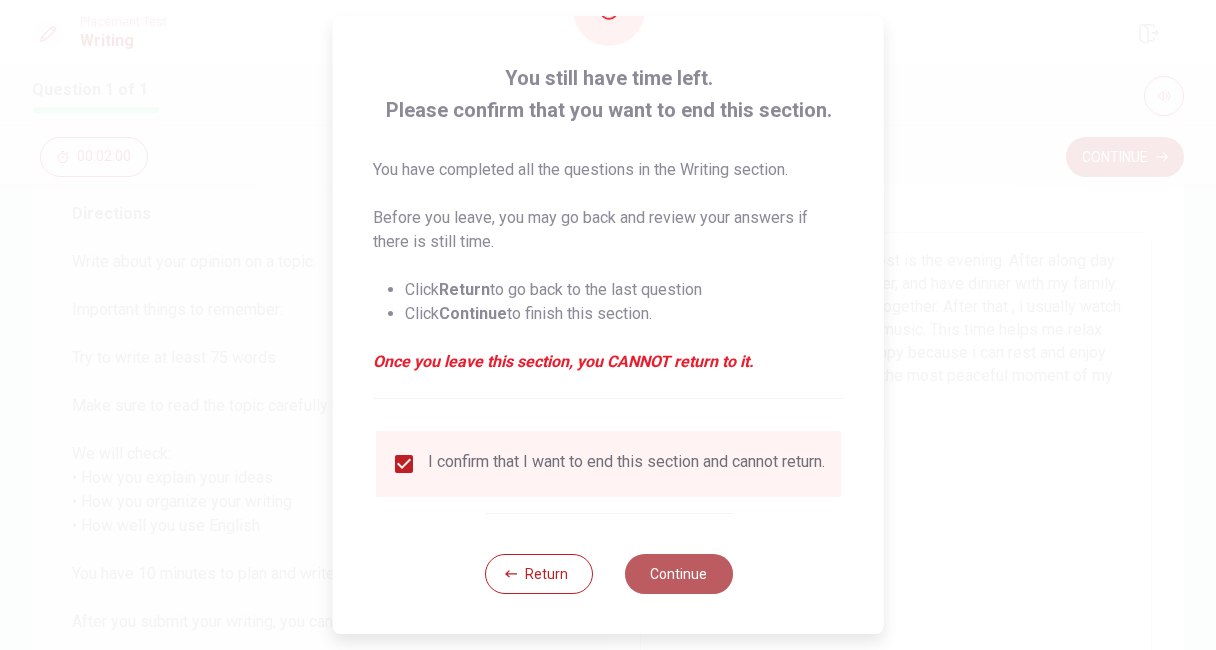click on "Continue" at bounding box center [678, 574] 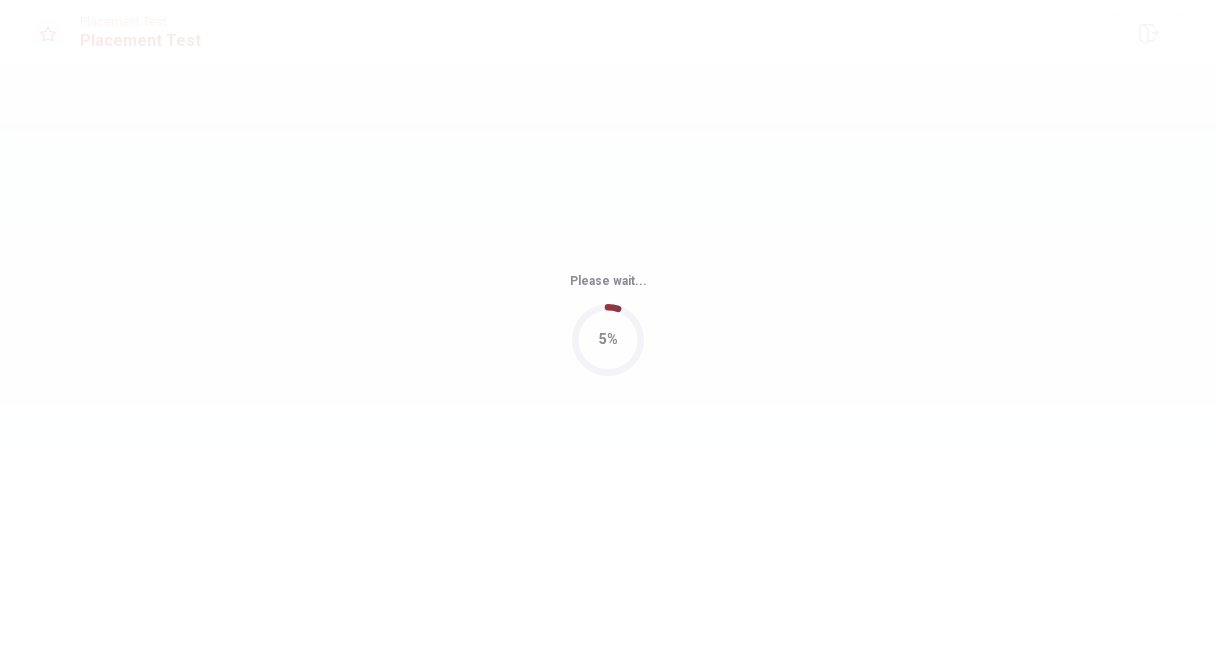 scroll, scrollTop: 0, scrollLeft: 0, axis: both 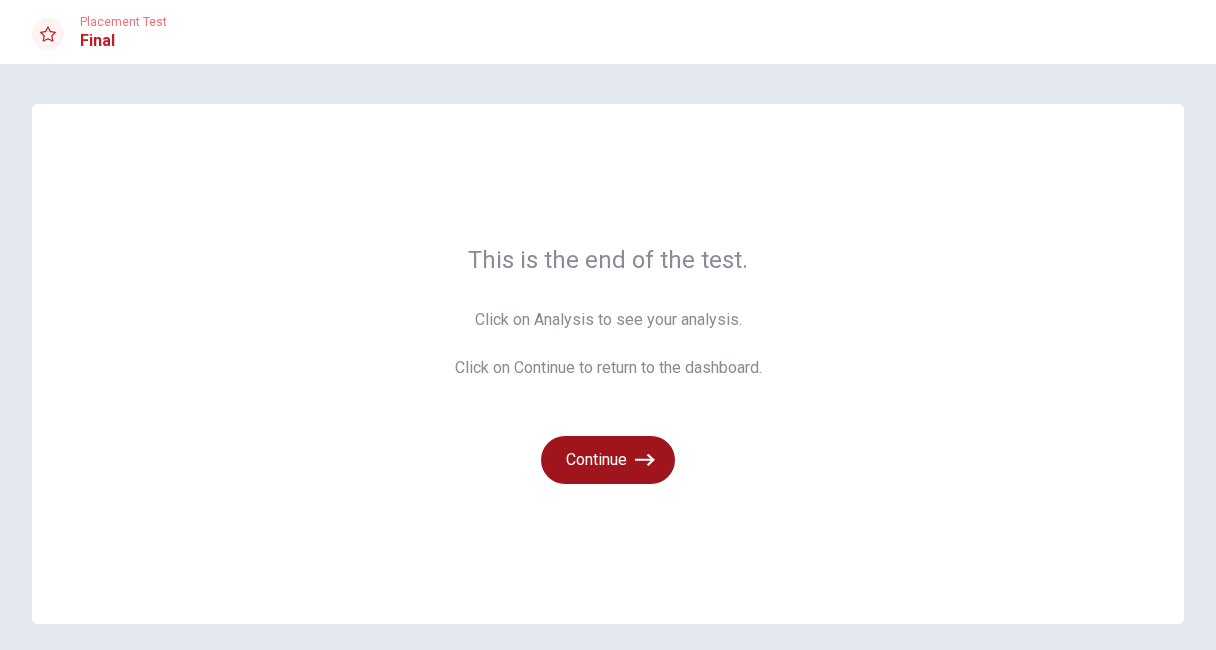 click on "Continue" at bounding box center (608, 460) 